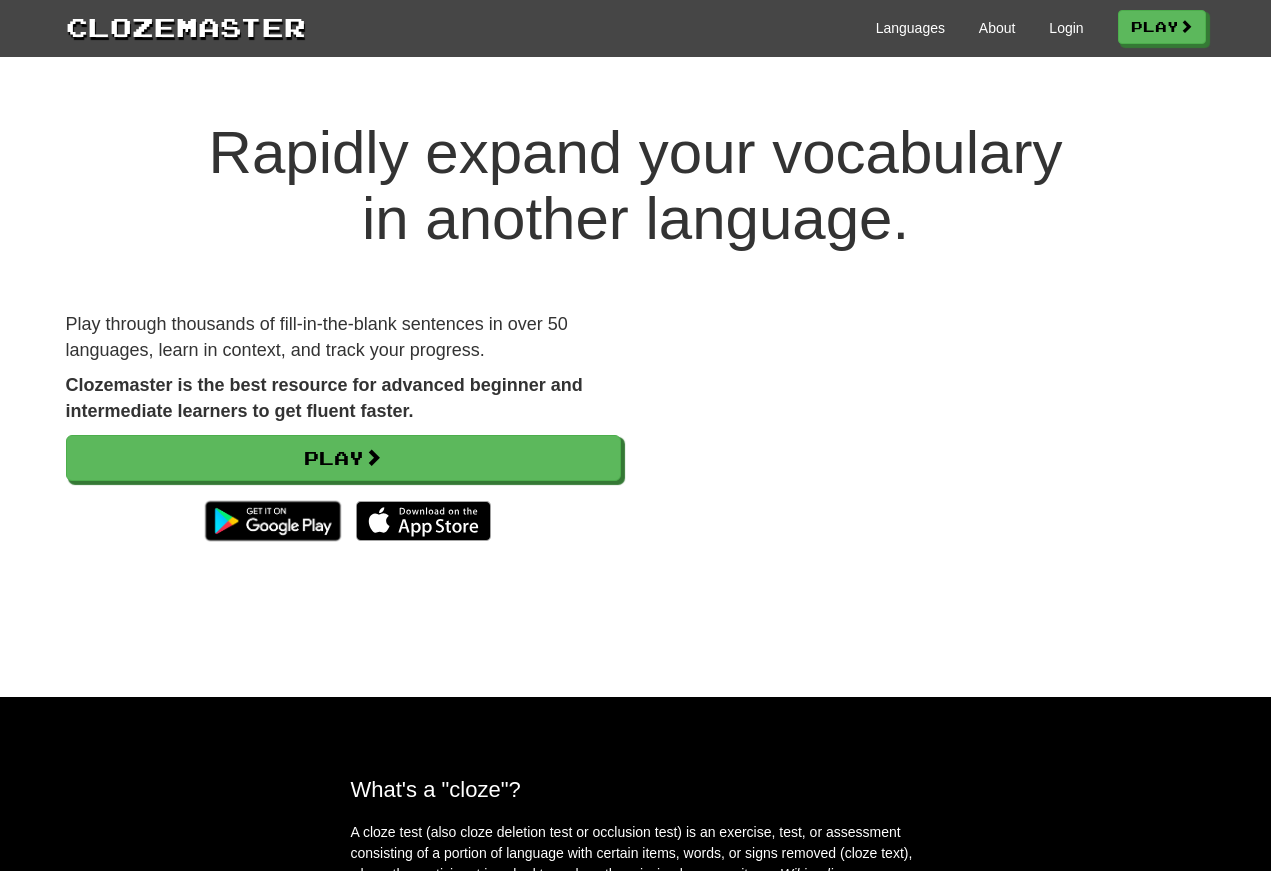 scroll, scrollTop: 0, scrollLeft: 0, axis: both 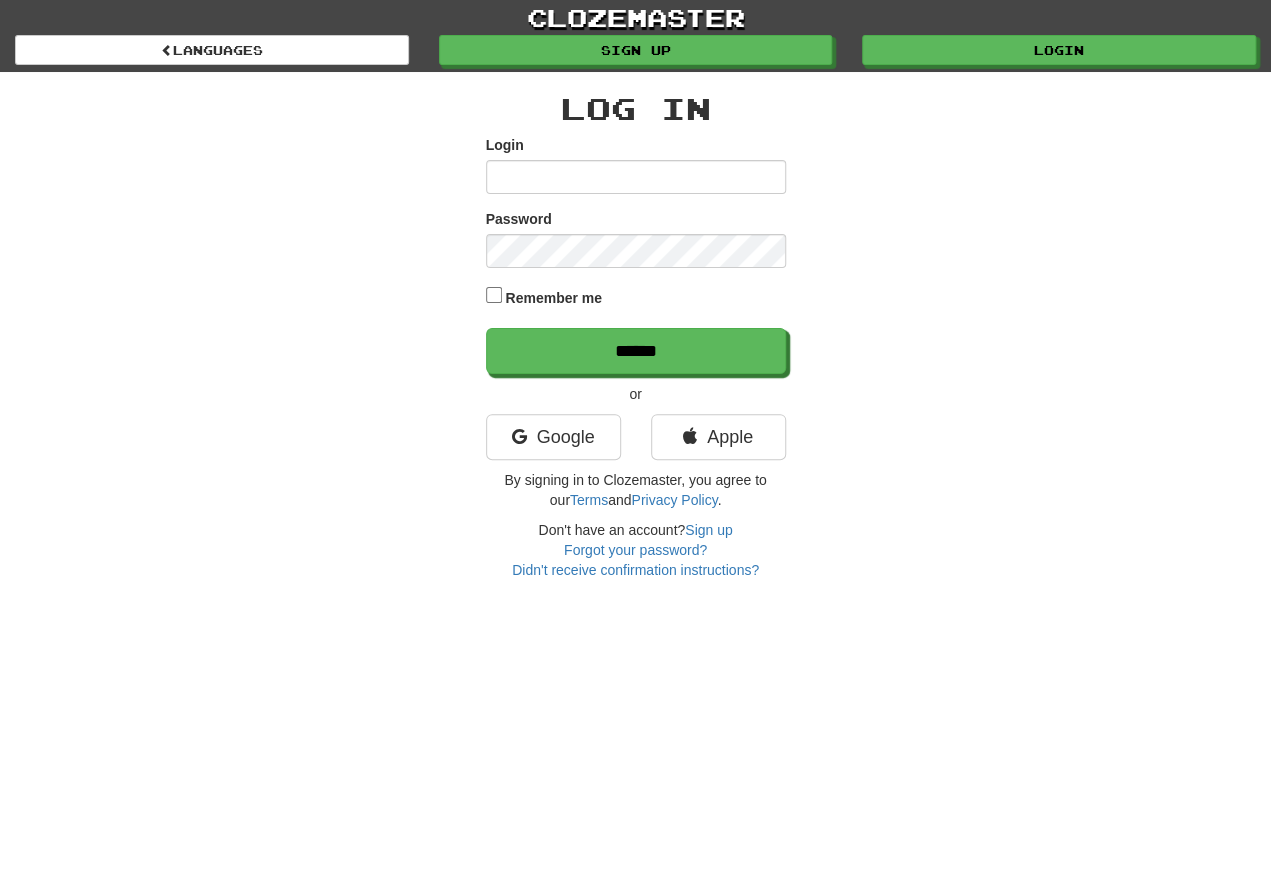 click on "Login" at bounding box center [636, 177] 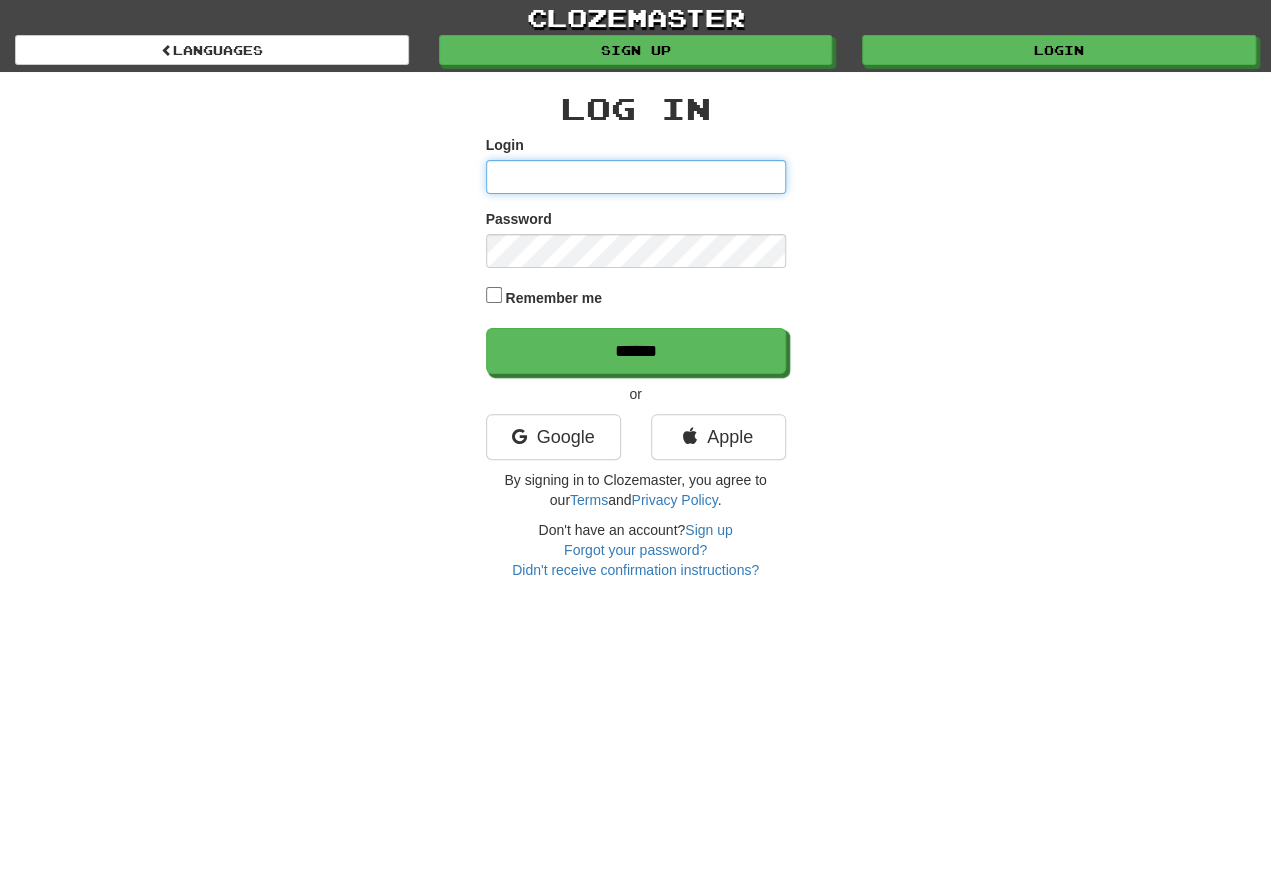 type on "**********" 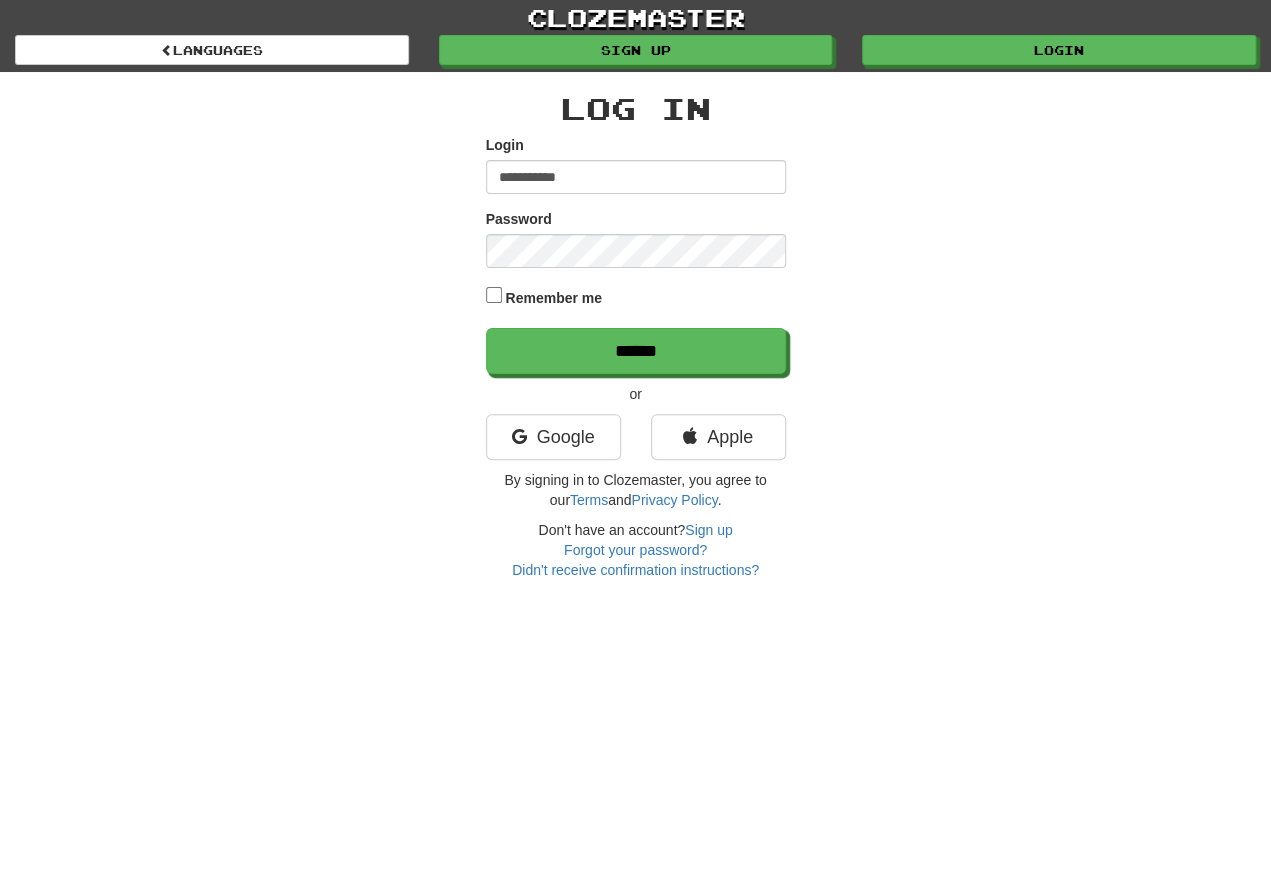 click on "******" at bounding box center [636, 351] 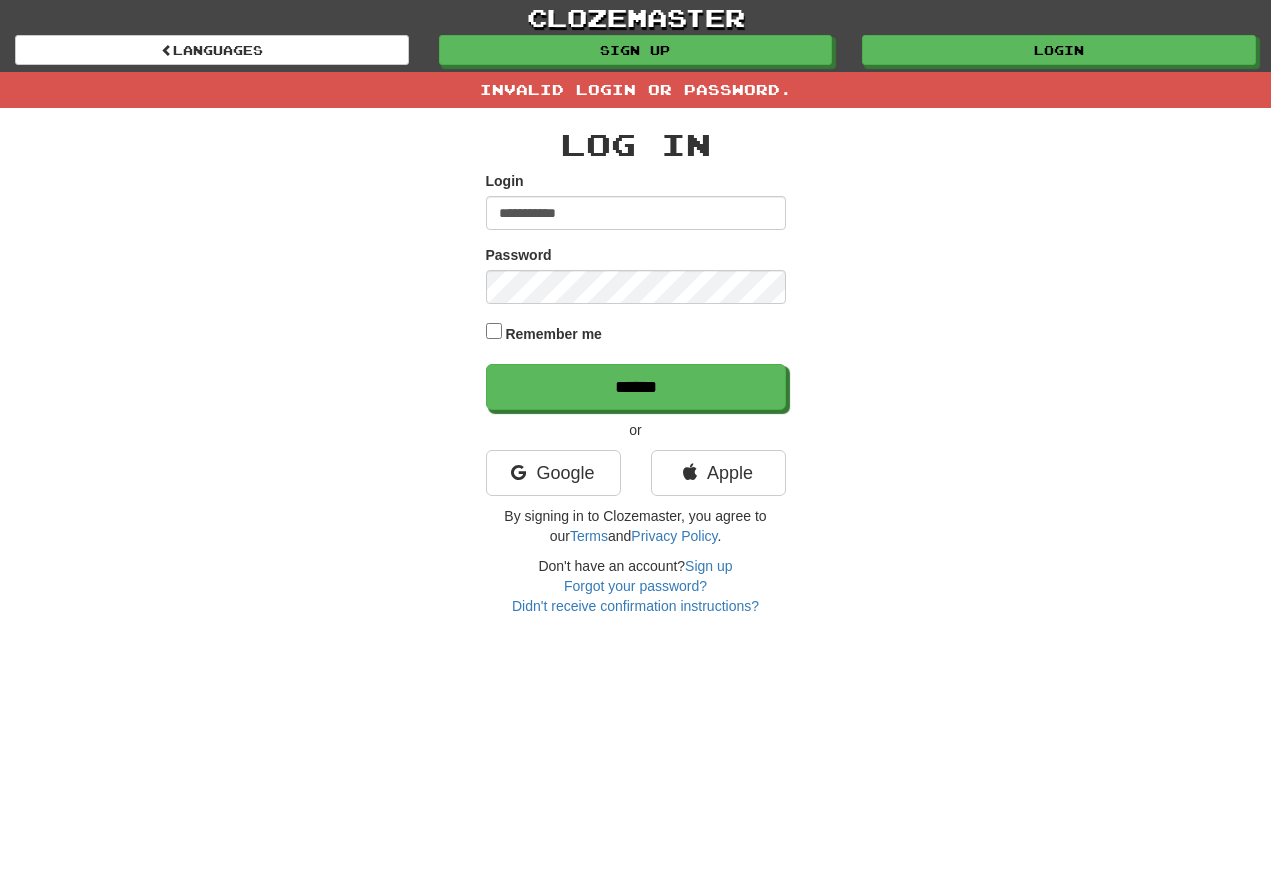 scroll, scrollTop: 0, scrollLeft: 0, axis: both 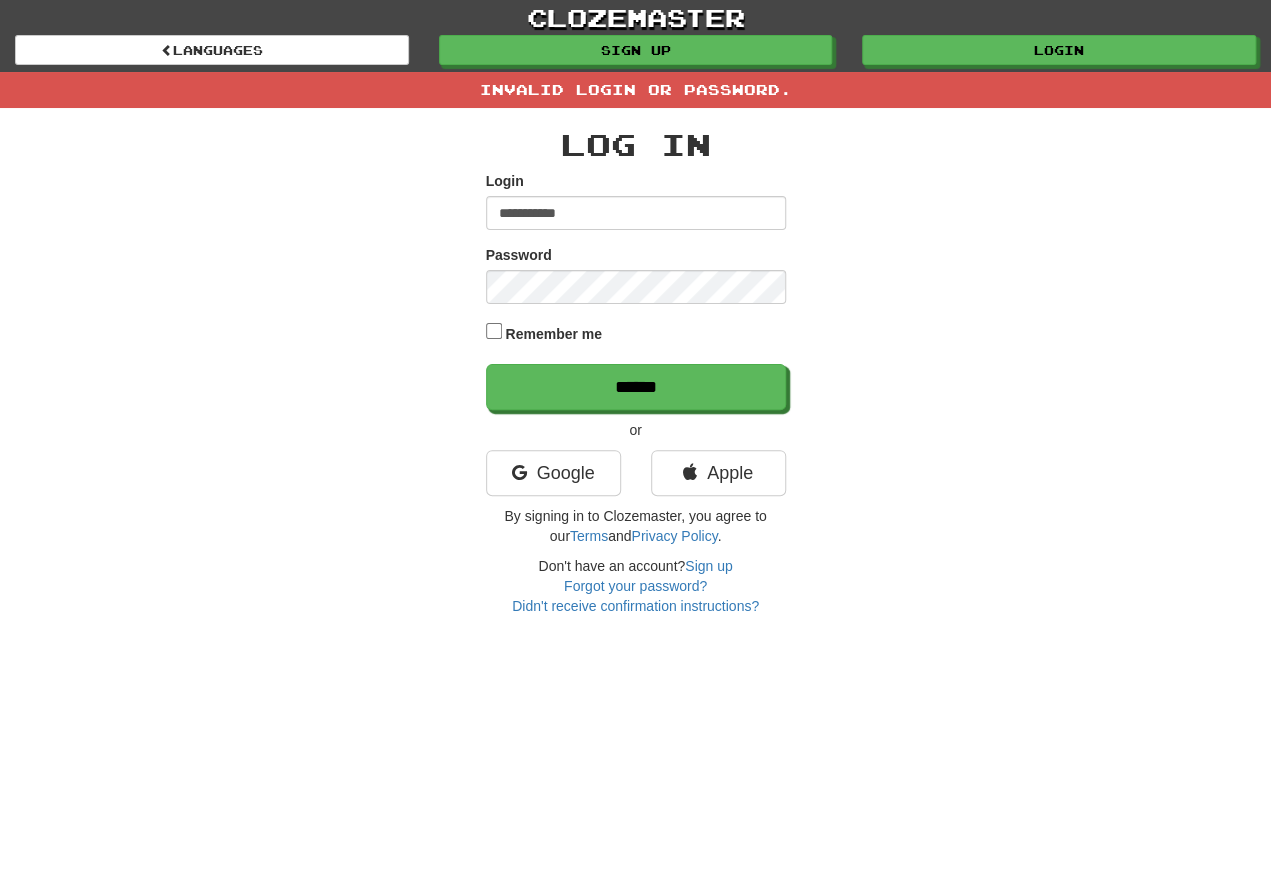 click on "**********" at bounding box center [636, 213] 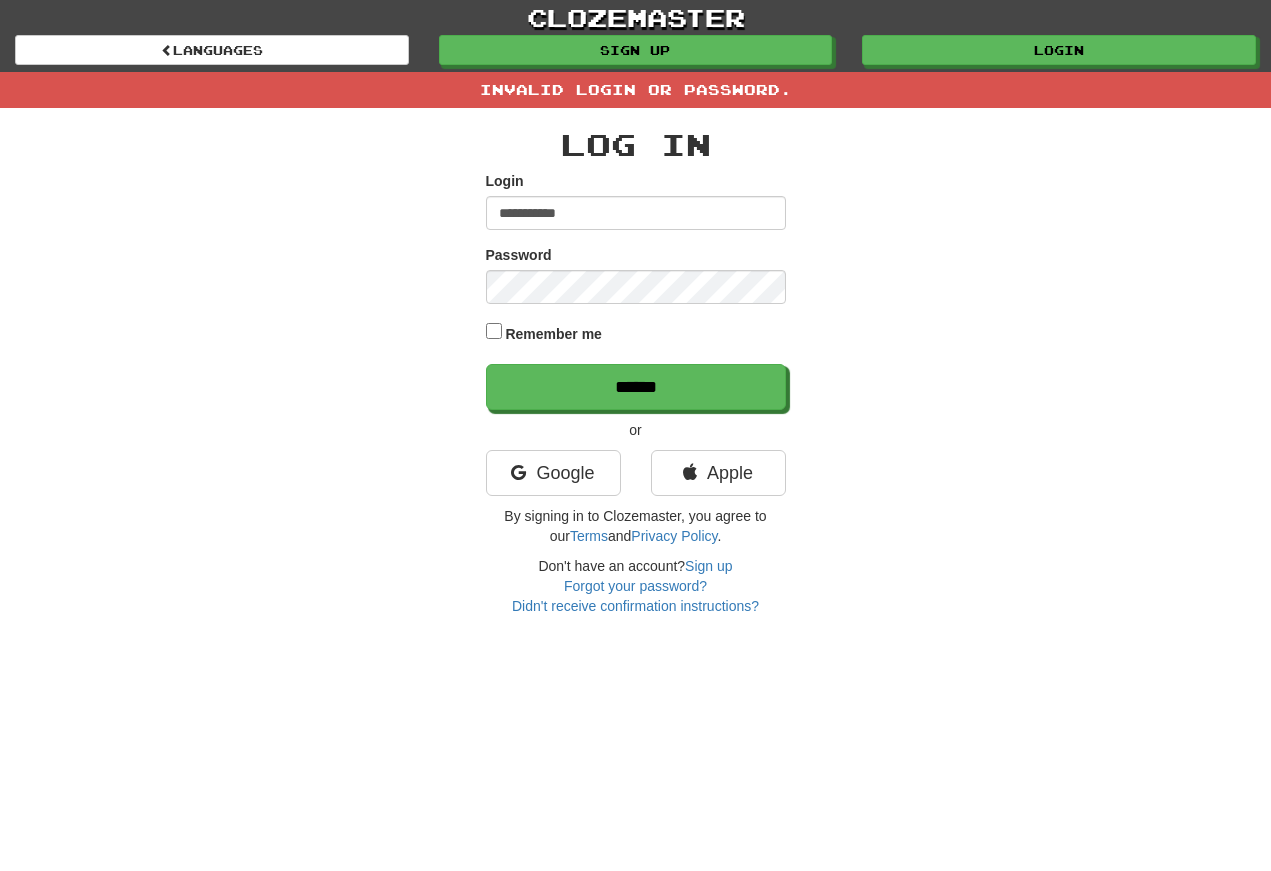 scroll, scrollTop: 0, scrollLeft: 0, axis: both 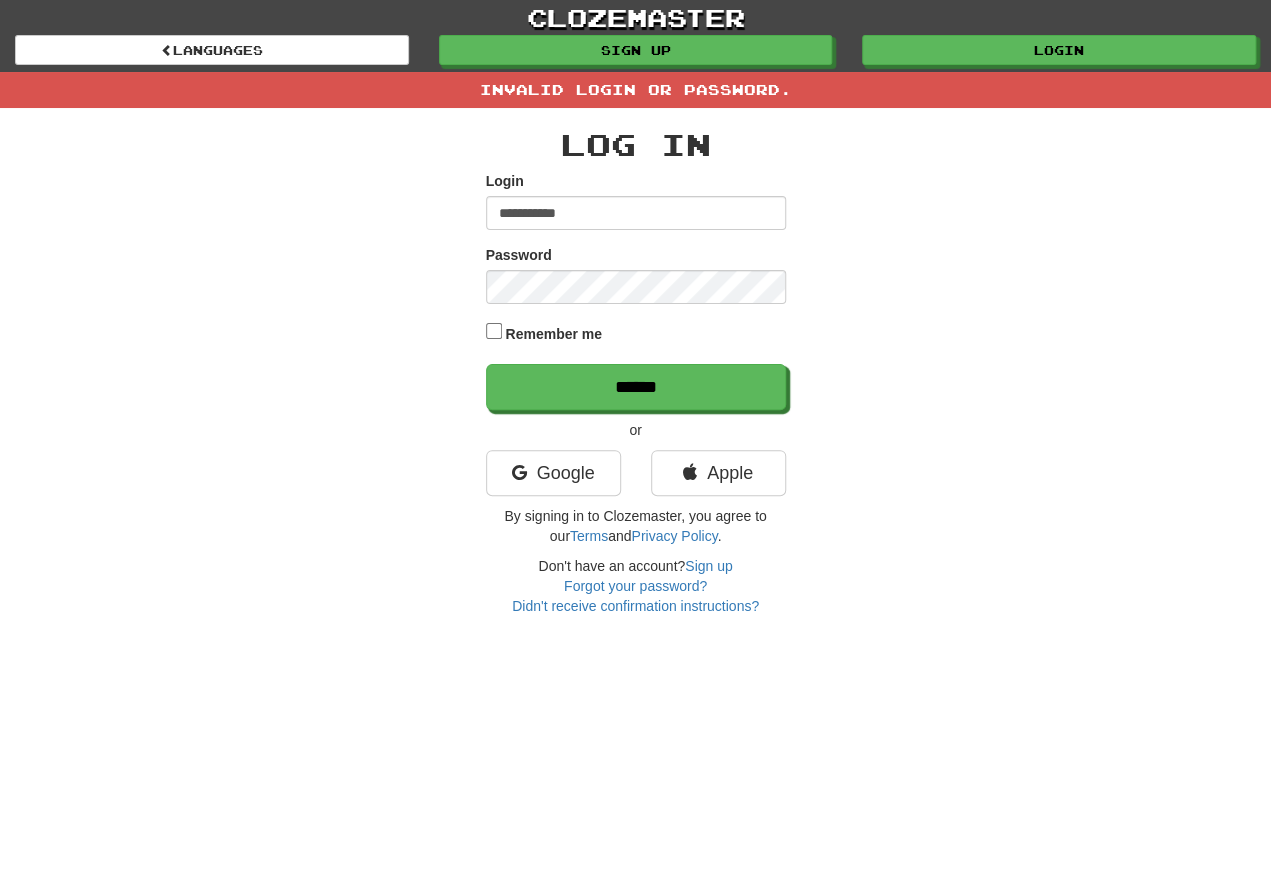 click on "**********" at bounding box center [636, 213] 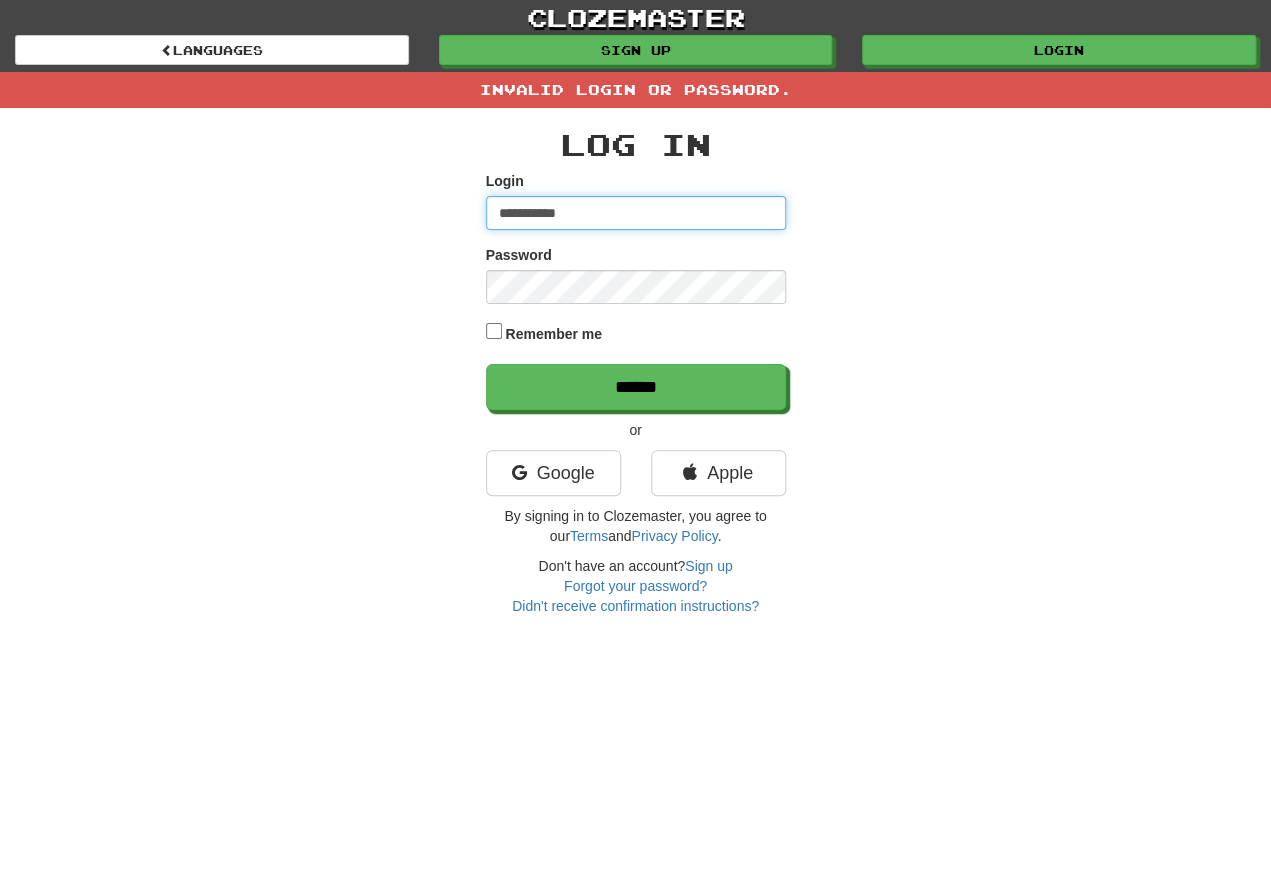 click on "**********" at bounding box center [636, 213] 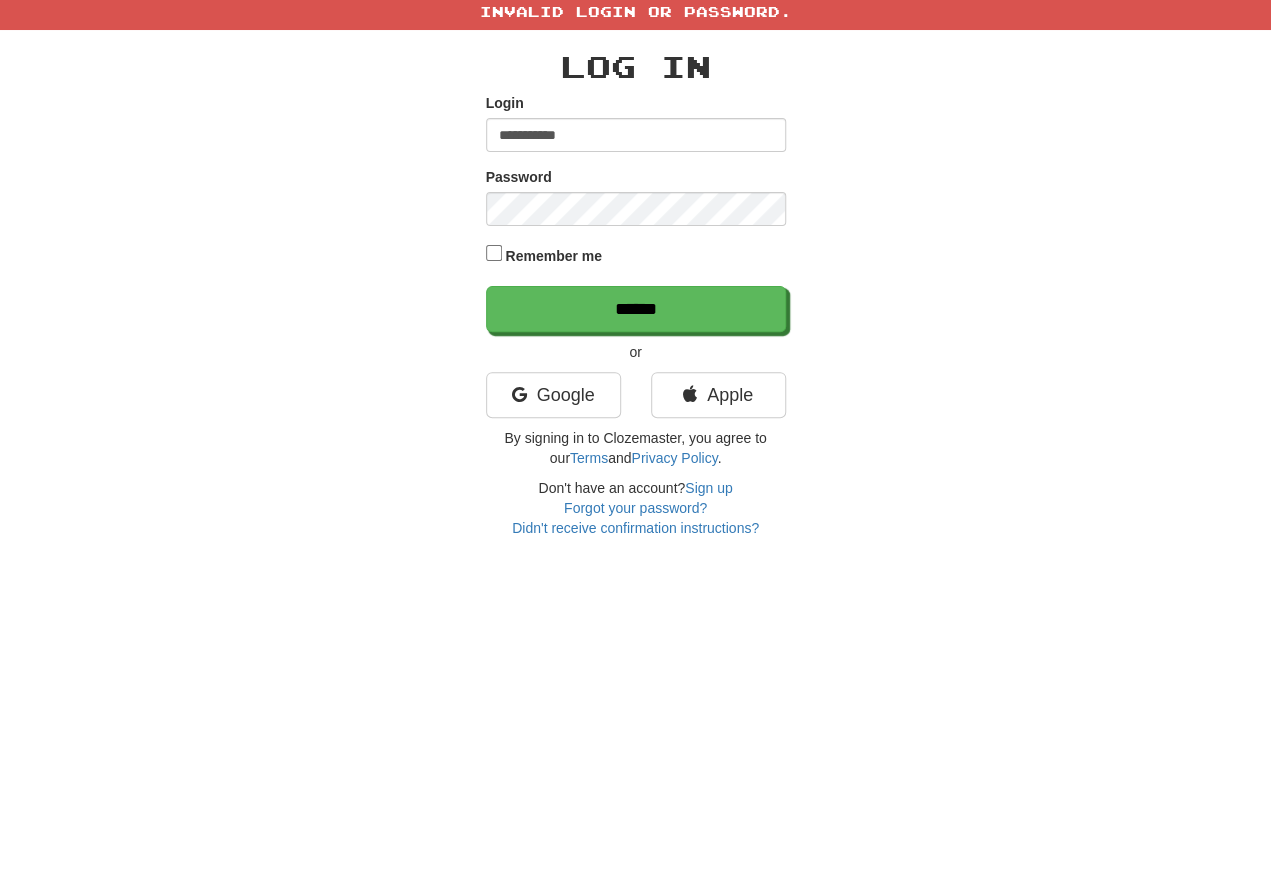 click on "******" at bounding box center (636, 387) 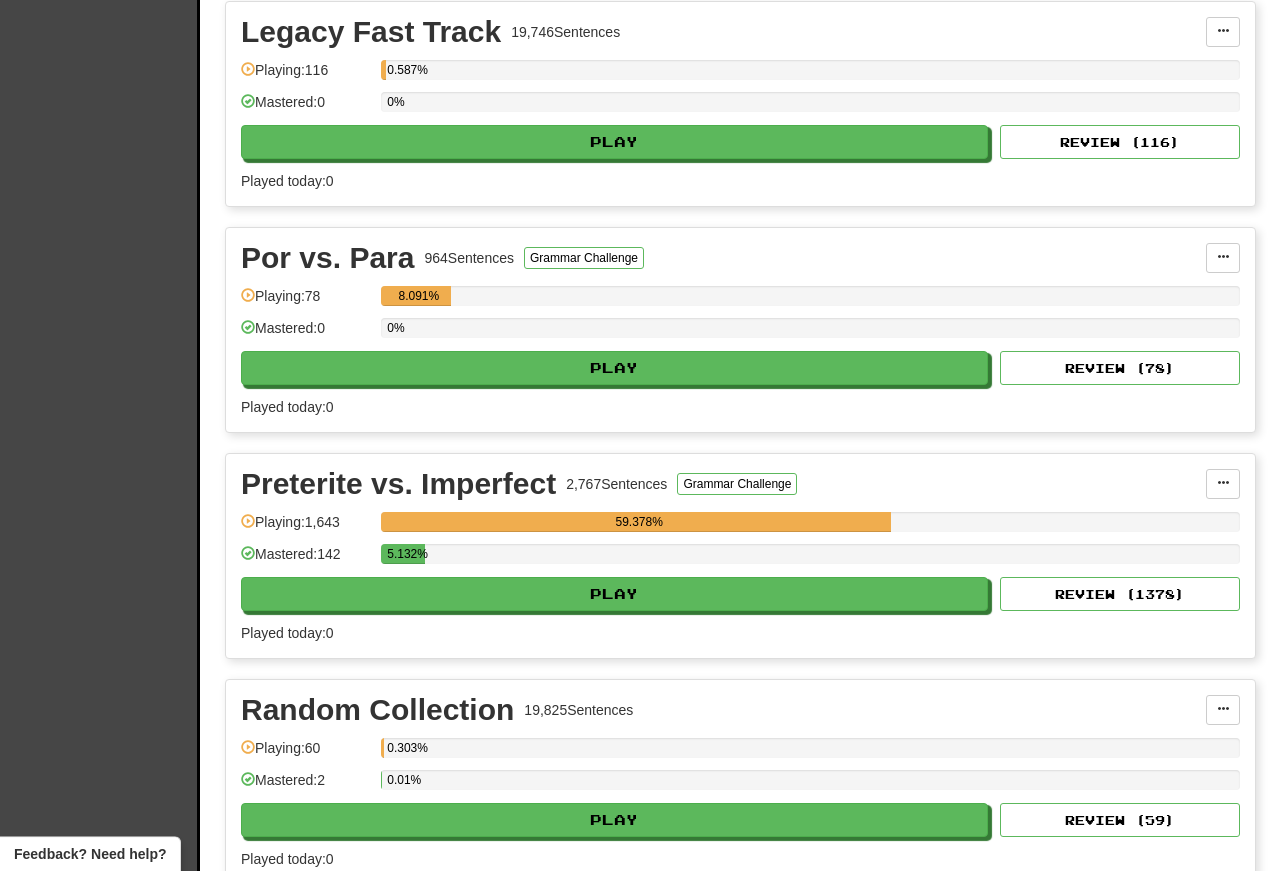 scroll, scrollTop: 6542, scrollLeft: 0, axis: vertical 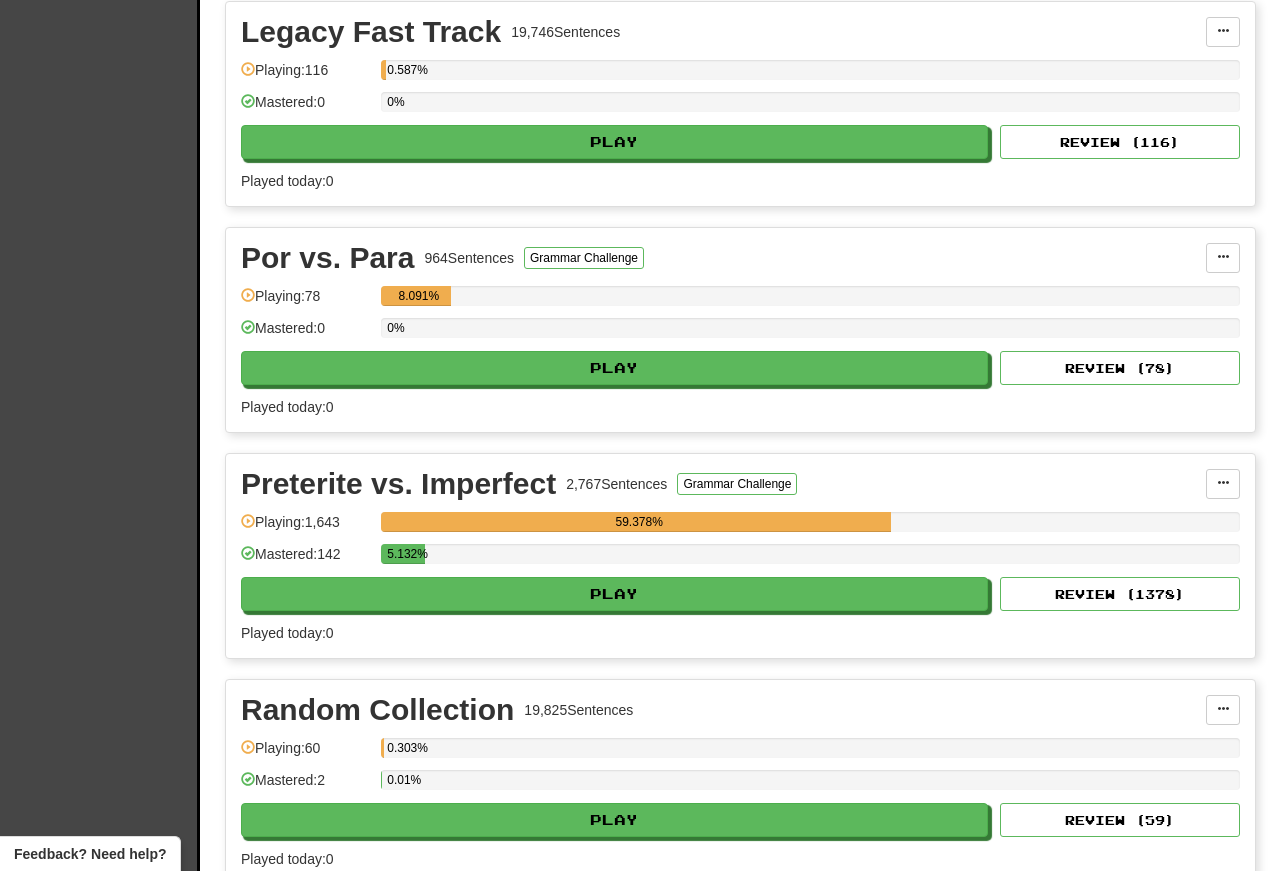 click on "Play" at bounding box center [614, 594] 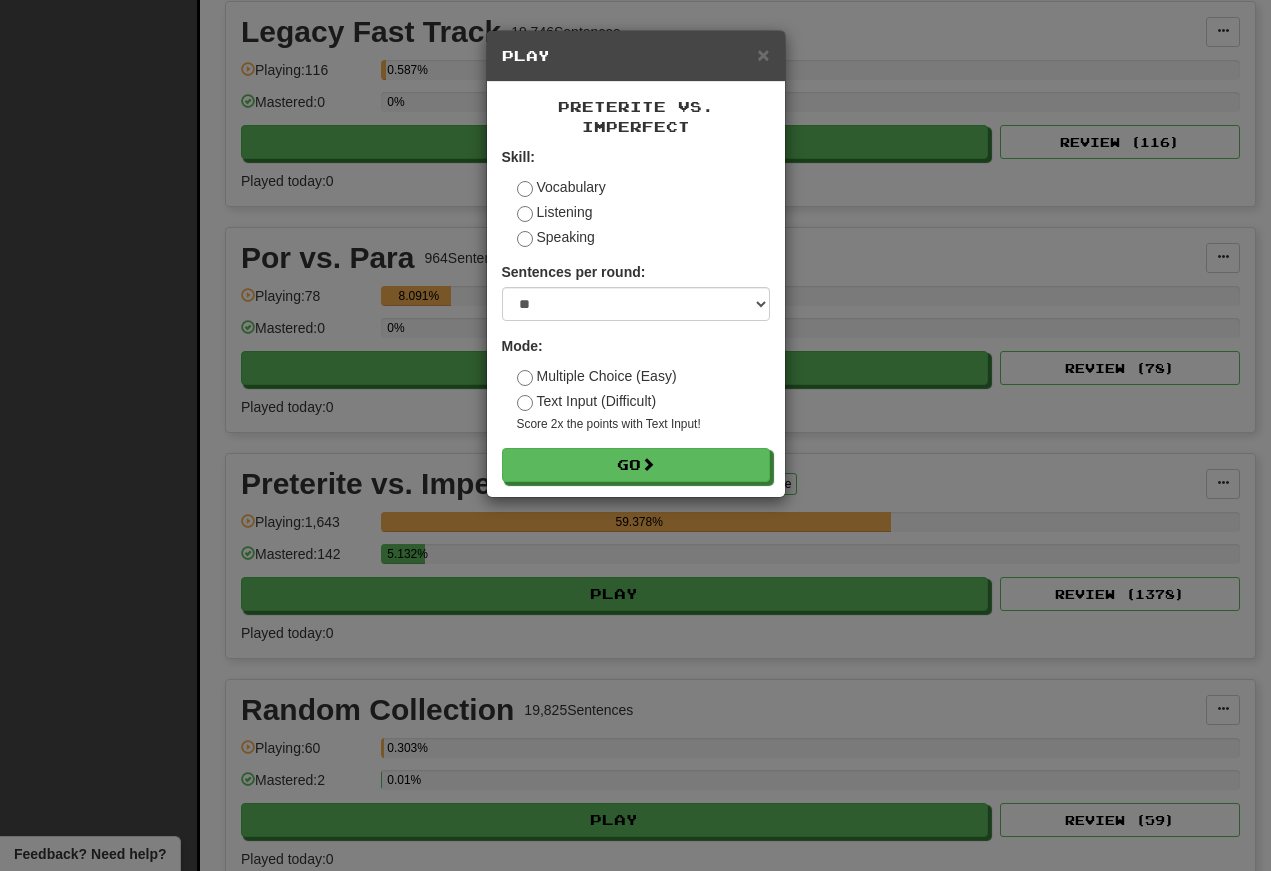 click on "Go" at bounding box center [636, 465] 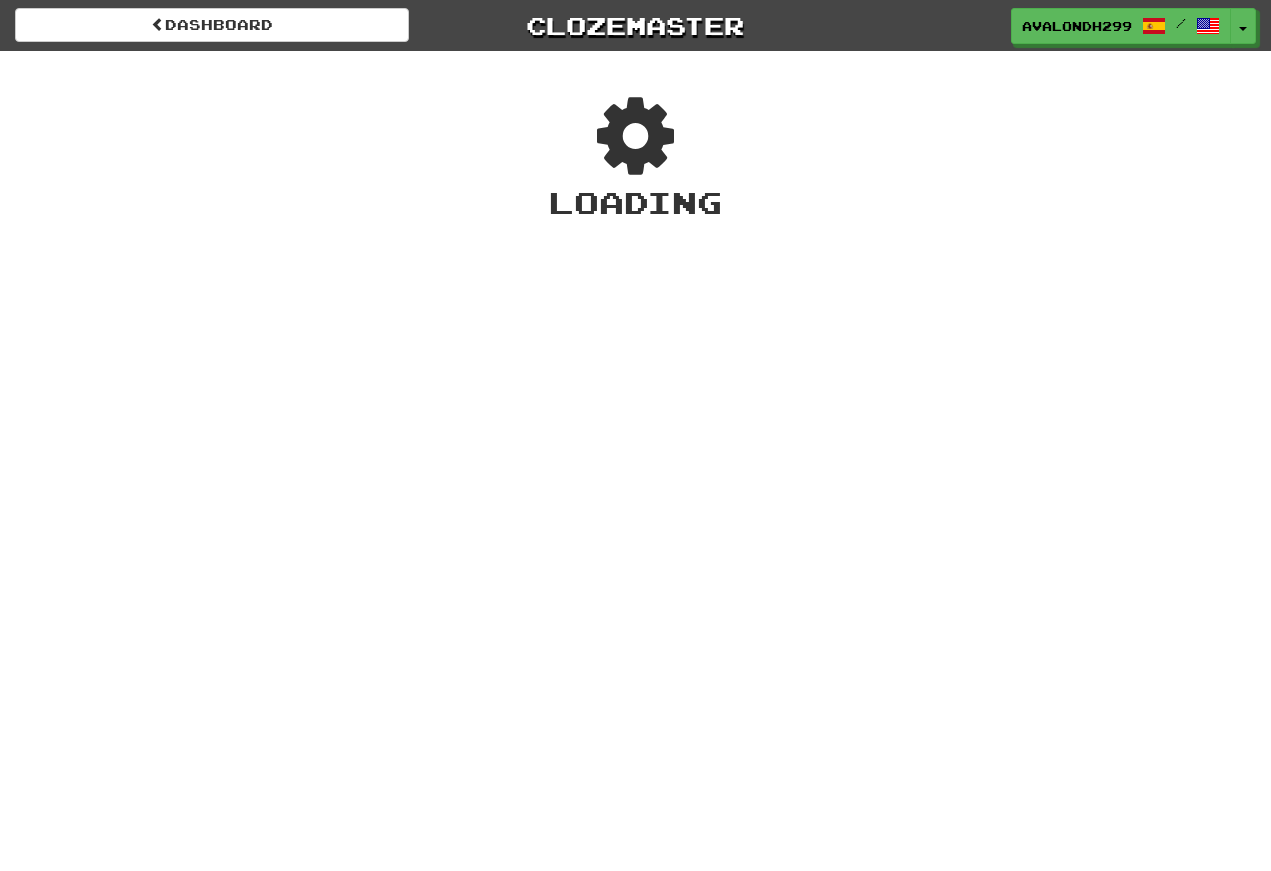 scroll, scrollTop: 0, scrollLeft: 0, axis: both 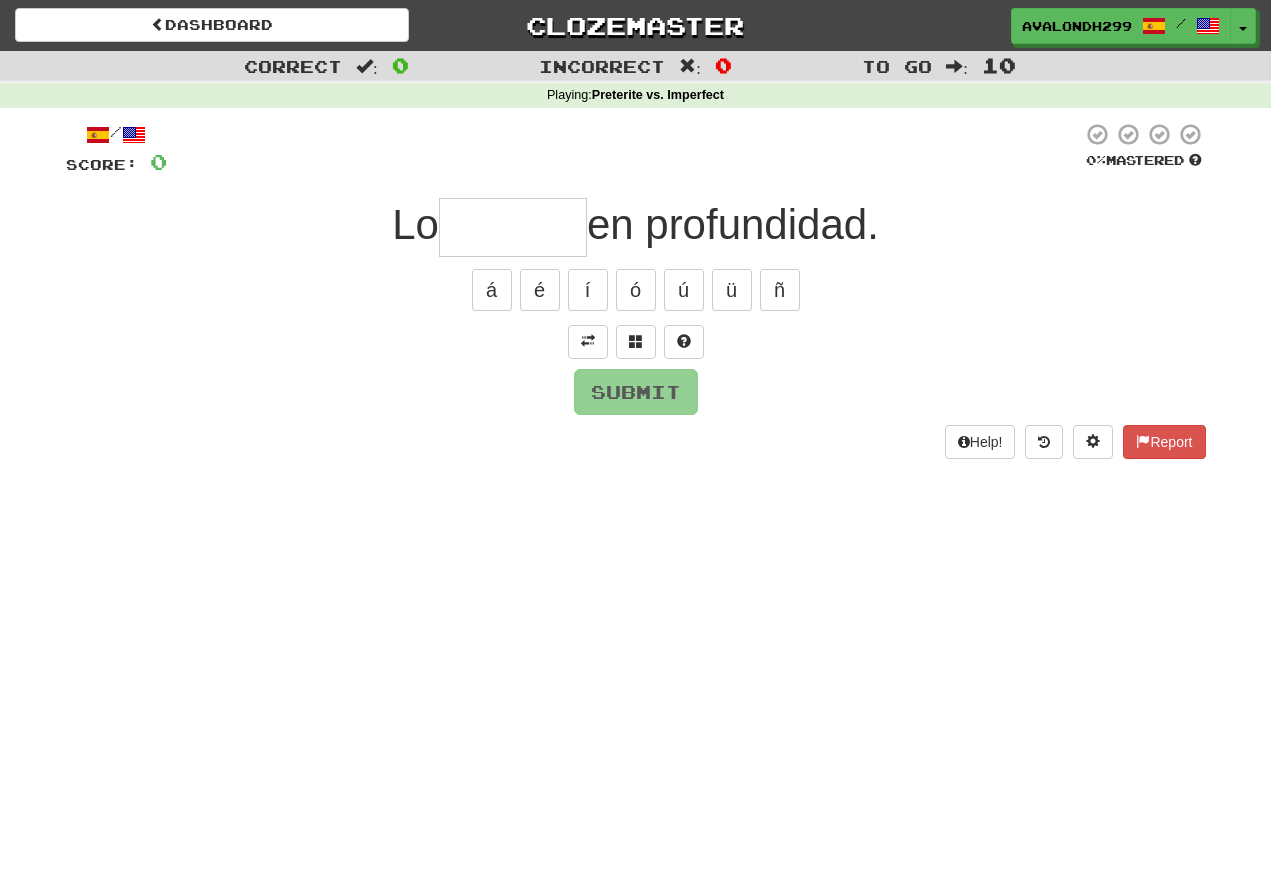 click at bounding box center [513, 227] 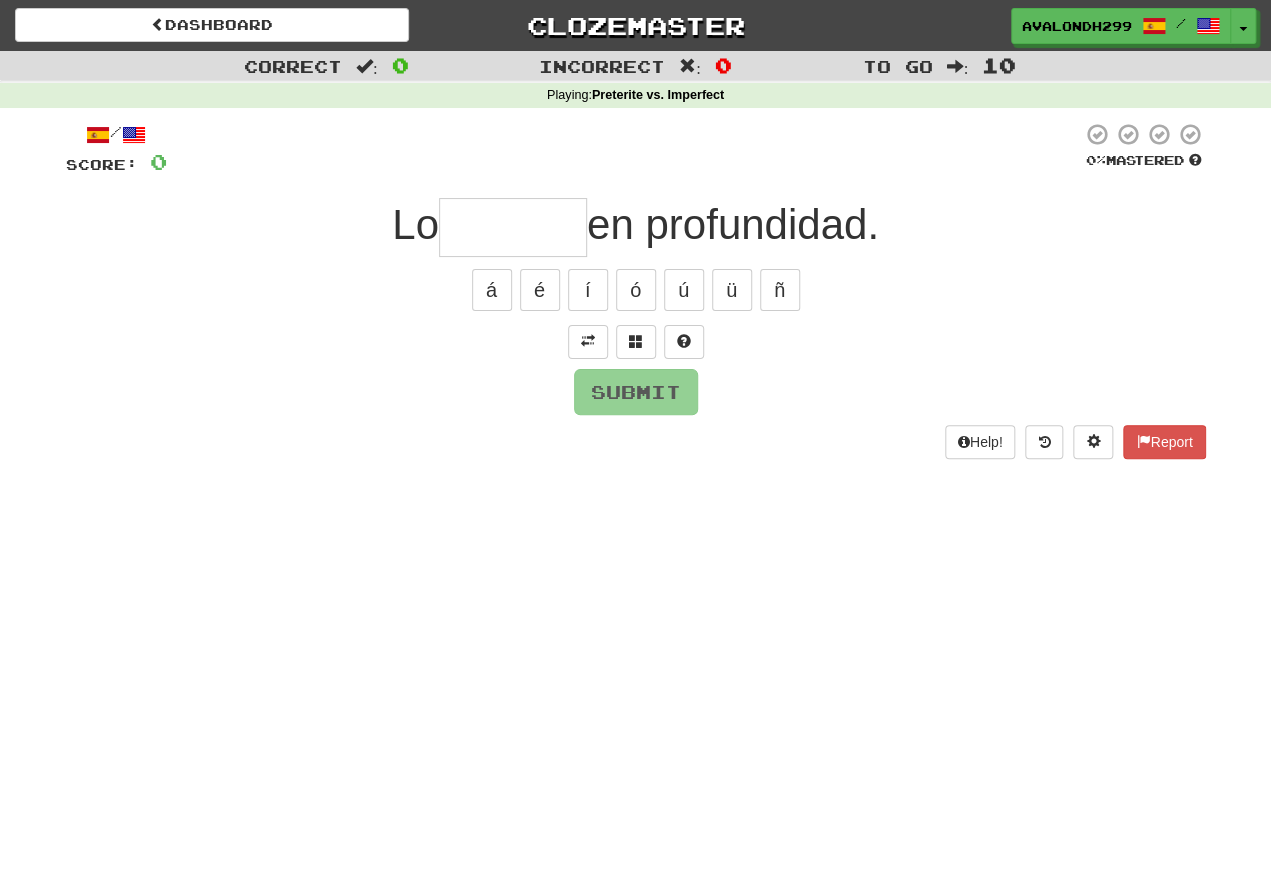 click at bounding box center (588, 341) 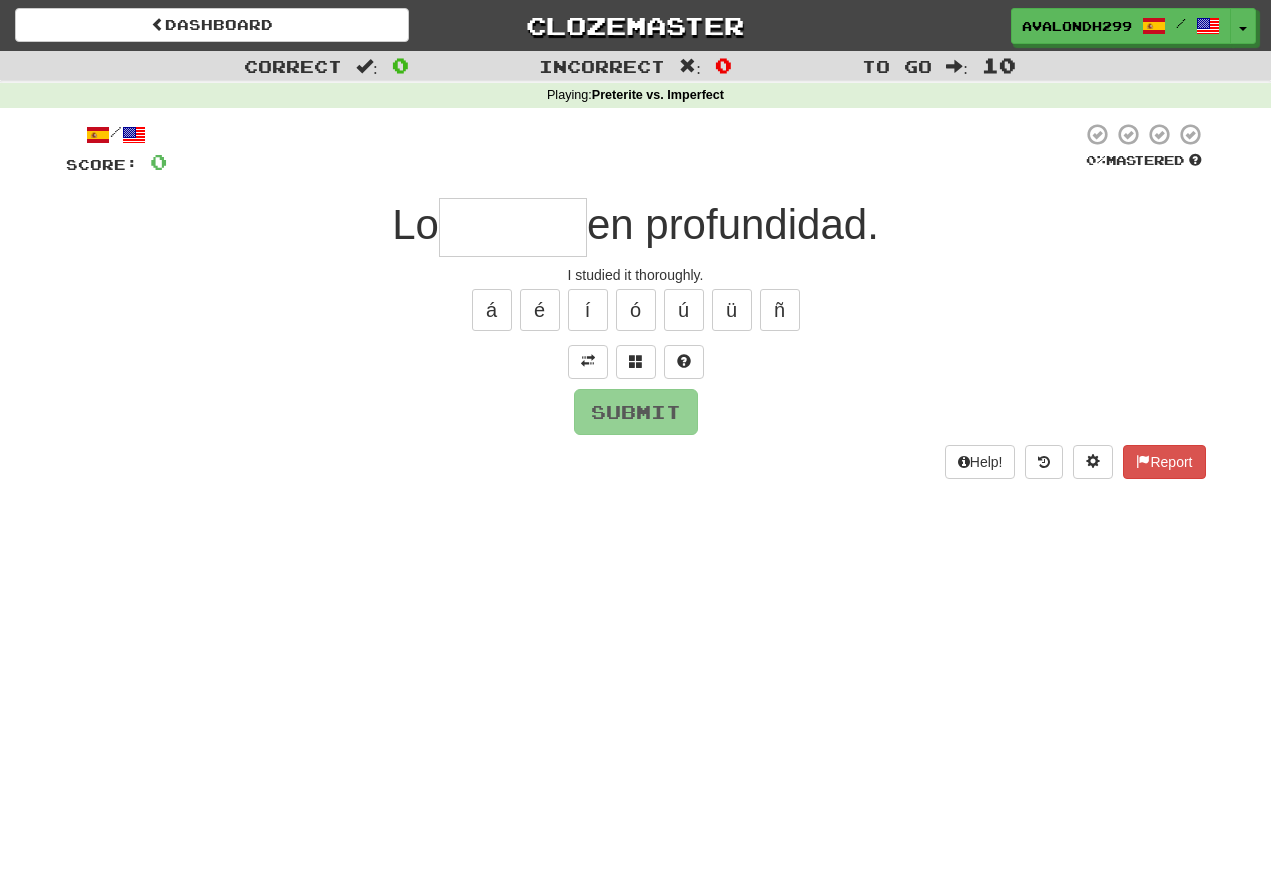 click at bounding box center [513, 227] 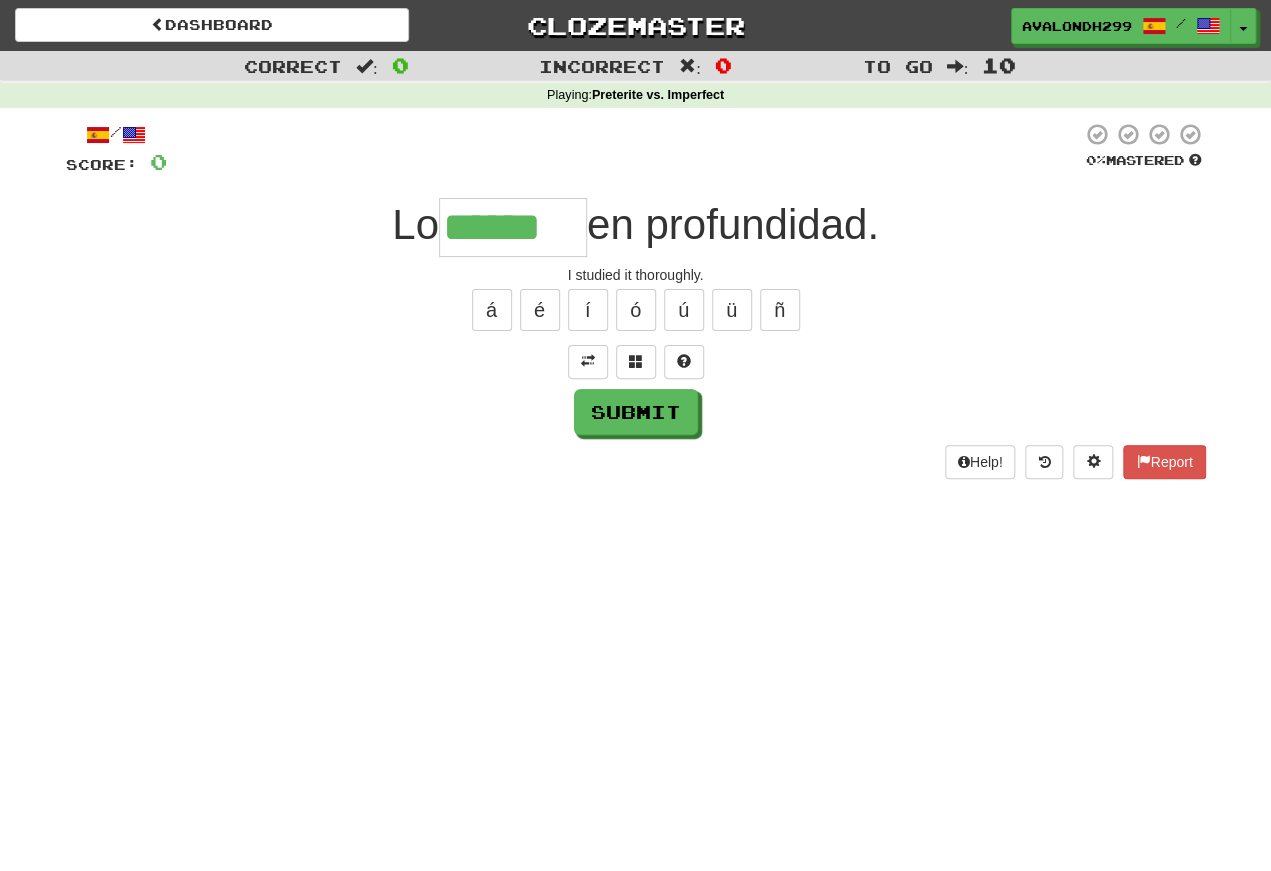 click on "ó" at bounding box center [636, 310] 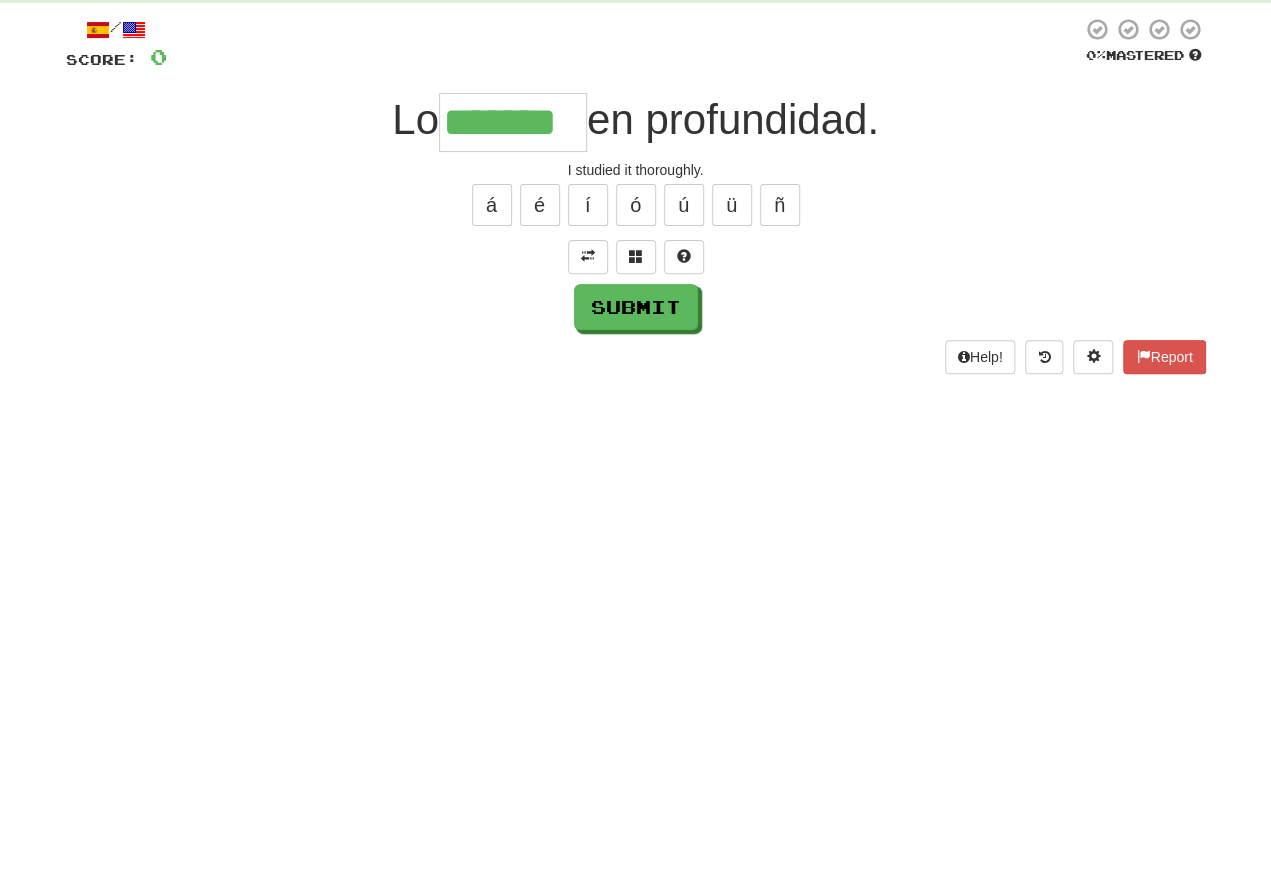 click on "Submit" at bounding box center [636, 412] 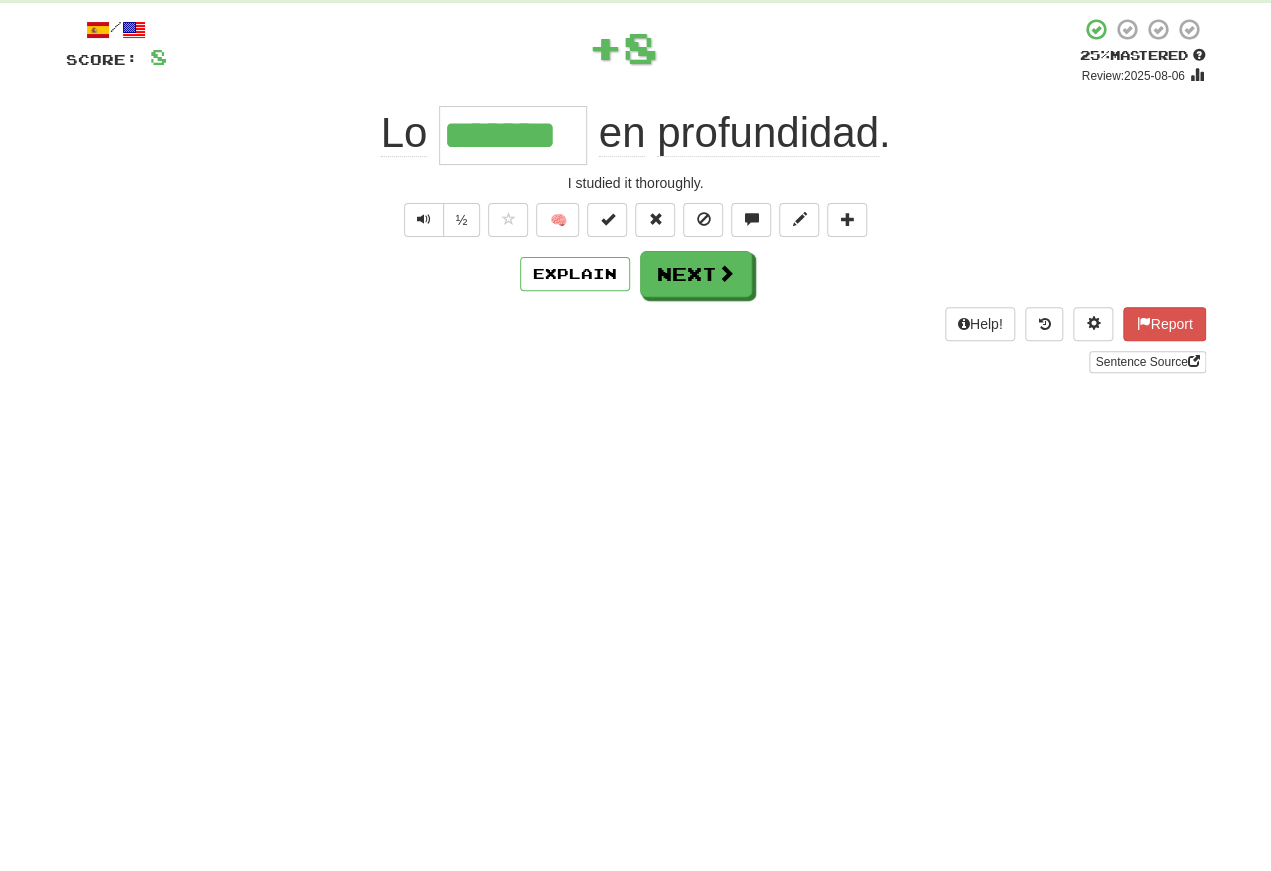 scroll, scrollTop: 104, scrollLeft: 0, axis: vertical 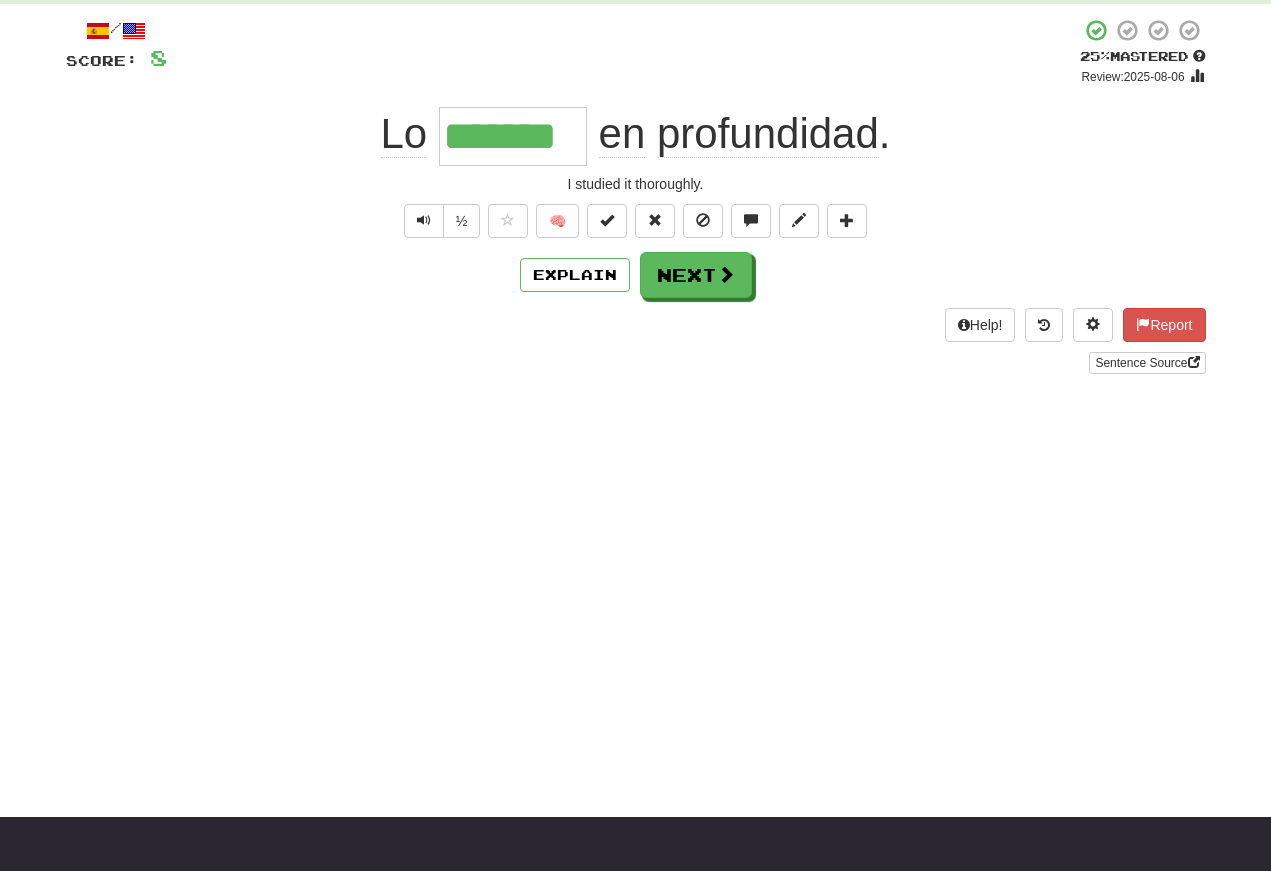 click at bounding box center [424, 221] 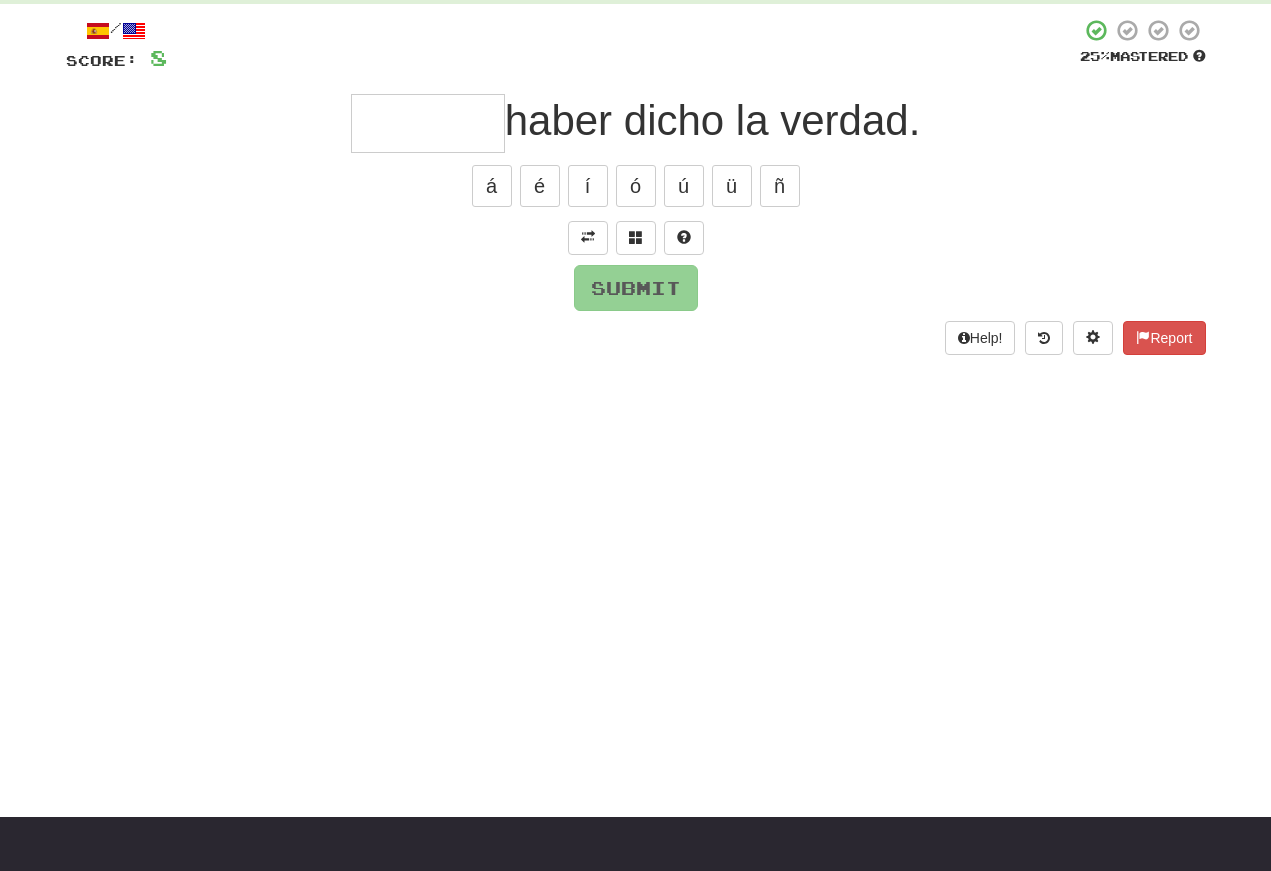 scroll, scrollTop: 104, scrollLeft: 0, axis: vertical 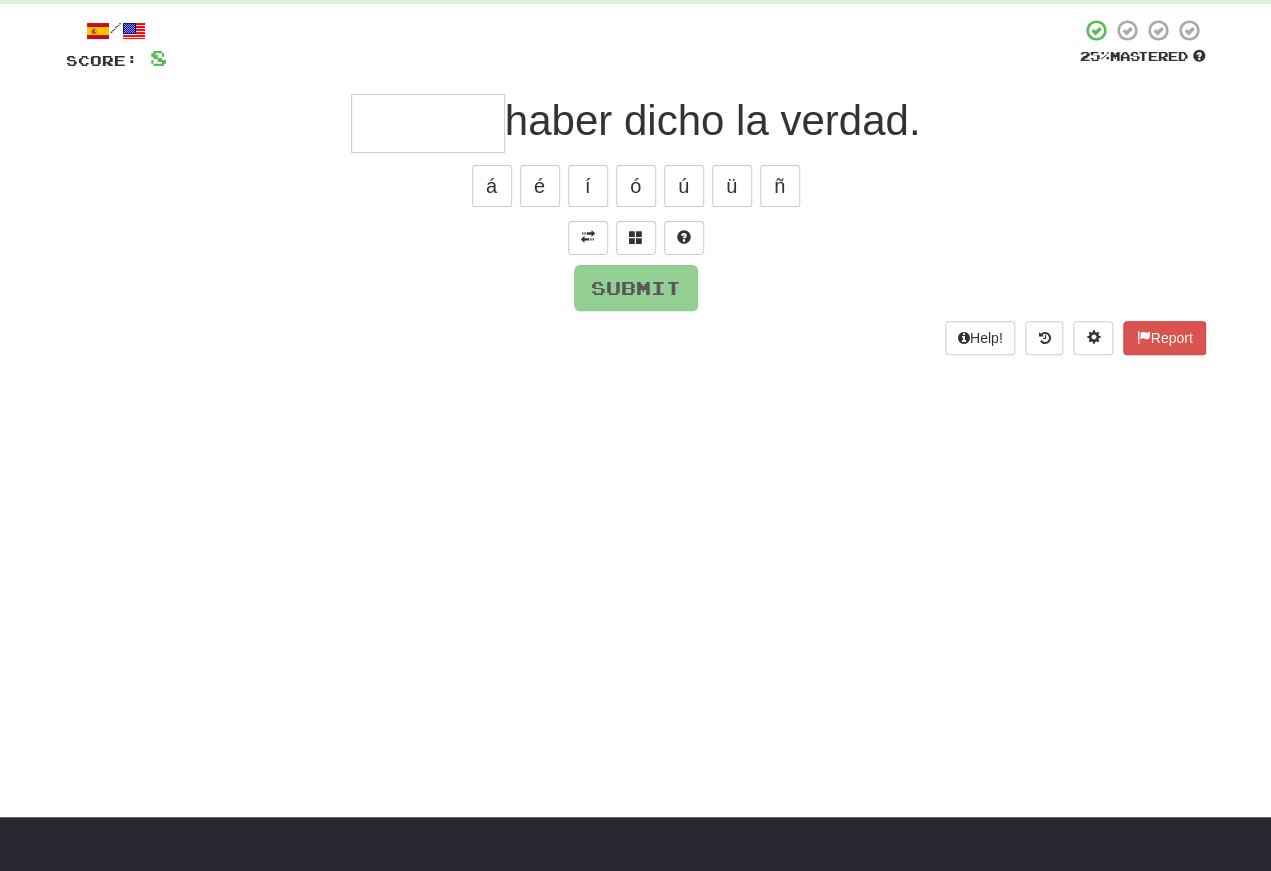 click at bounding box center (588, 238) 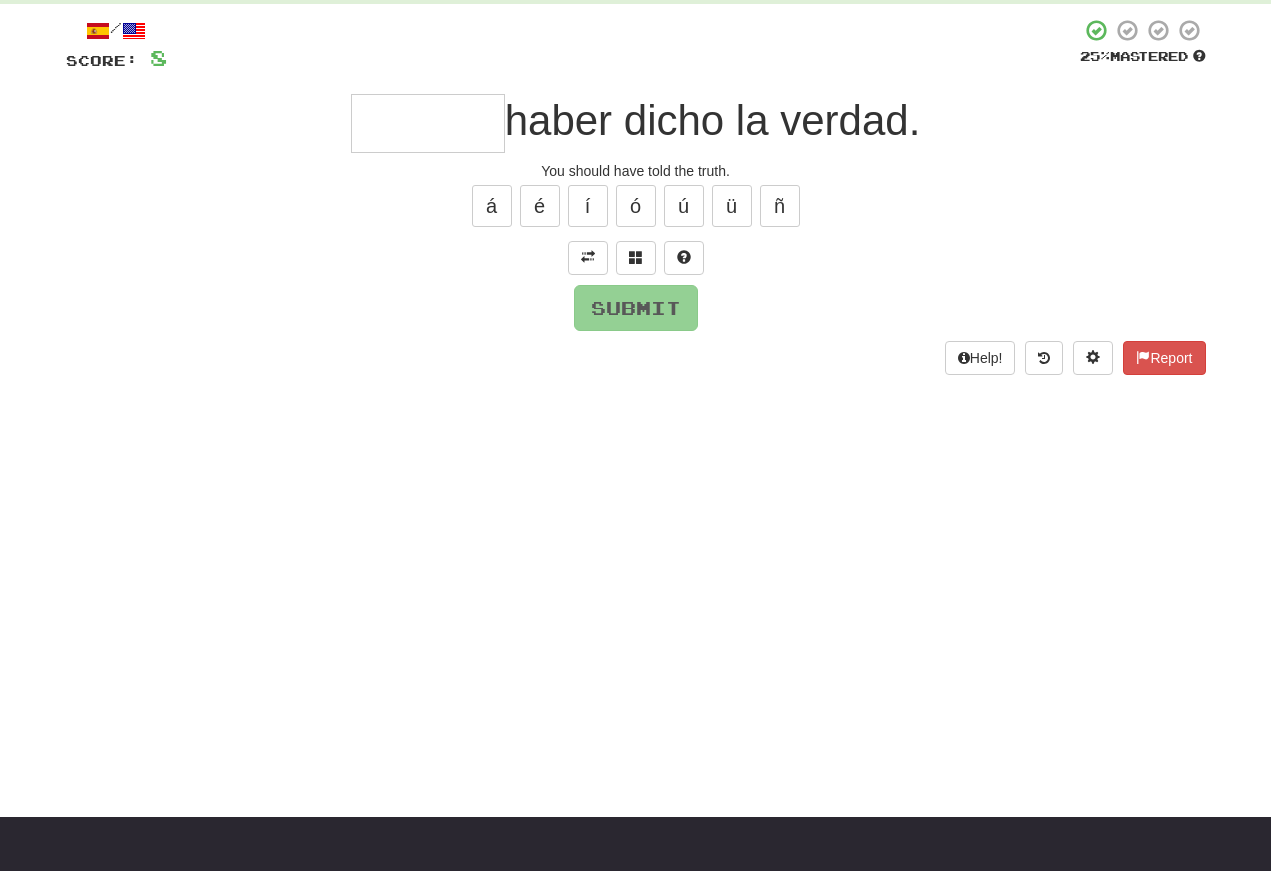 scroll, scrollTop: 104, scrollLeft: 0, axis: vertical 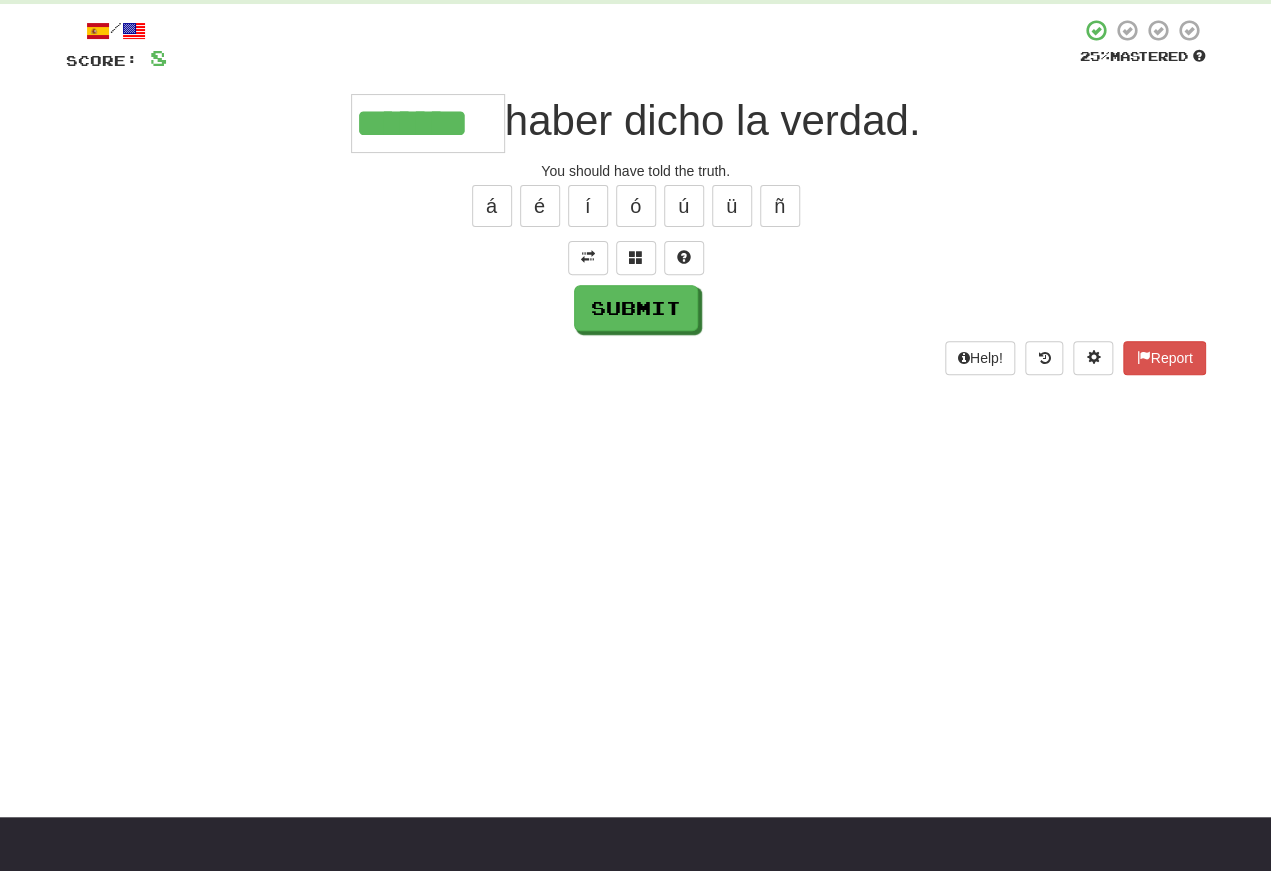 click on "Submit" at bounding box center [636, 308] 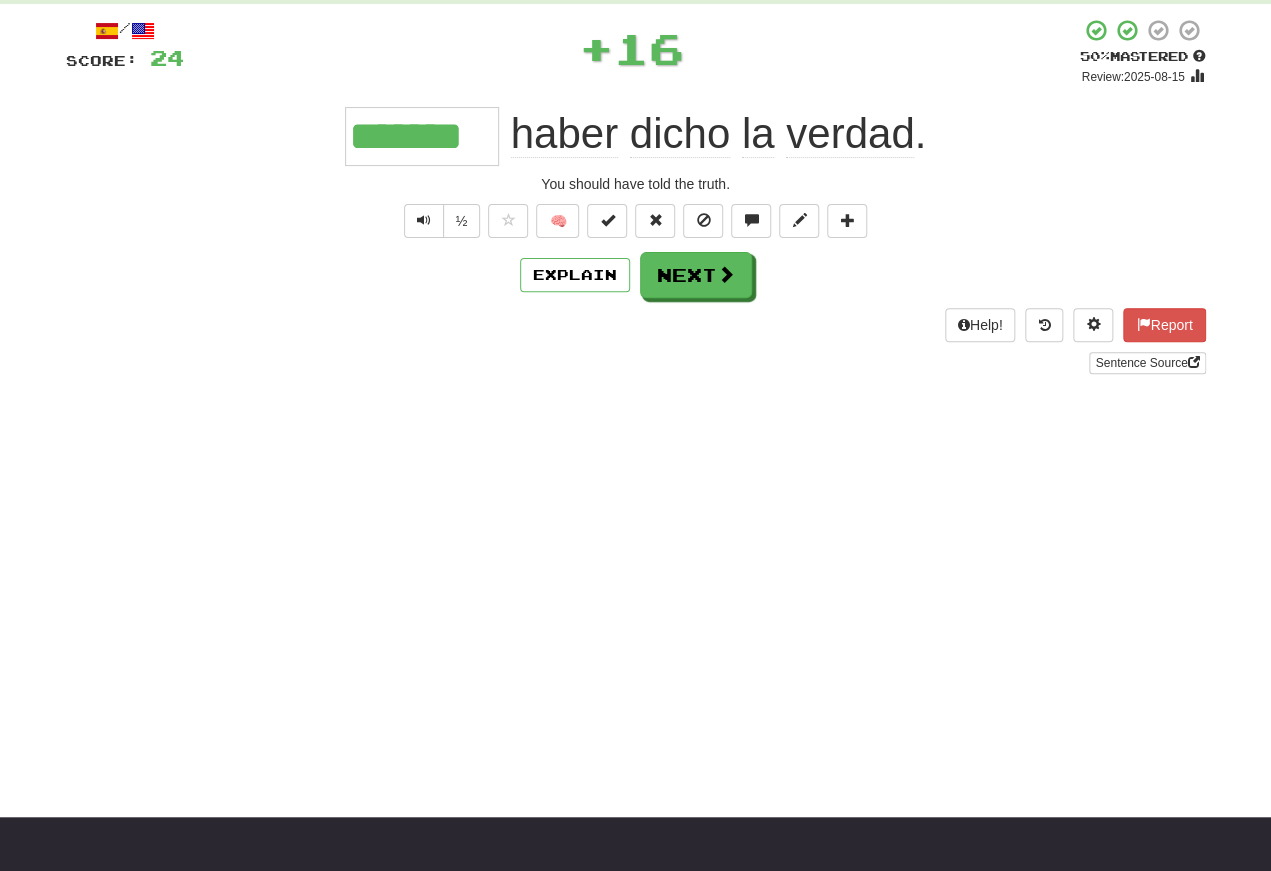 scroll, scrollTop: 104, scrollLeft: 0, axis: vertical 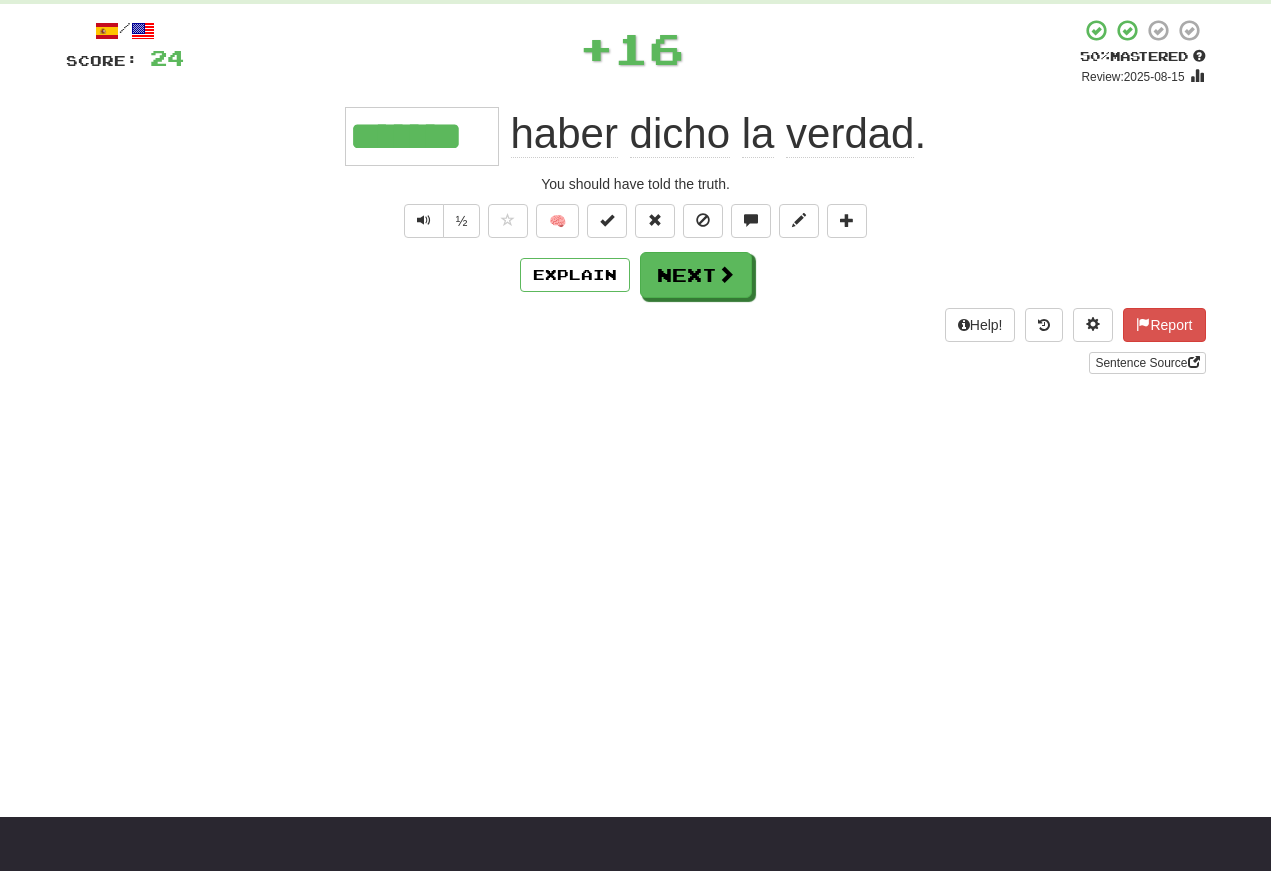 click at bounding box center [424, 221] 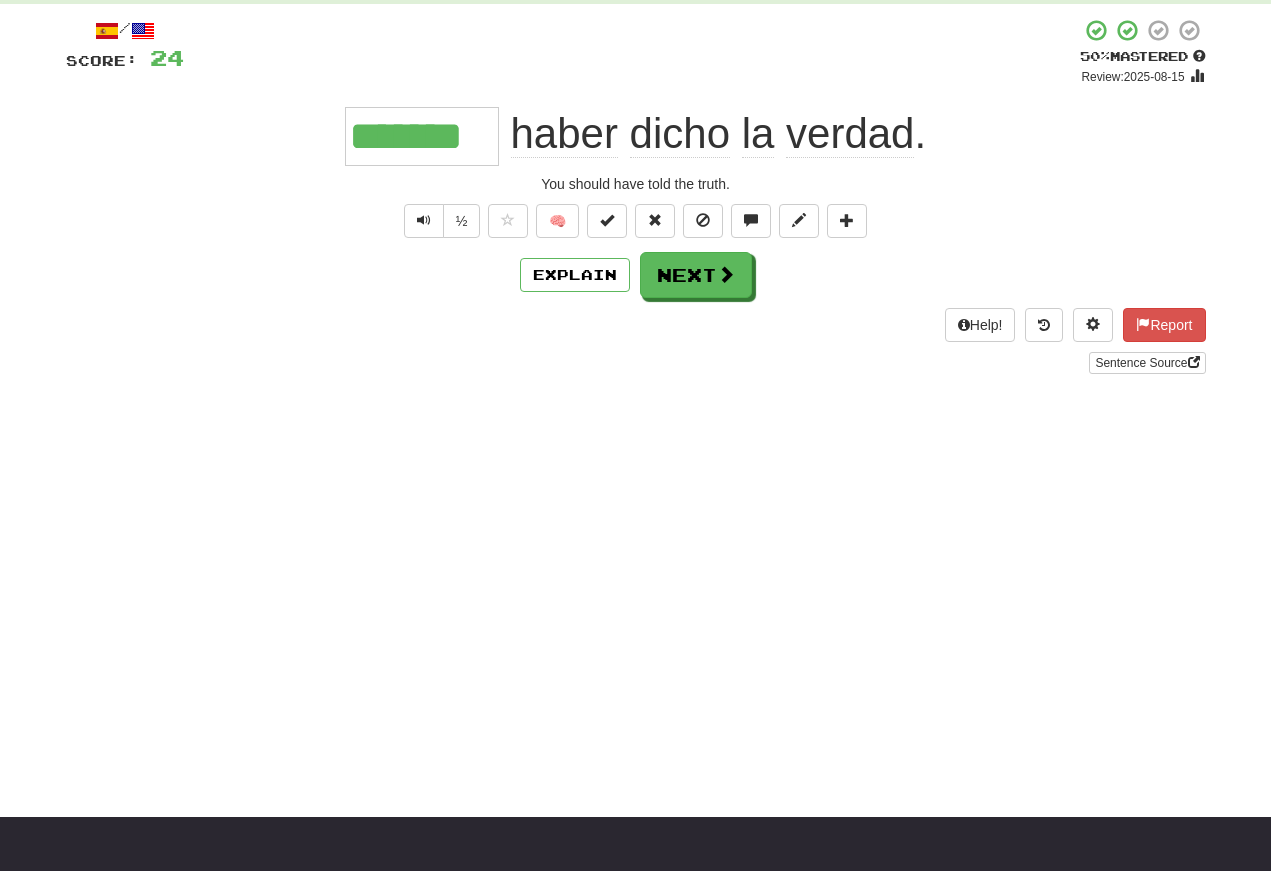 click at bounding box center [424, 220] 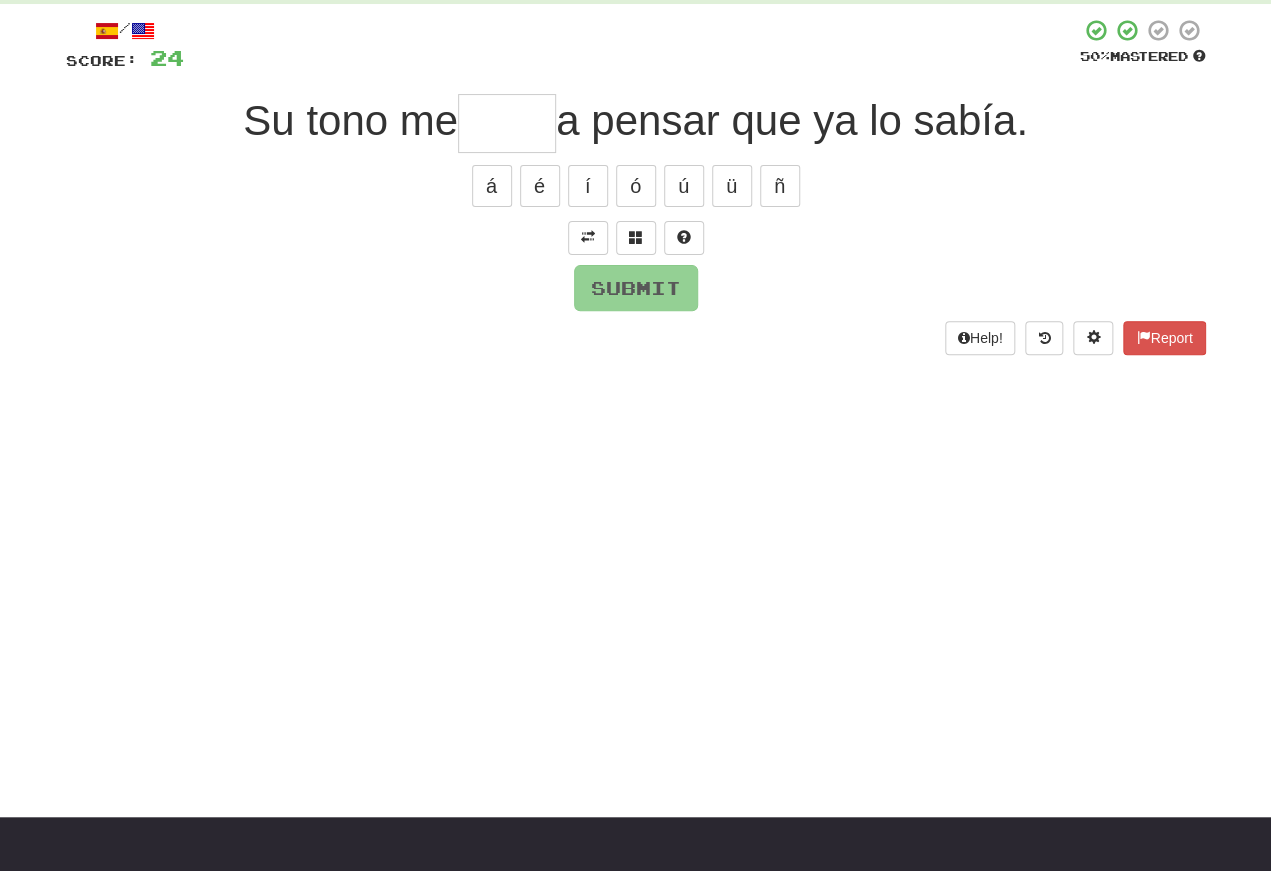 click at bounding box center [588, 237] 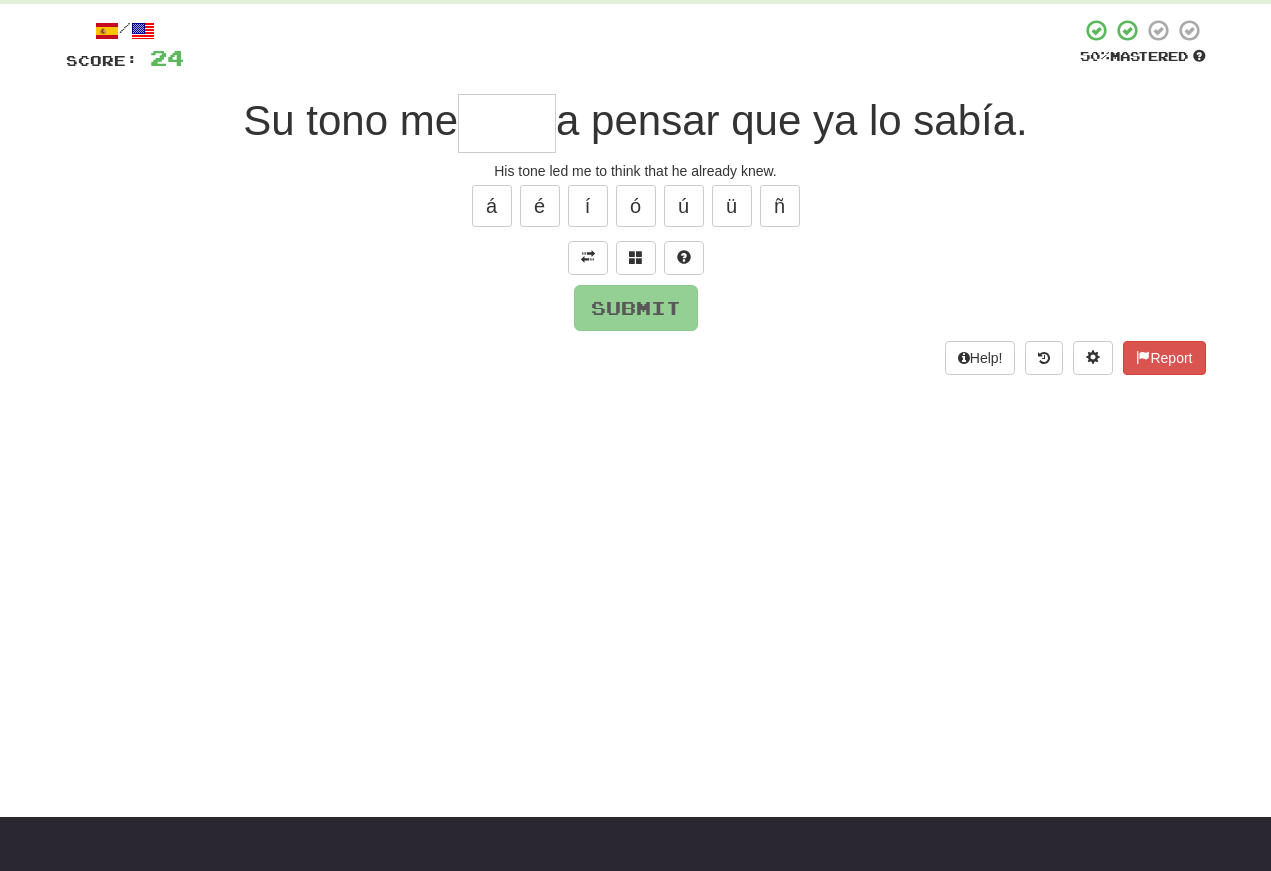 scroll, scrollTop: 104, scrollLeft: 0, axis: vertical 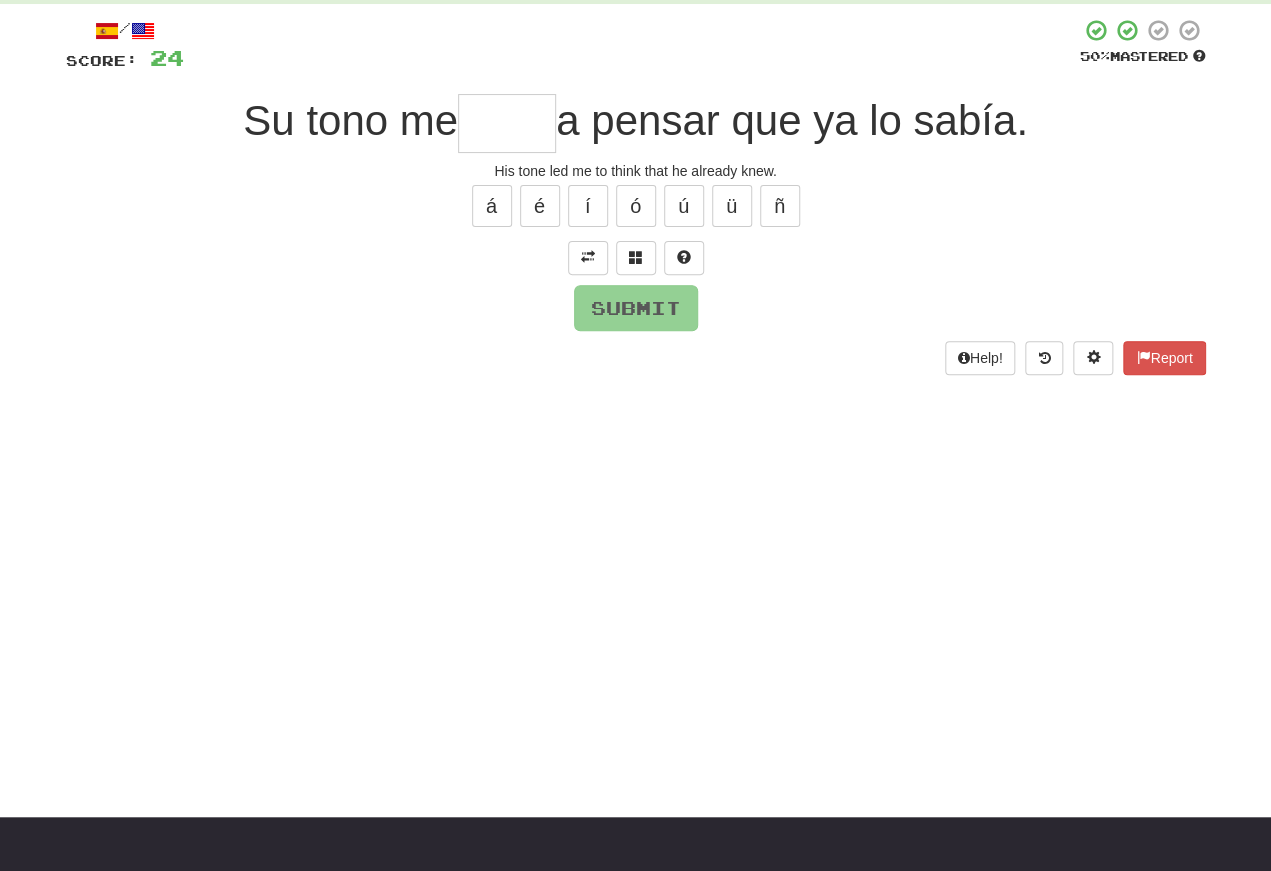 type on "*" 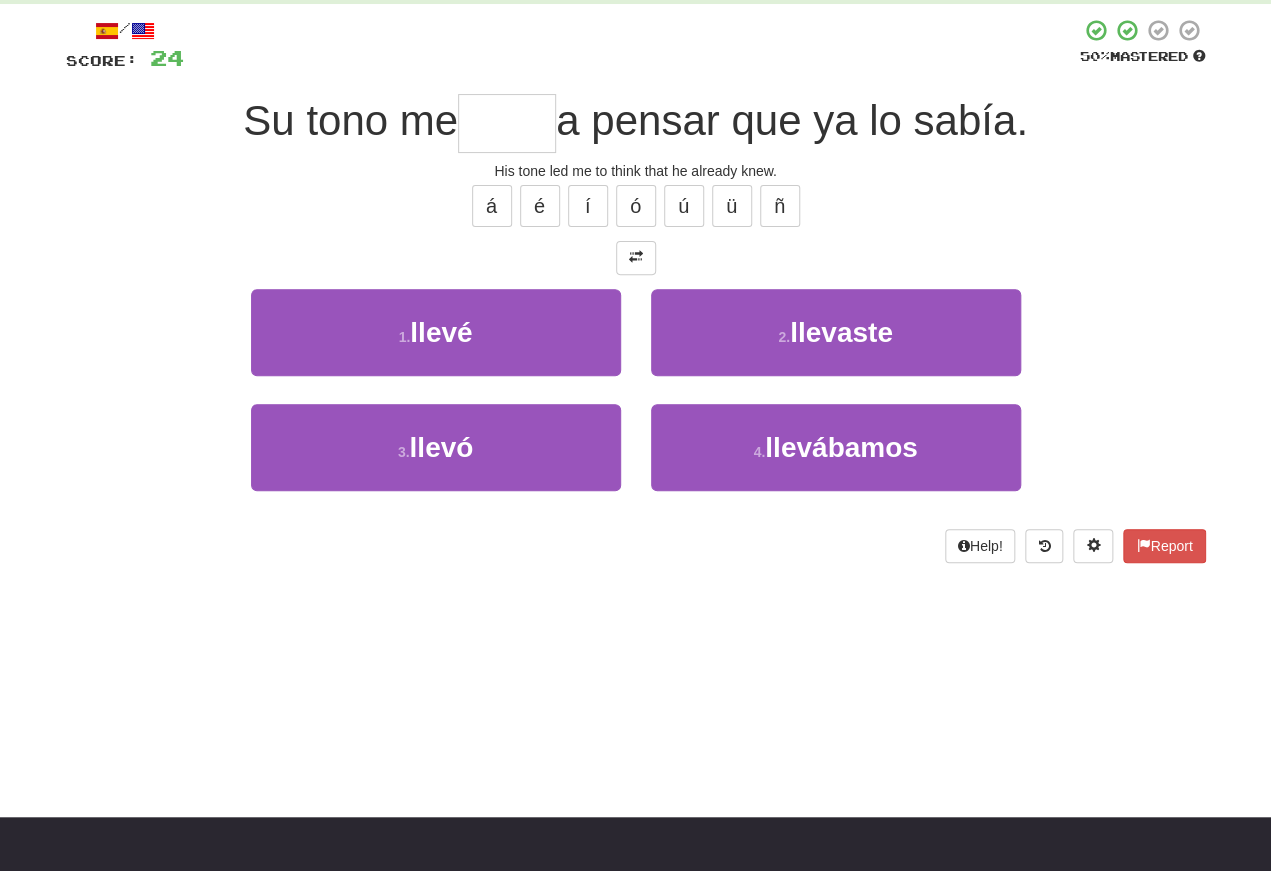 click on "1 ." at bounding box center (405, 337) 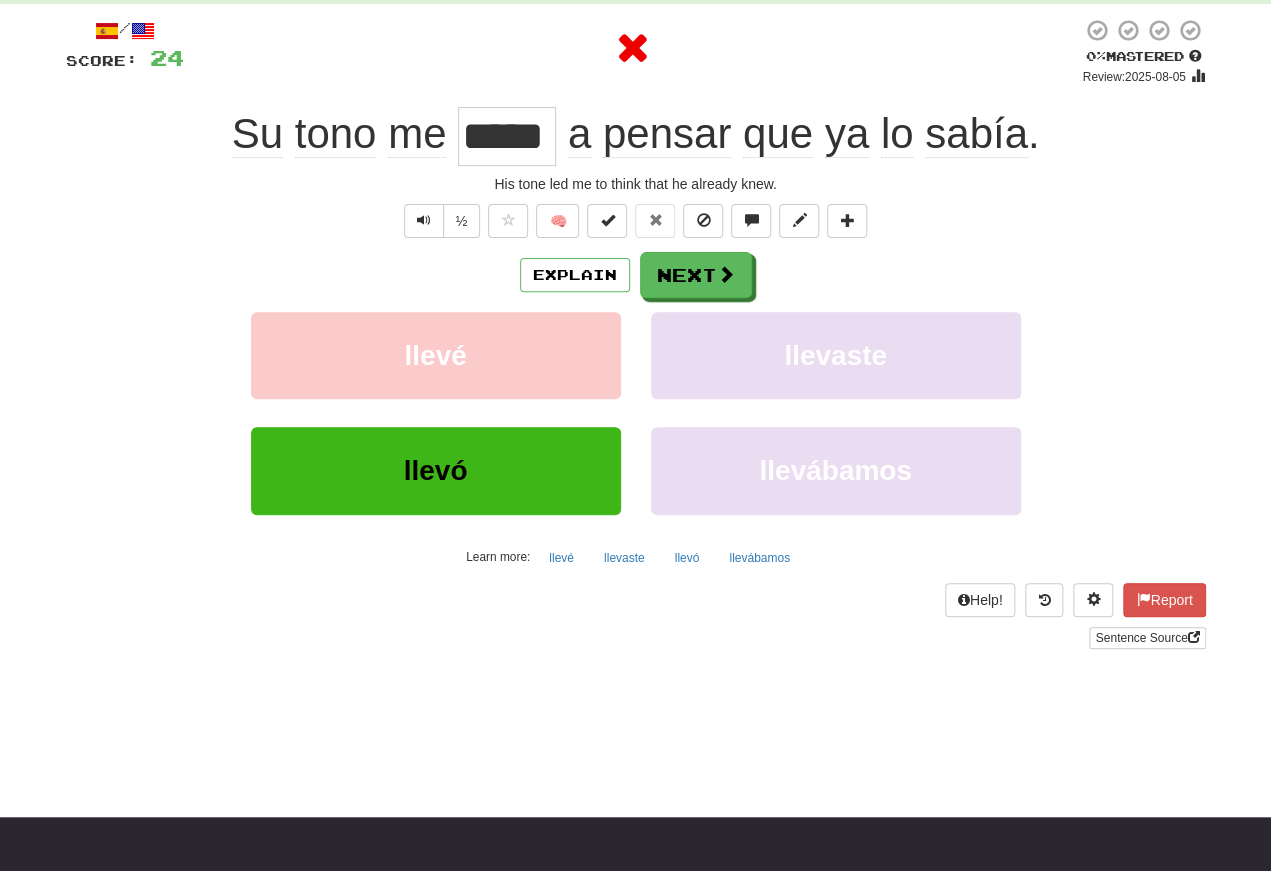 scroll, scrollTop: 104, scrollLeft: 0, axis: vertical 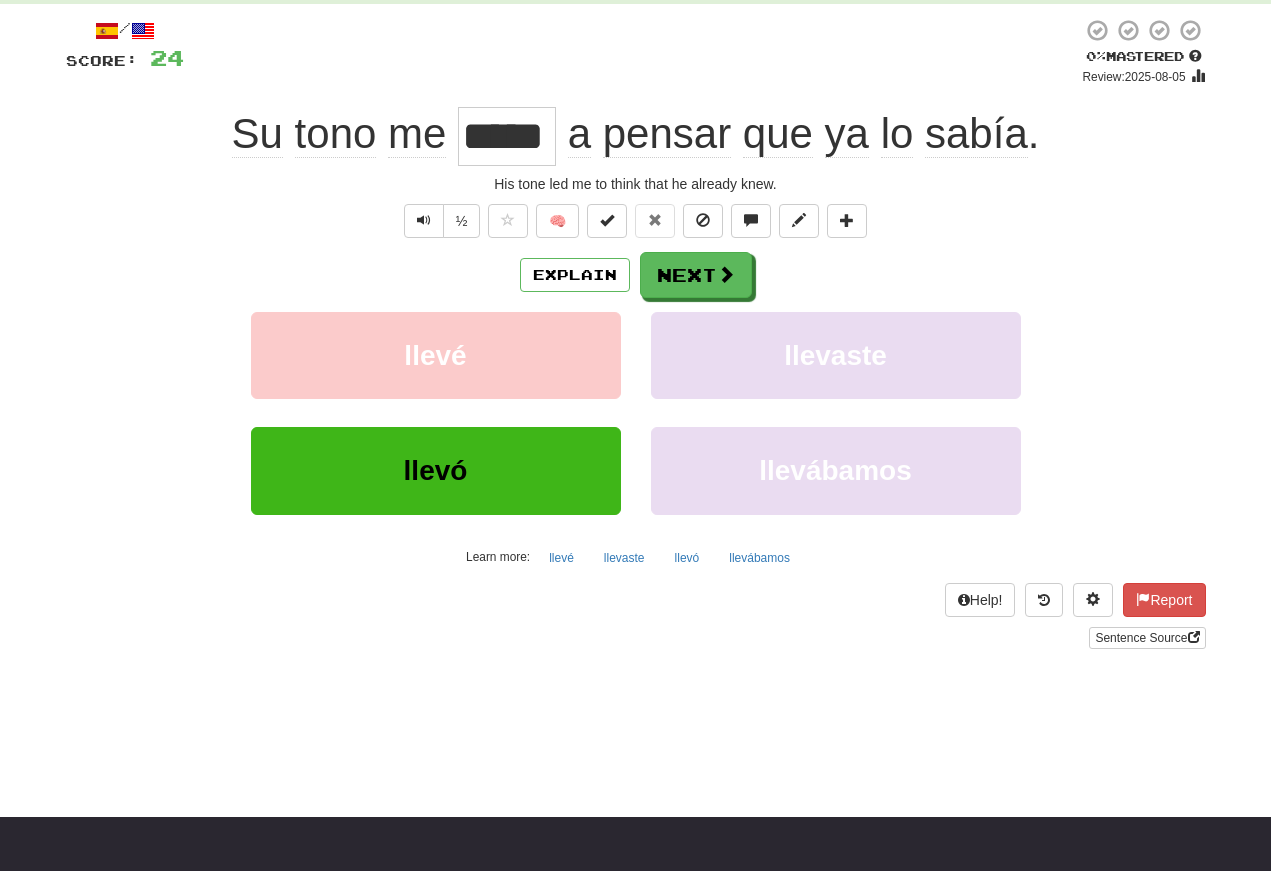 click on "llevó" at bounding box center [436, 470] 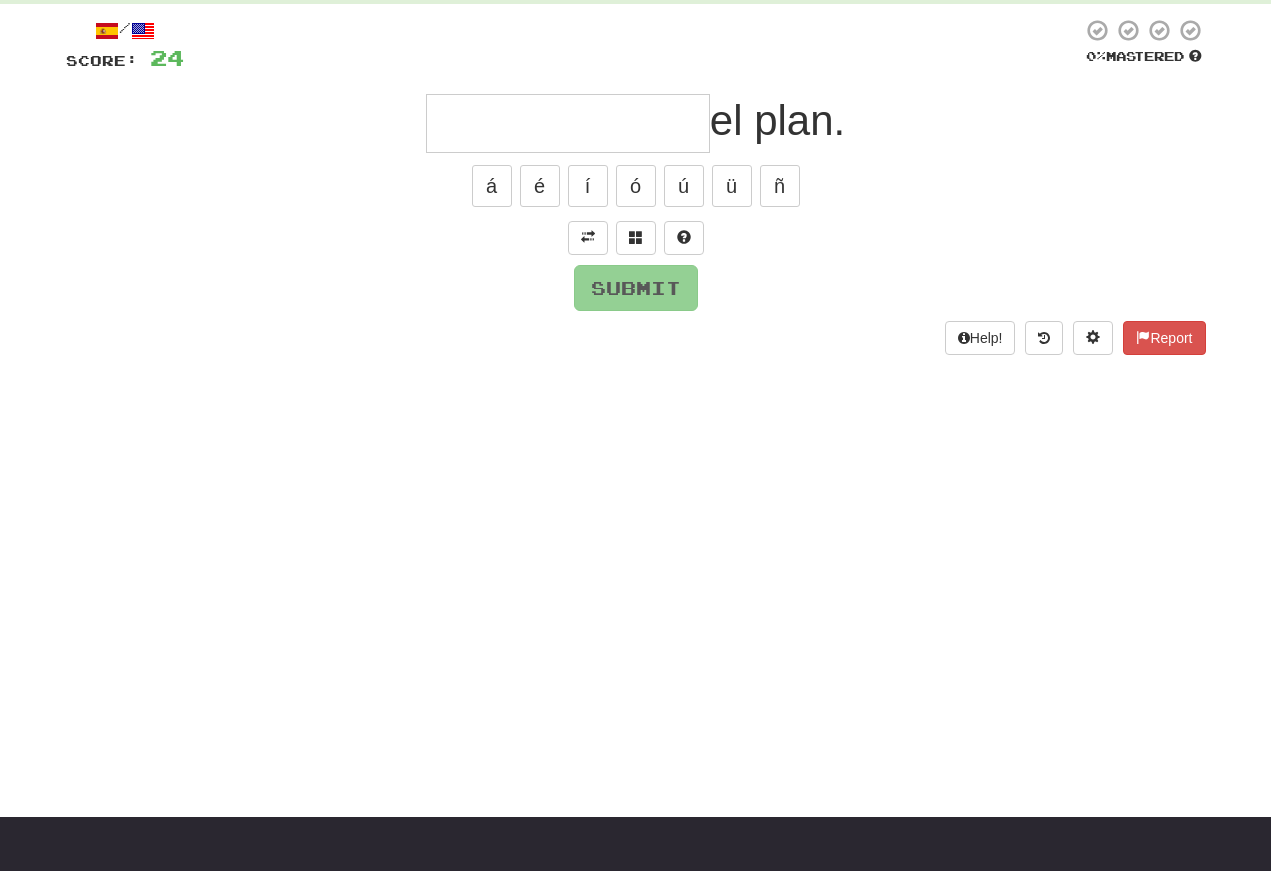 scroll, scrollTop: 104, scrollLeft: 0, axis: vertical 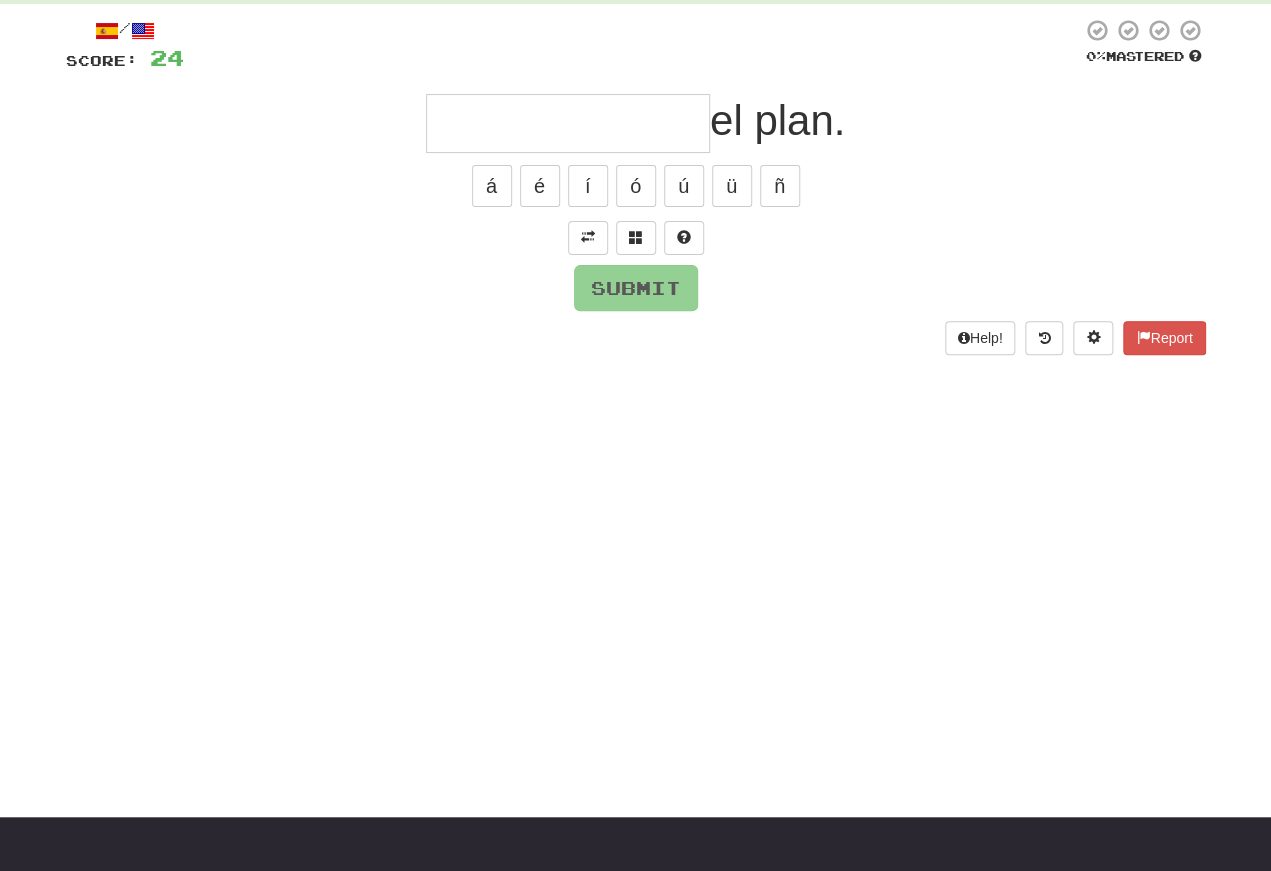 click on "á" at bounding box center (492, 186) 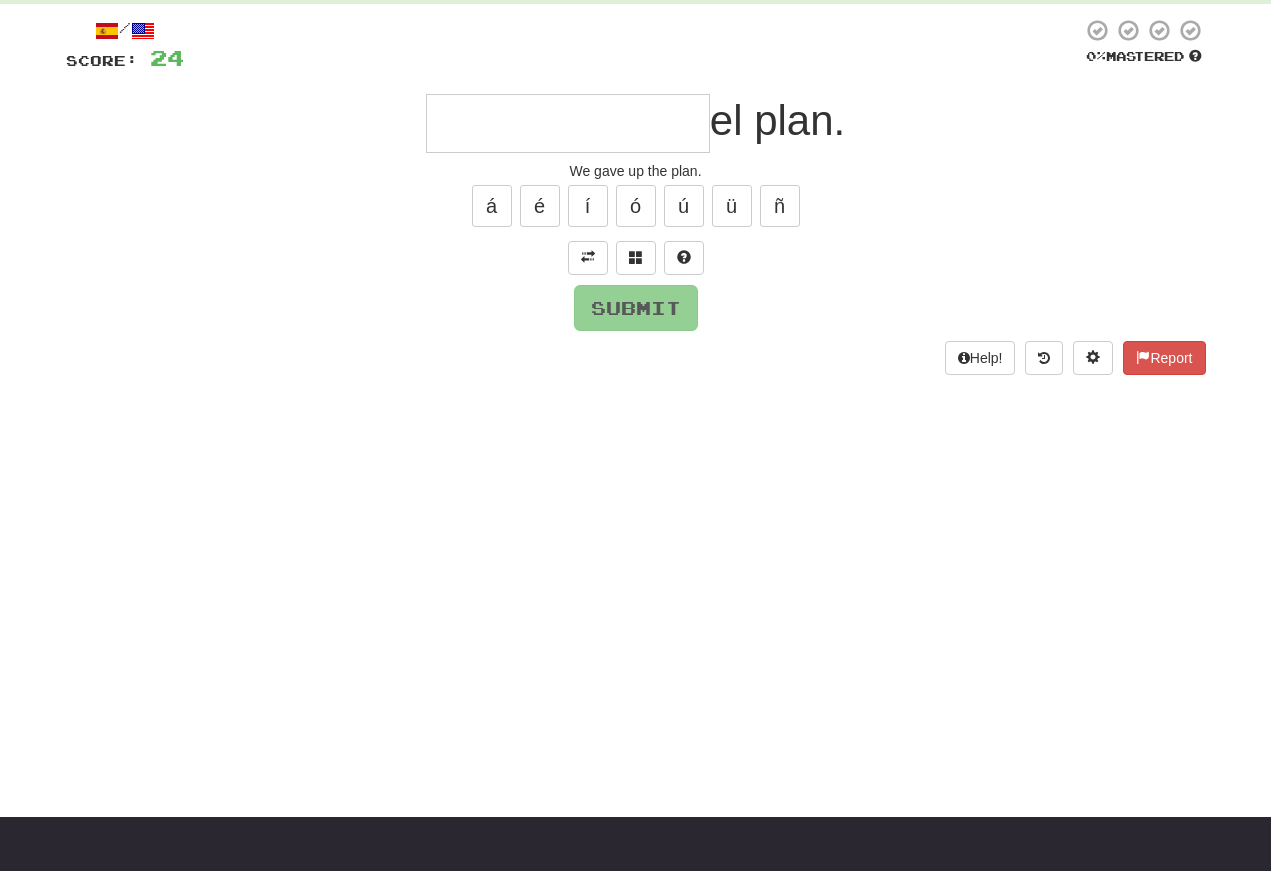 click at bounding box center [568, 123] 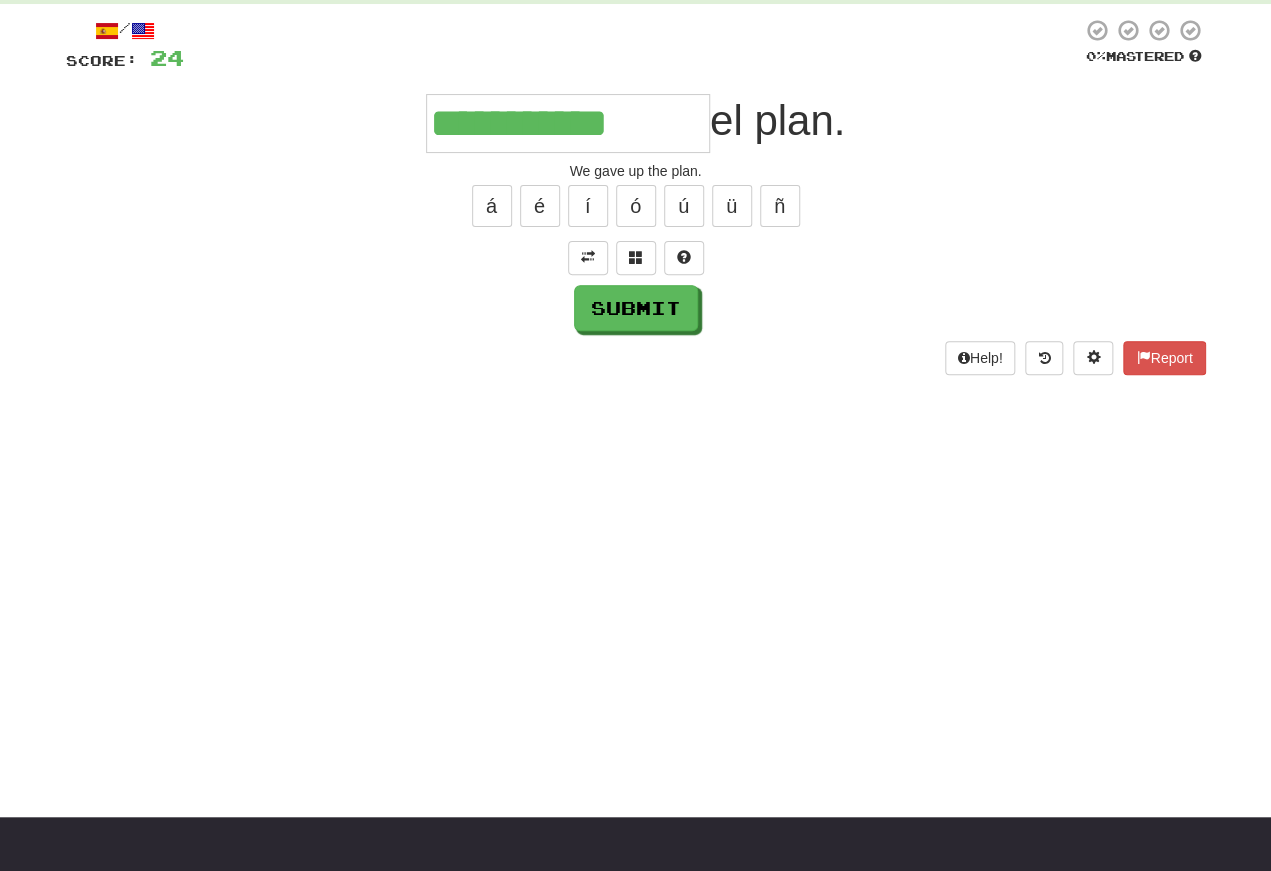 click on "Submit" at bounding box center (636, 308) 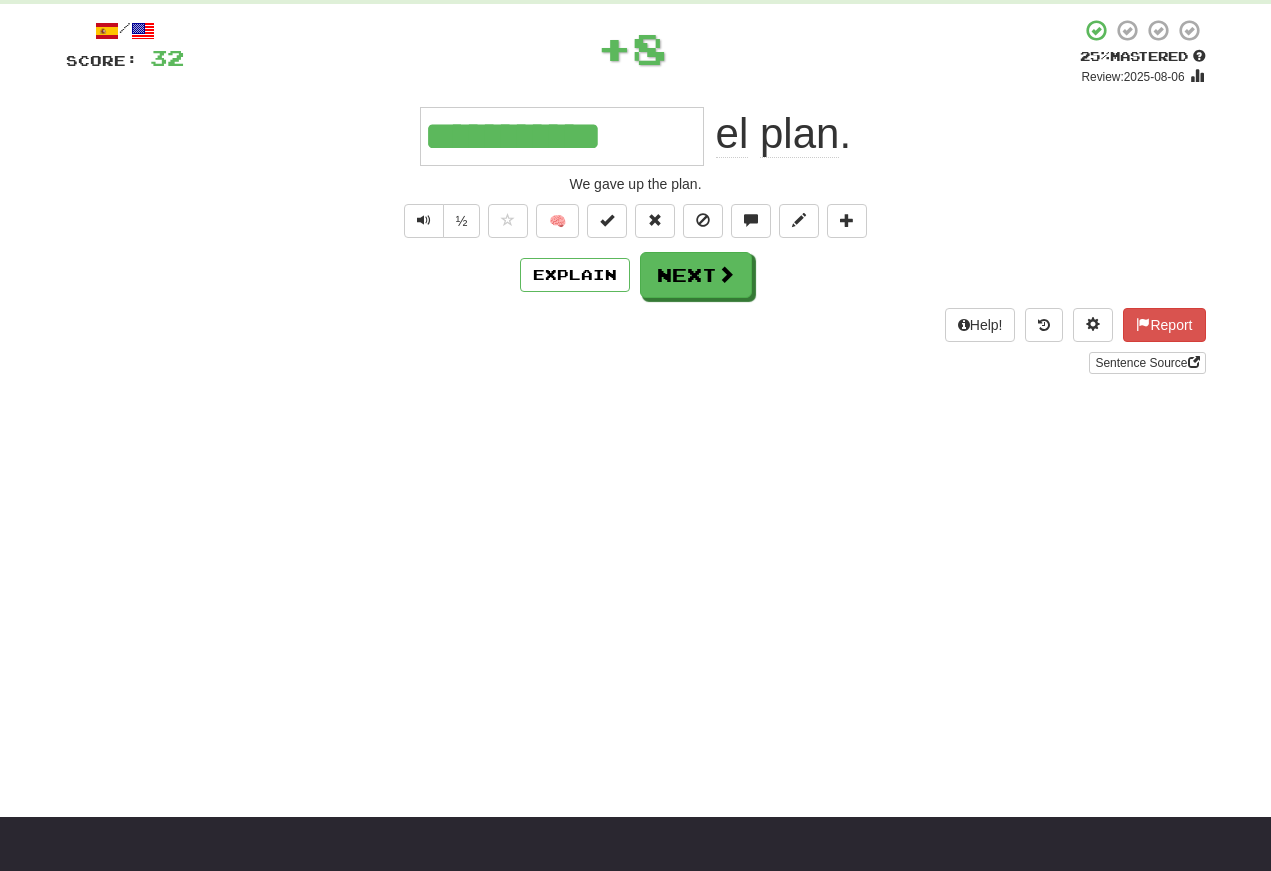 click at bounding box center (424, 221) 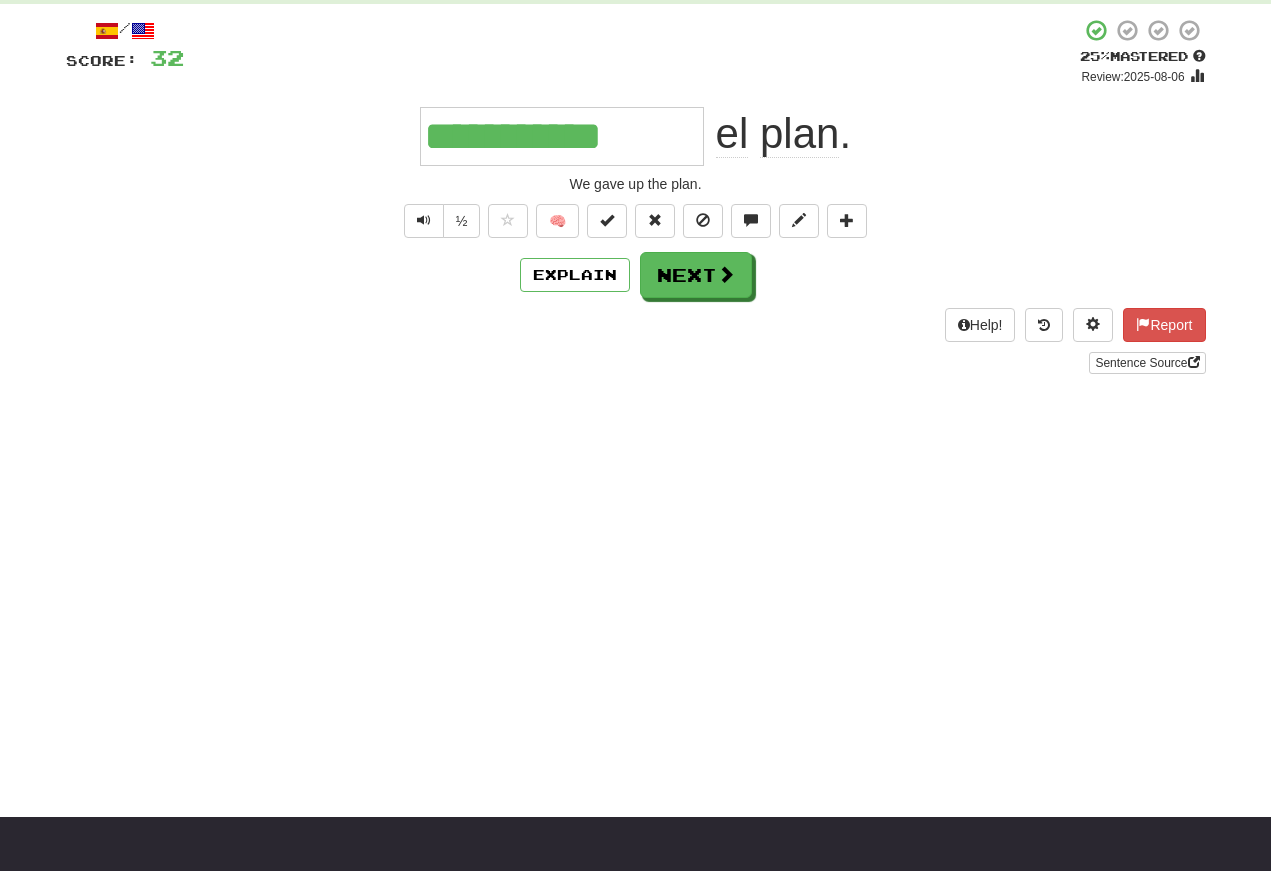 click at bounding box center [424, 220] 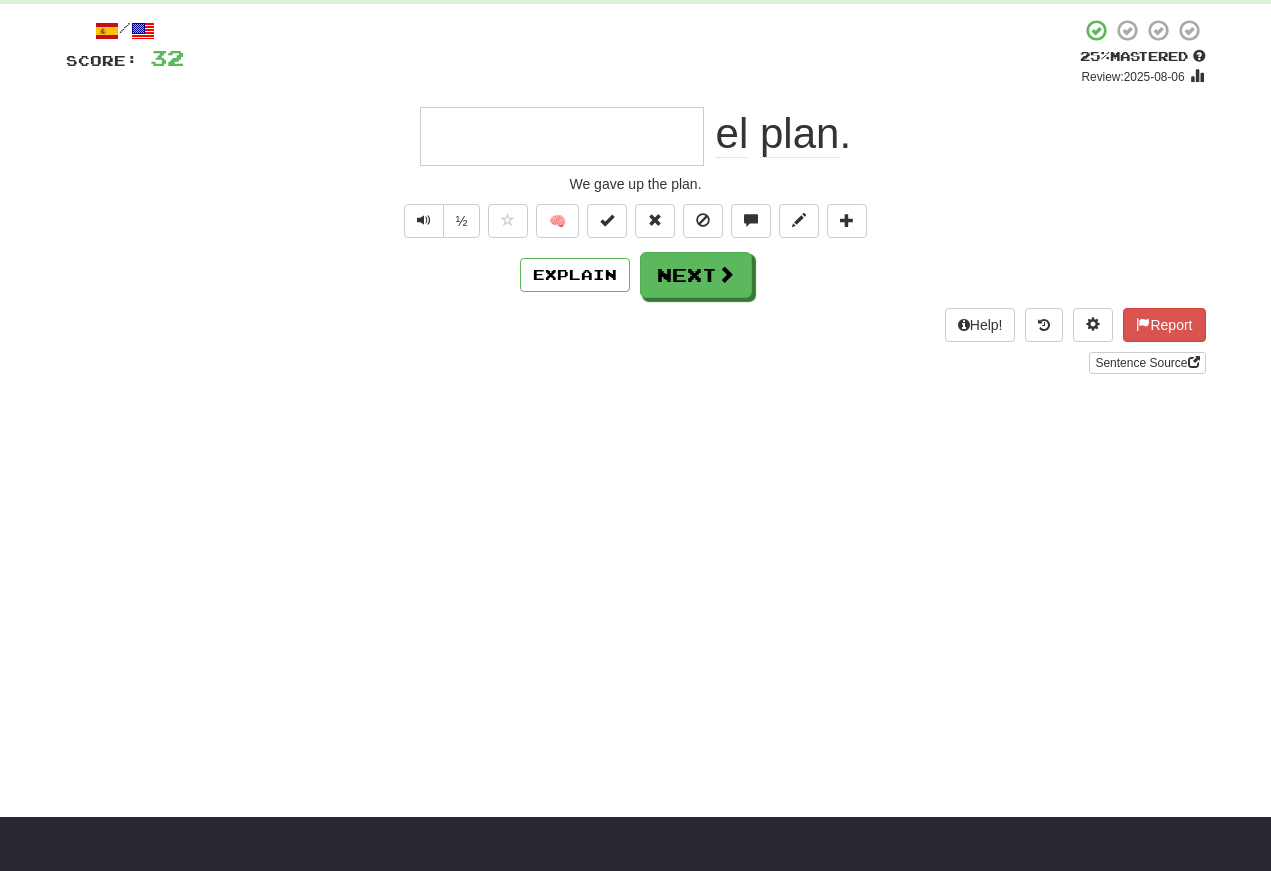 scroll, scrollTop: 104, scrollLeft: 0, axis: vertical 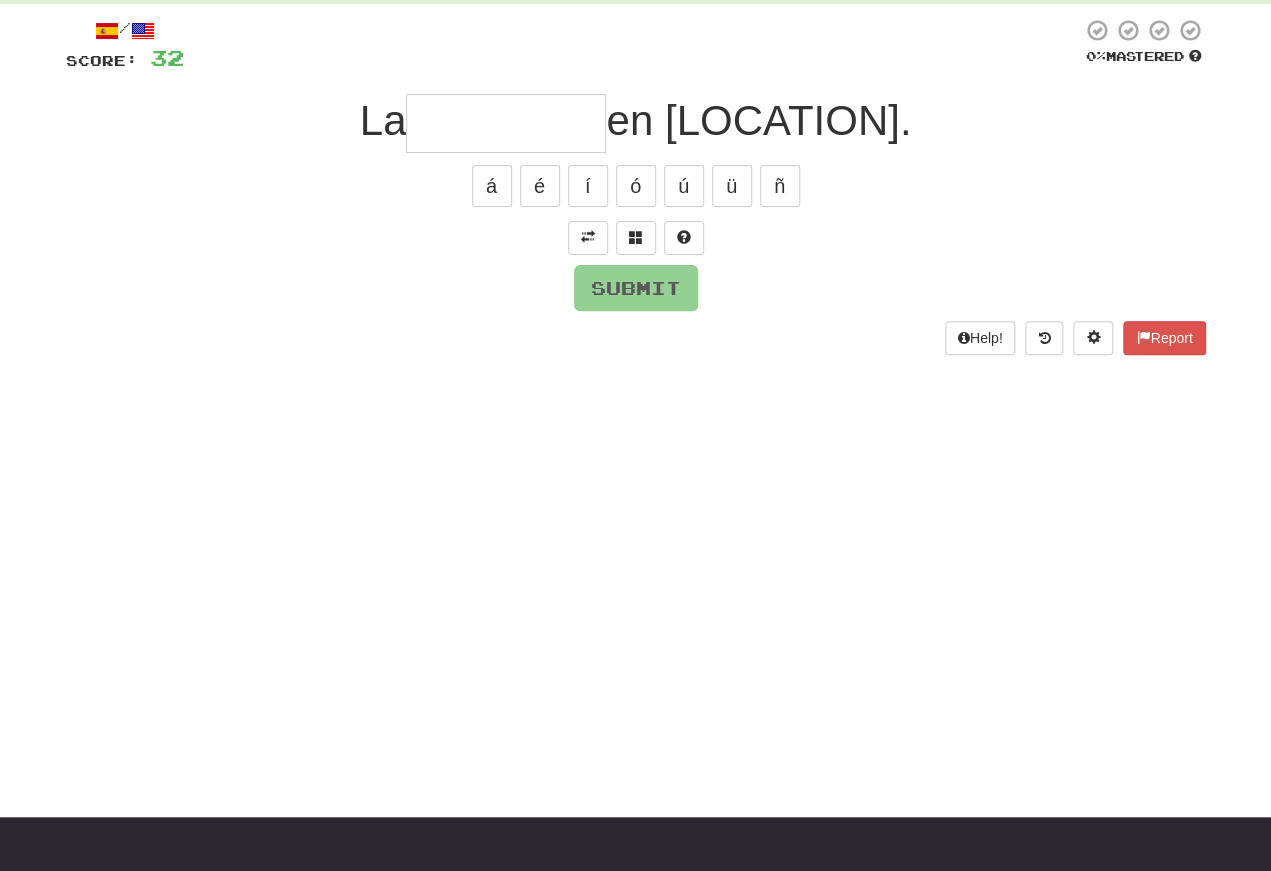 click at bounding box center [588, 237] 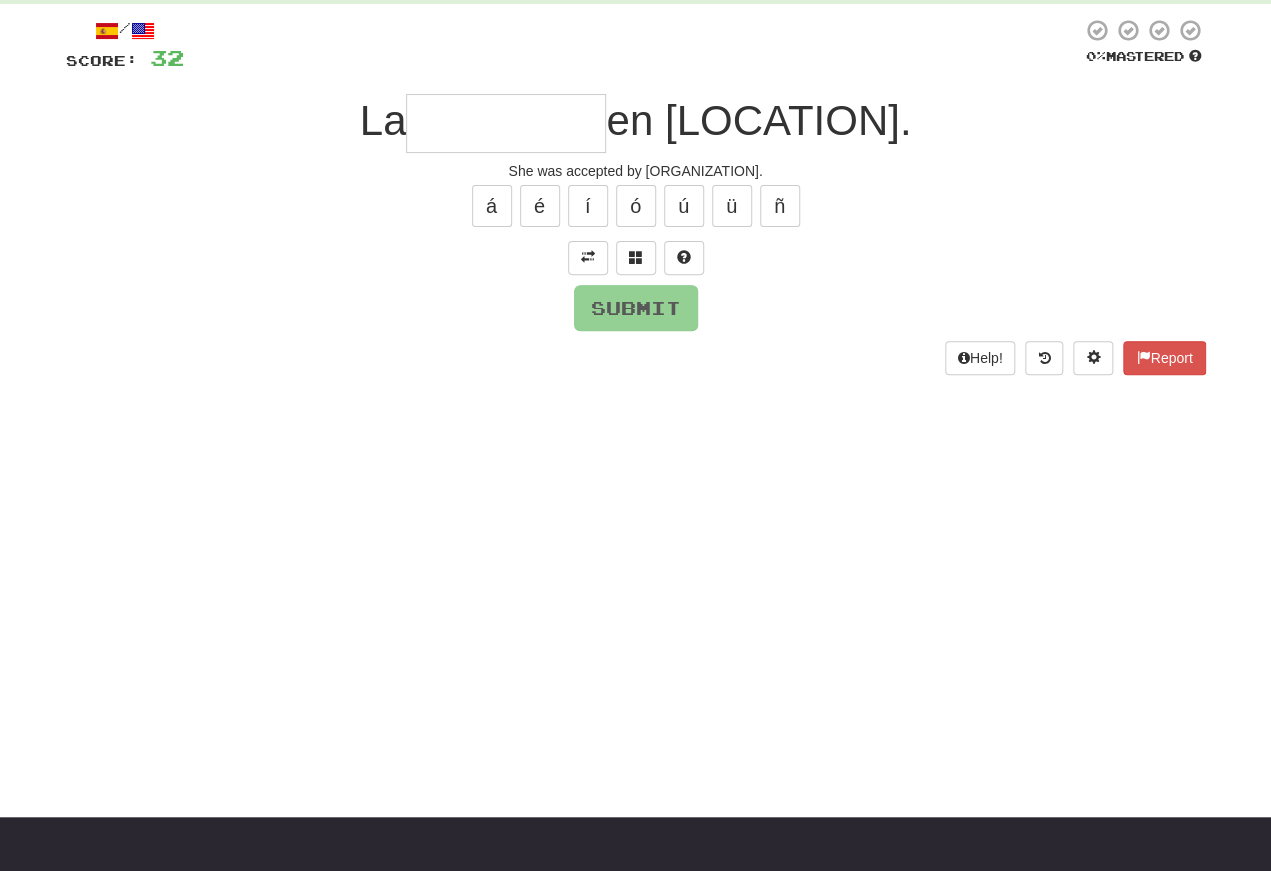 scroll, scrollTop: 104, scrollLeft: 0, axis: vertical 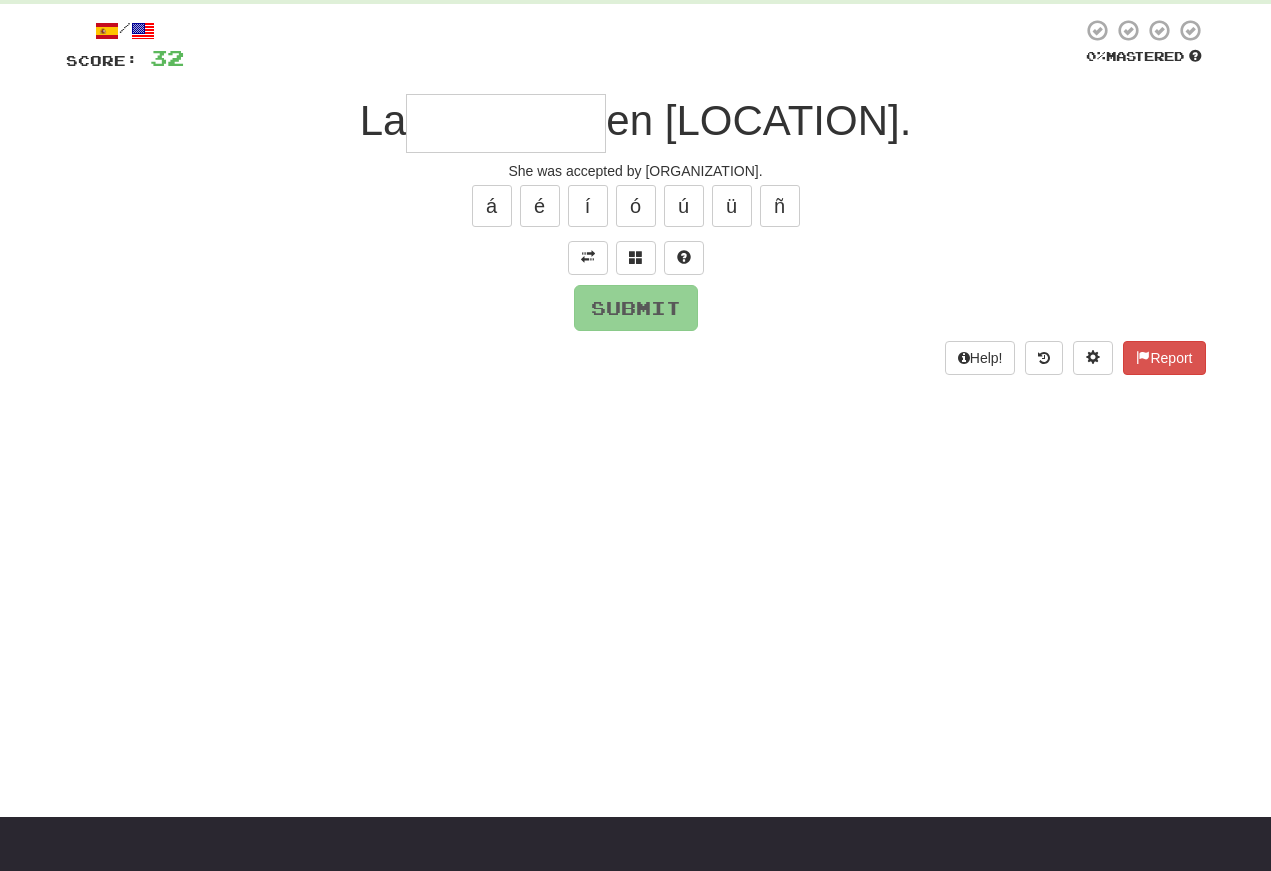 click at bounding box center [506, 123] 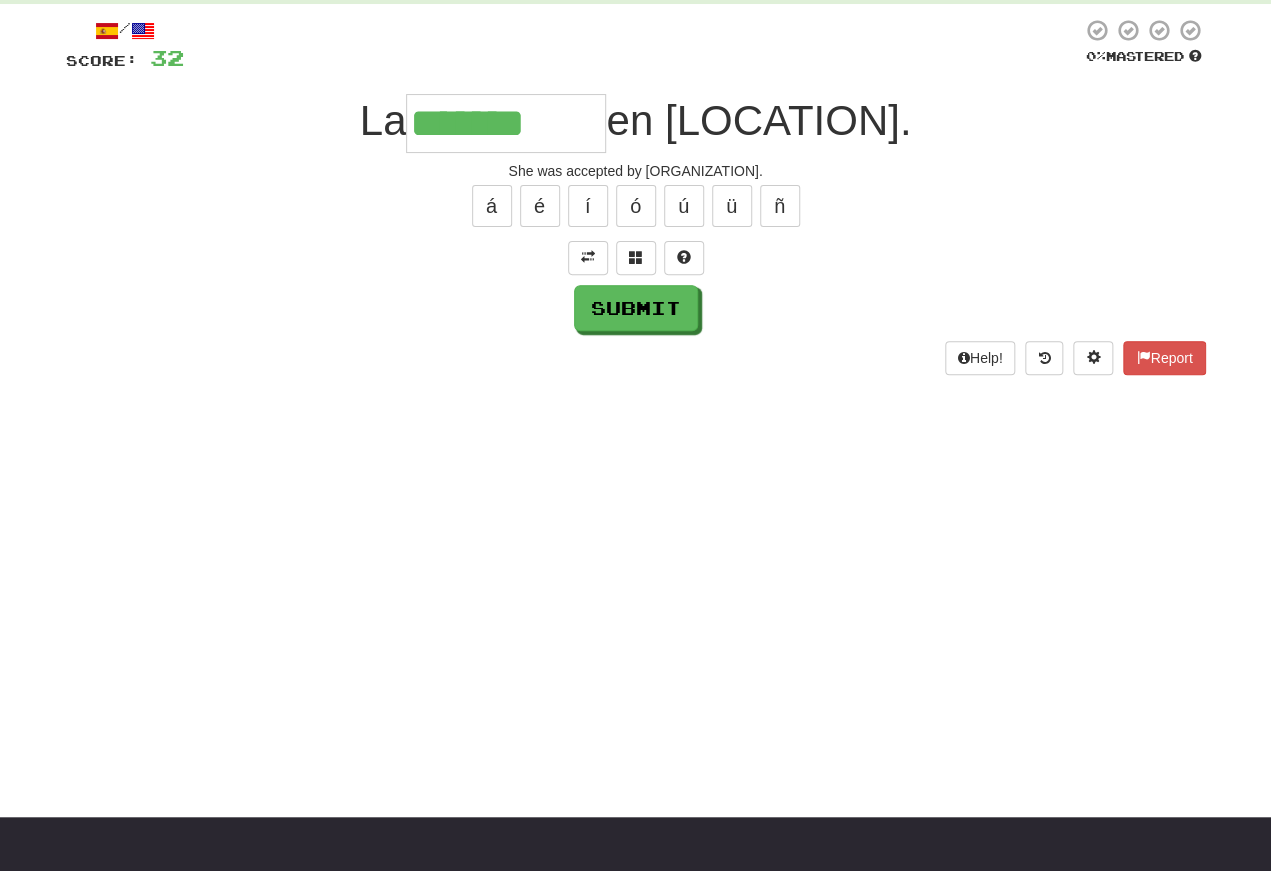 click on "ó" at bounding box center [636, 206] 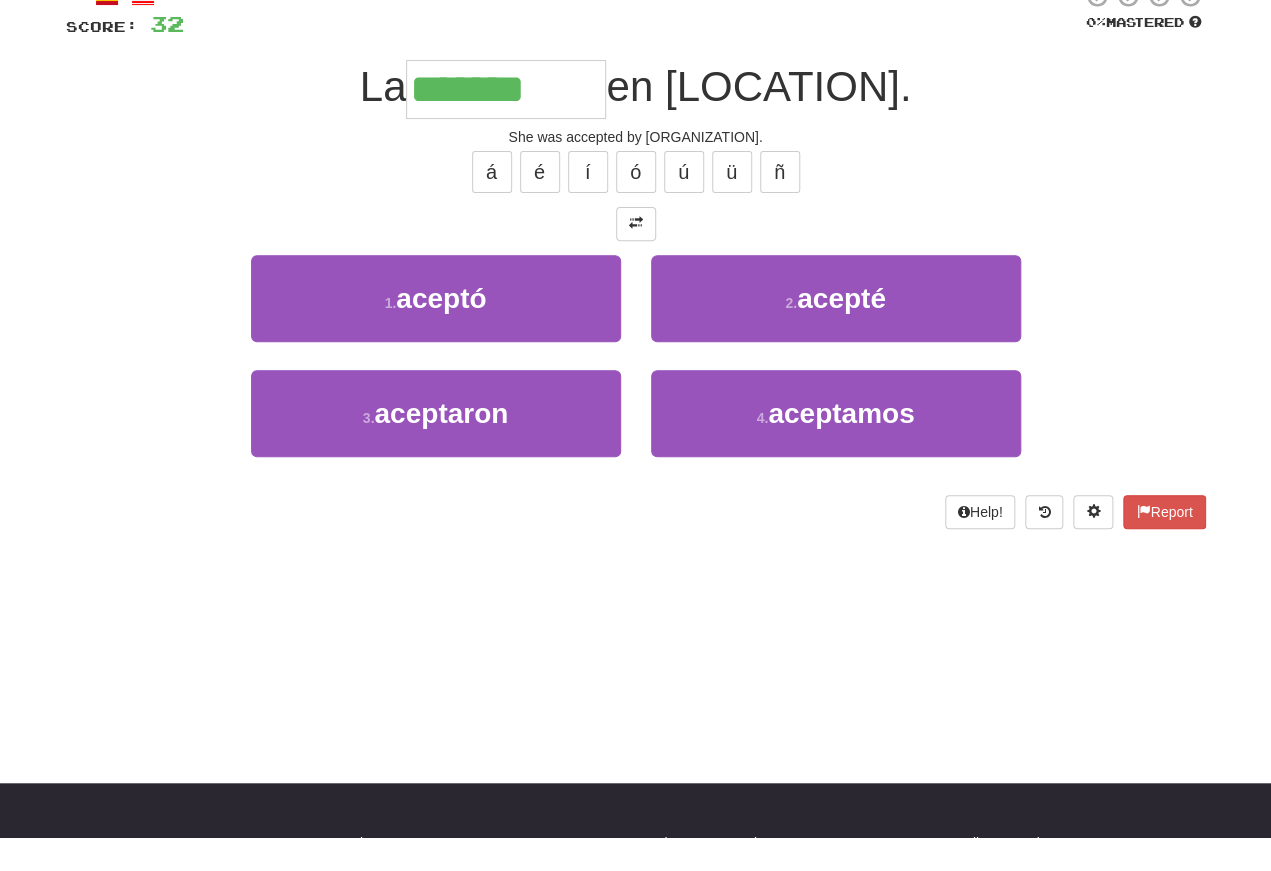 click on "3 .  aceptaron" at bounding box center [436, 447] 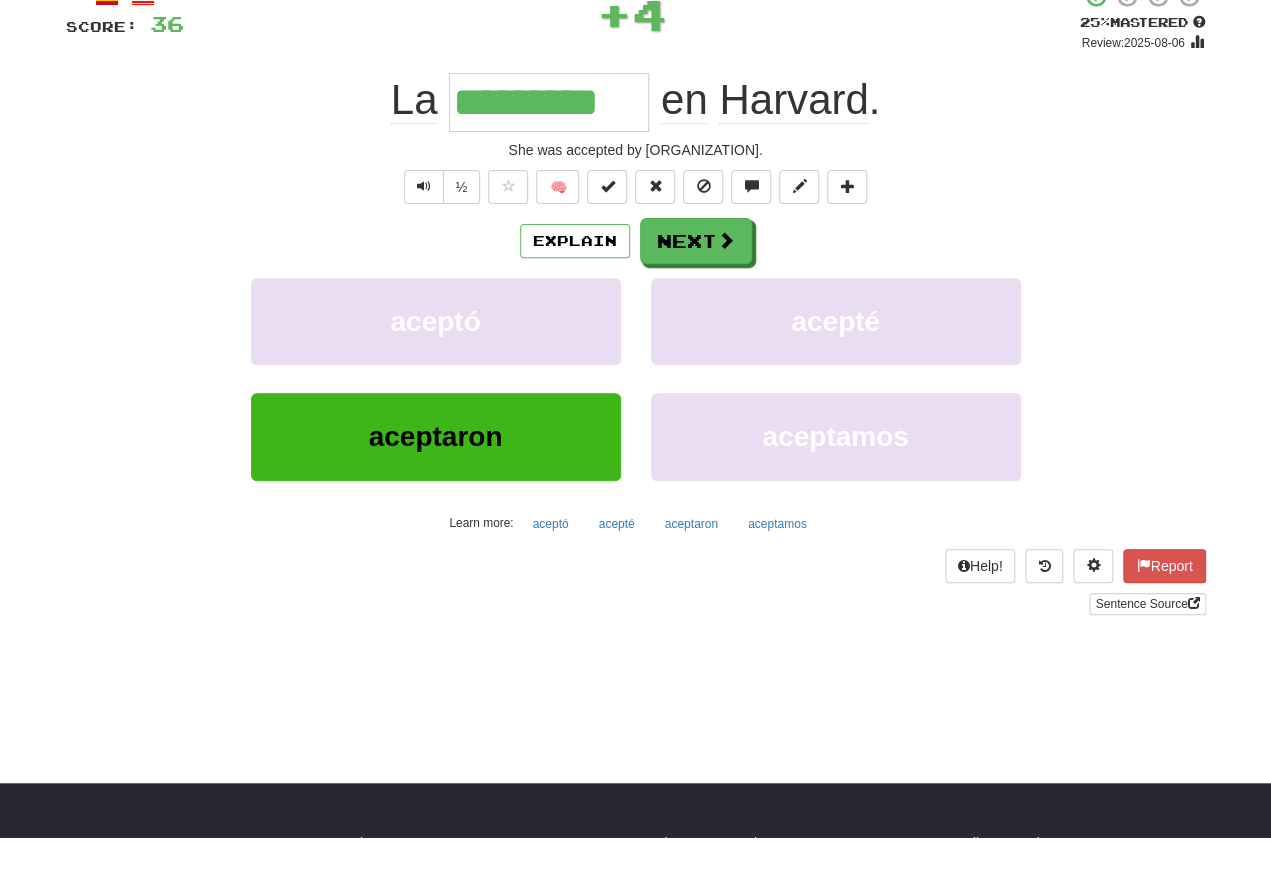 scroll, scrollTop: 138, scrollLeft: 0, axis: vertical 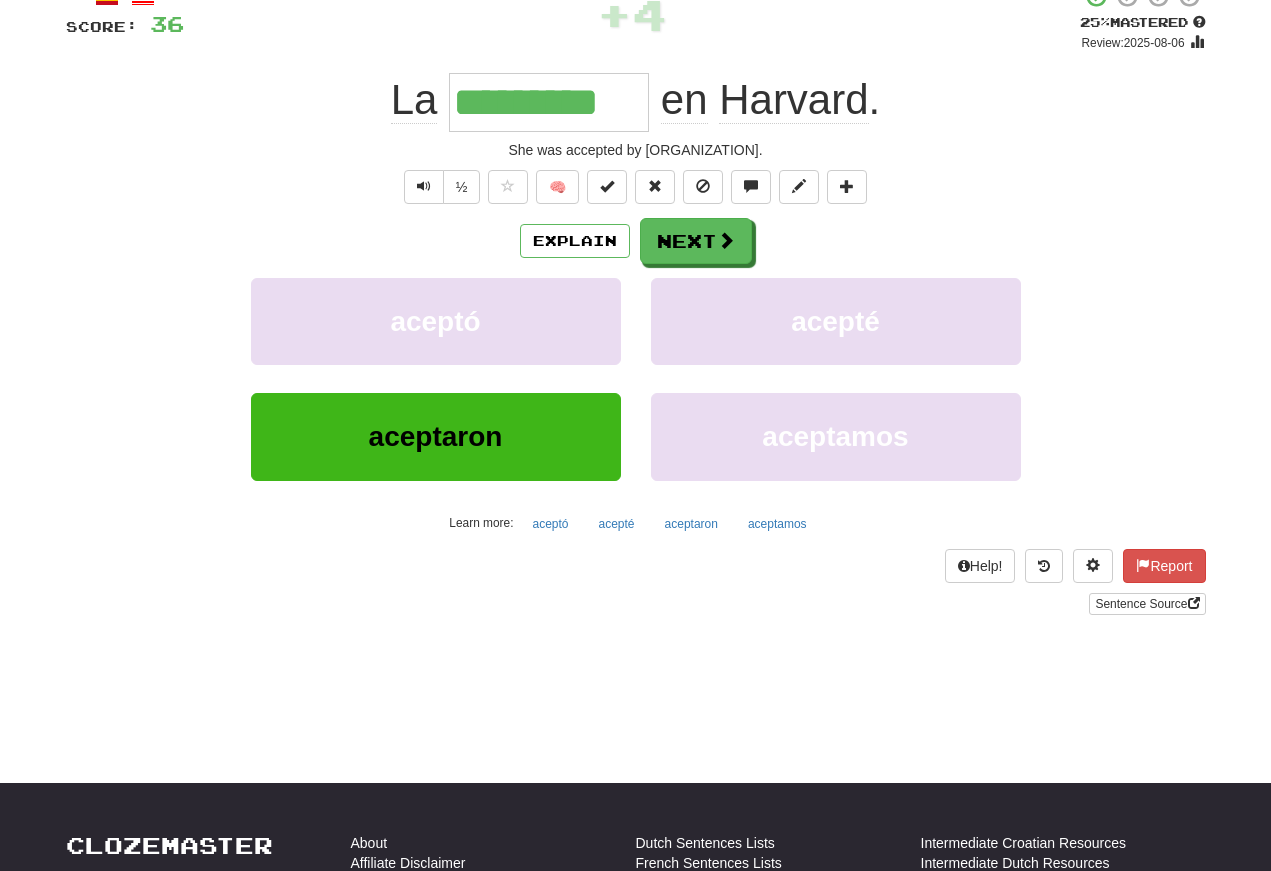 click at bounding box center (424, 186) 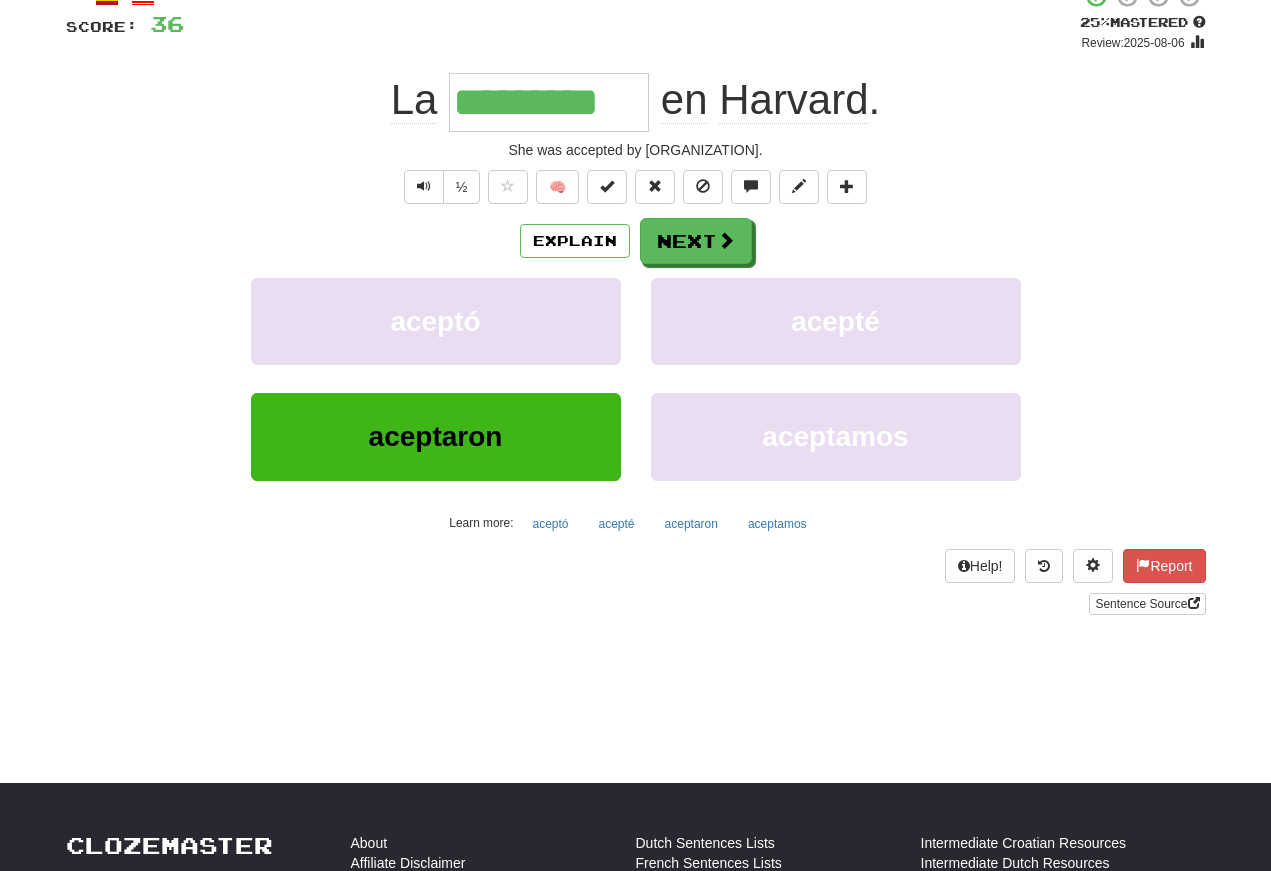 click at bounding box center [424, 186] 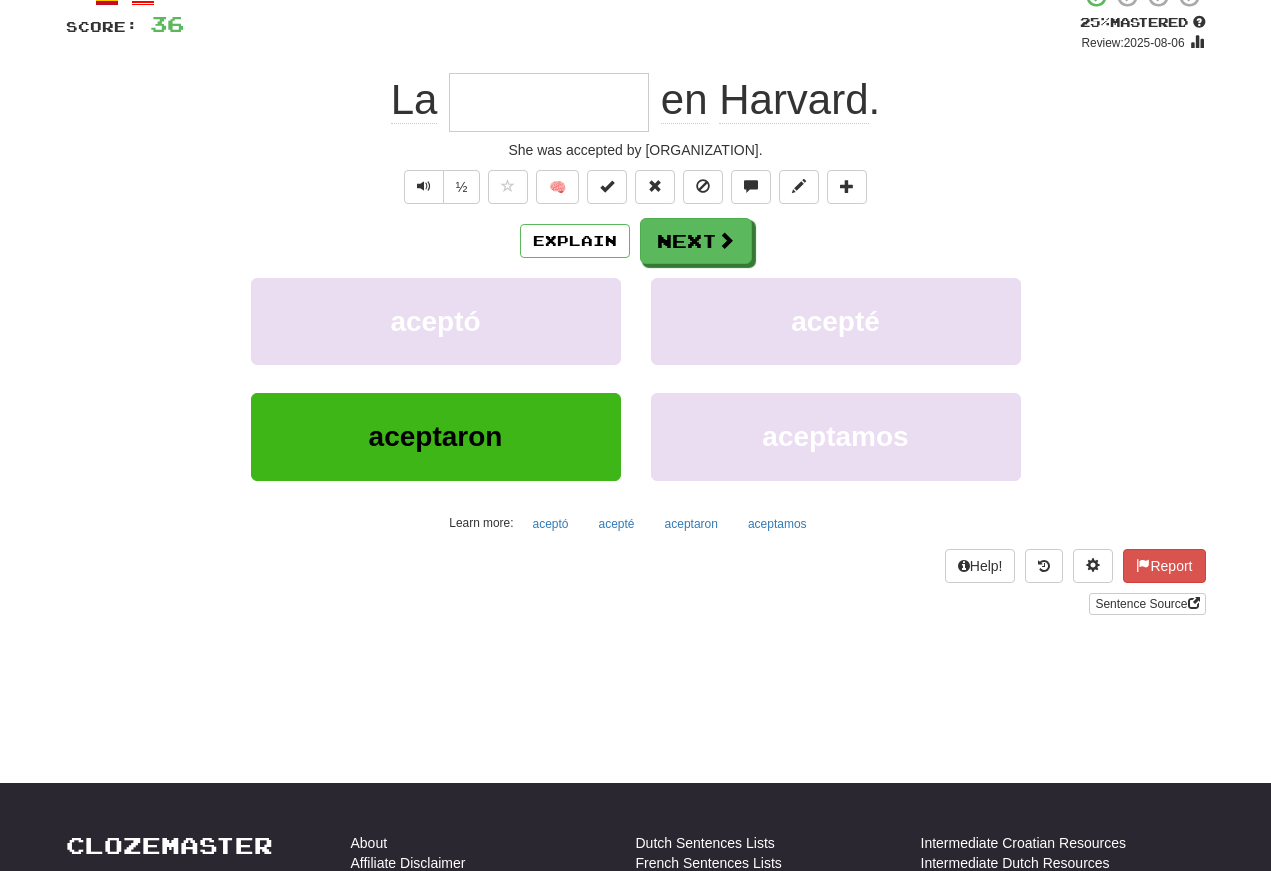 scroll, scrollTop: 138, scrollLeft: 0, axis: vertical 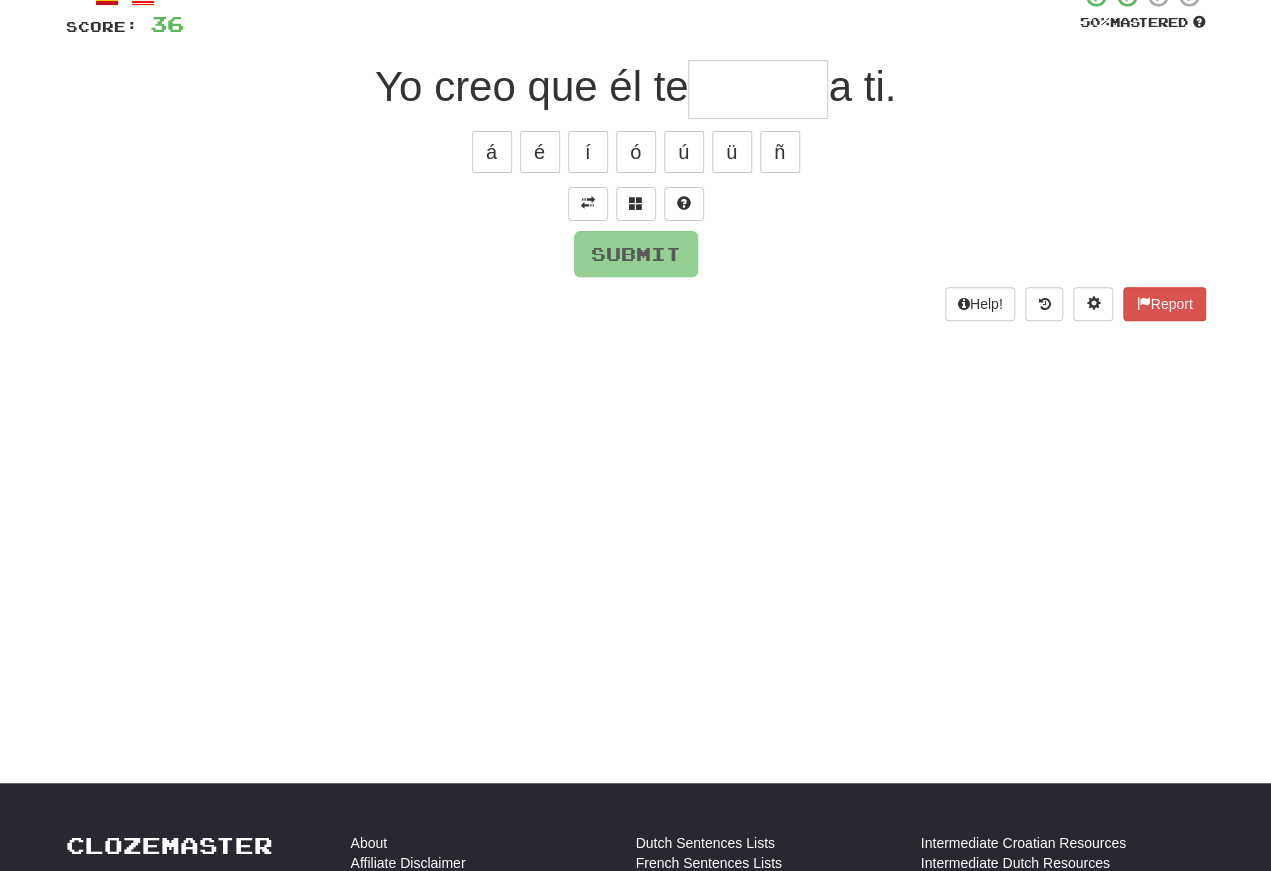 click at bounding box center (588, 203) 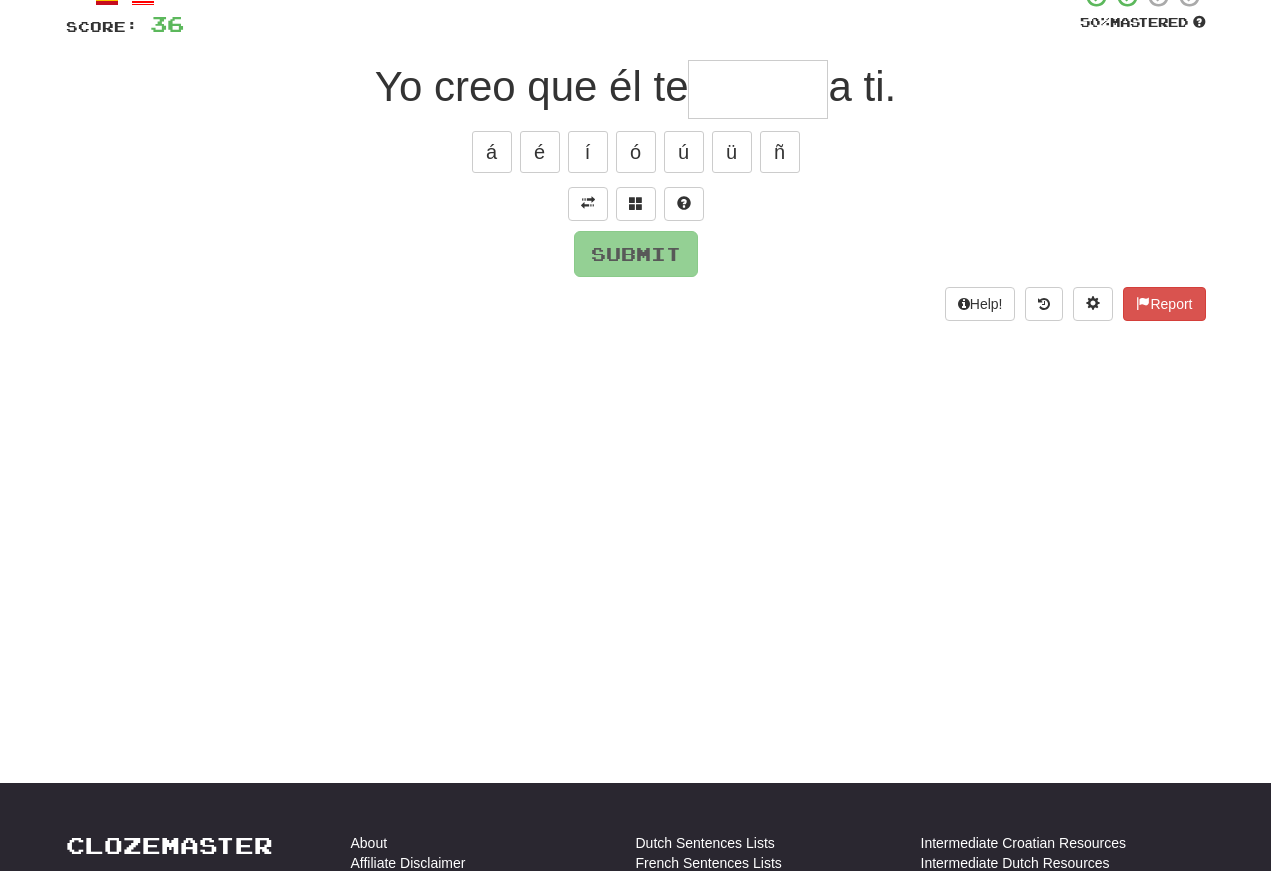 scroll, scrollTop: 138, scrollLeft: 0, axis: vertical 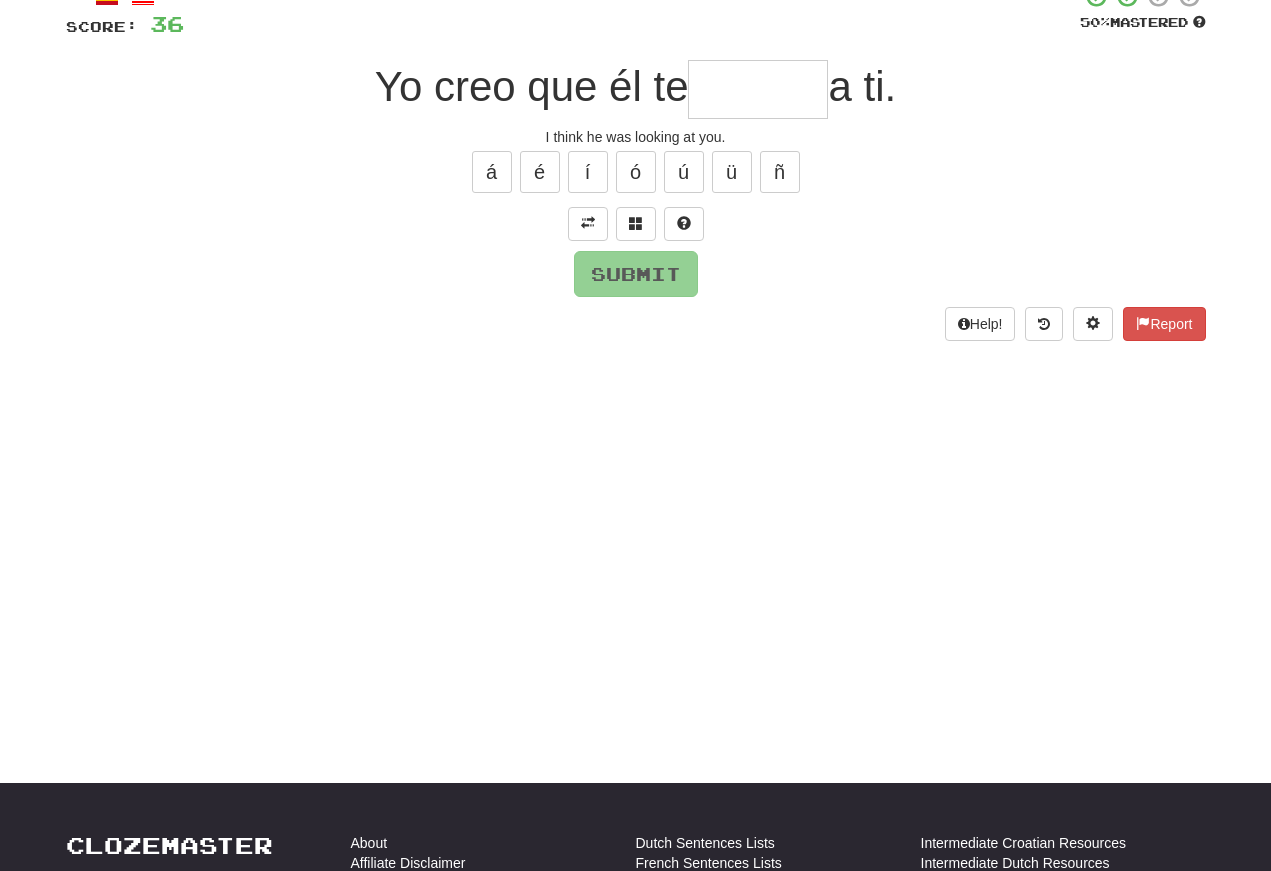 click at bounding box center (758, 89) 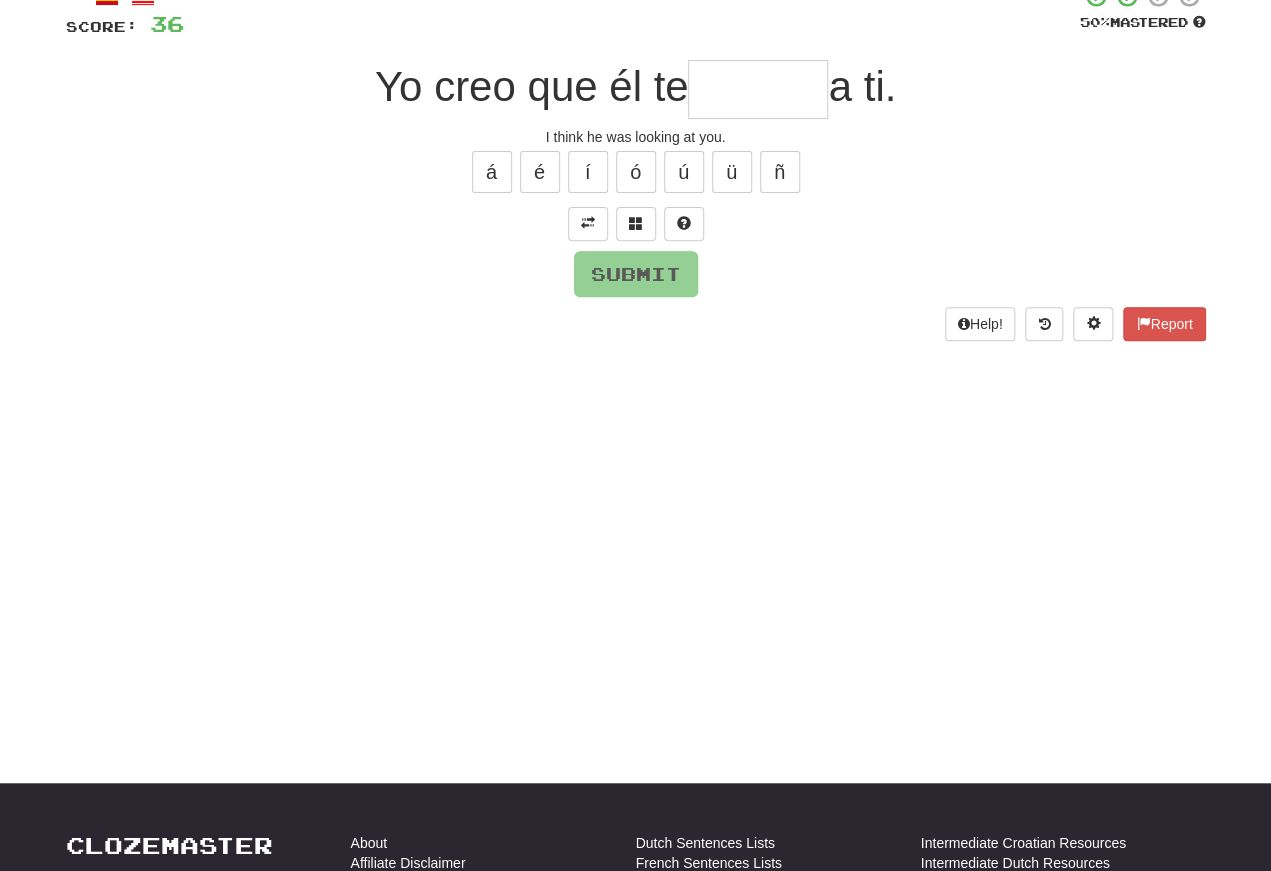 click at bounding box center [588, 223] 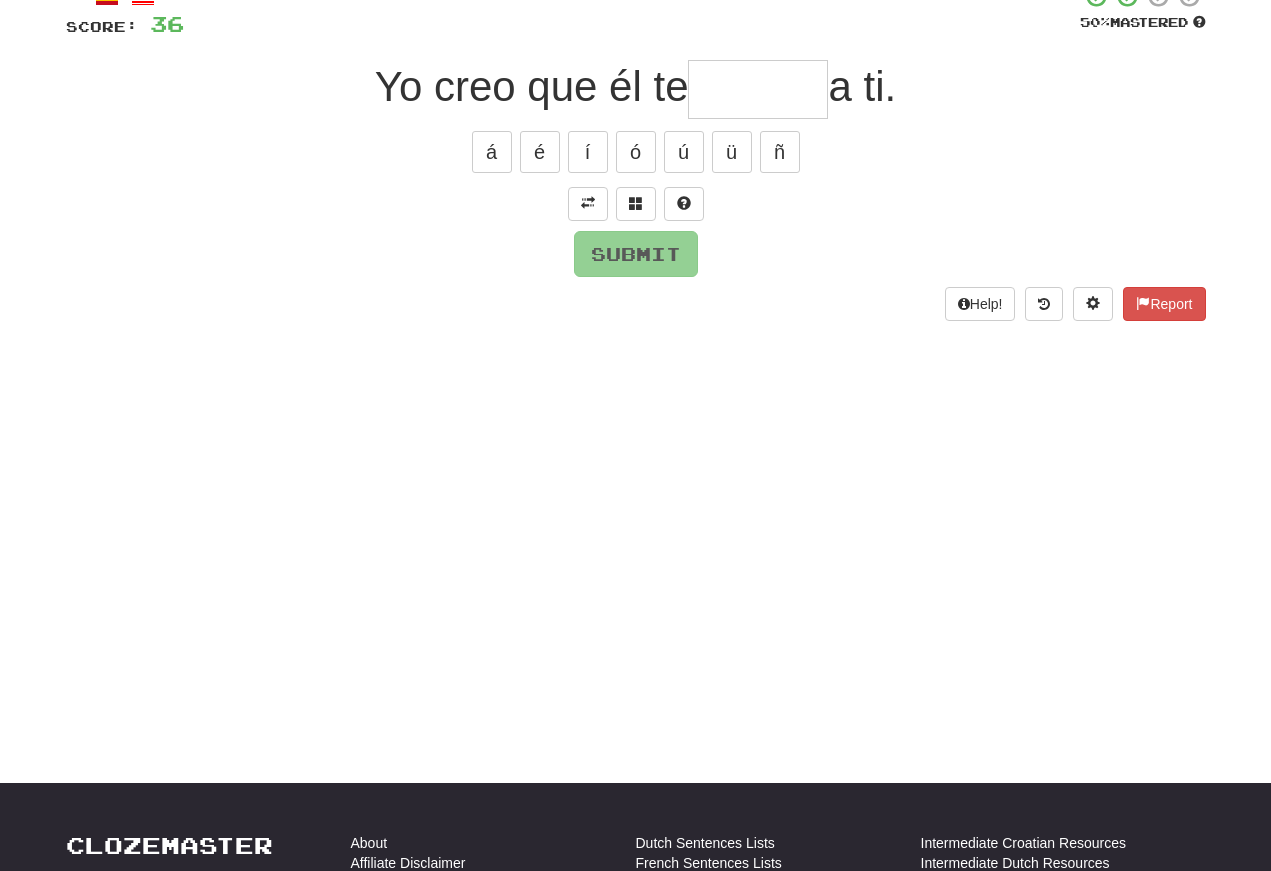 click at bounding box center (758, 89) 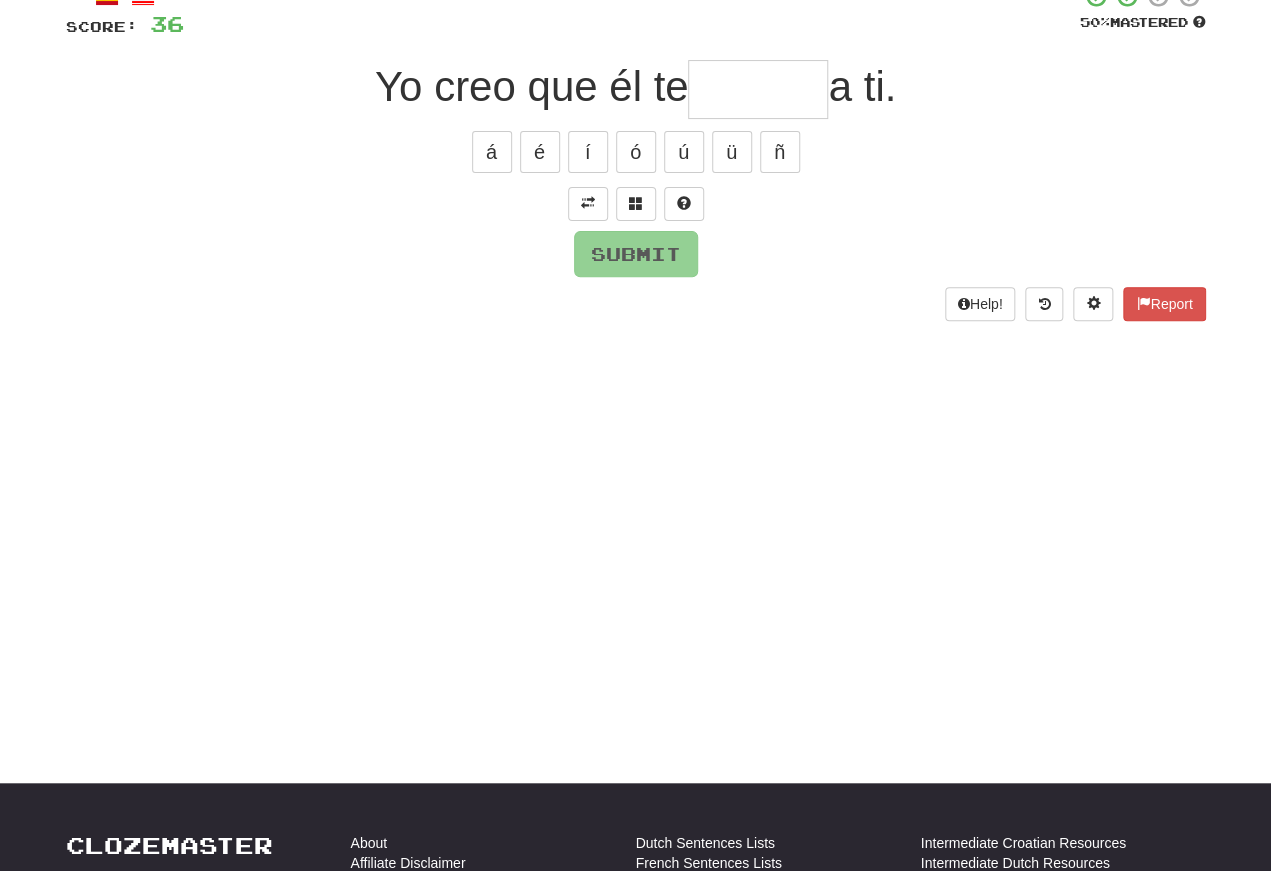 click at bounding box center [588, 204] 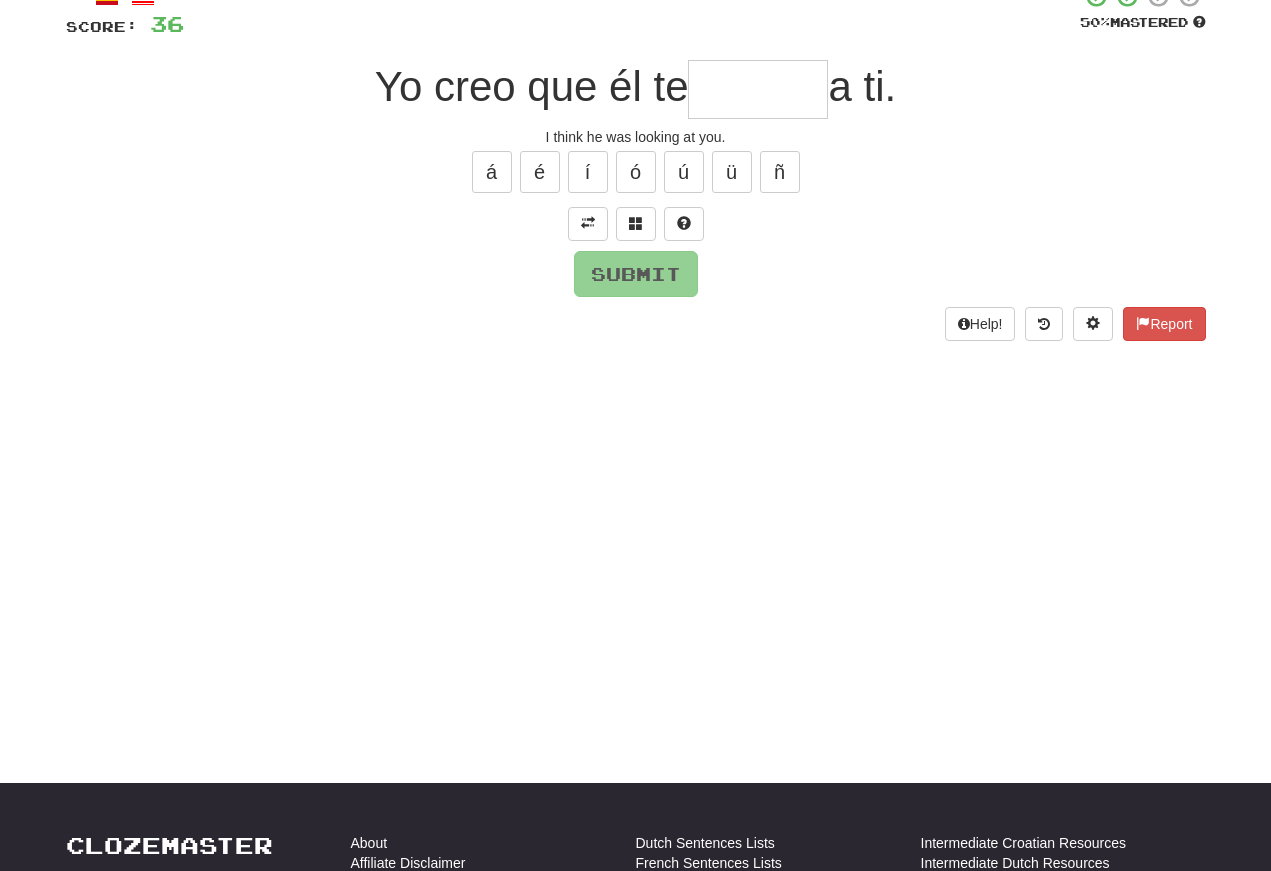 click at bounding box center (758, 89) 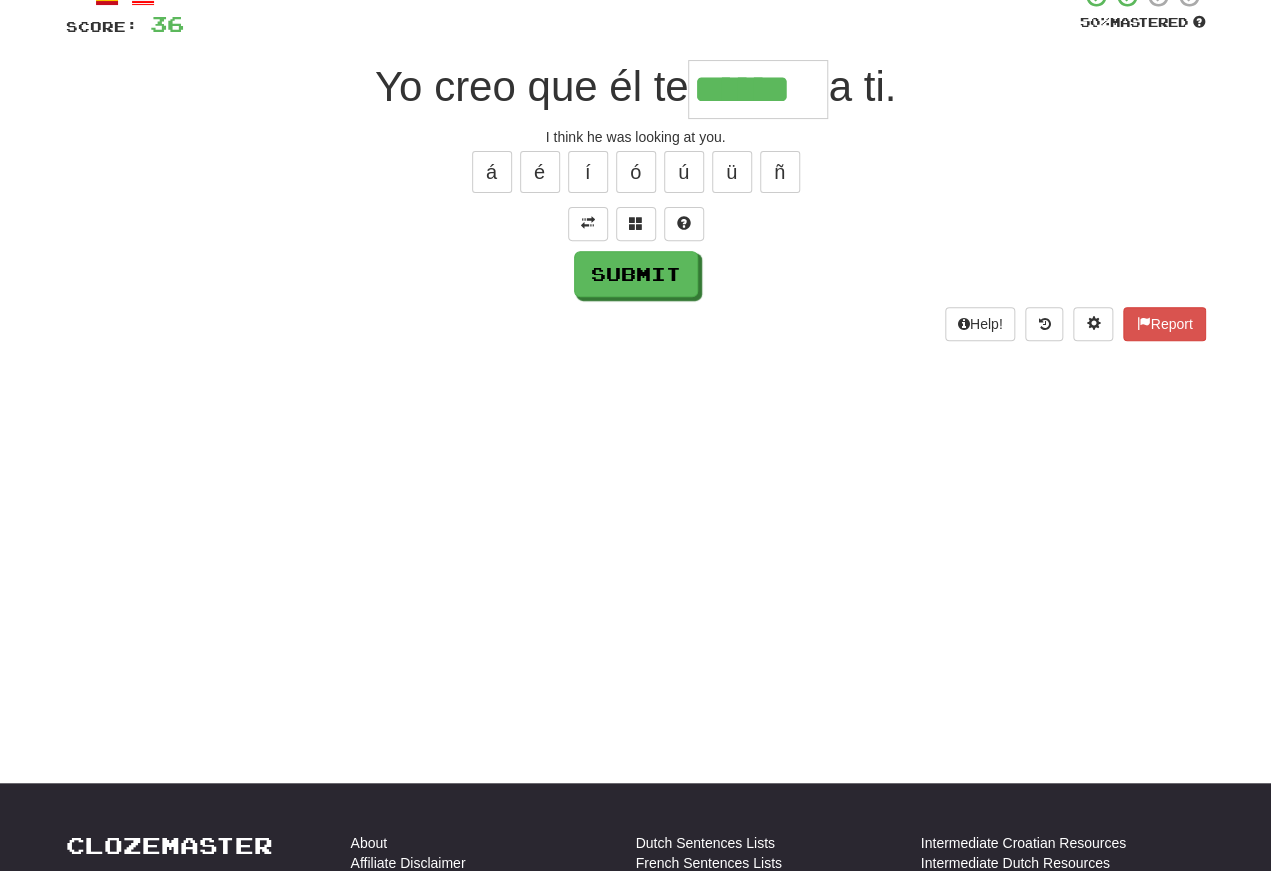 type on "******" 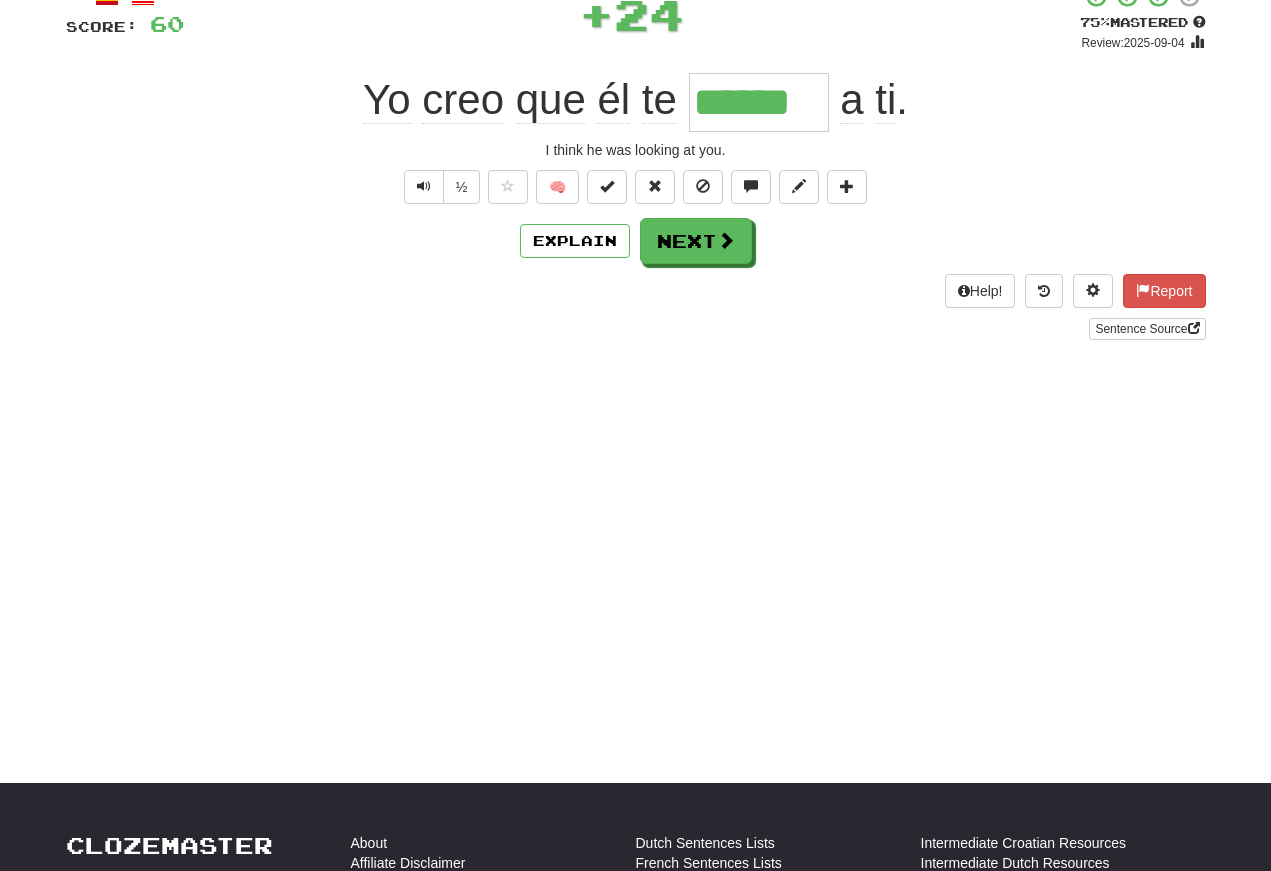 scroll, scrollTop: 138, scrollLeft: 0, axis: vertical 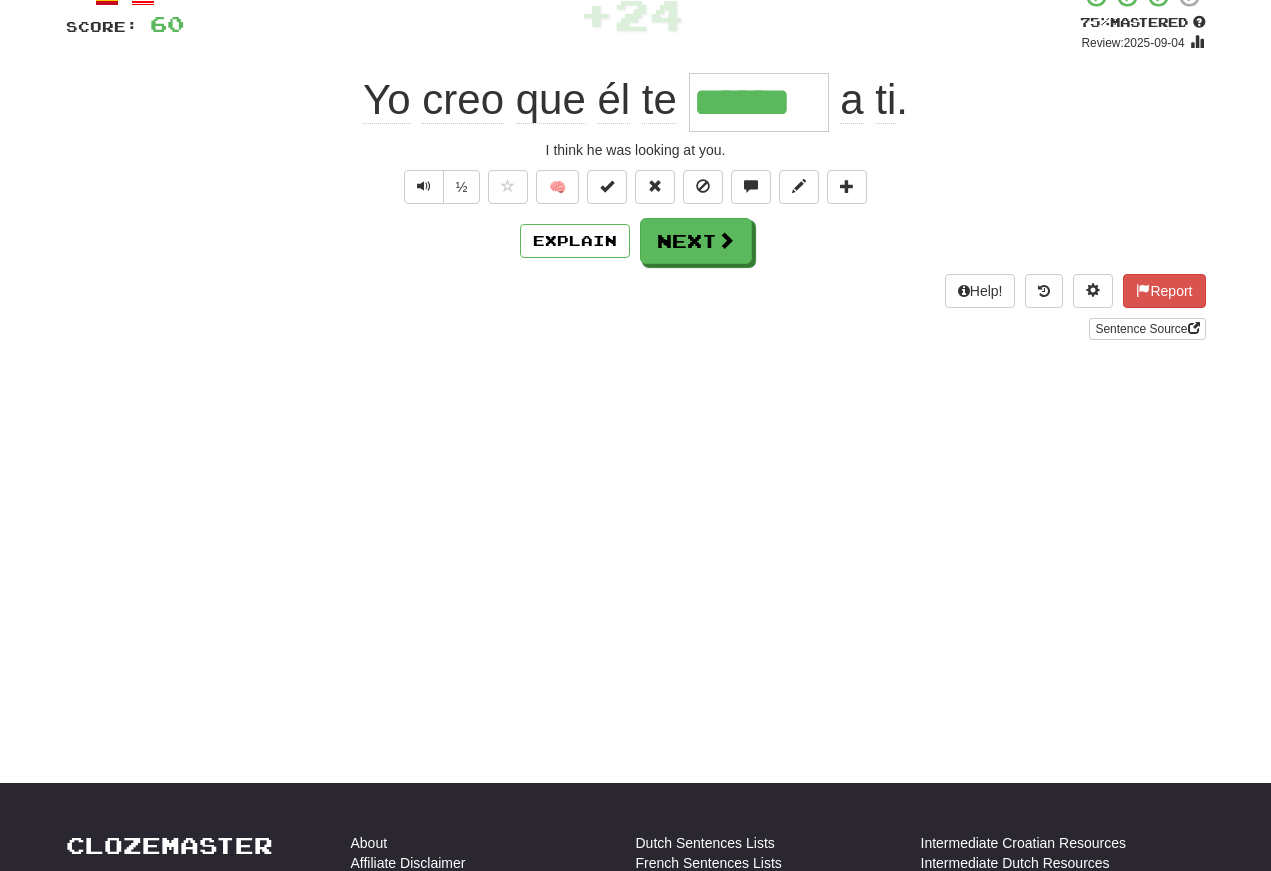 click at bounding box center [424, 187] 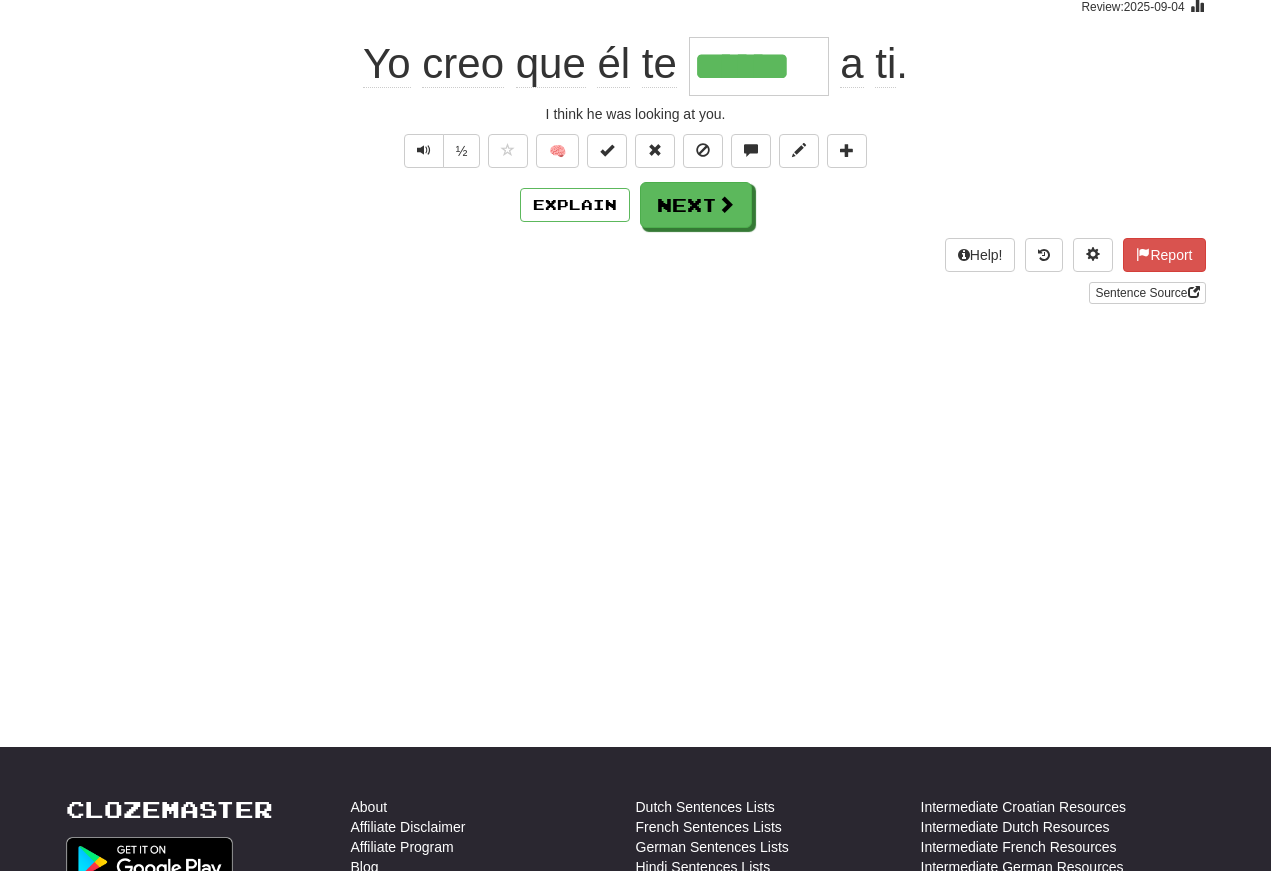 scroll, scrollTop: 175, scrollLeft: 0, axis: vertical 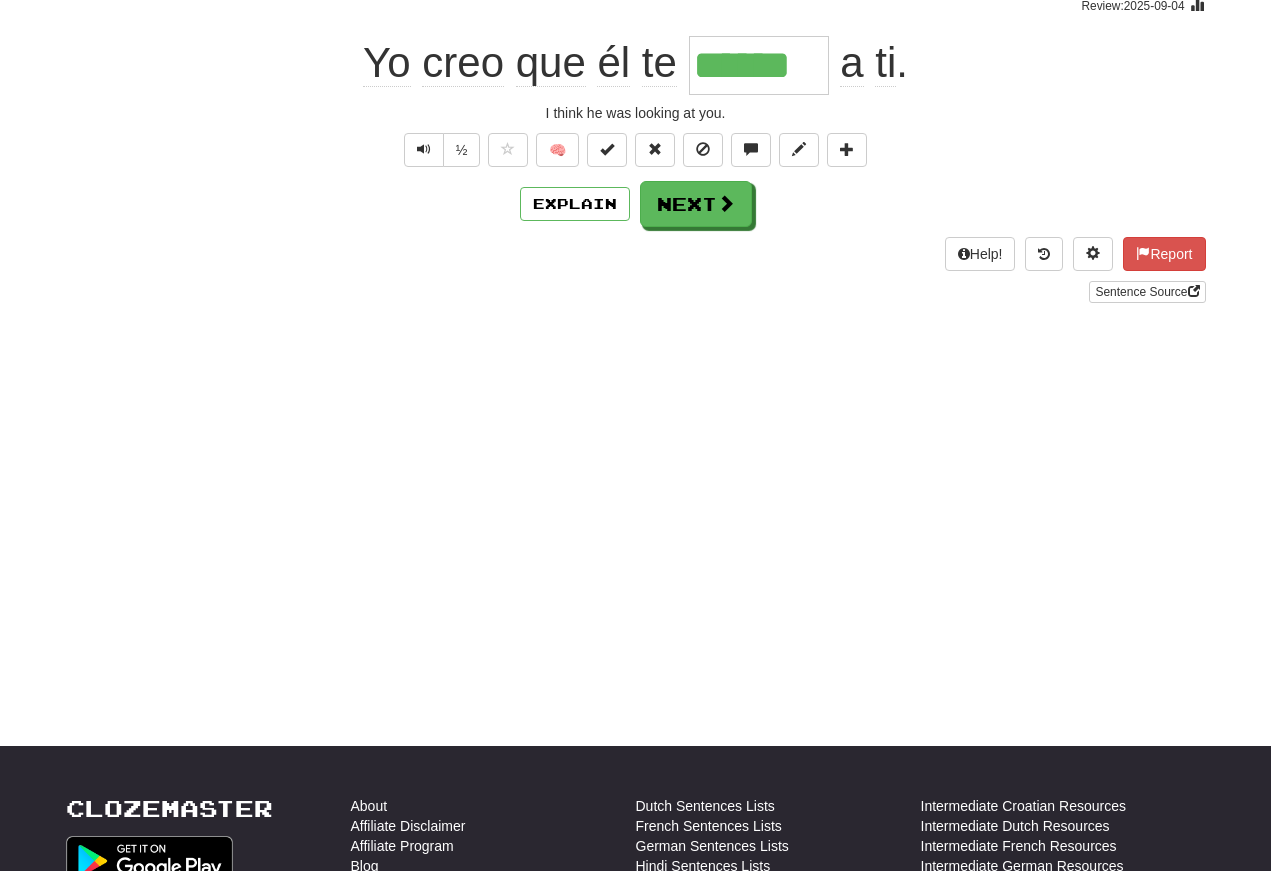 click at bounding box center [424, 150] 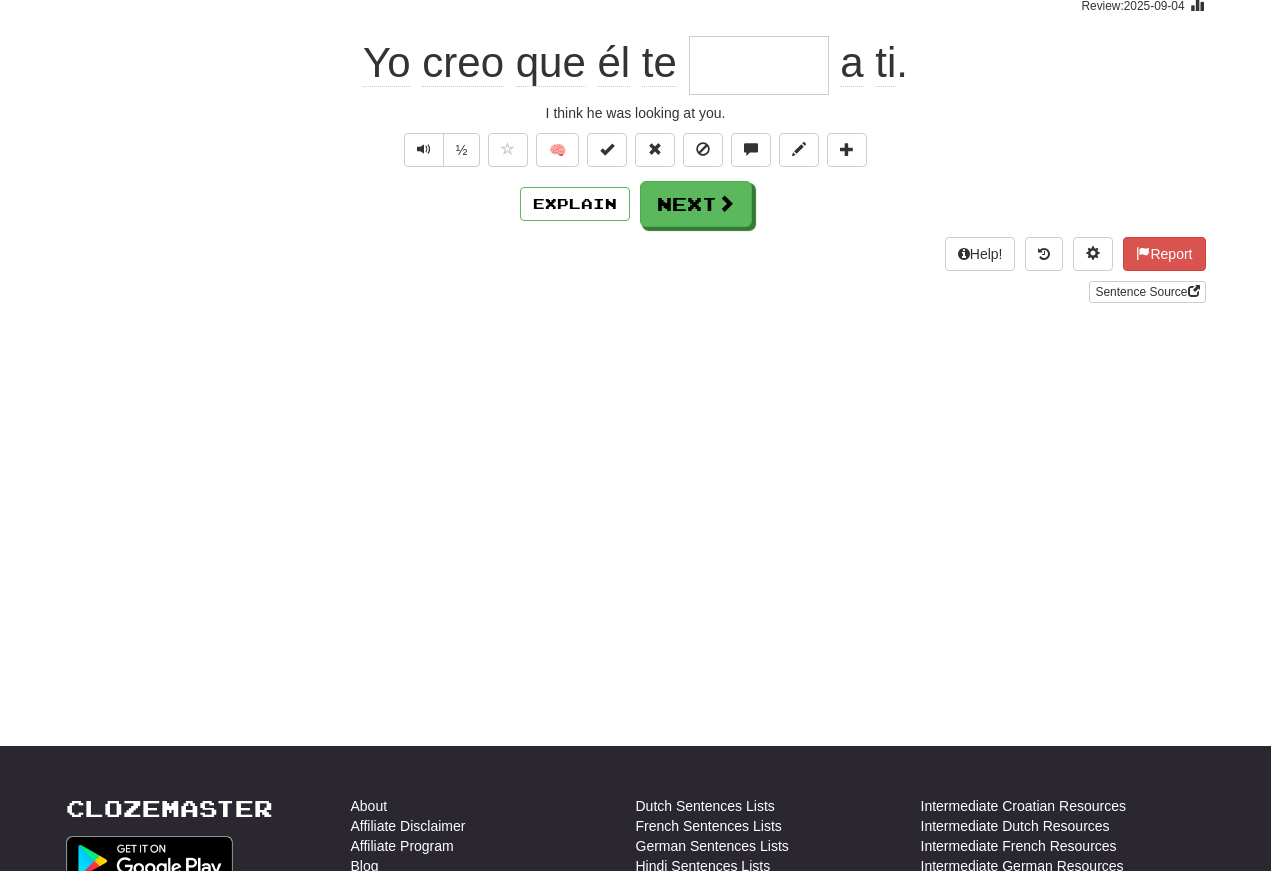scroll, scrollTop: 174, scrollLeft: 0, axis: vertical 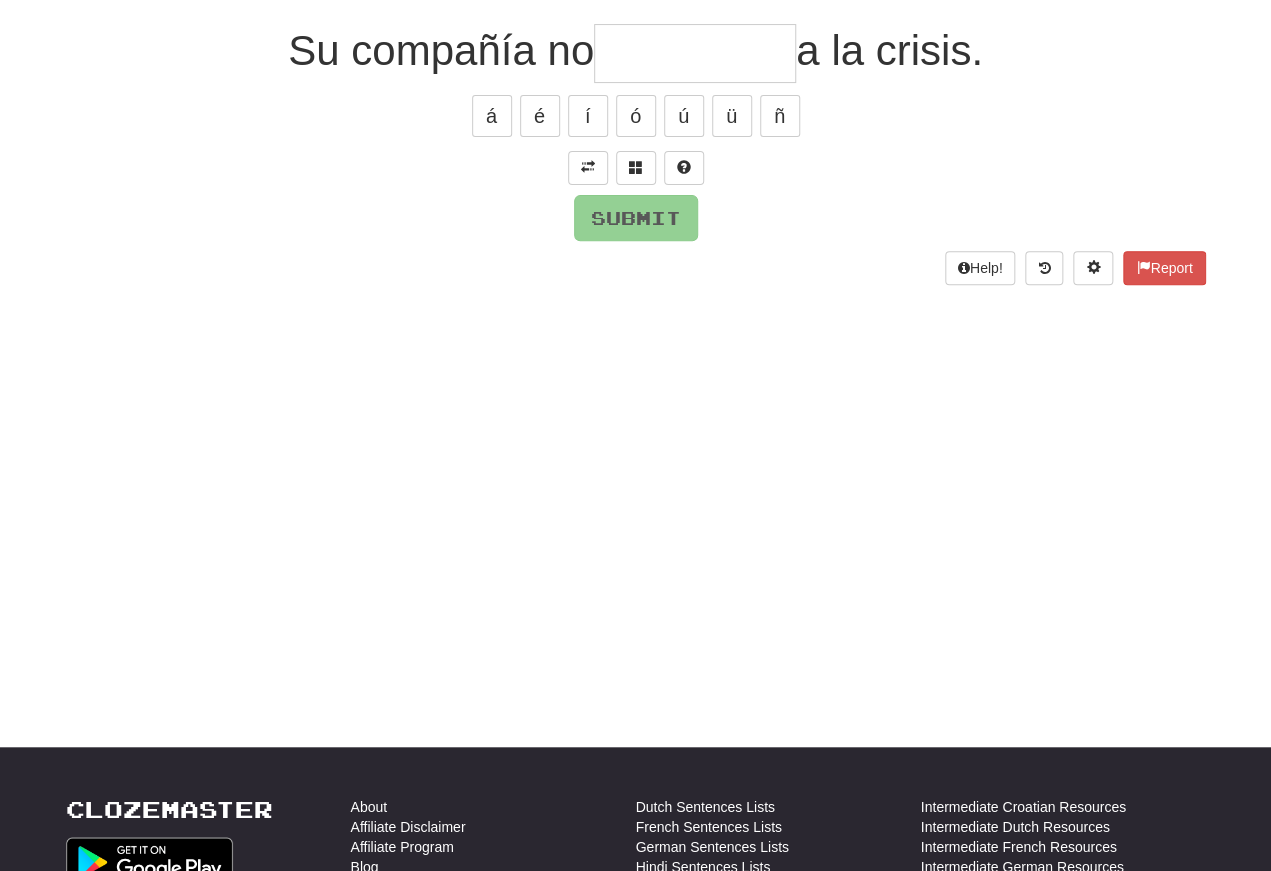 click at bounding box center (588, 168) 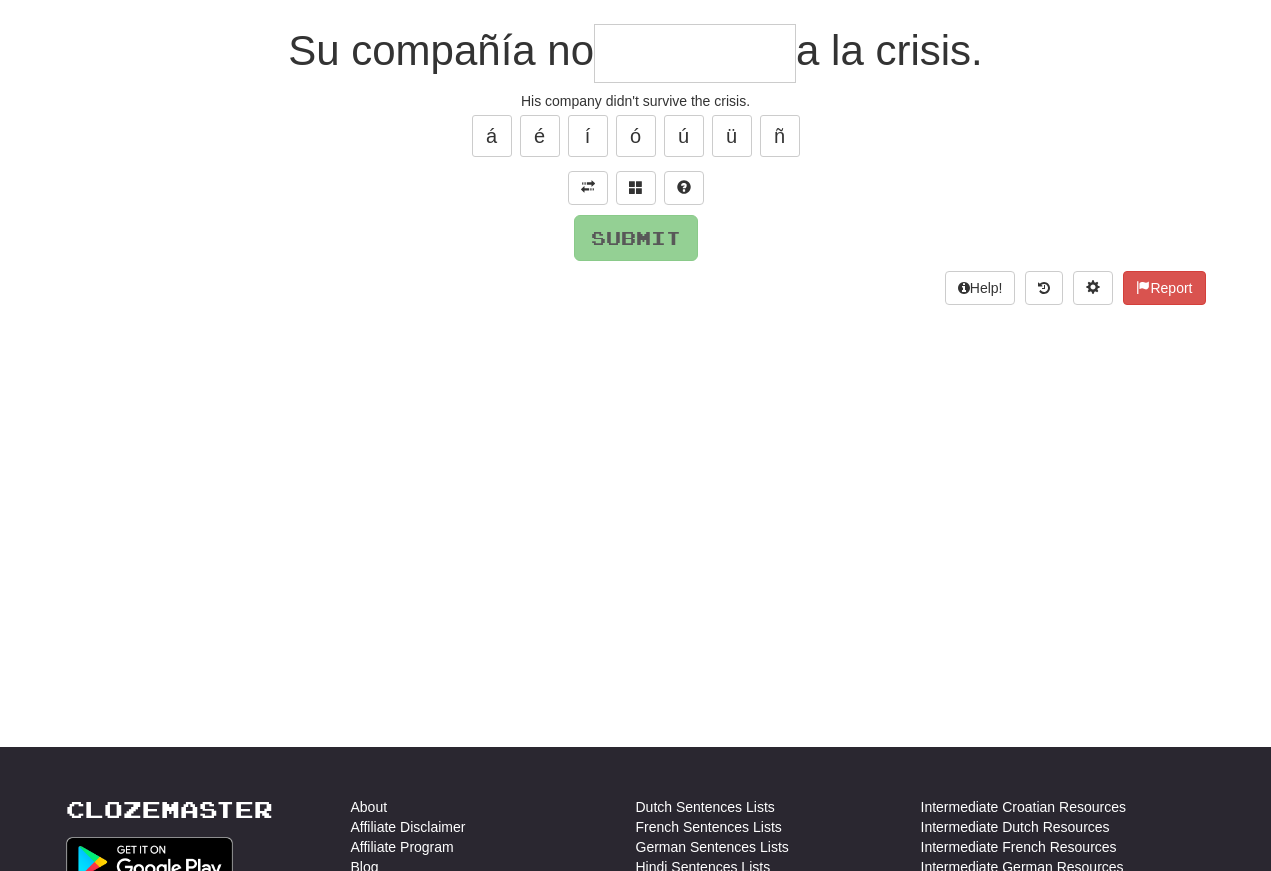 click at bounding box center [695, 53] 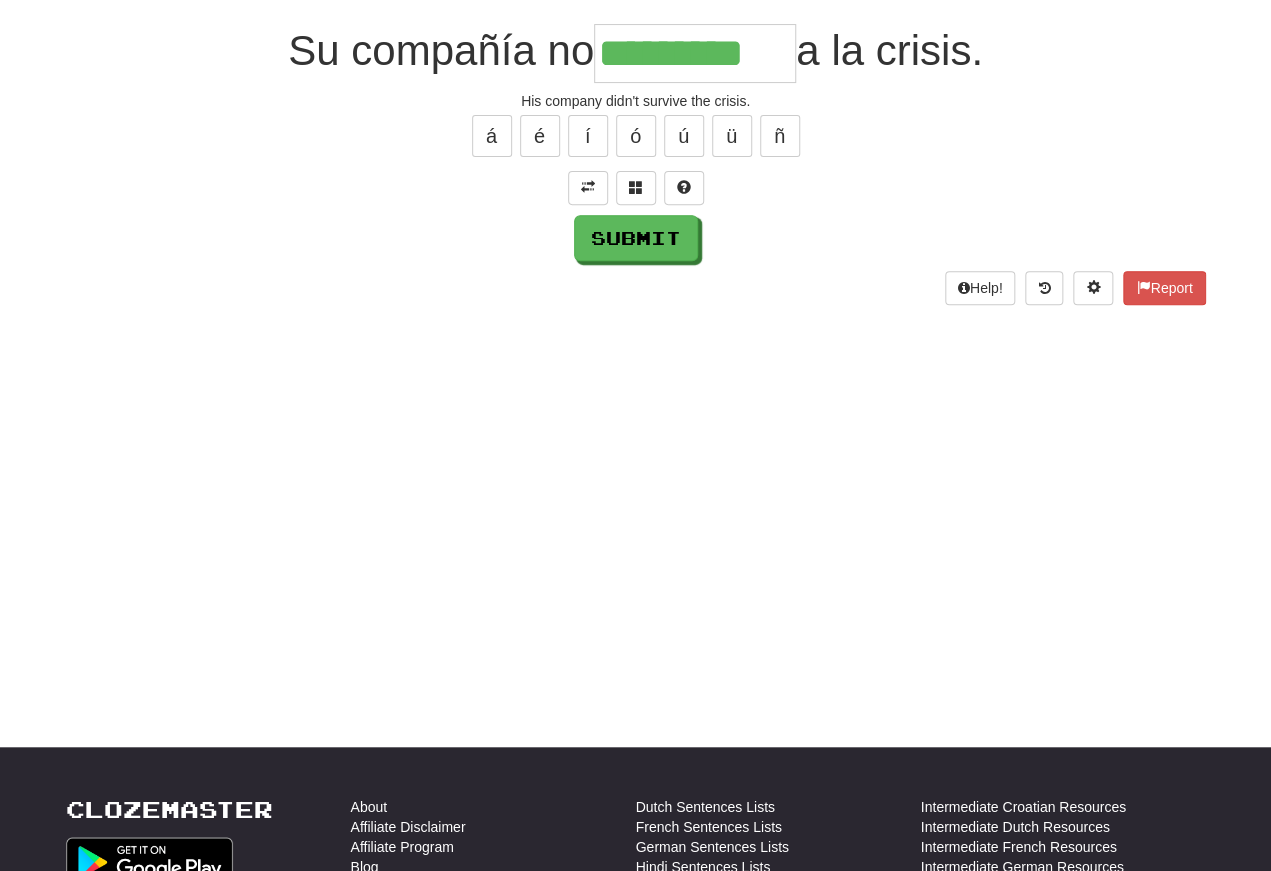 click on "ó" at bounding box center (636, 136) 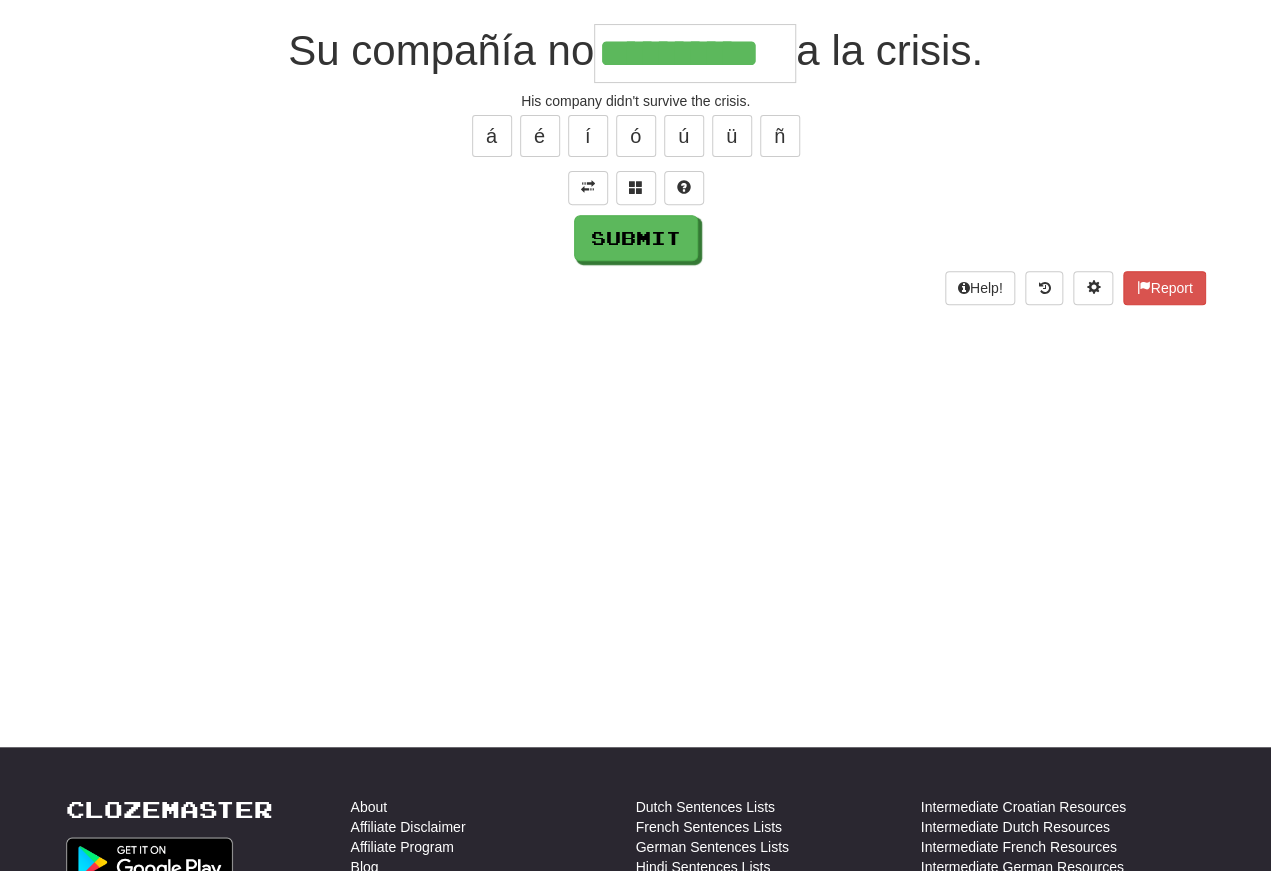 click on "Submit" at bounding box center [636, 238] 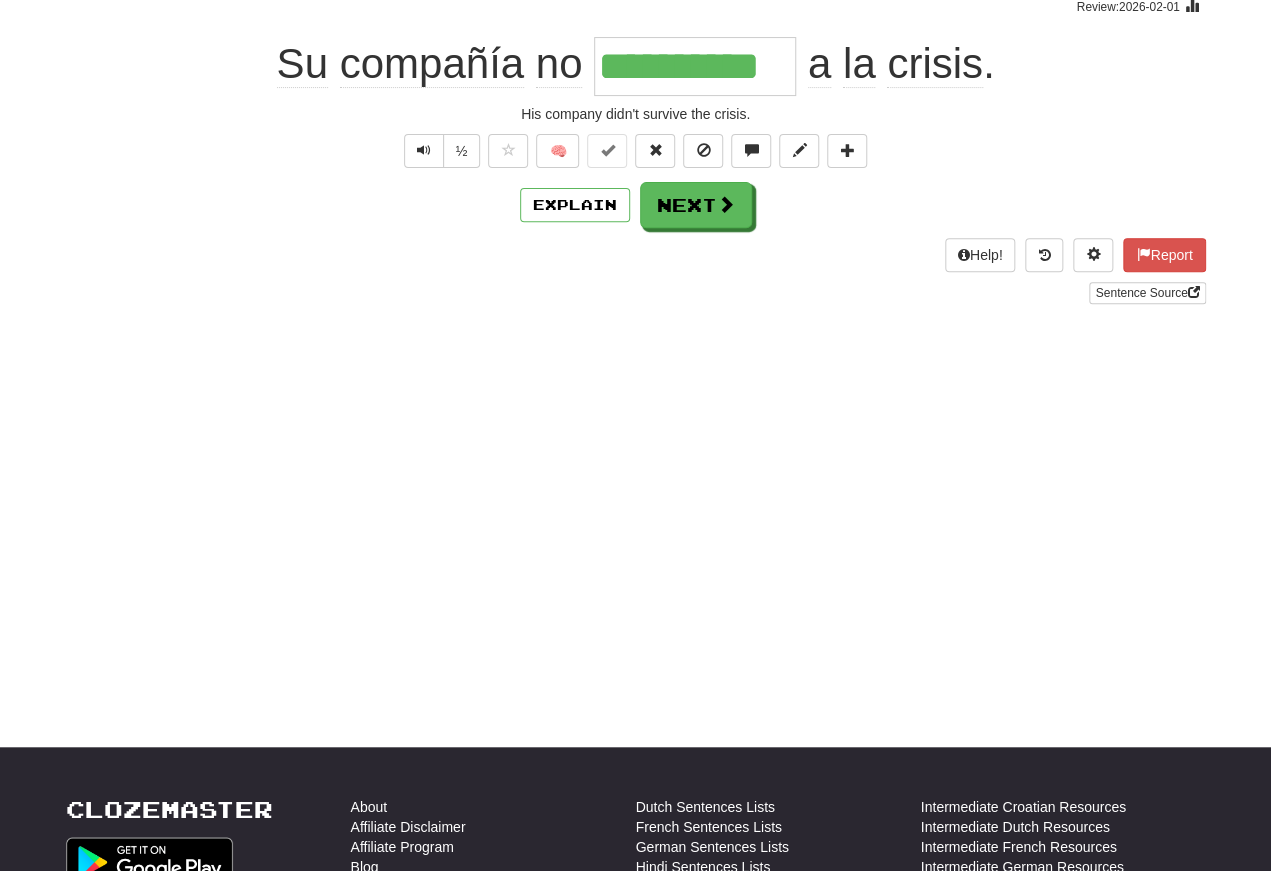 scroll, scrollTop: 175, scrollLeft: 0, axis: vertical 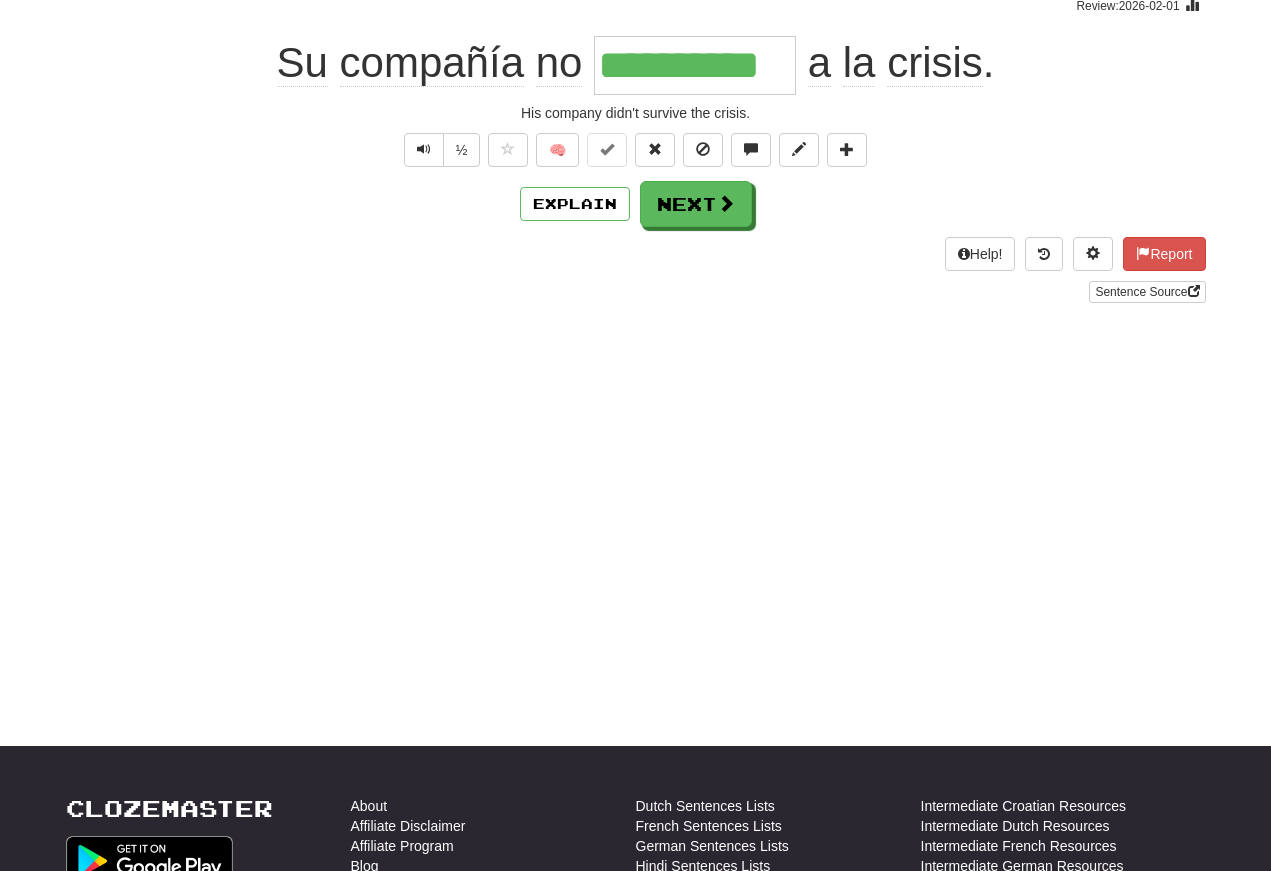 click on "½ 🧠" at bounding box center (636, 150) 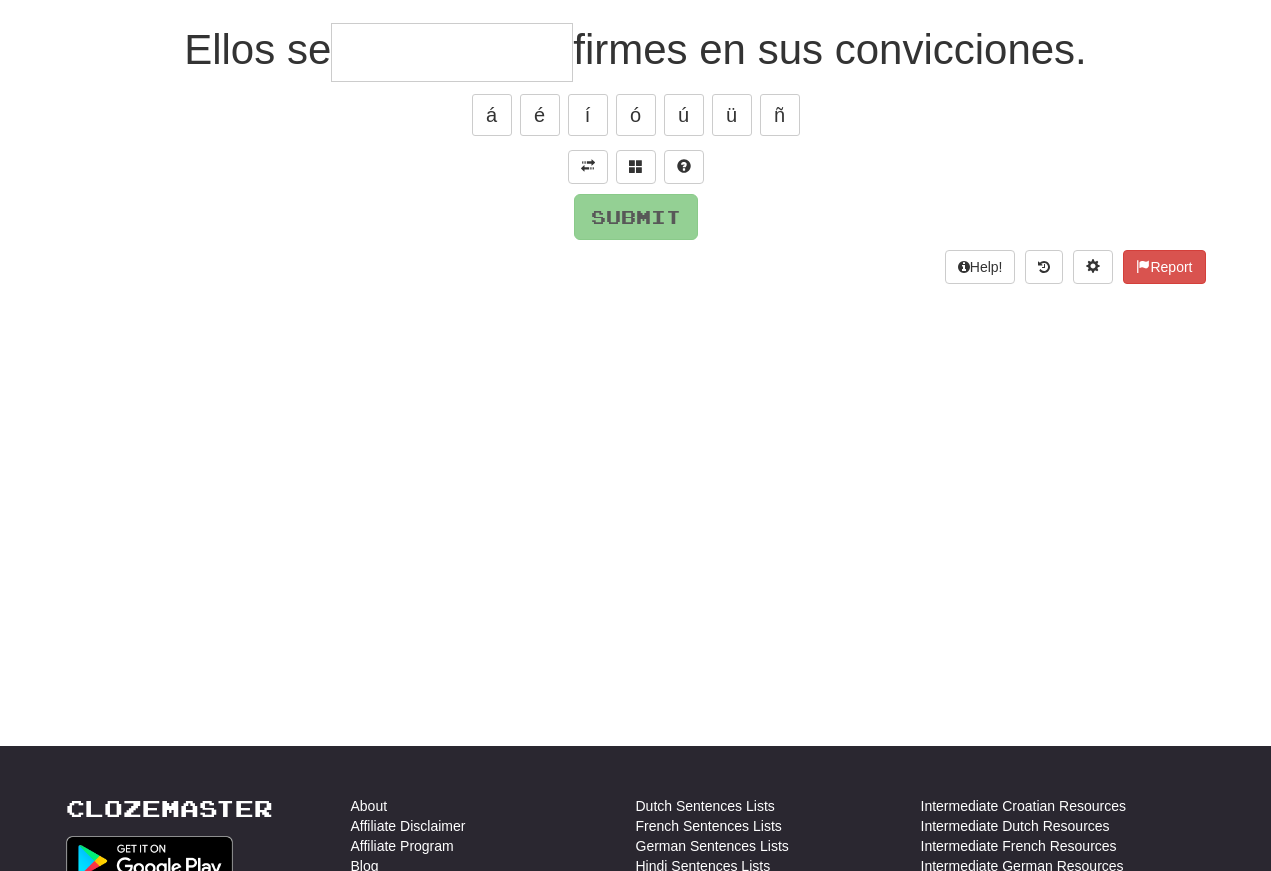 scroll, scrollTop: 174, scrollLeft: 0, axis: vertical 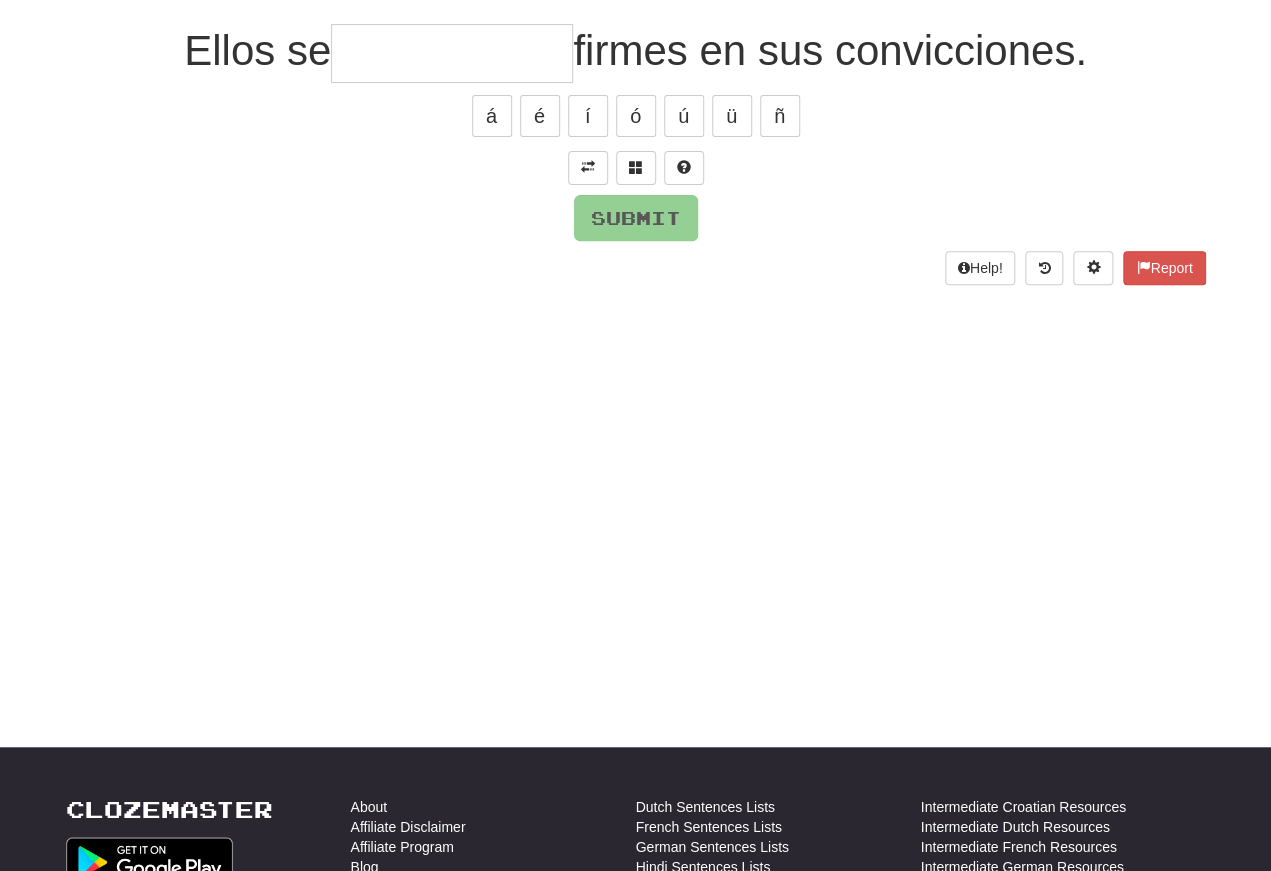 click at bounding box center [588, 167] 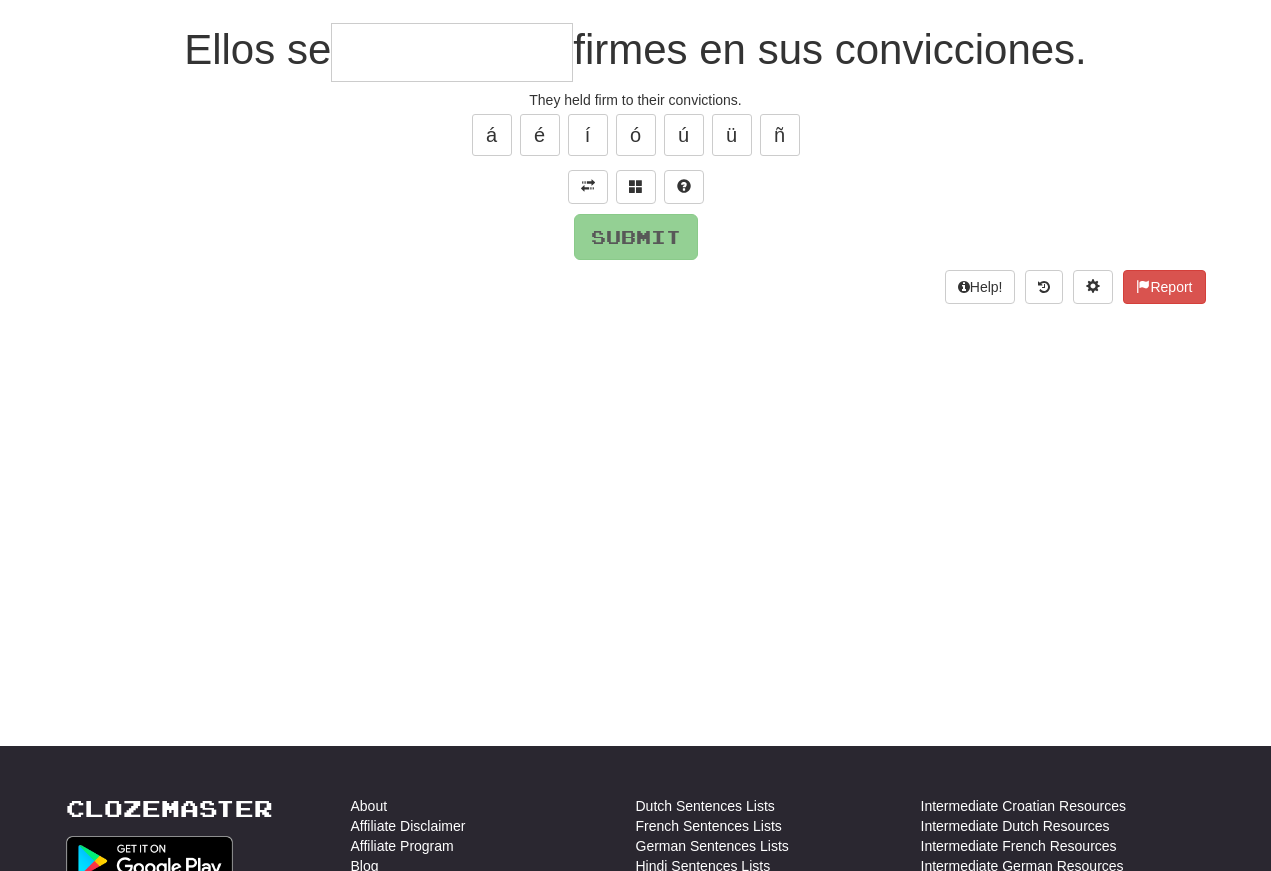 click at bounding box center (452, 52) 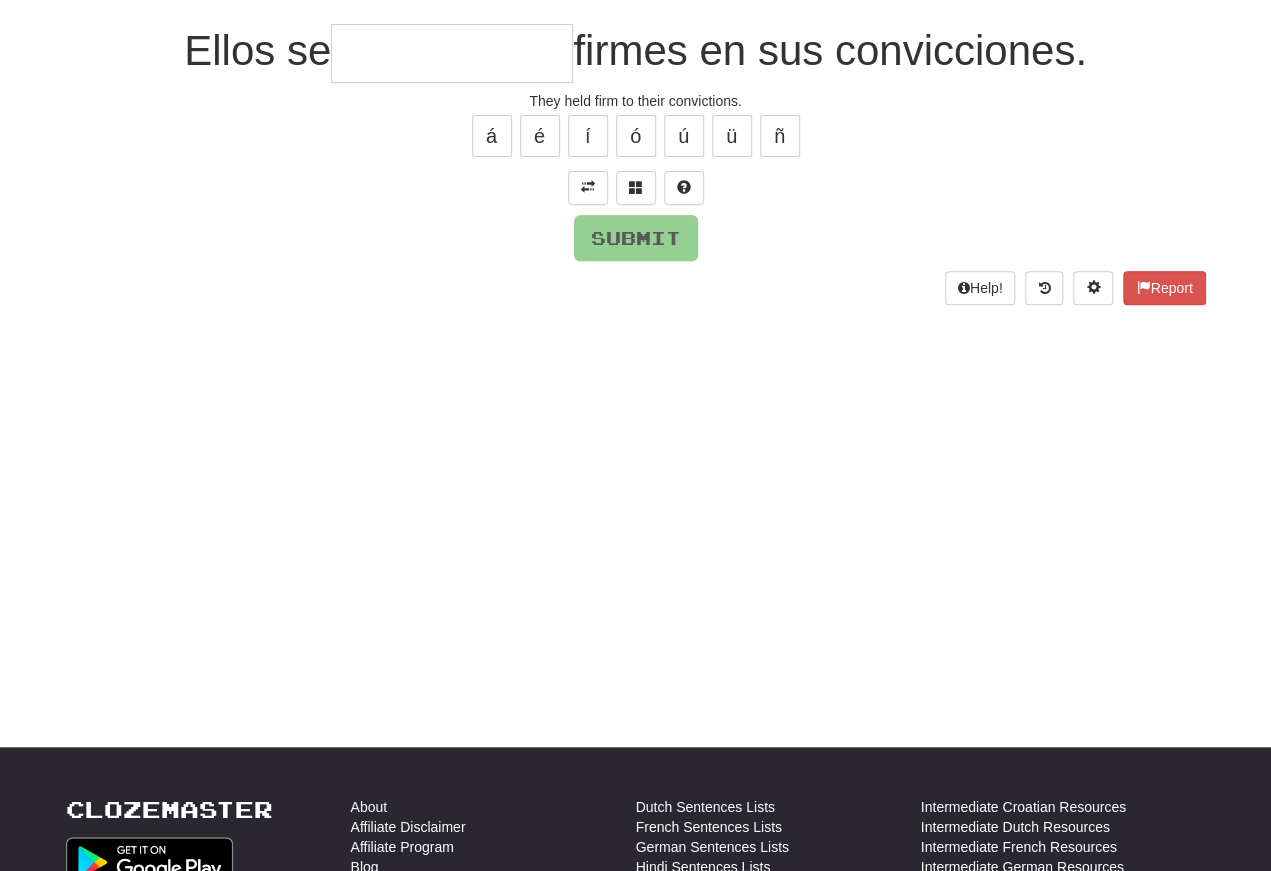 type on "*" 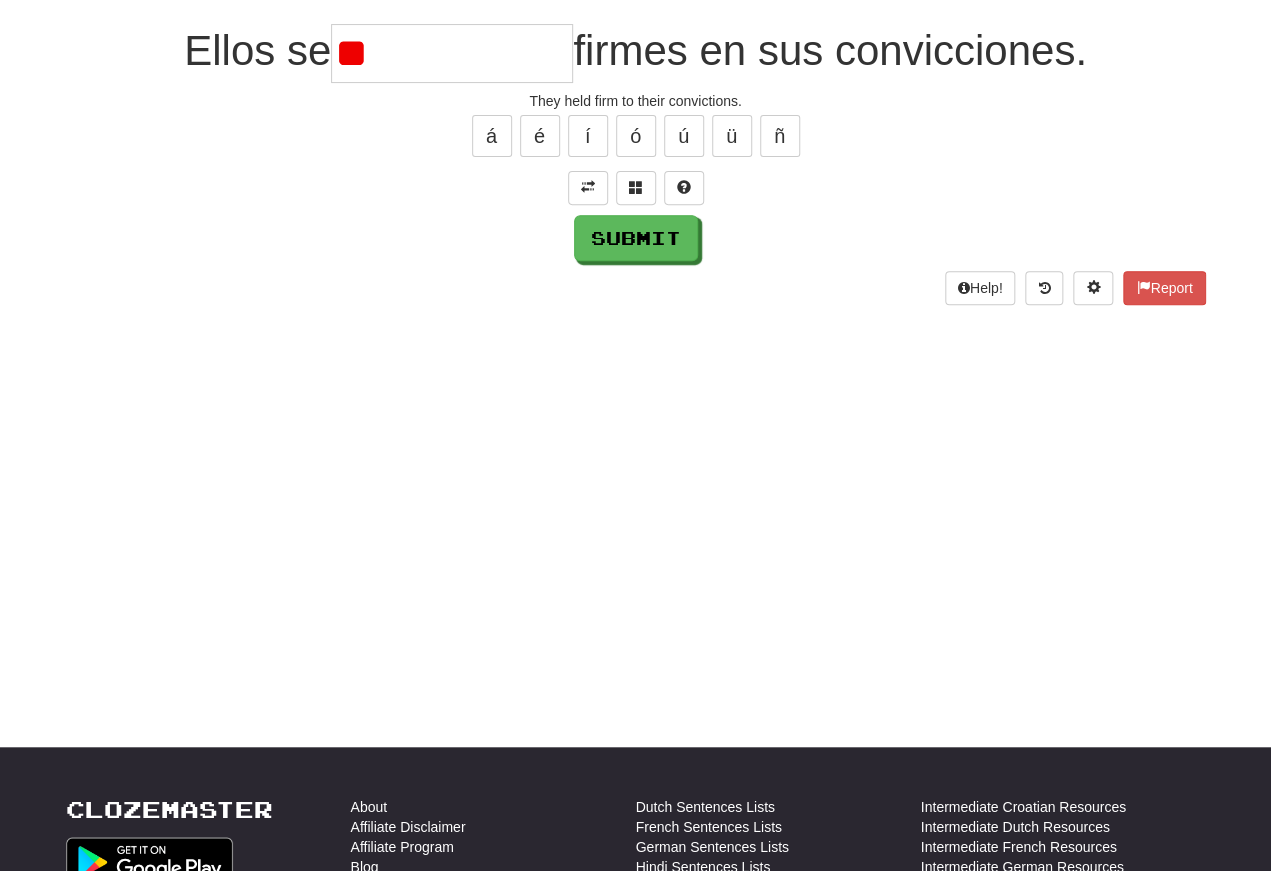 type on "*" 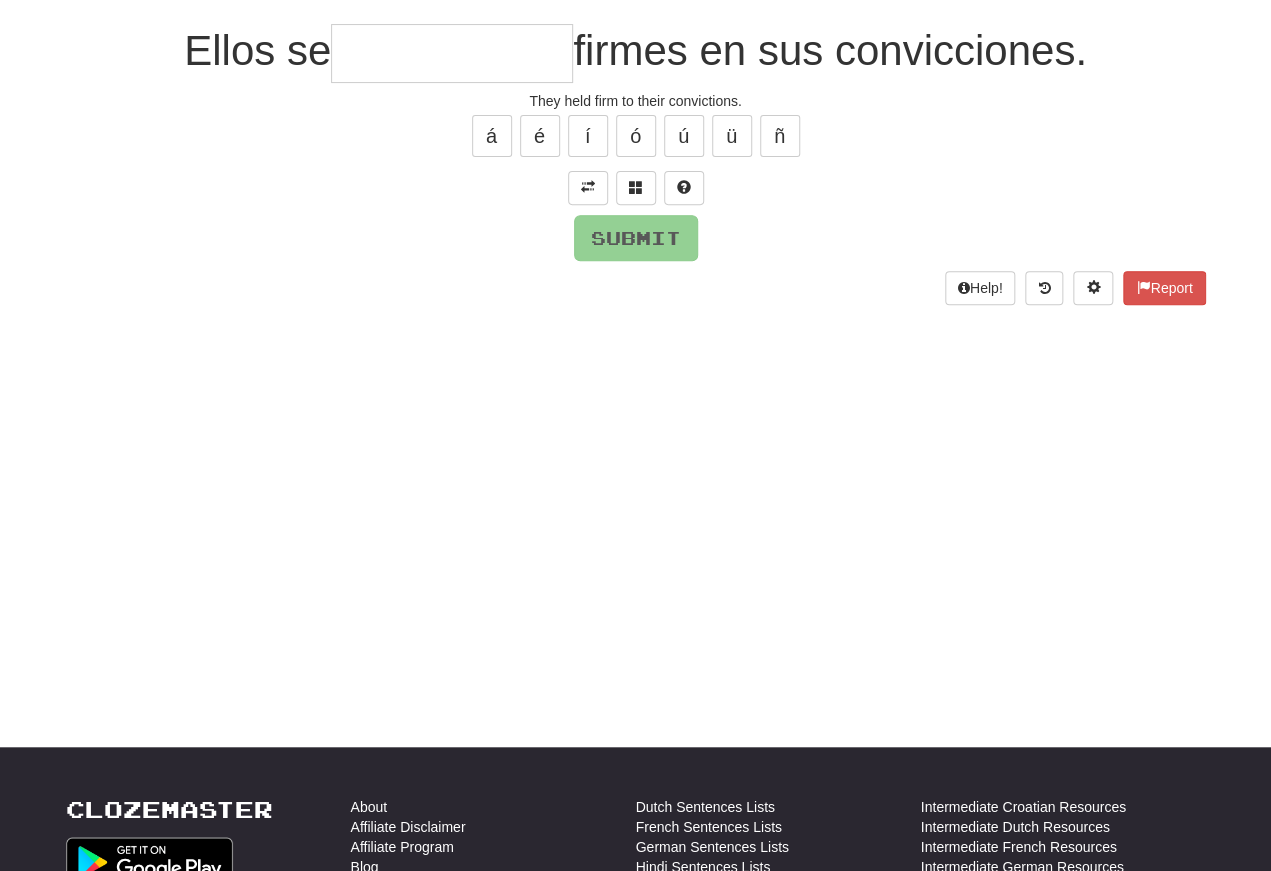 click at bounding box center (636, 187) 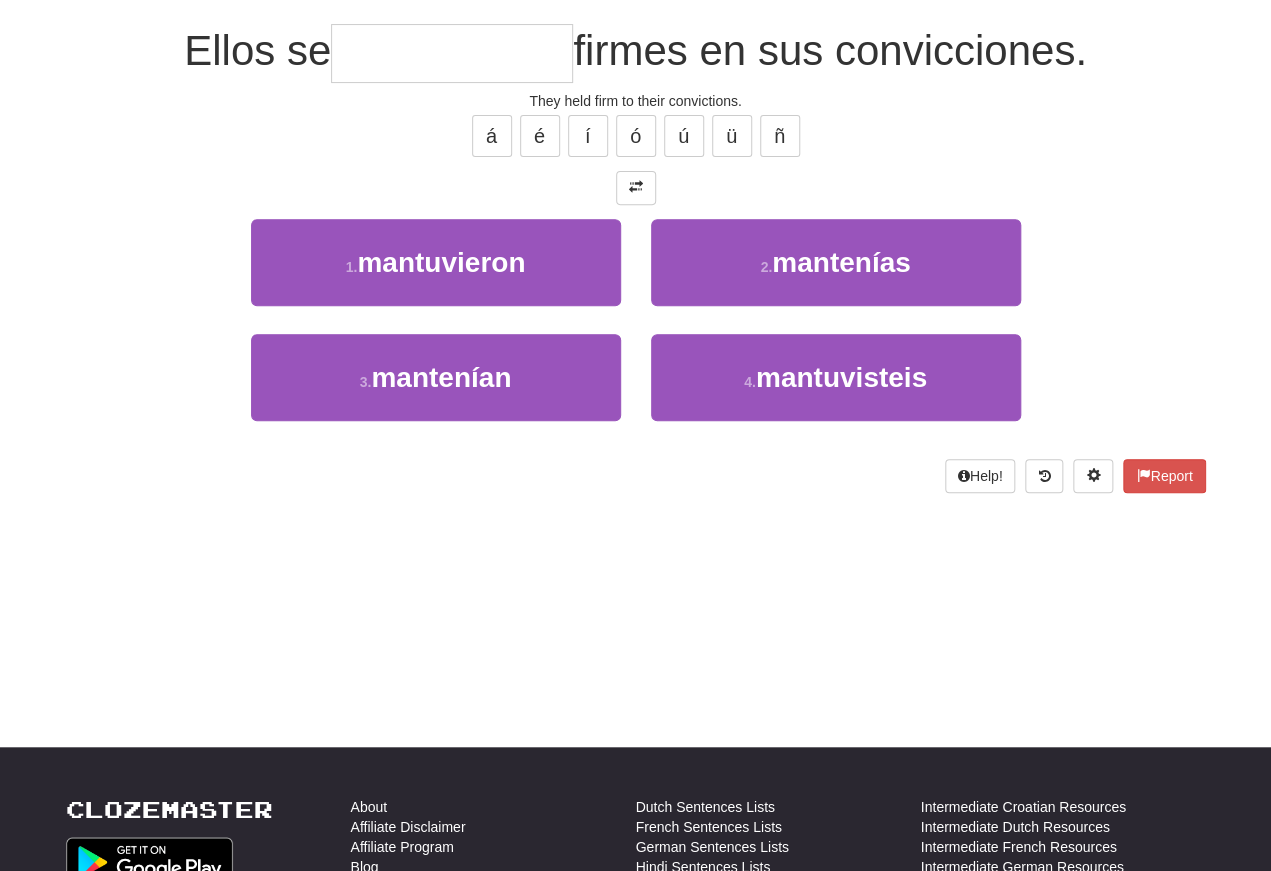 click on "mantuvieron" at bounding box center (441, 262) 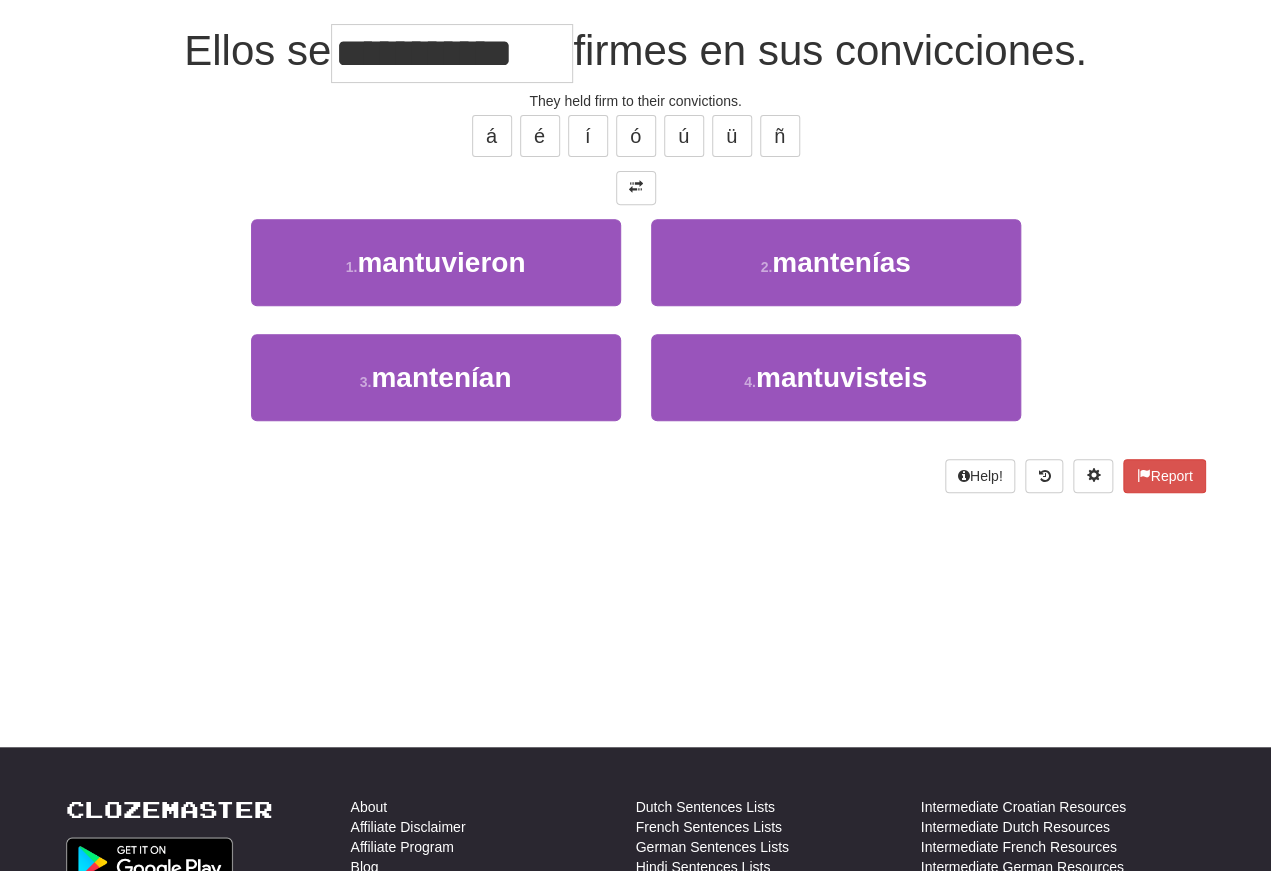 scroll, scrollTop: 175, scrollLeft: 0, axis: vertical 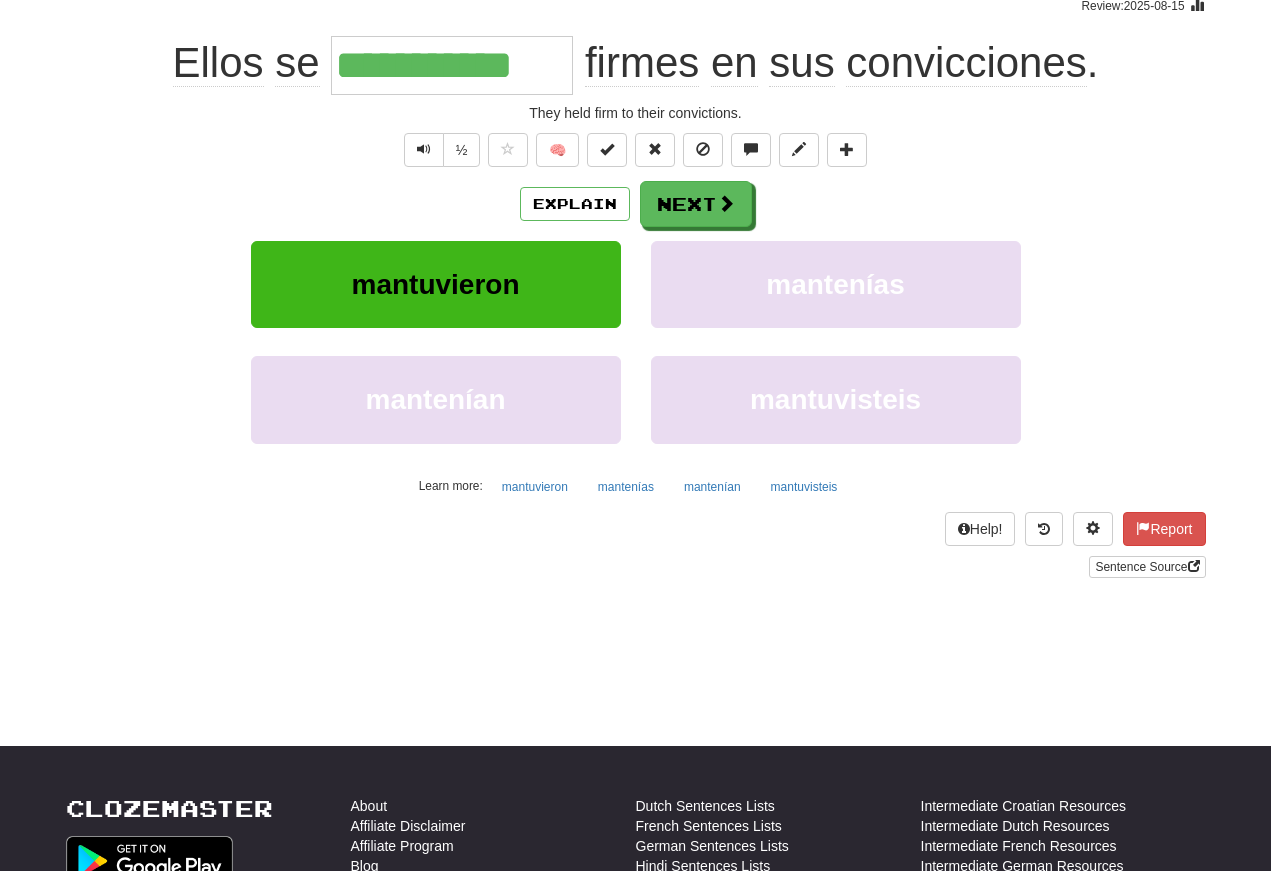 click at bounding box center (424, 149) 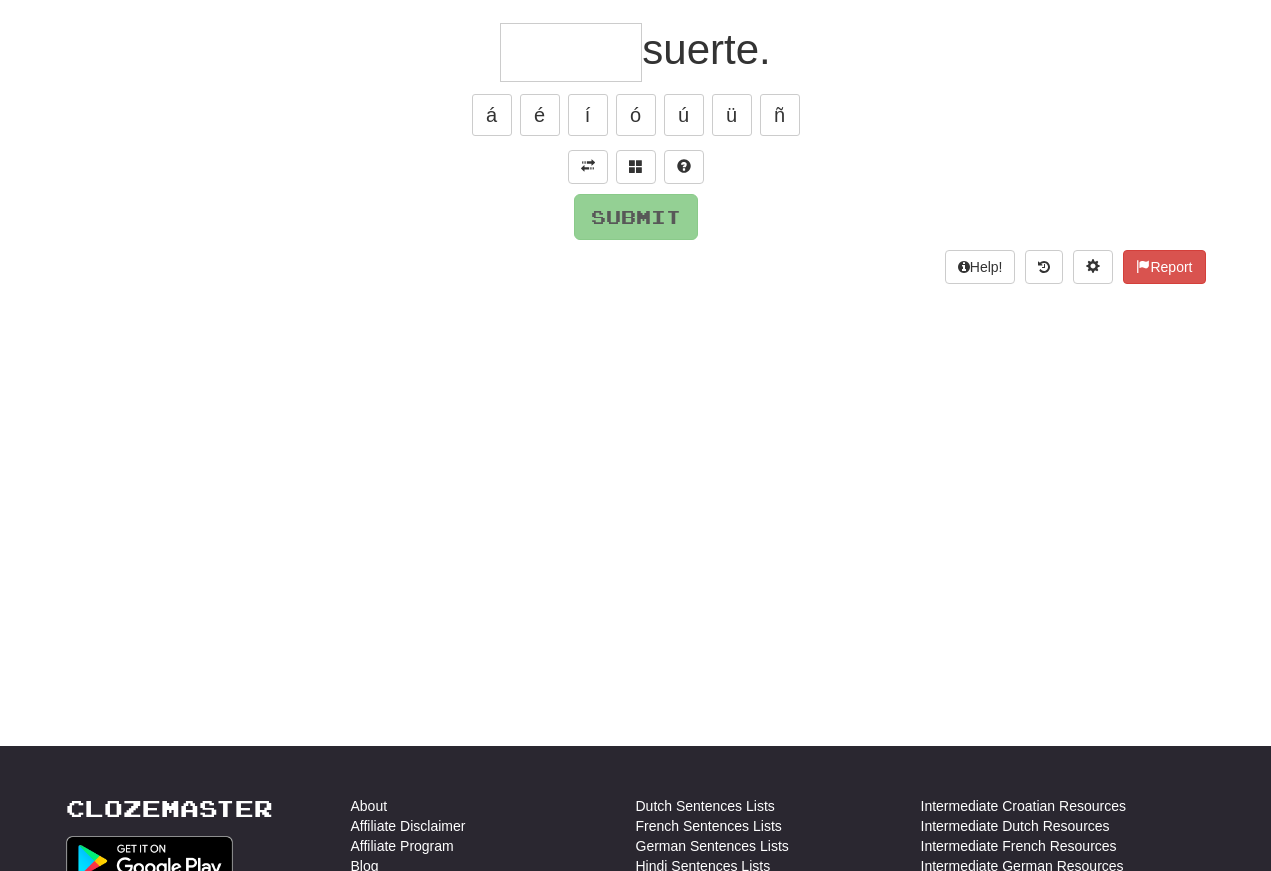 scroll, scrollTop: 174, scrollLeft: 0, axis: vertical 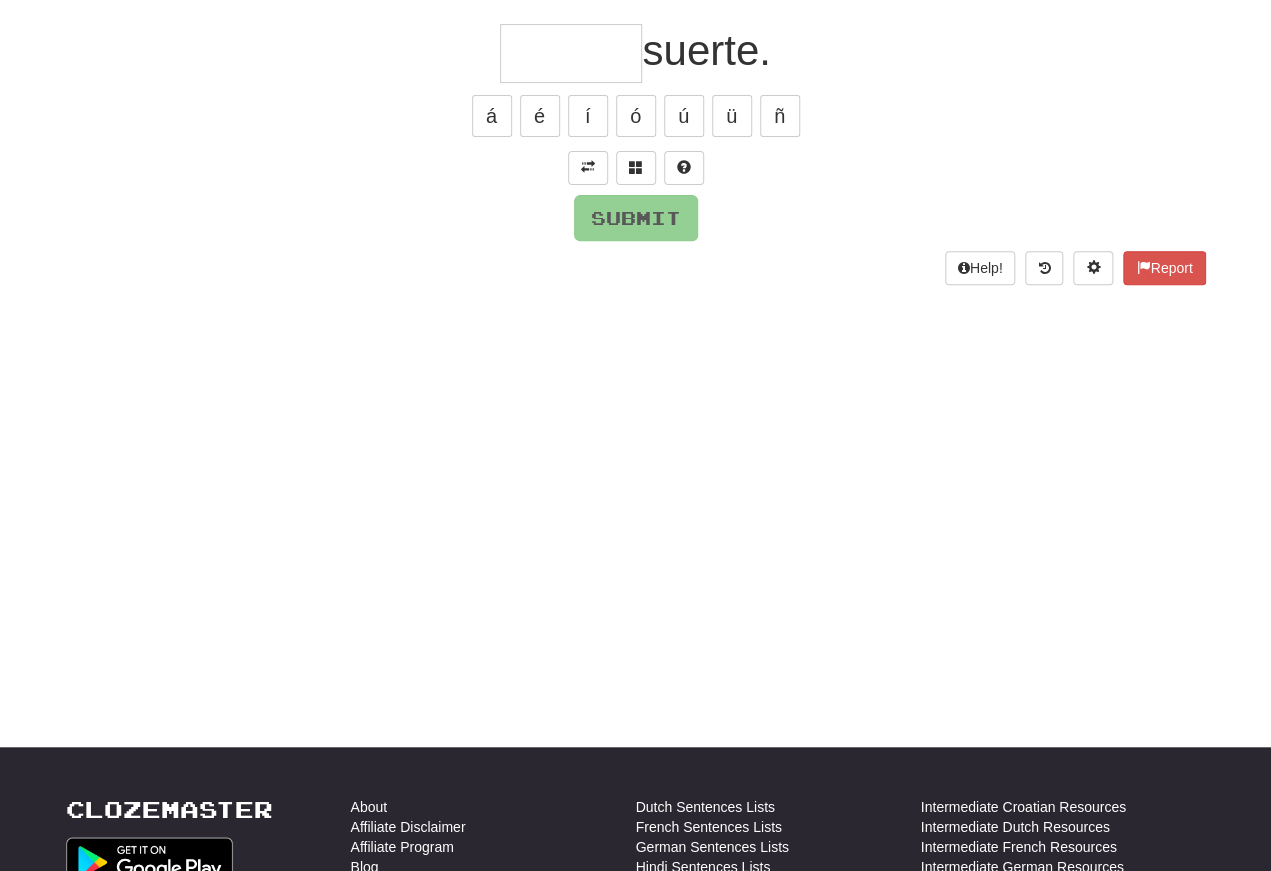 click at bounding box center [588, 167] 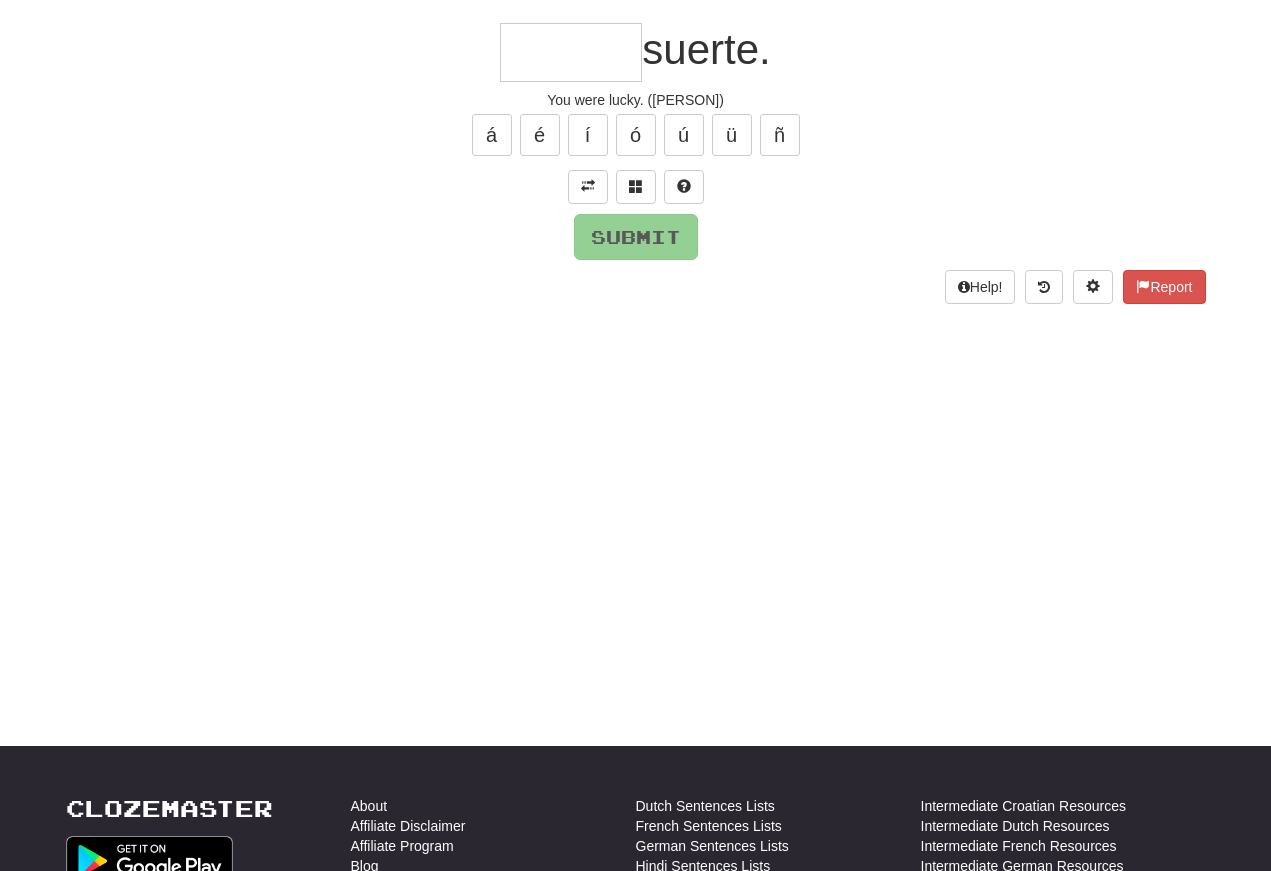 click at bounding box center [571, 52] 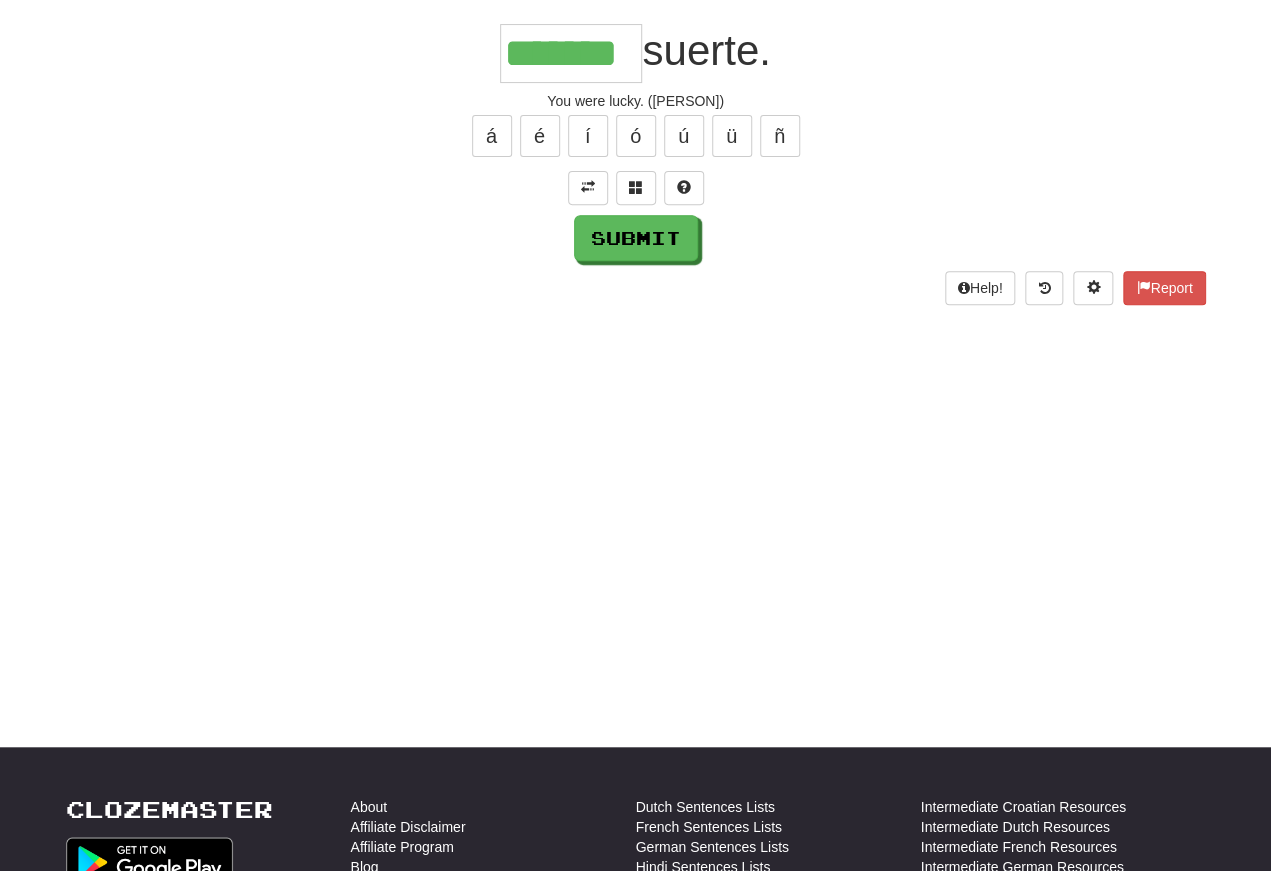 click on "Submit" at bounding box center (636, 238) 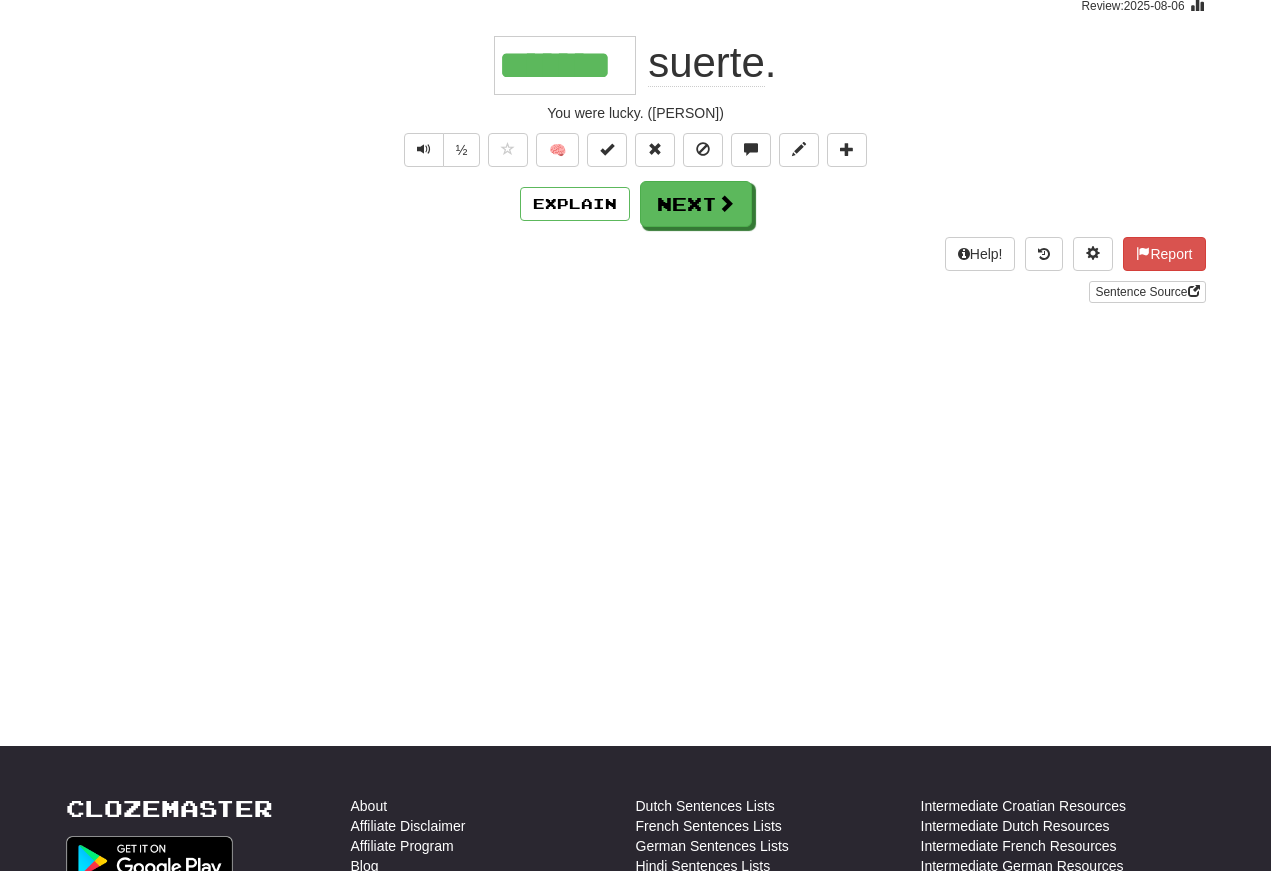 click at bounding box center [424, 149] 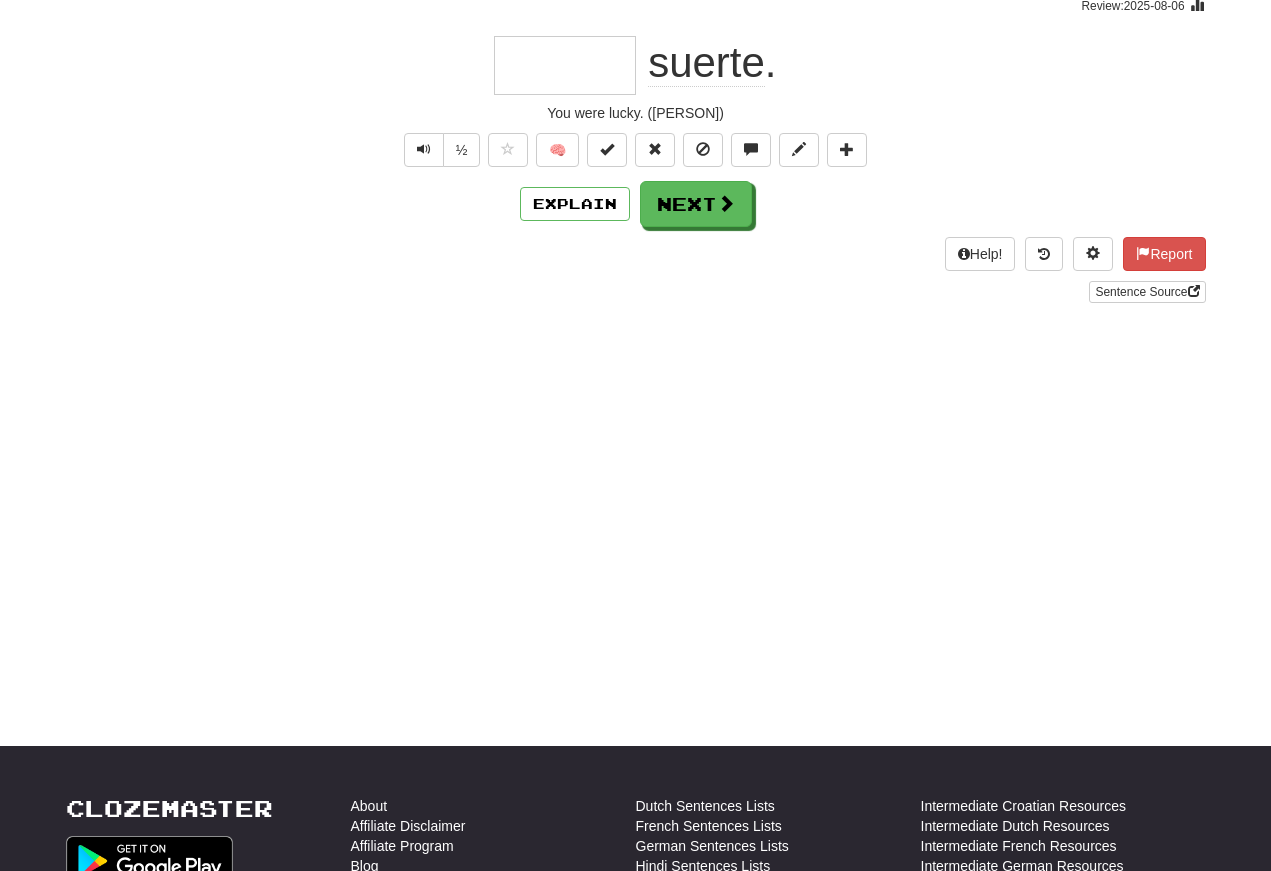 scroll, scrollTop: 174, scrollLeft: 0, axis: vertical 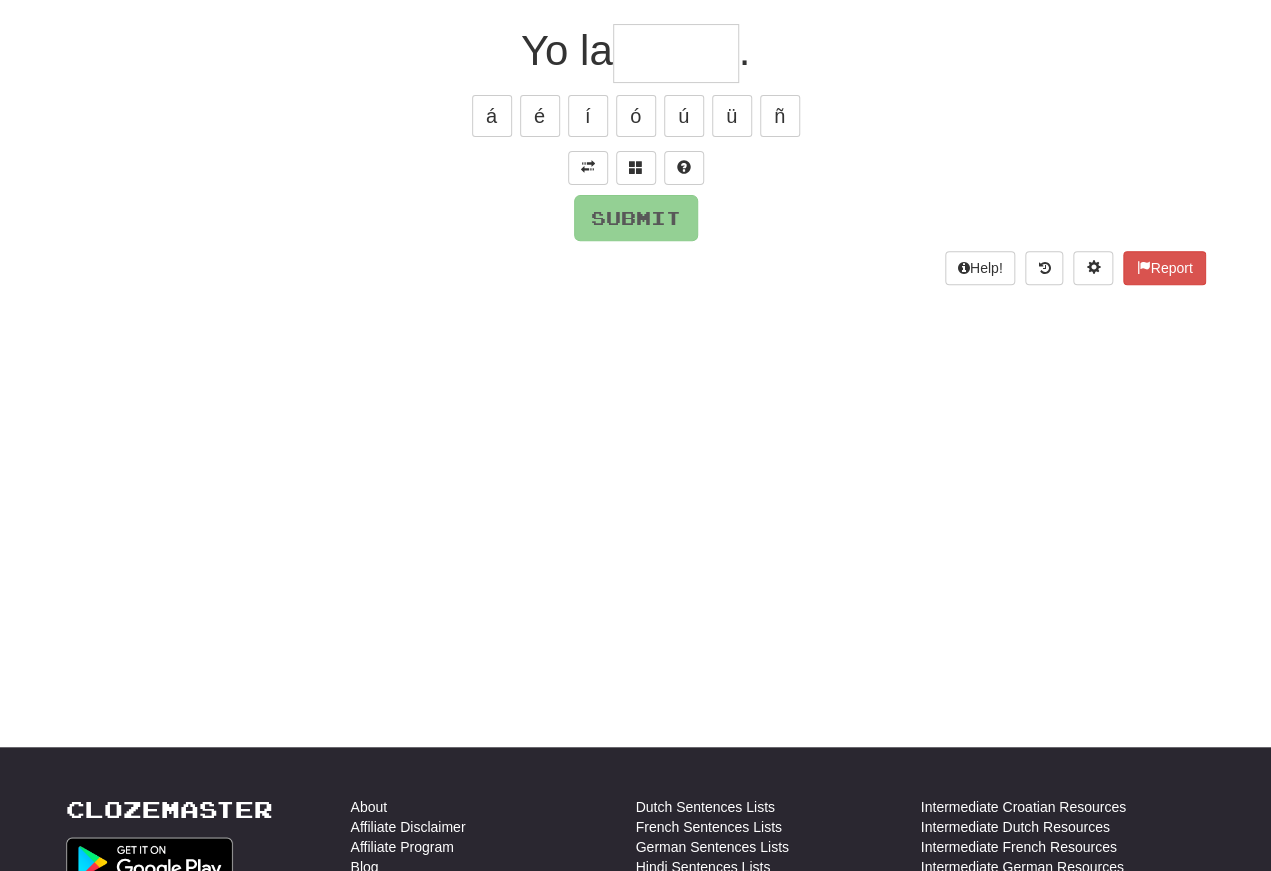 click at bounding box center (588, 167) 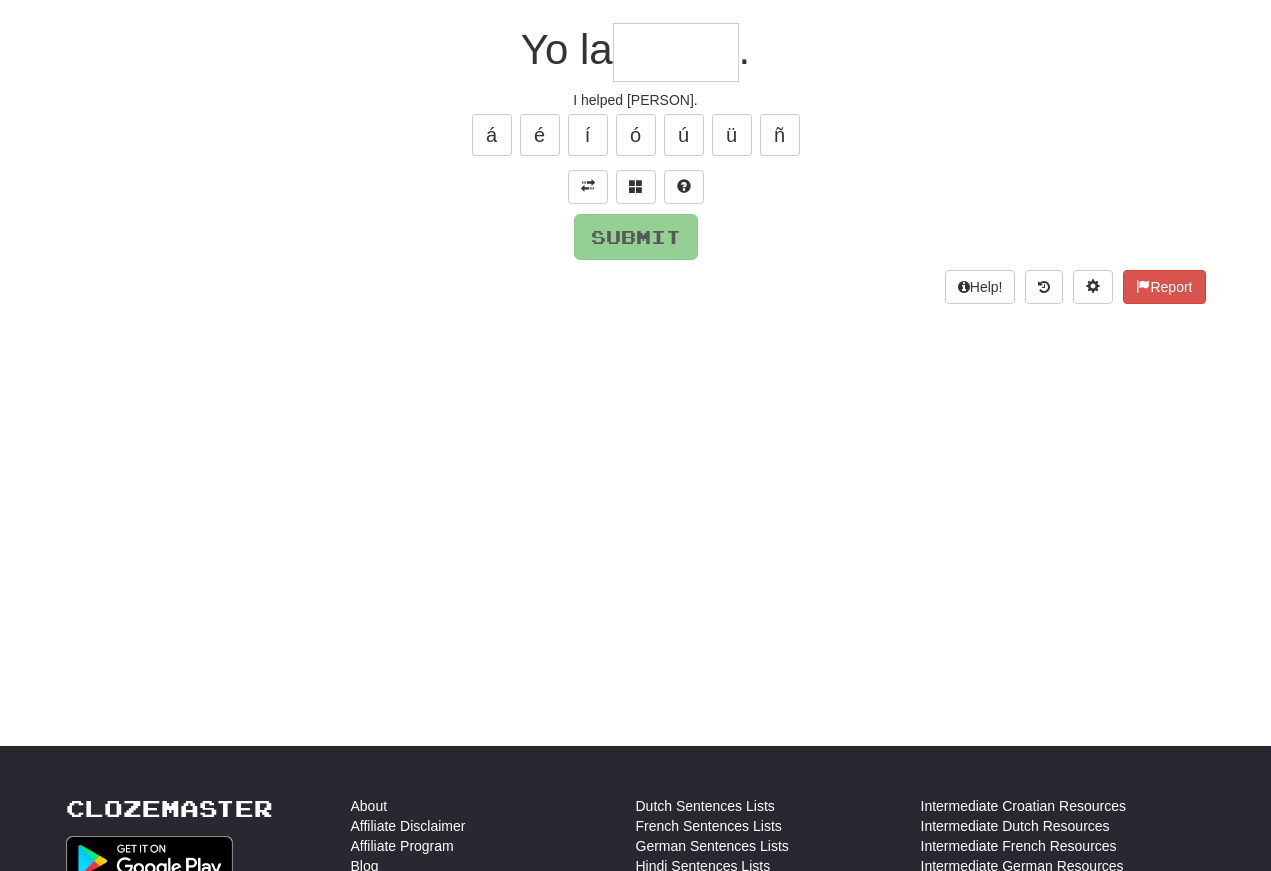 click at bounding box center [676, 52] 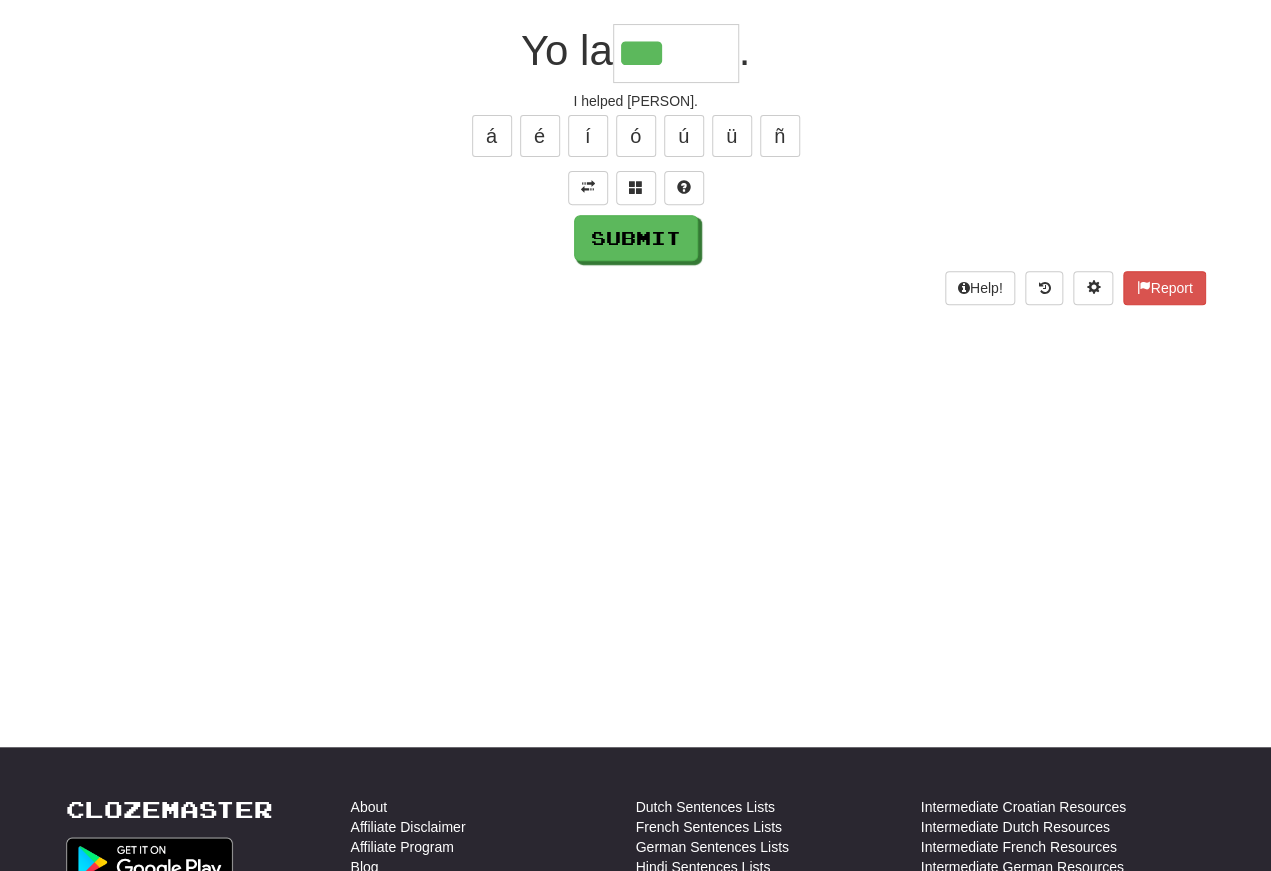 click on "ó" at bounding box center (636, 136) 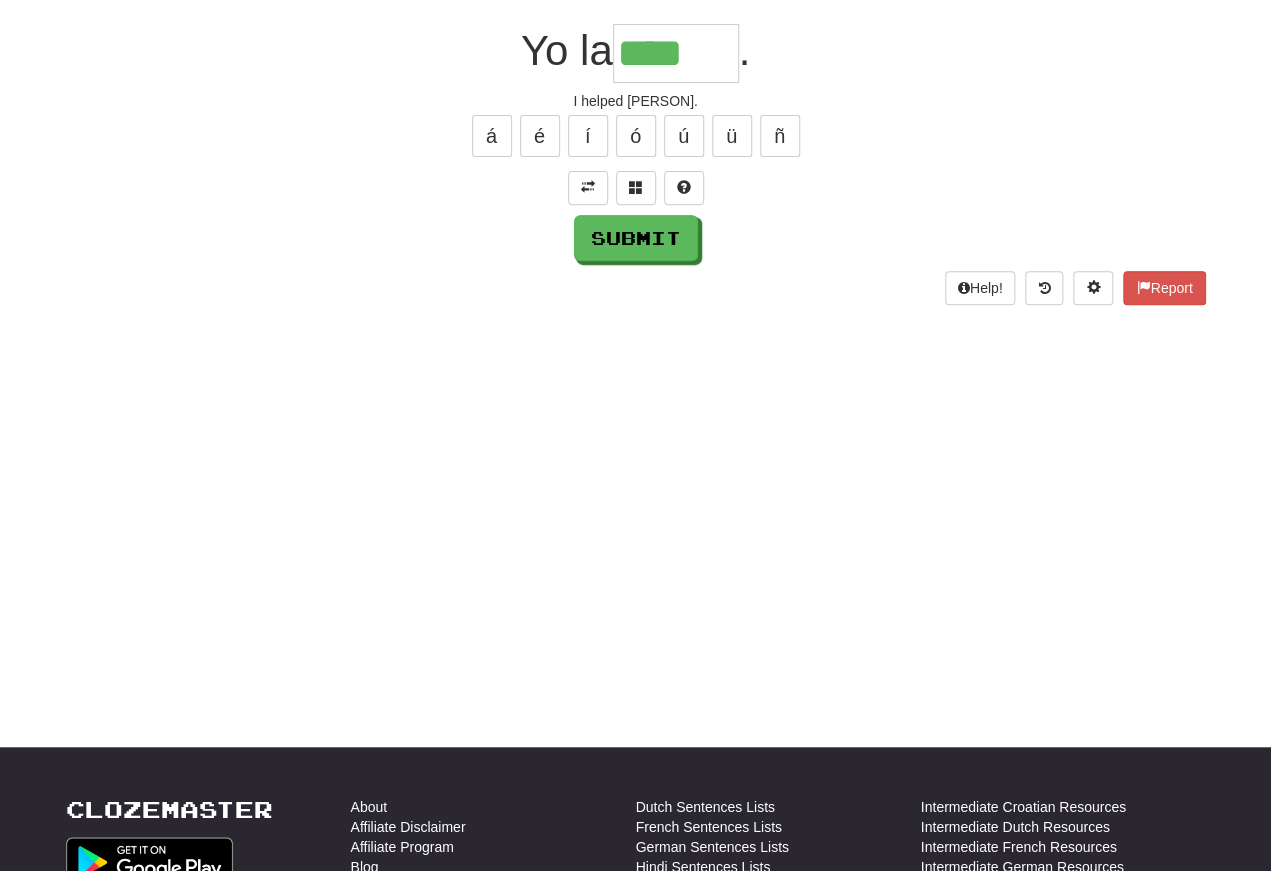 click on "ó" at bounding box center (636, 136) 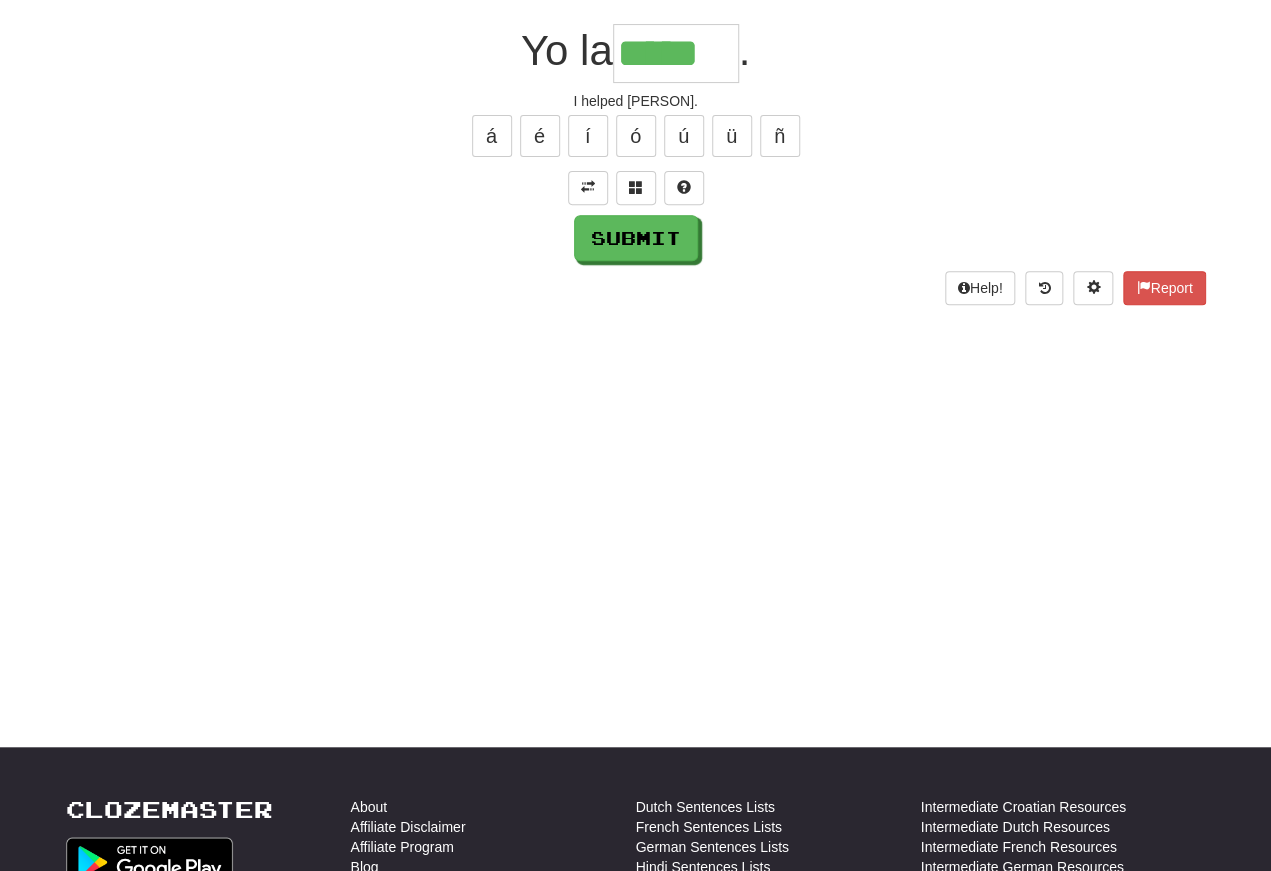 click at bounding box center (588, 187) 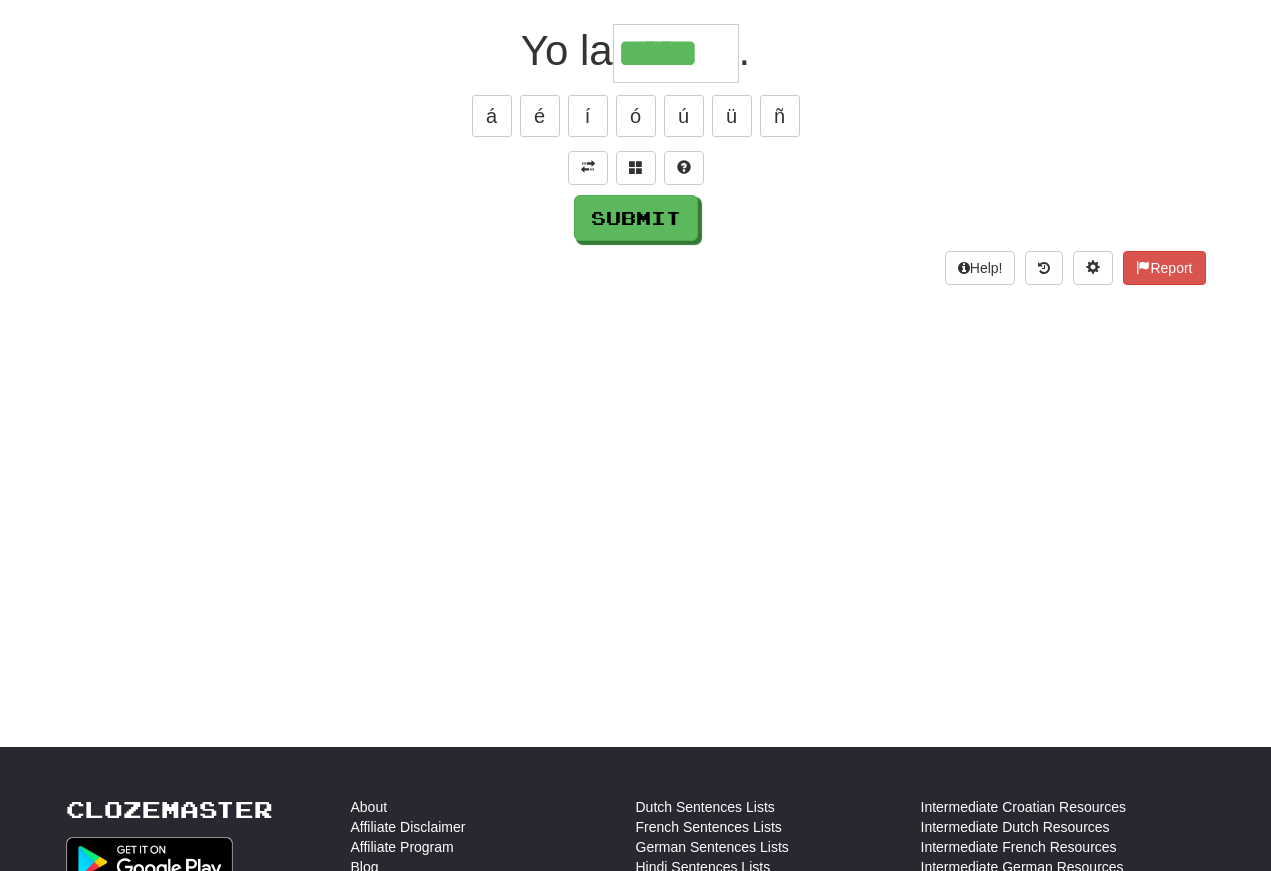 click at bounding box center [588, 168] 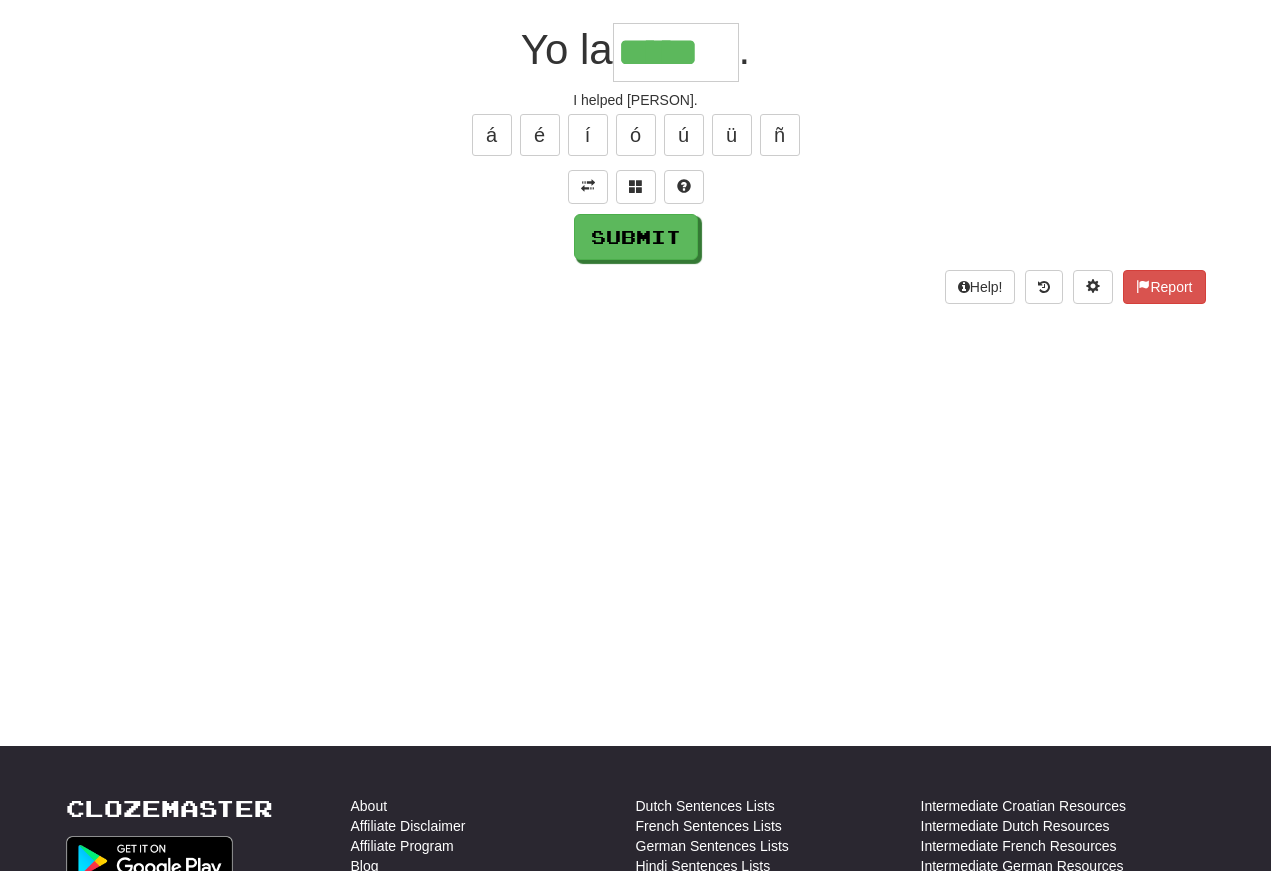 click at bounding box center (588, 186) 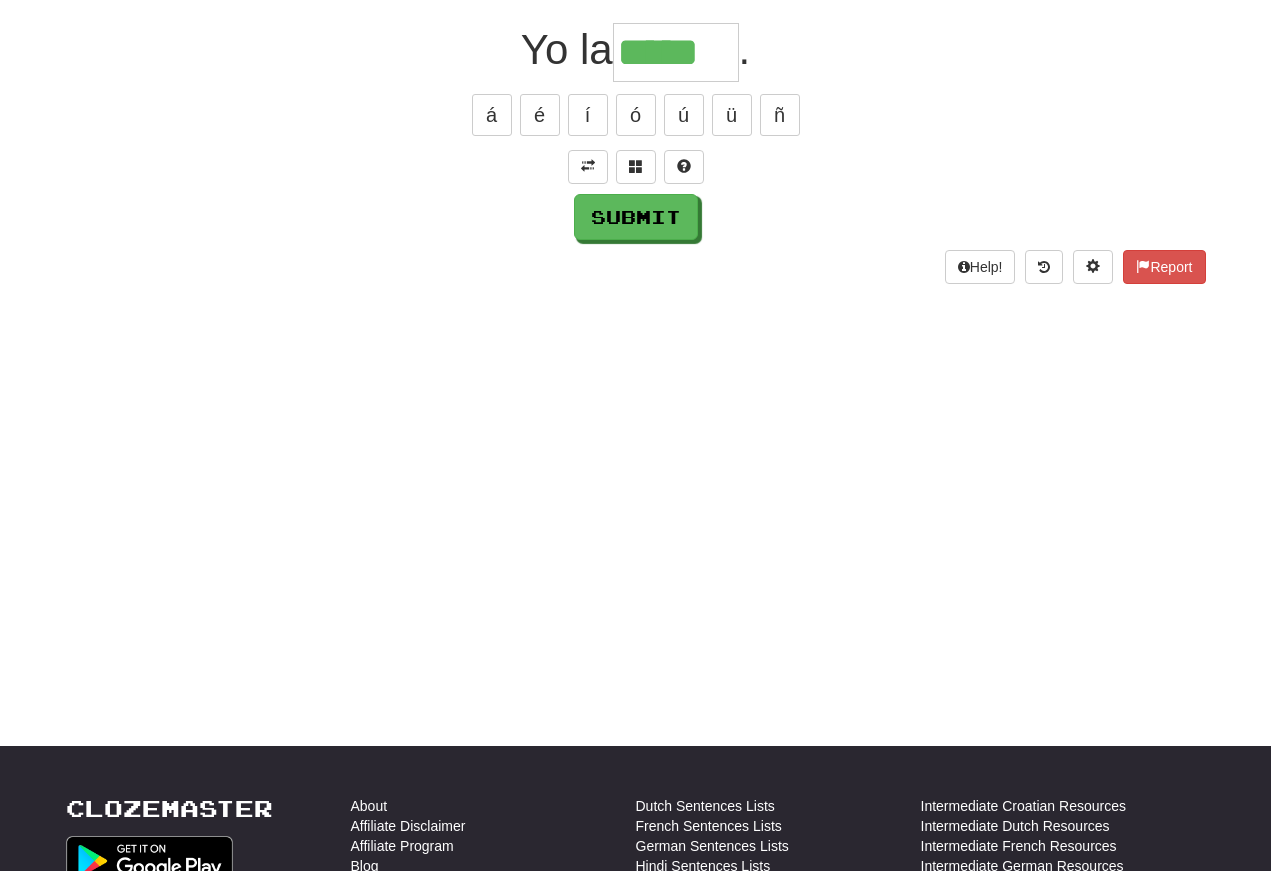 click at bounding box center [588, 166] 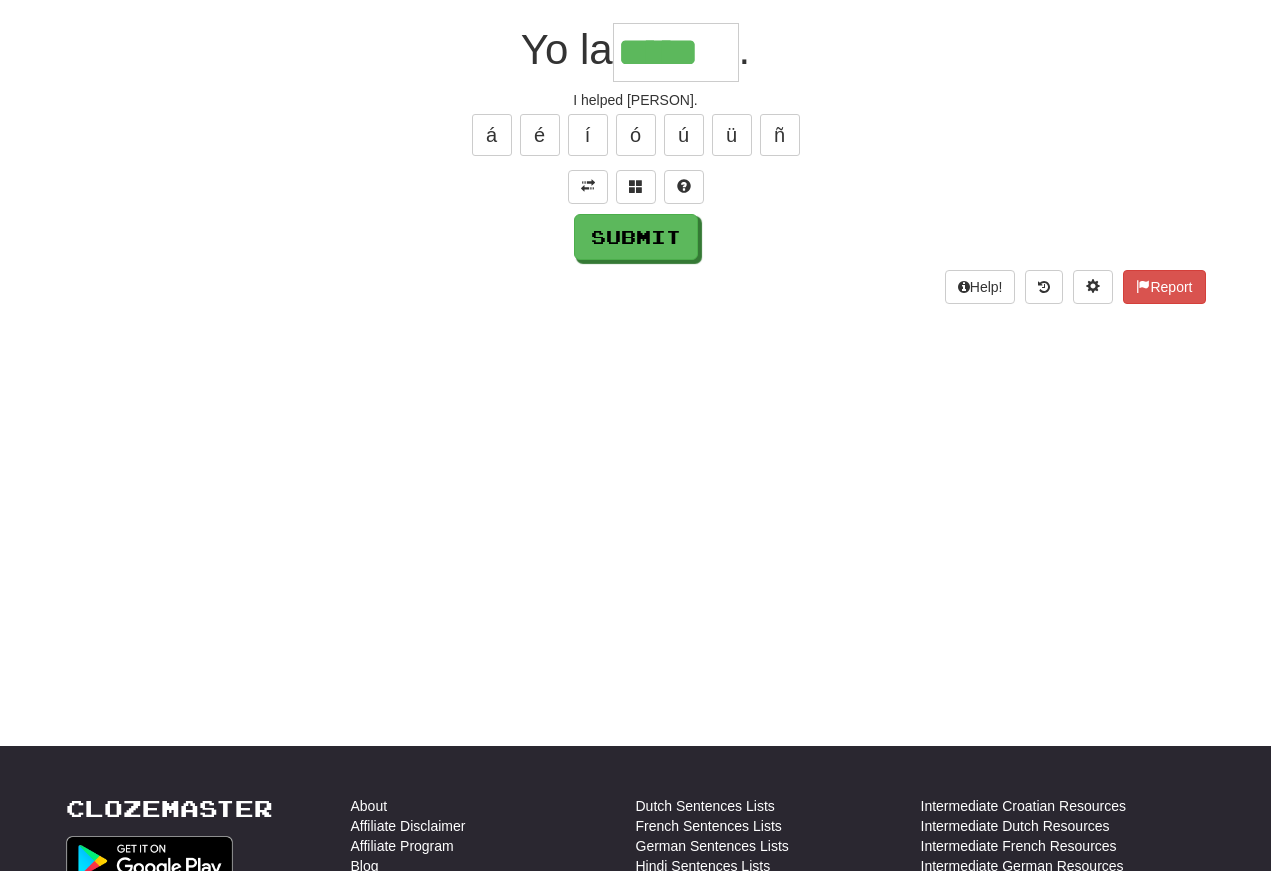 click on "Submit" at bounding box center [636, 237] 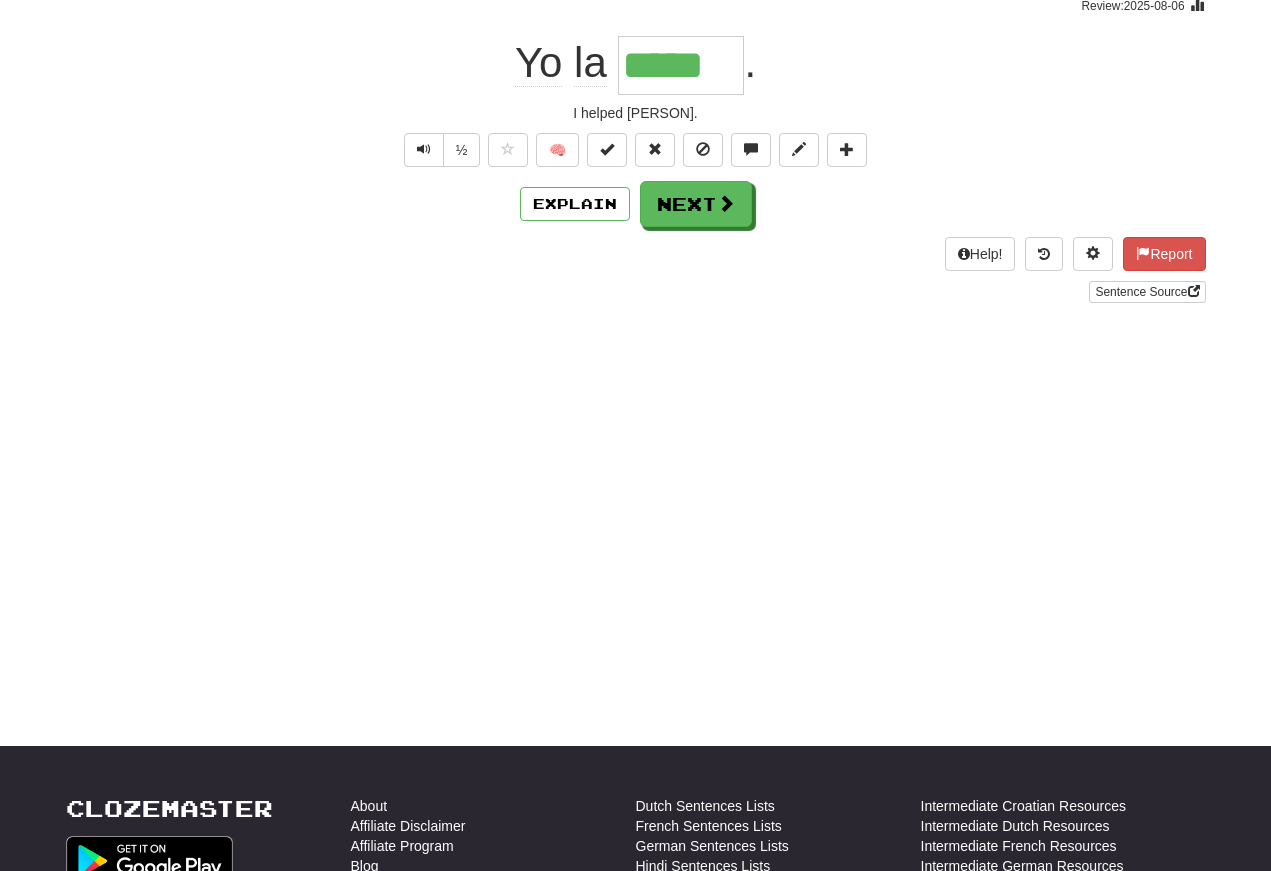 click at bounding box center [424, 149] 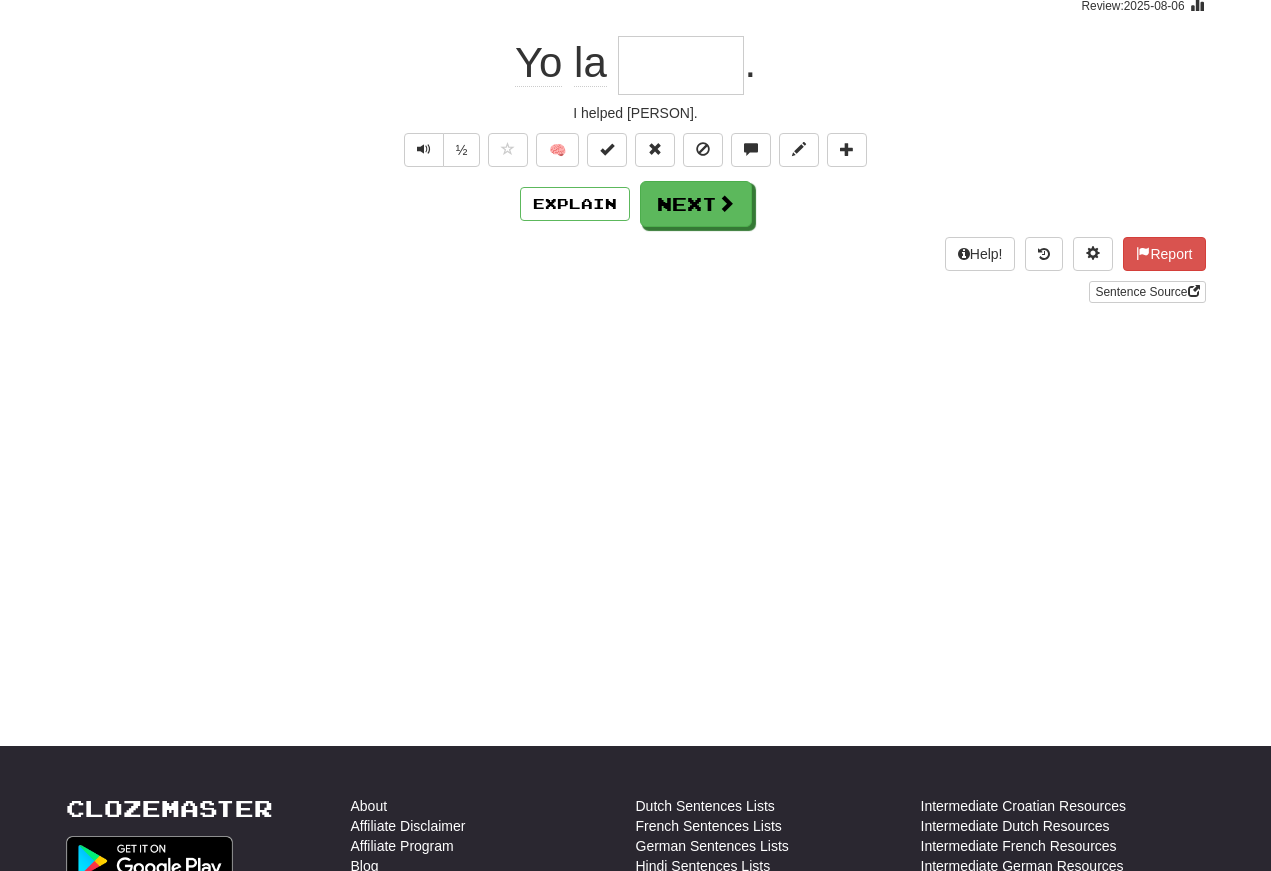 scroll, scrollTop: 174, scrollLeft: 0, axis: vertical 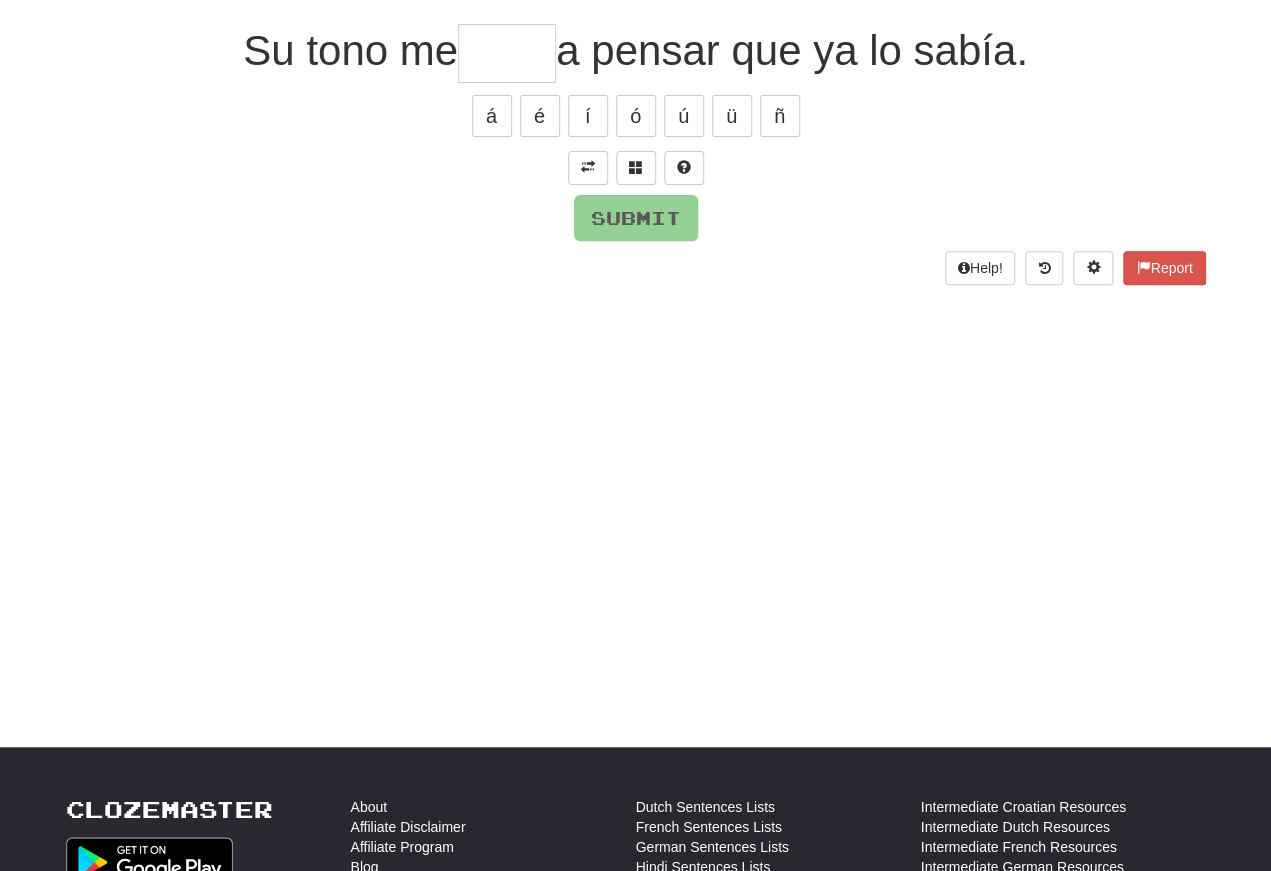 click at bounding box center [588, 167] 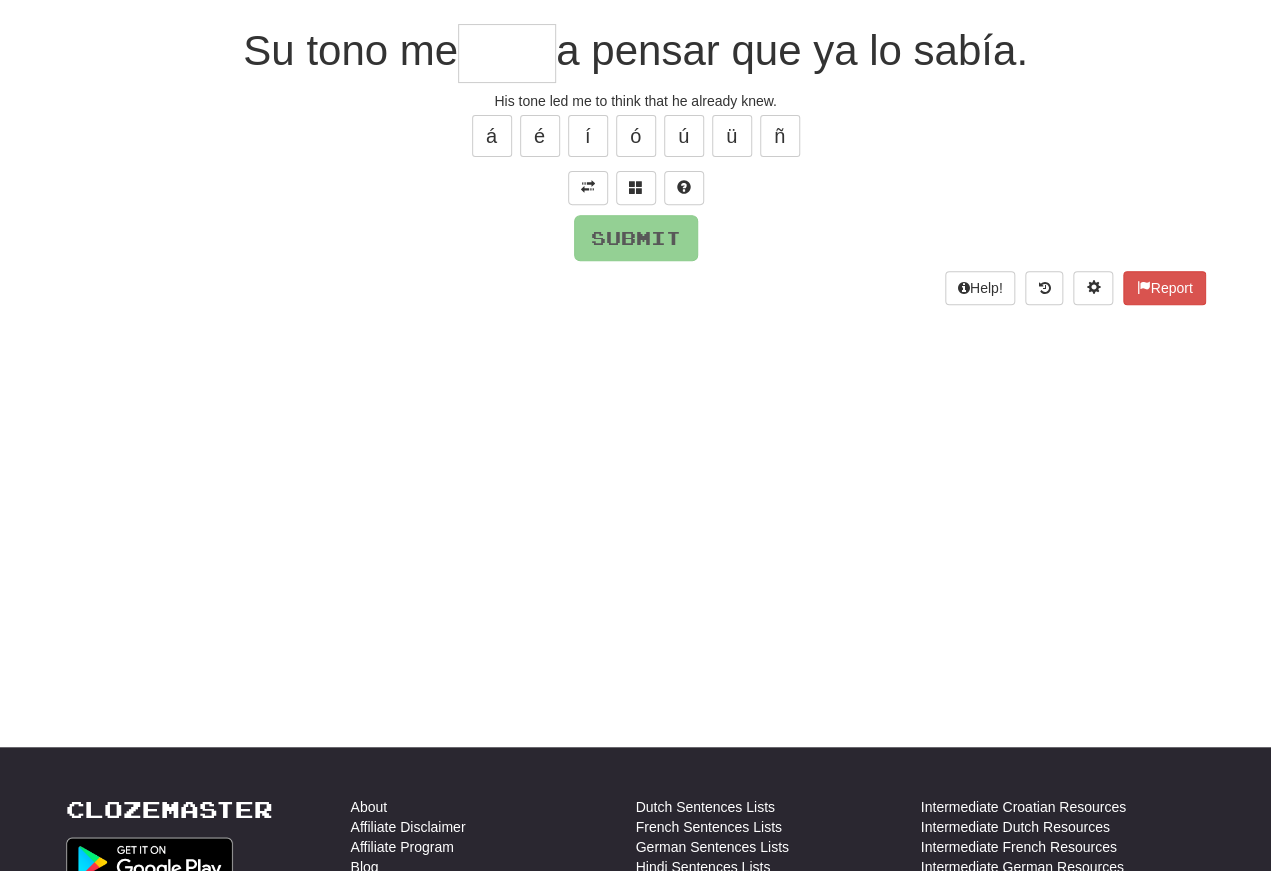 scroll, scrollTop: 175, scrollLeft: 0, axis: vertical 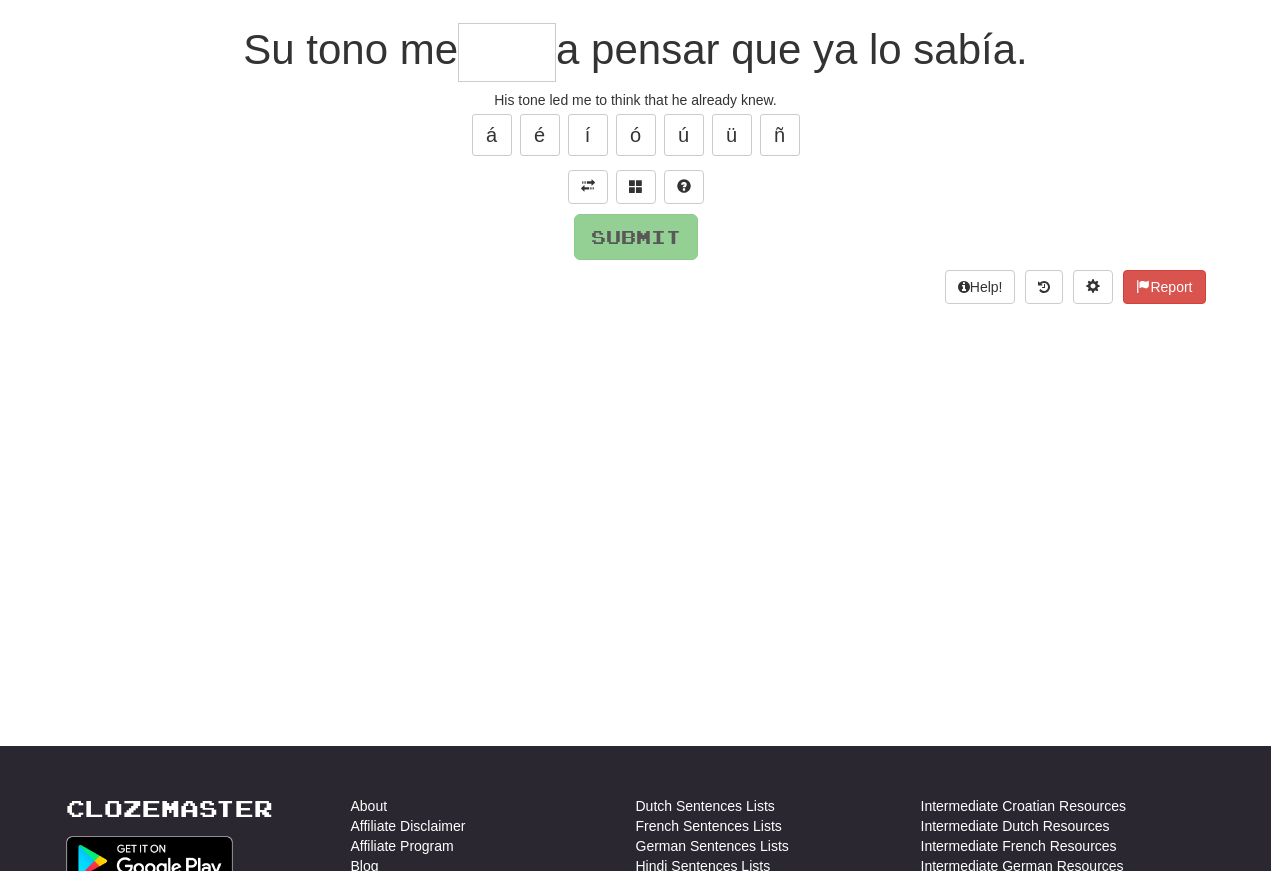 click at bounding box center (588, 186) 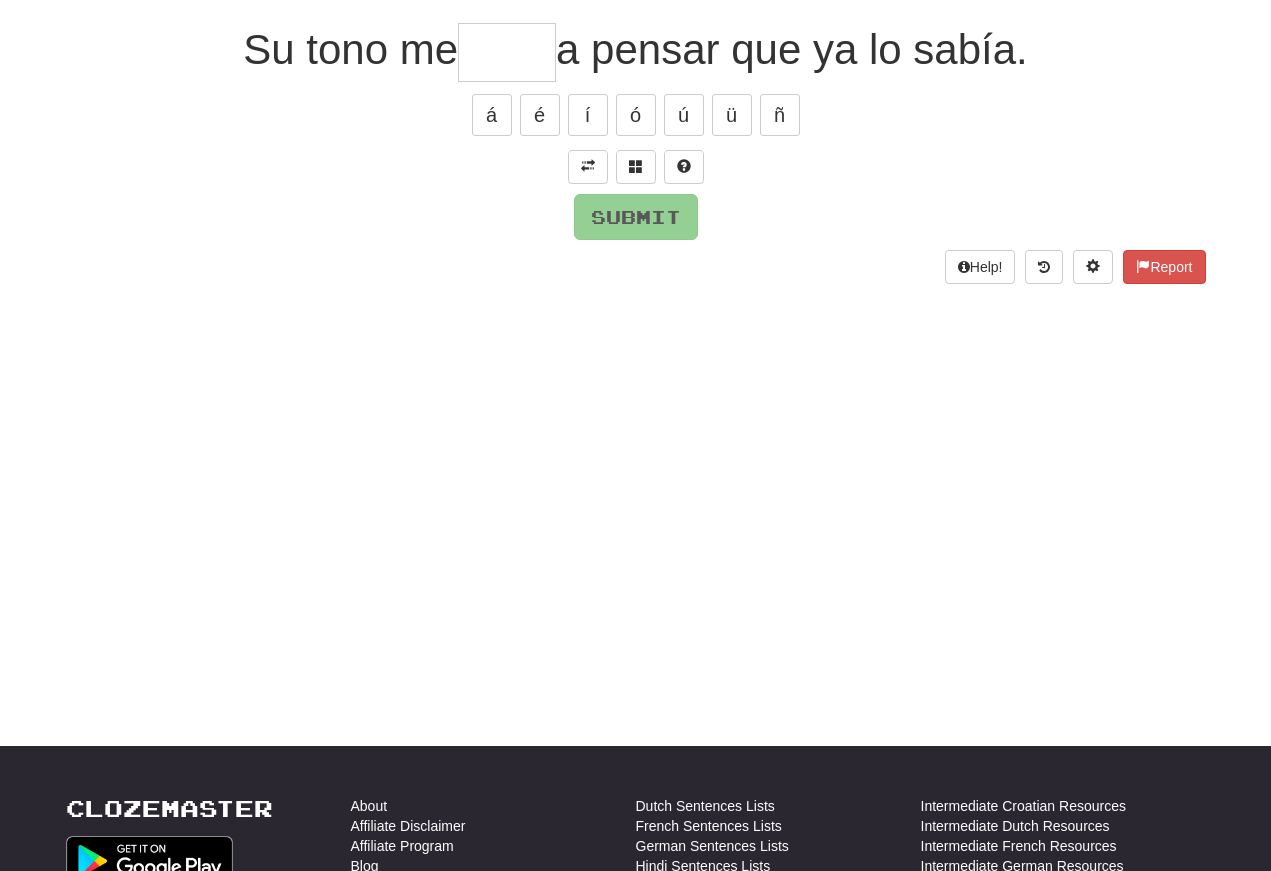 click at bounding box center [588, 166] 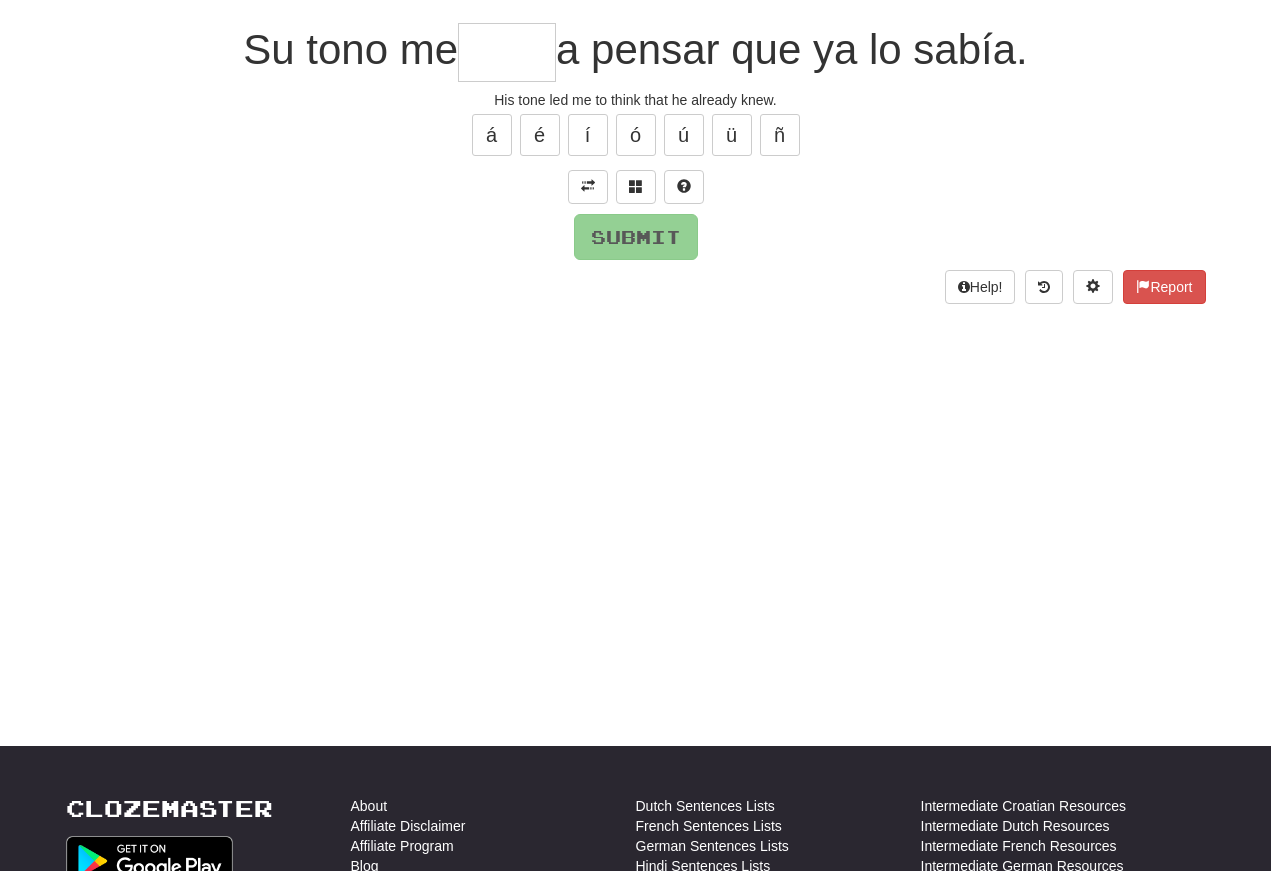 click at bounding box center (507, 52) 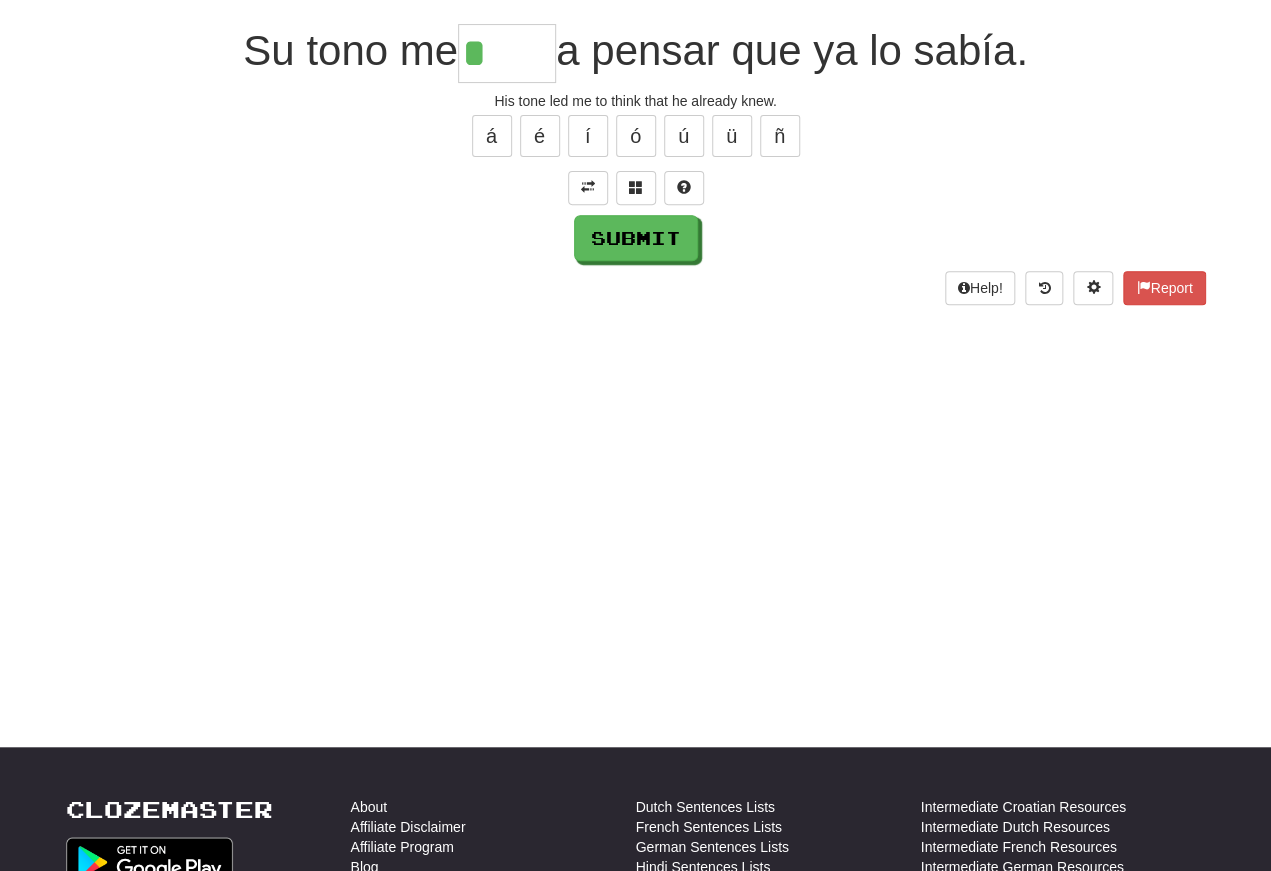 click at bounding box center [636, 187] 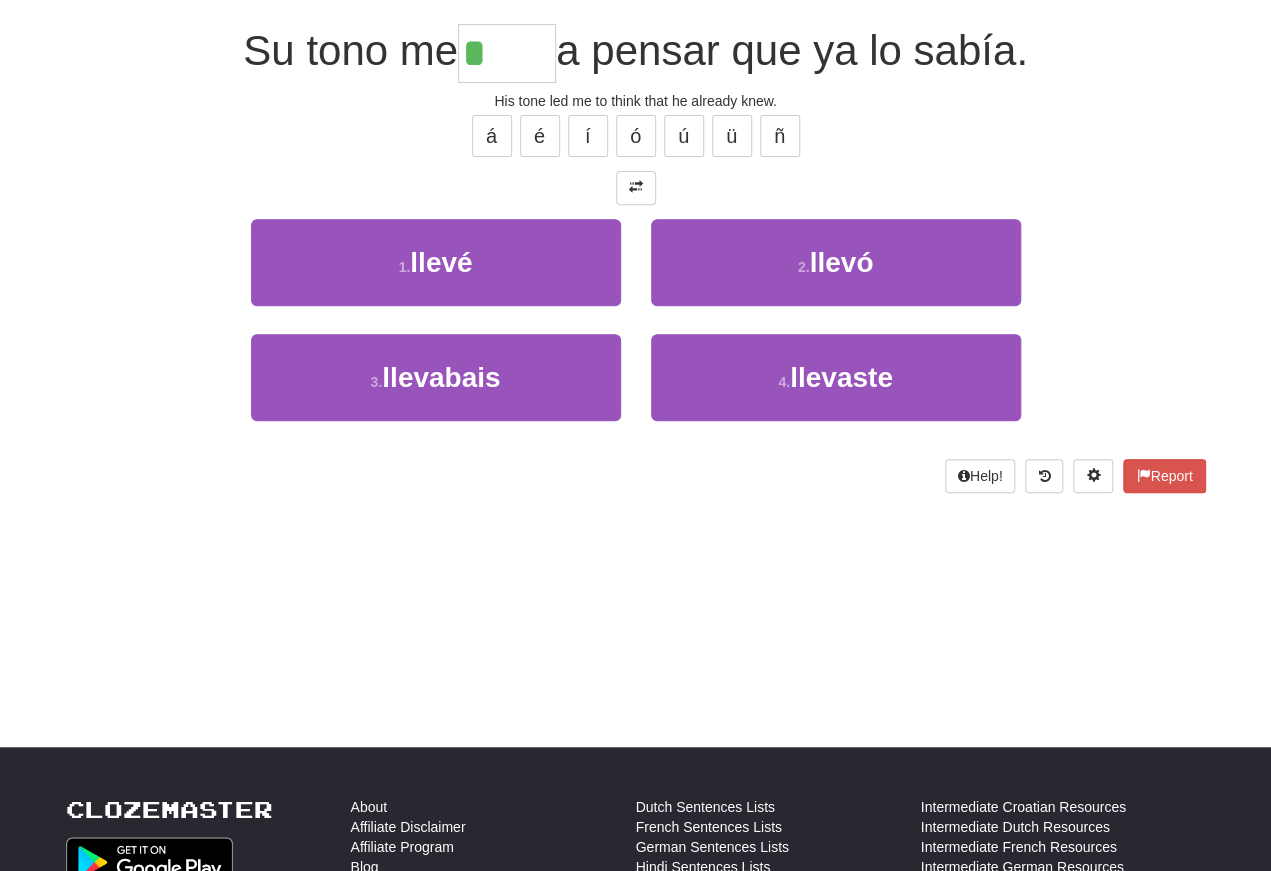 click on "llevé" at bounding box center (441, 262) 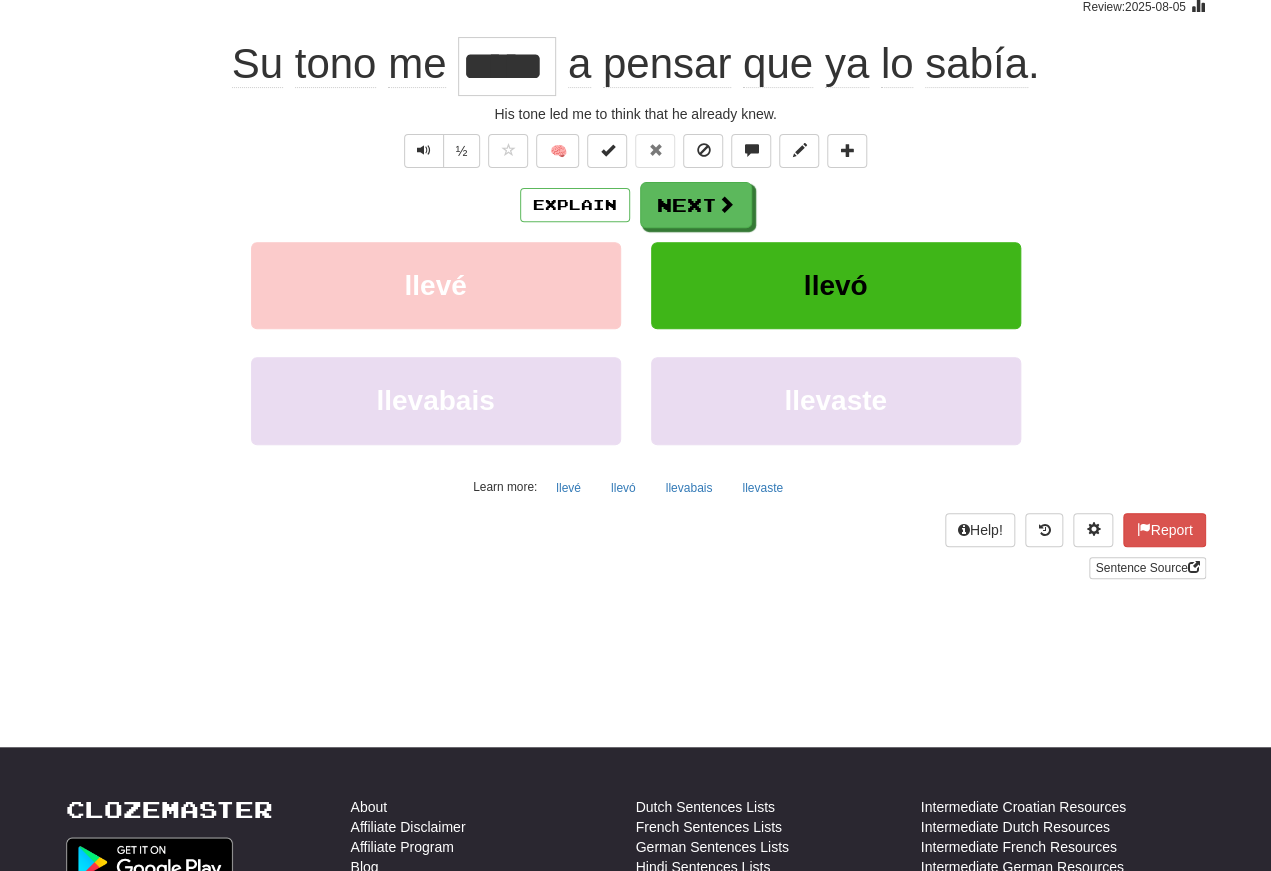 scroll, scrollTop: 175, scrollLeft: 0, axis: vertical 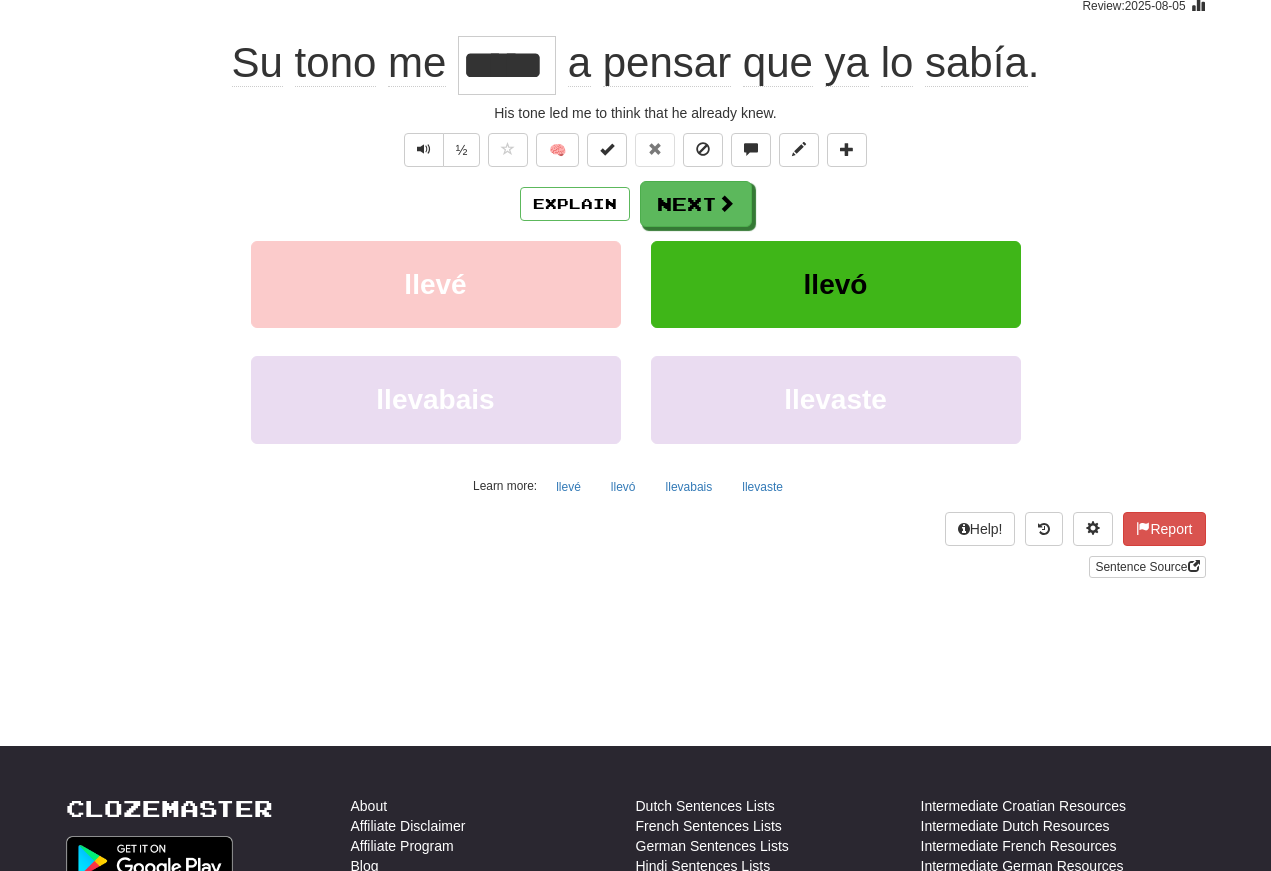 click at bounding box center (424, 149) 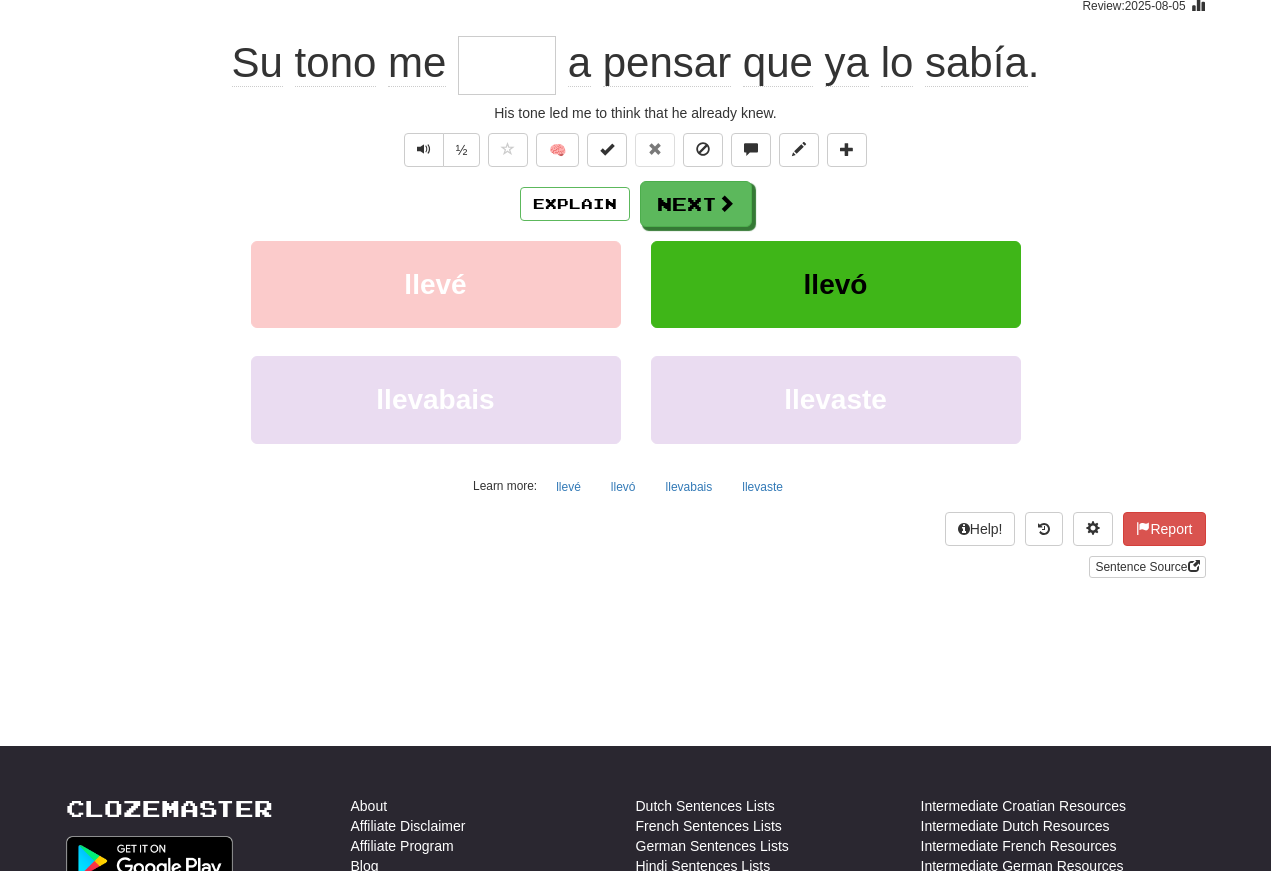 scroll, scrollTop: 174, scrollLeft: 0, axis: vertical 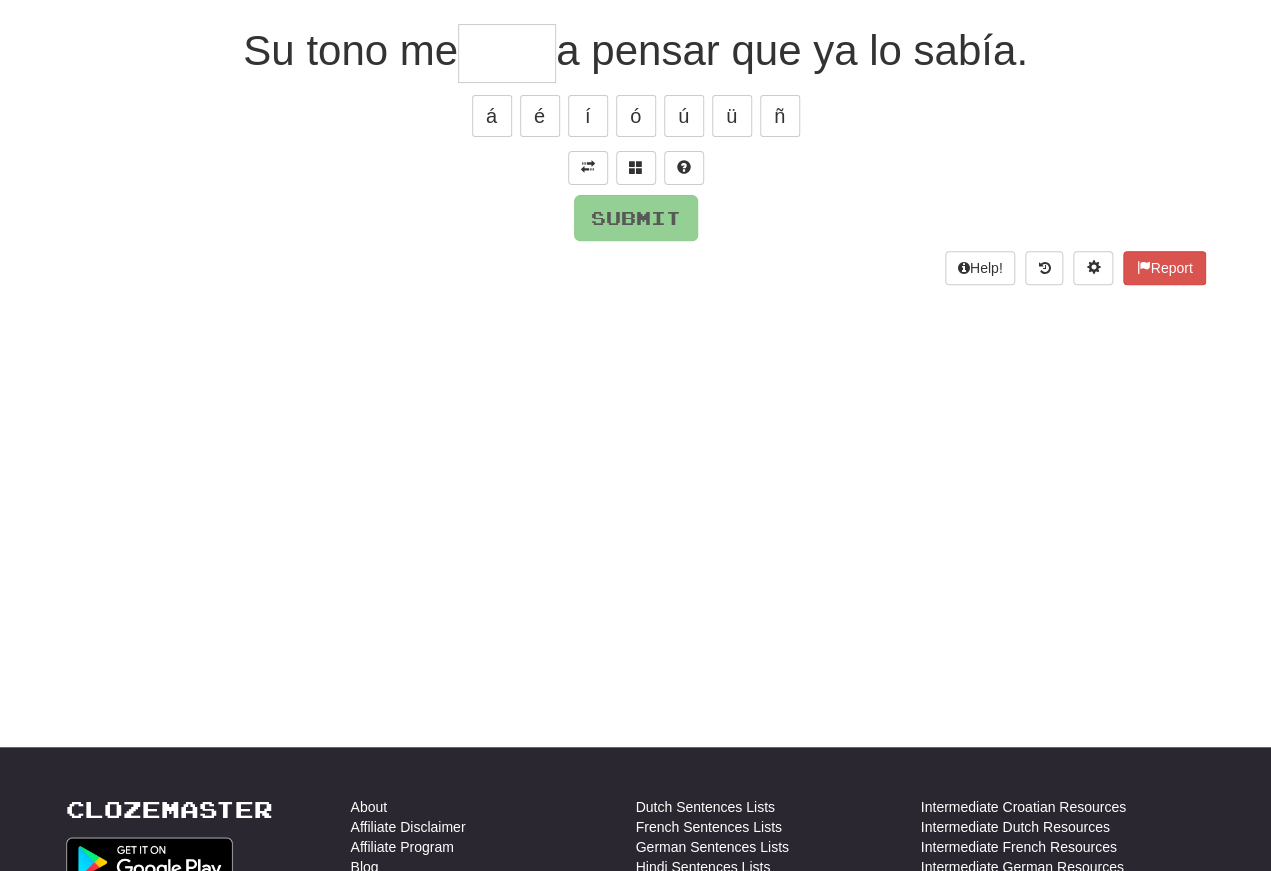click at bounding box center (588, 168) 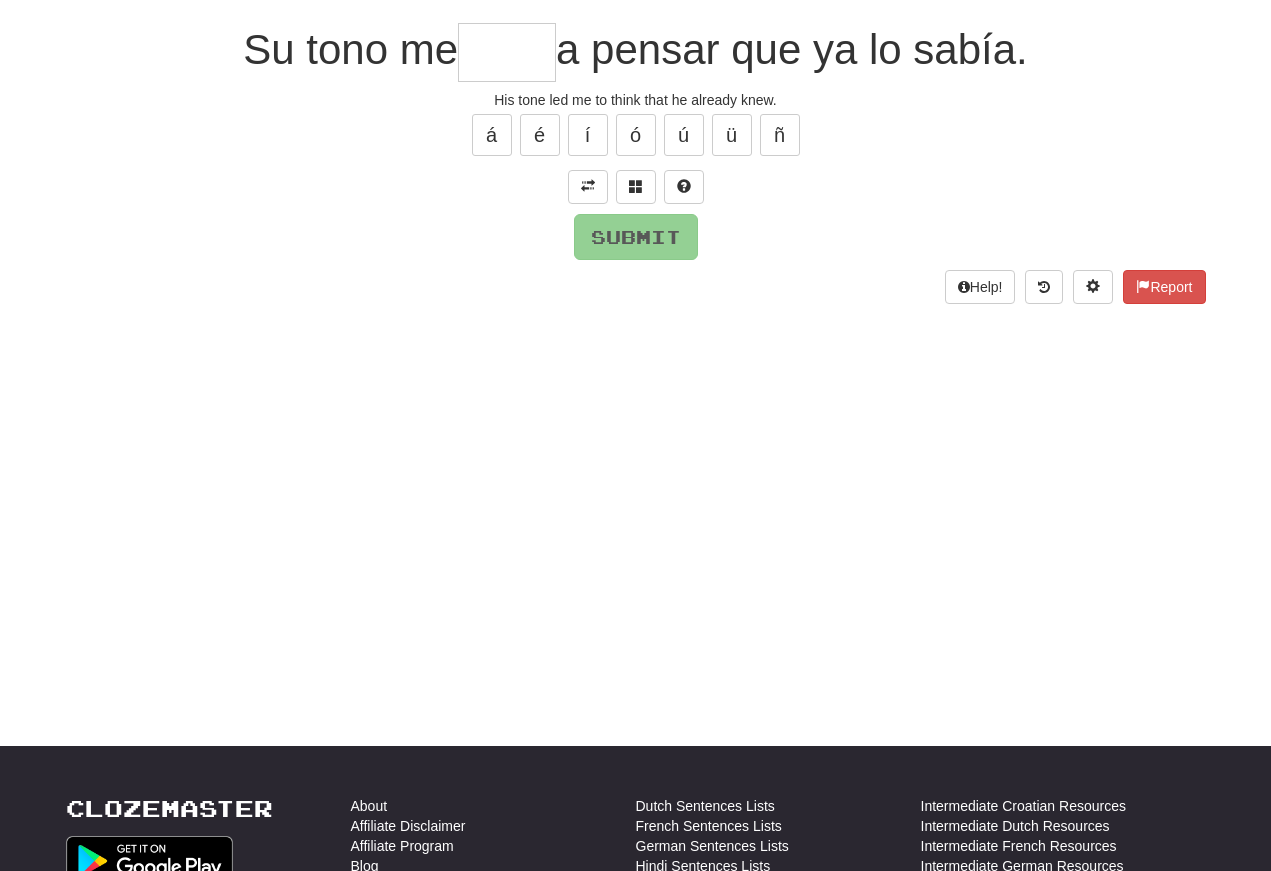 click at bounding box center [507, 52] 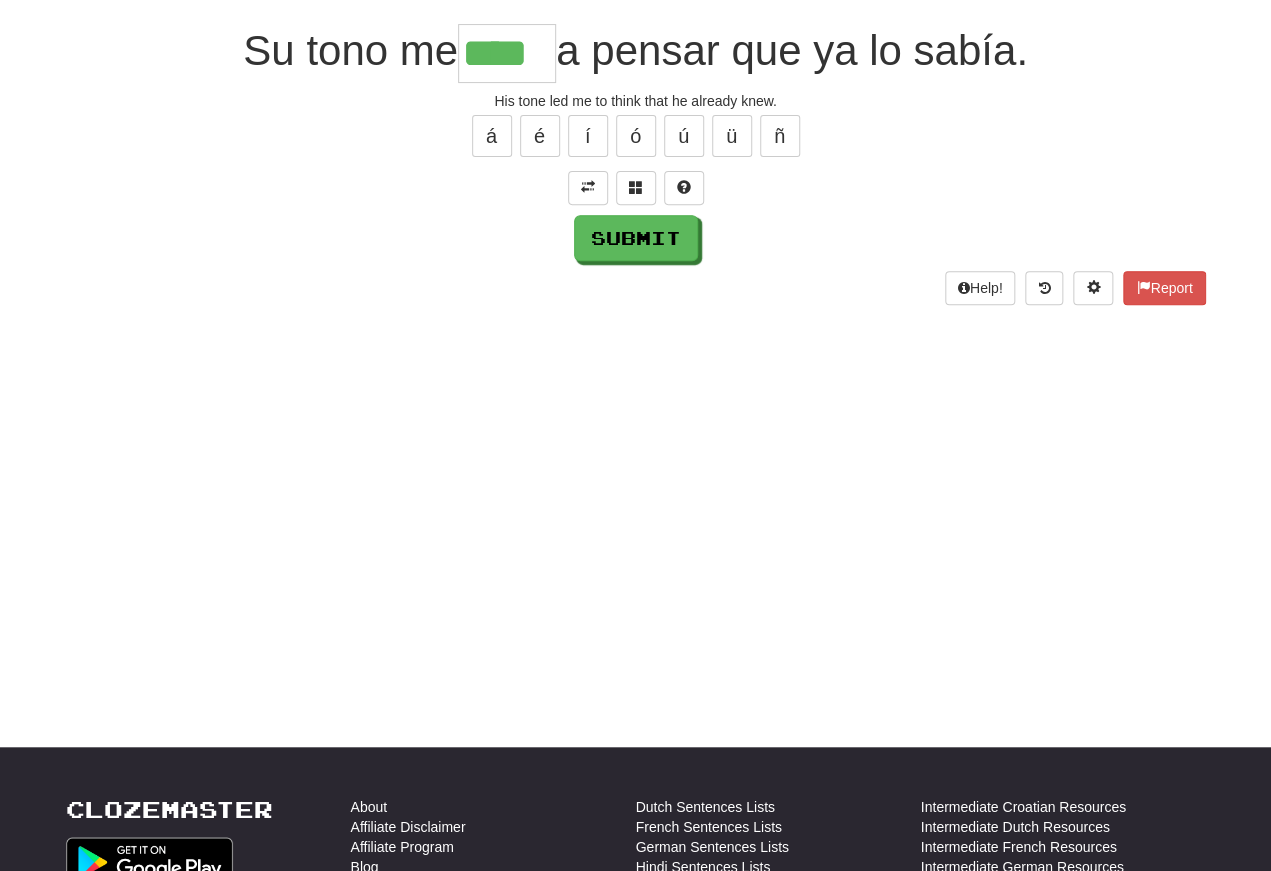 click on "ó" at bounding box center (636, 136) 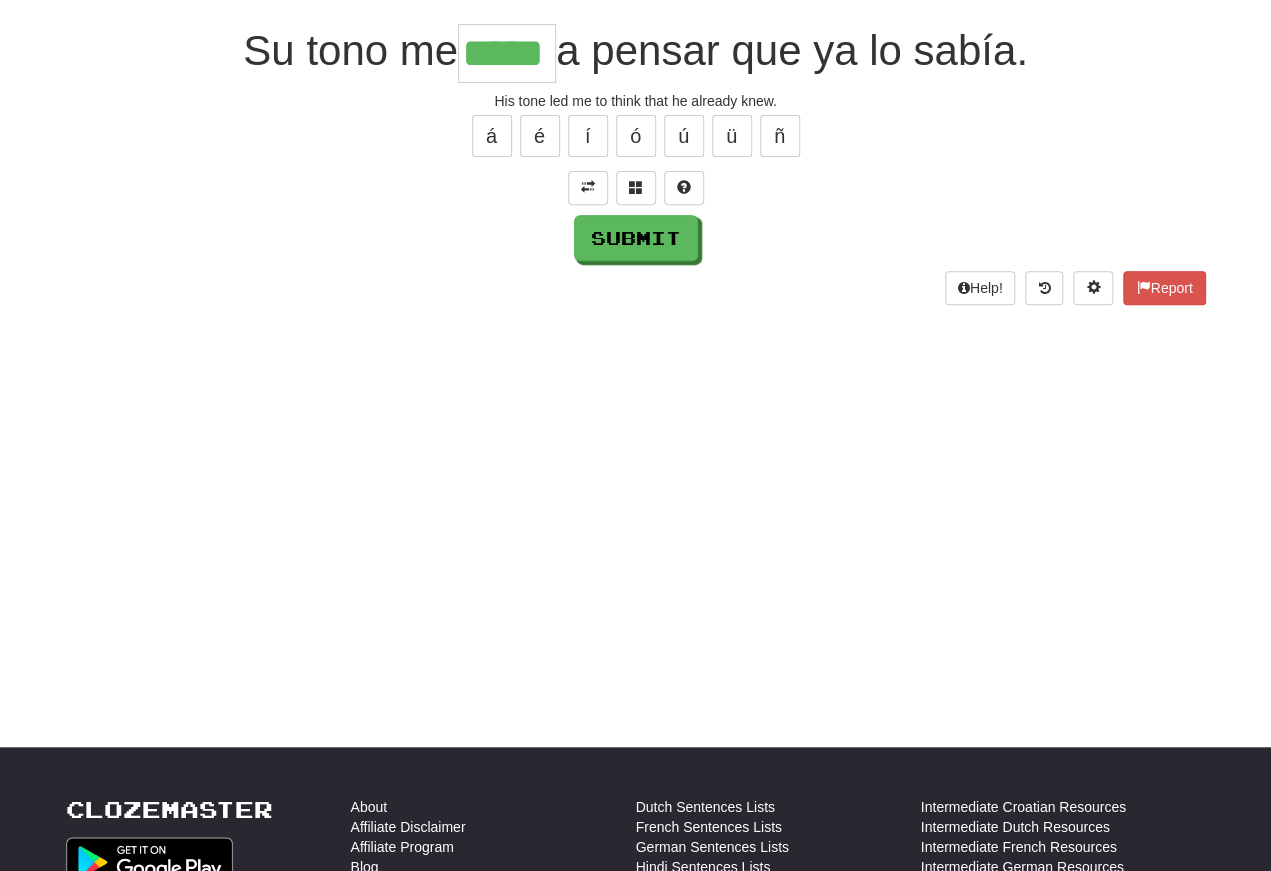 click on "Submit" at bounding box center (636, 238) 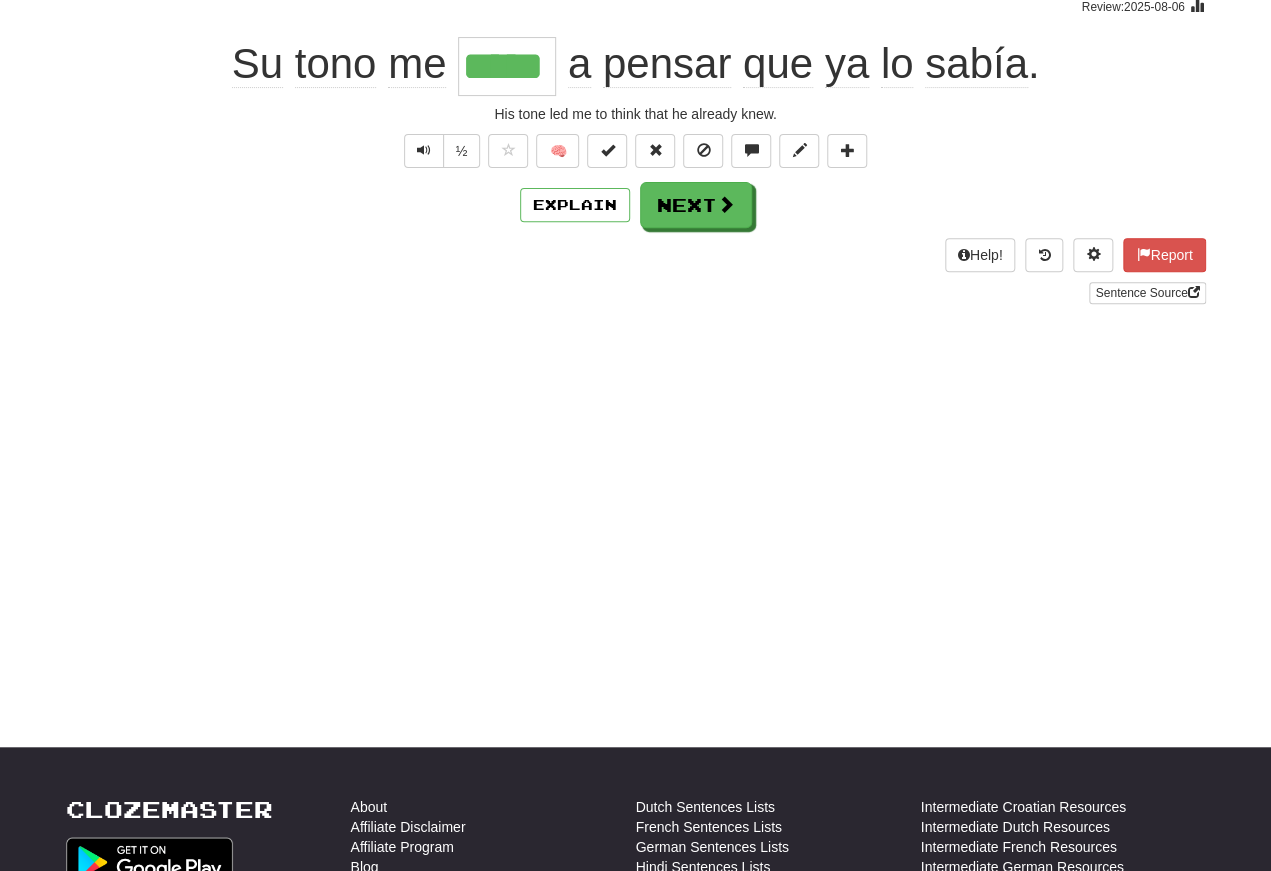 scroll, scrollTop: 175, scrollLeft: 0, axis: vertical 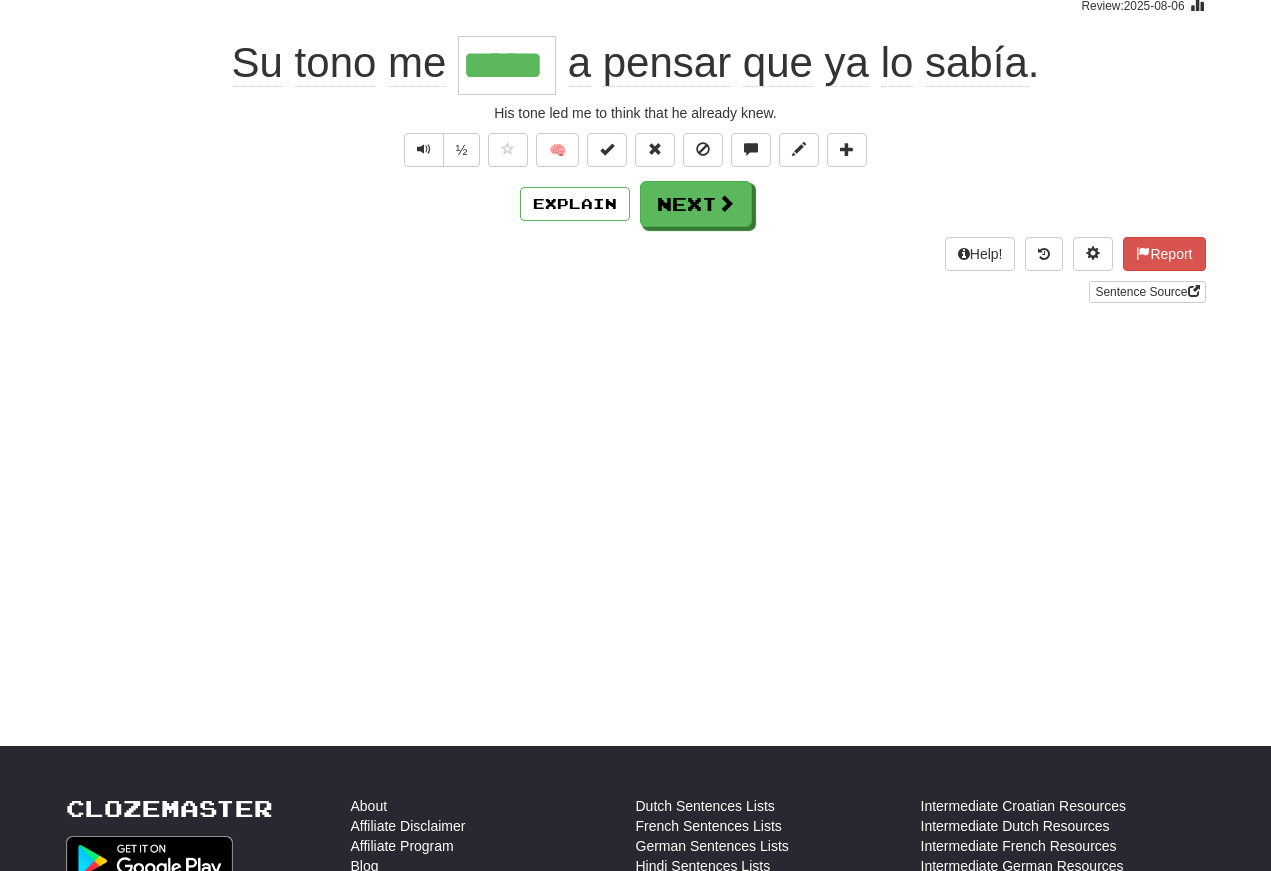 click at bounding box center (424, 149) 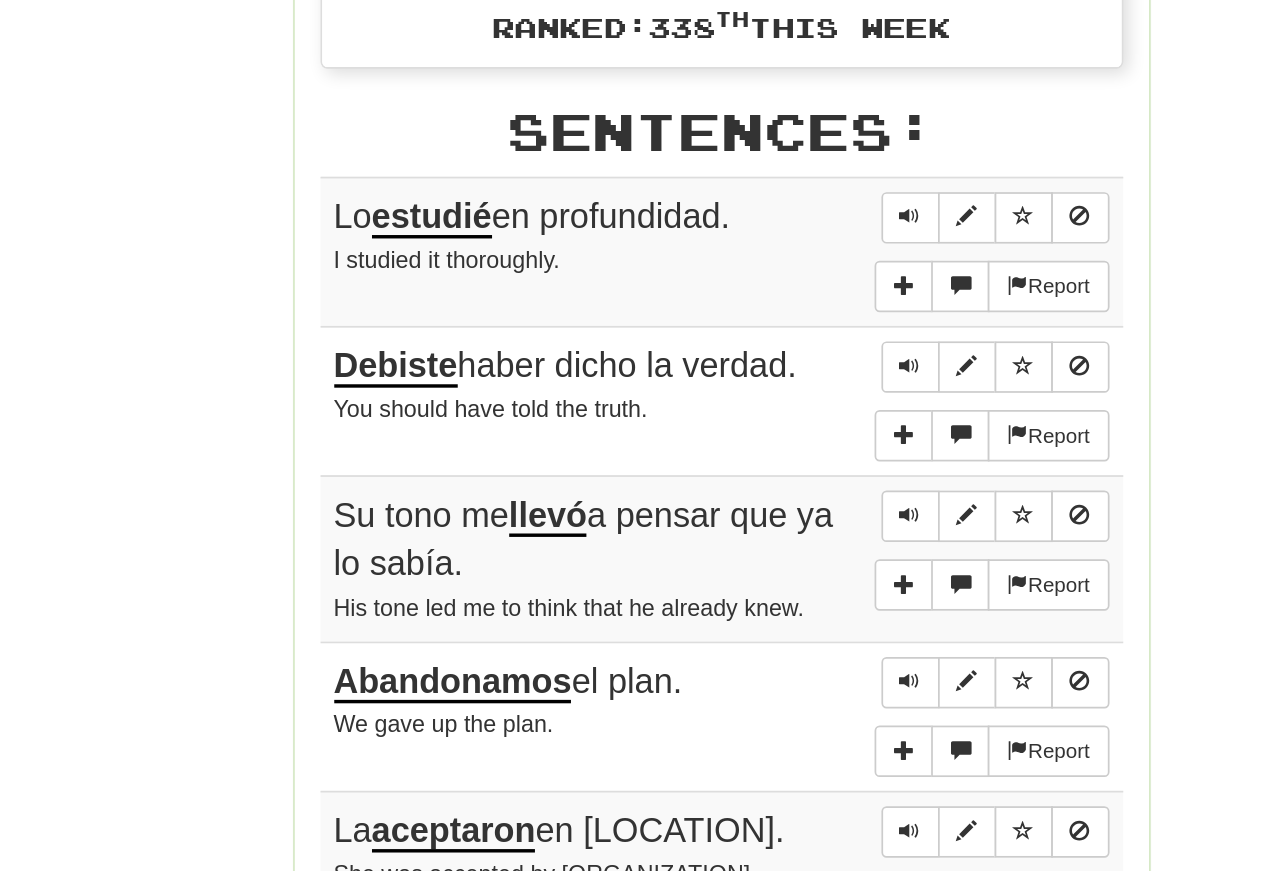 scroll, scrollTop: 745, scrollLeft: 0, axis: vertical 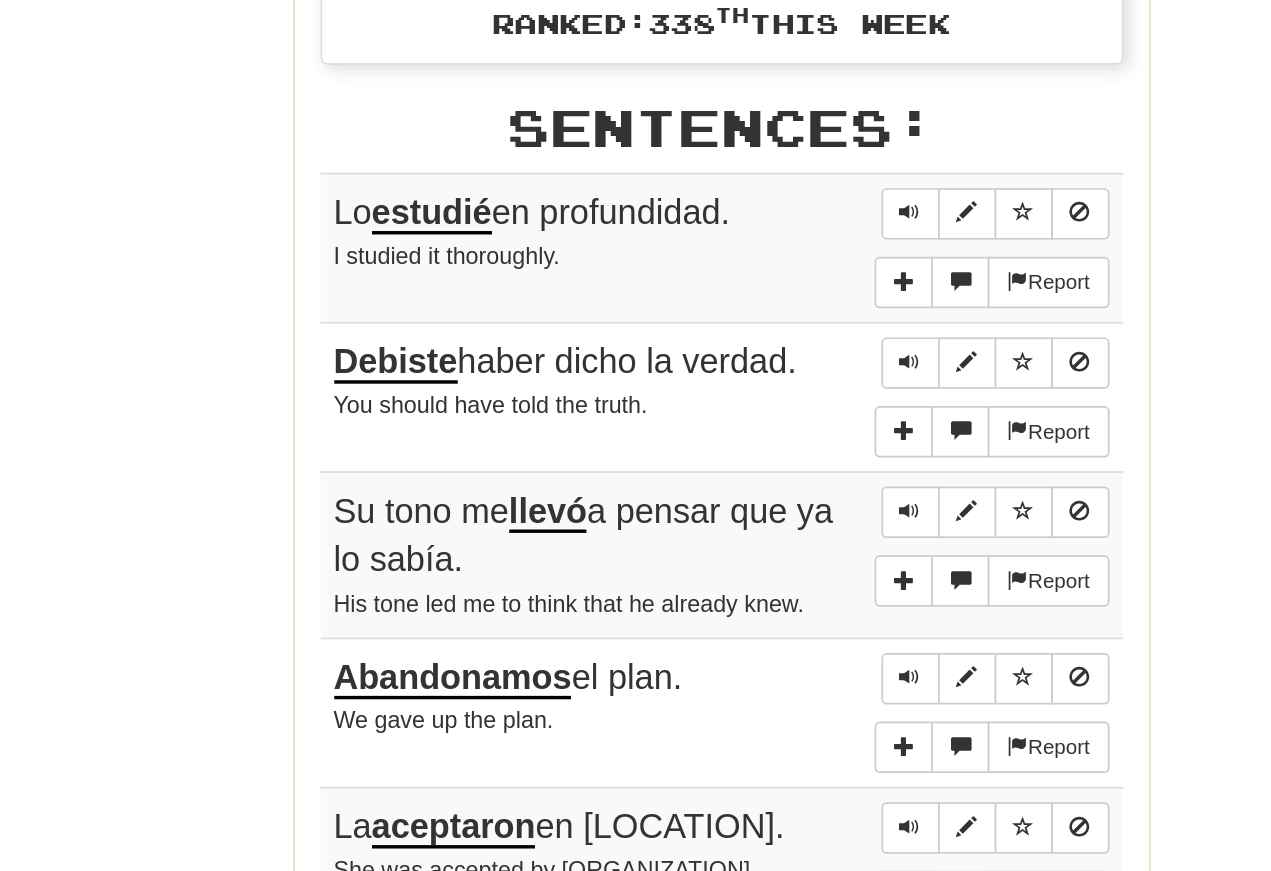 click at bounding box center [746, 466] 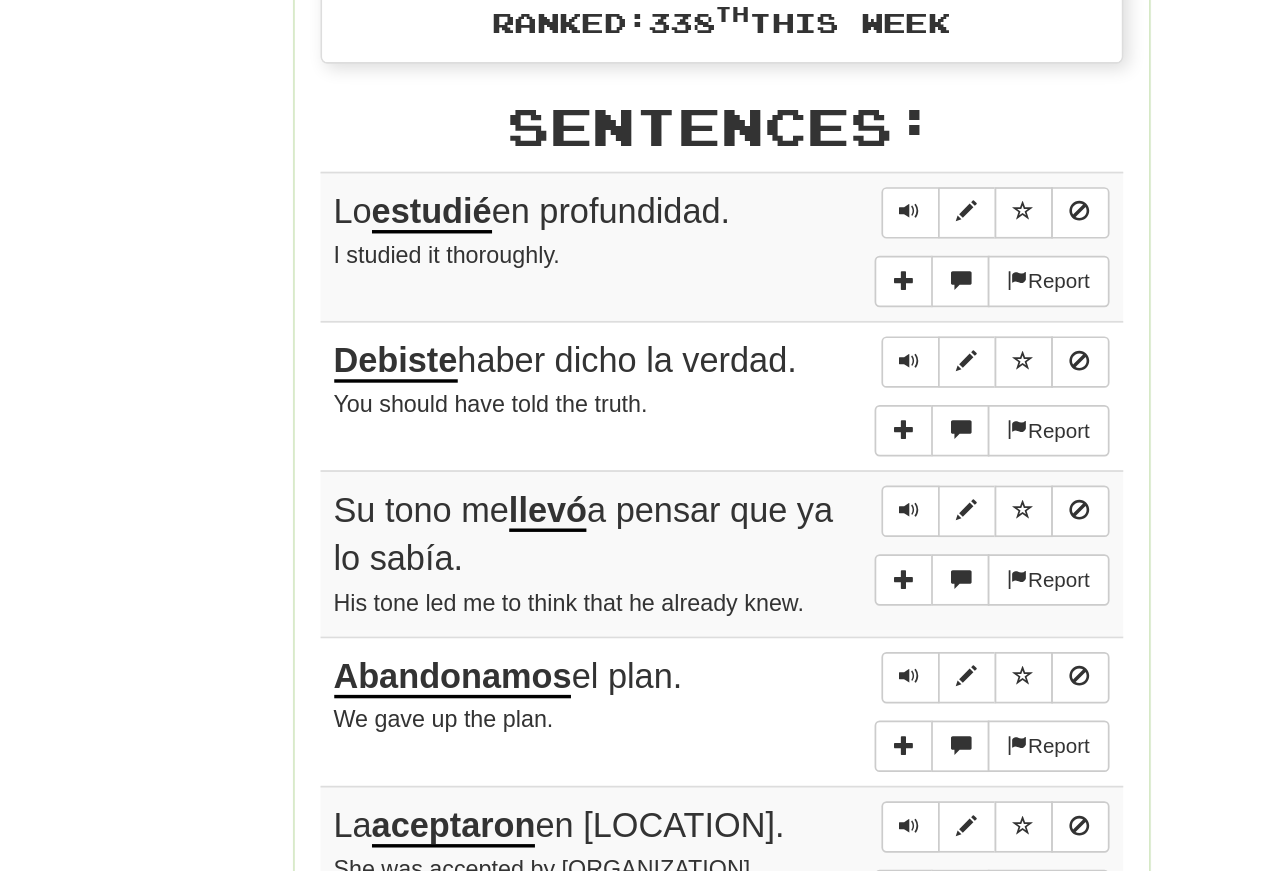 click at bounding box center (746, 465) 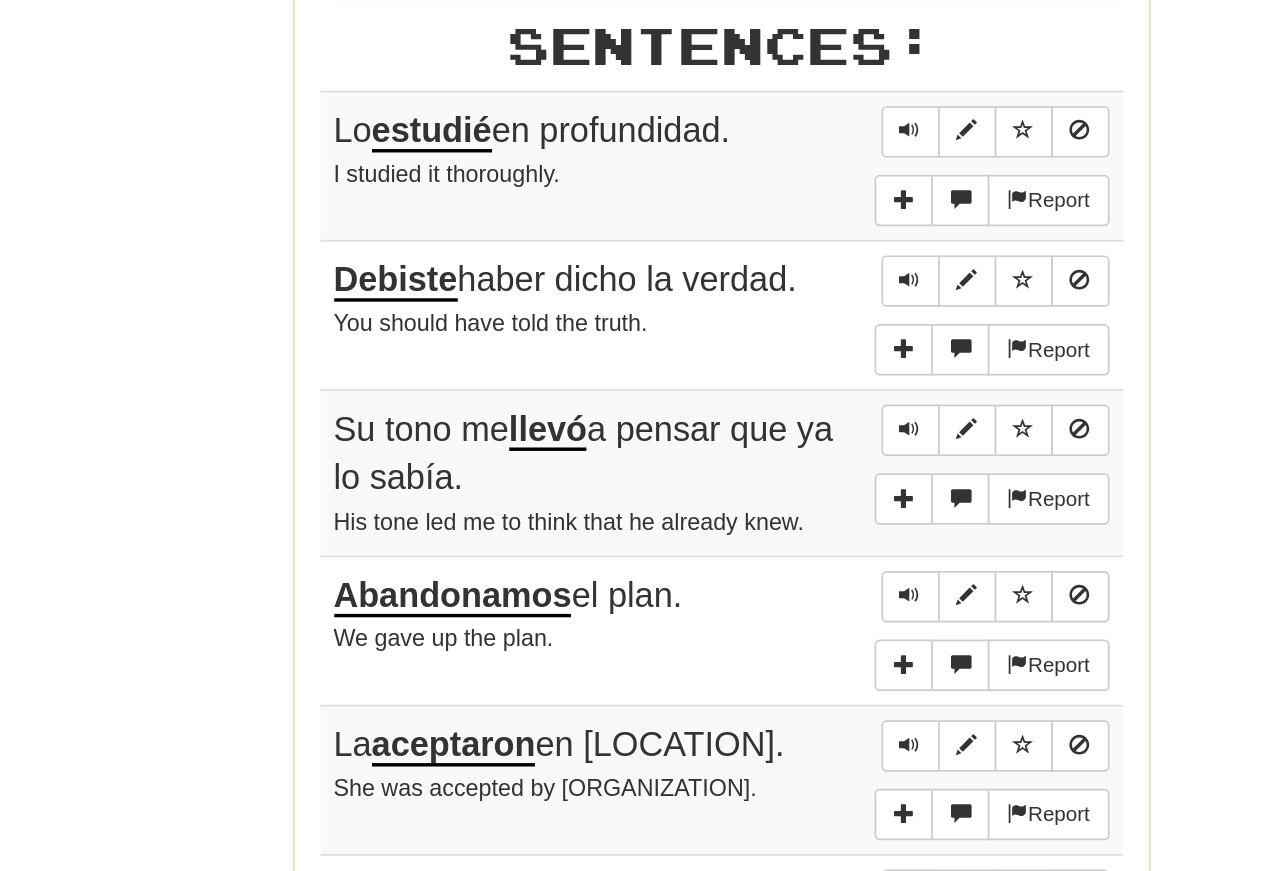 scroll, scrollTop: 824, scrollLeft: 0, axis: vertical 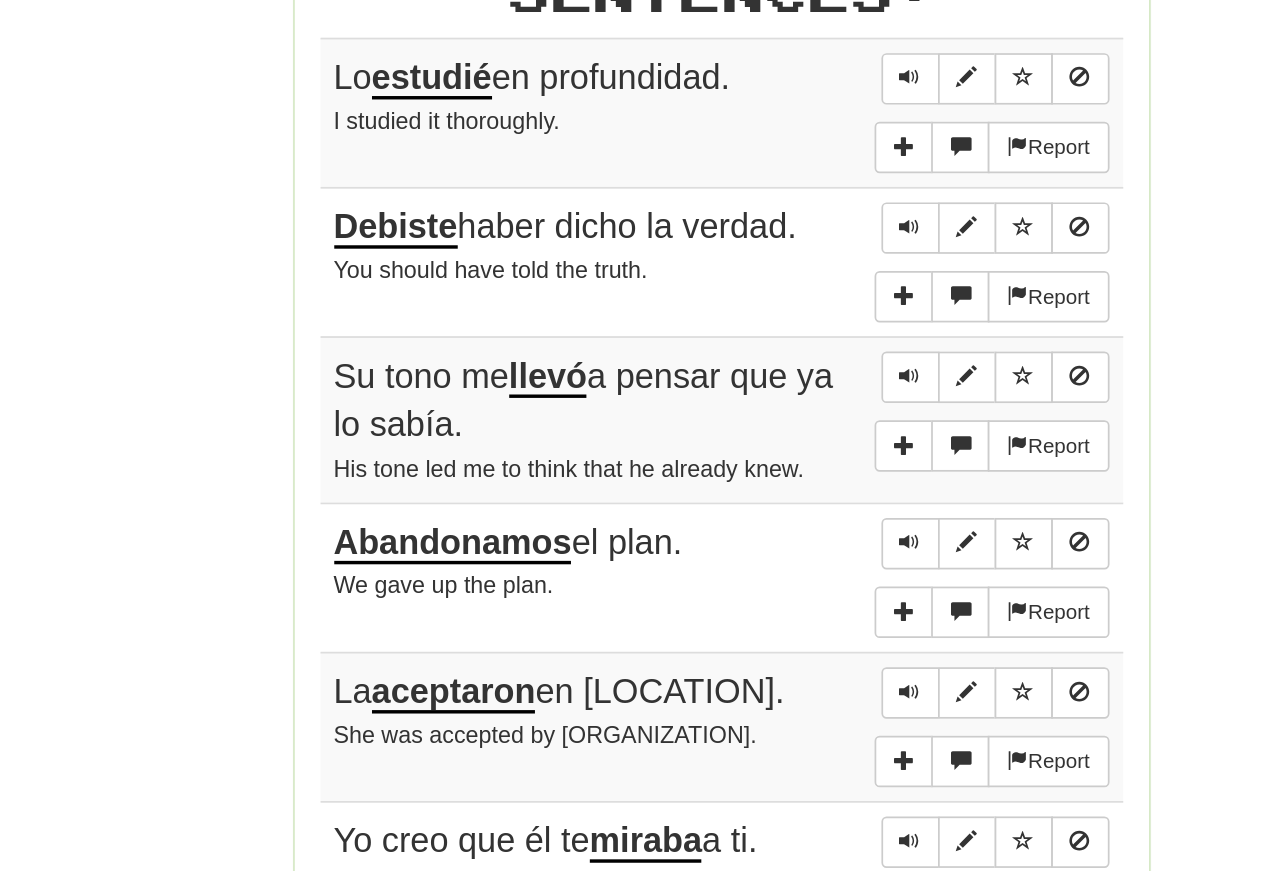 click at bounding box center [746, 474] 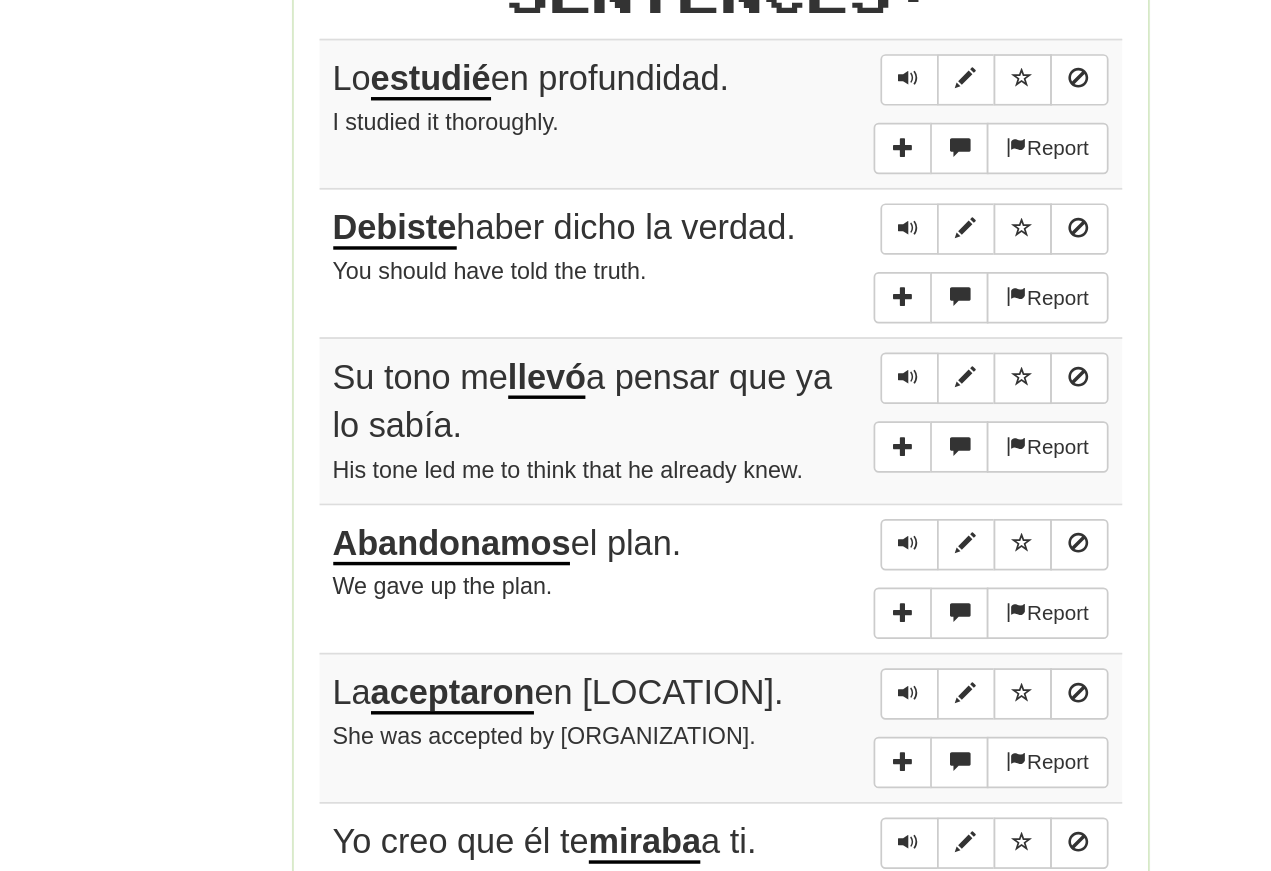 click at bounding box center [746, 561] 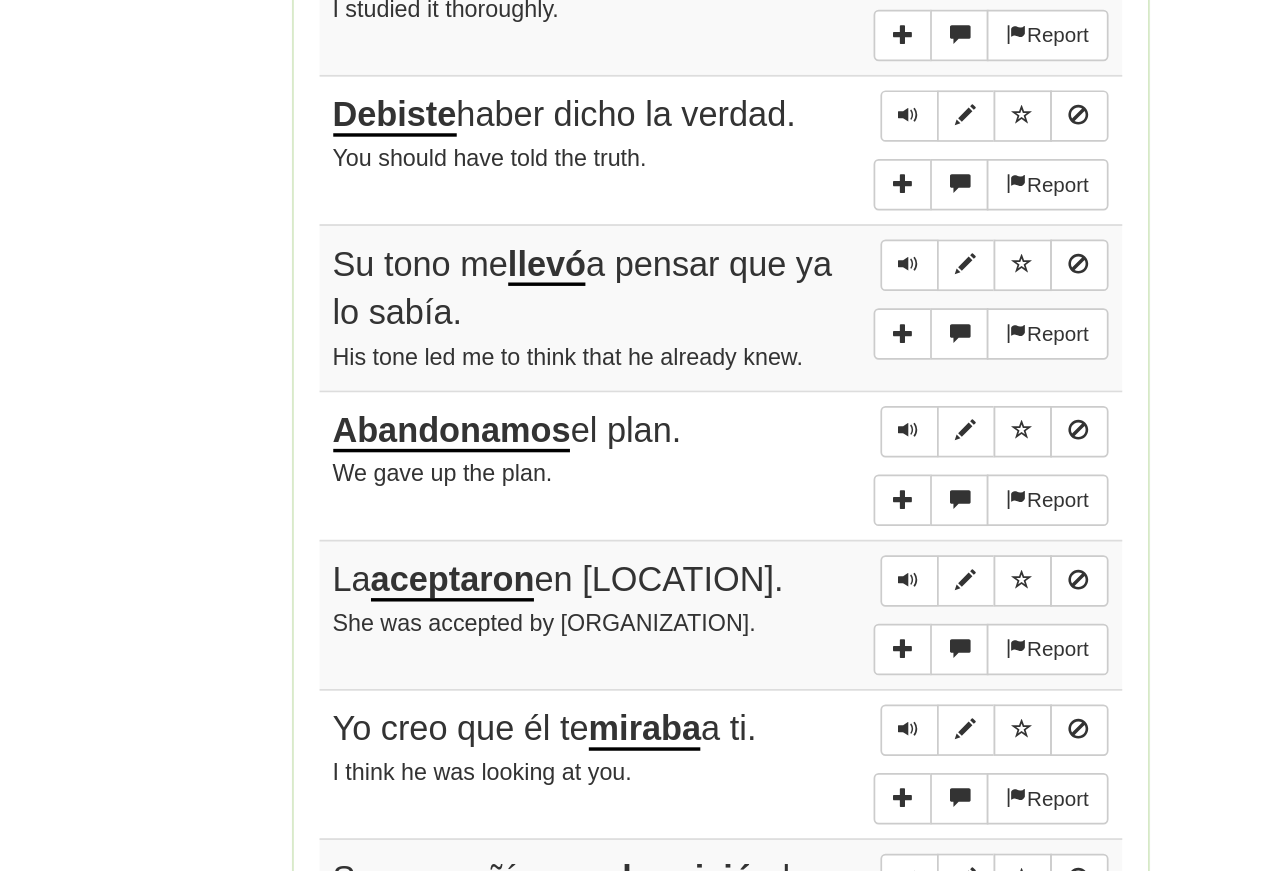 scroll, scrollTop: 890, scrollLeft: 0, axis: vertical 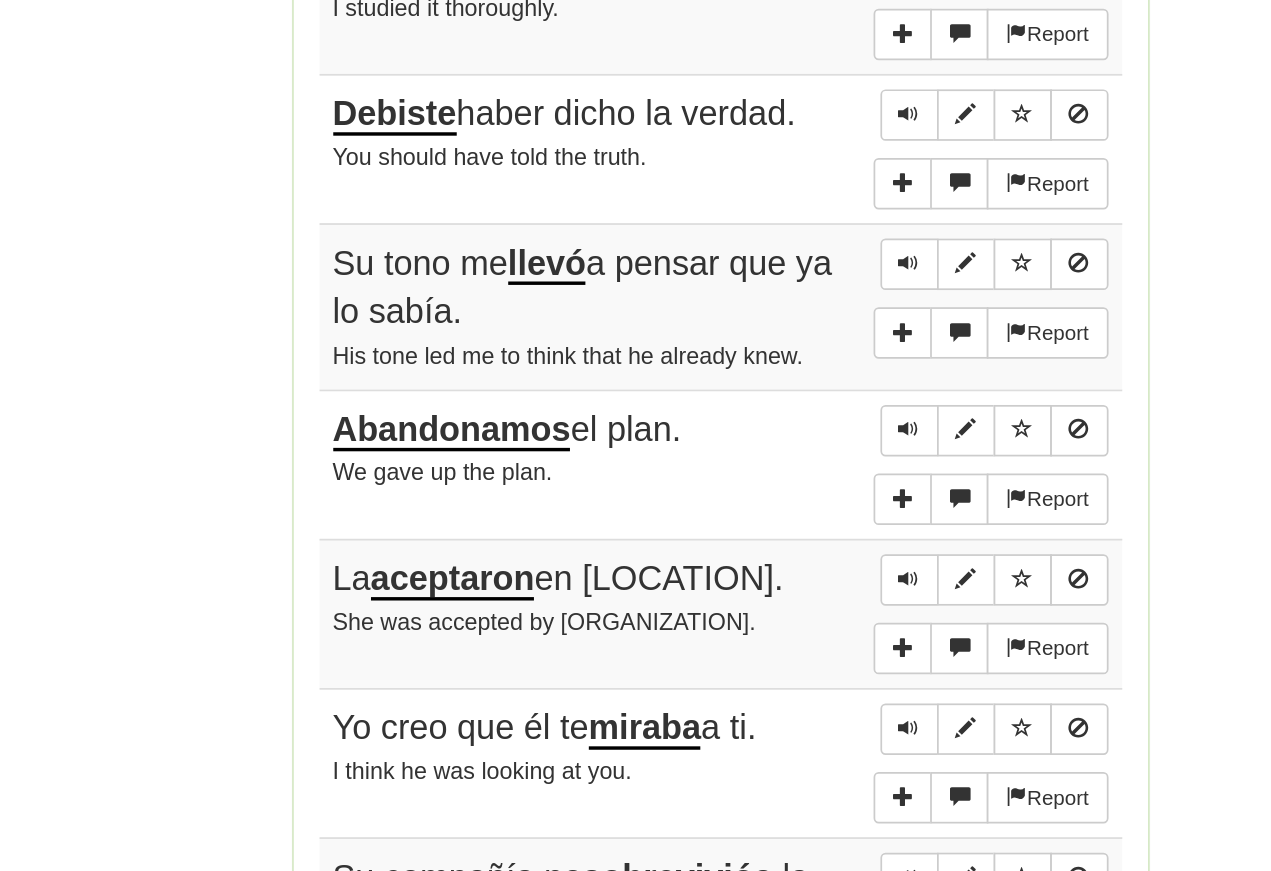 click at bounding box center (746, 495) 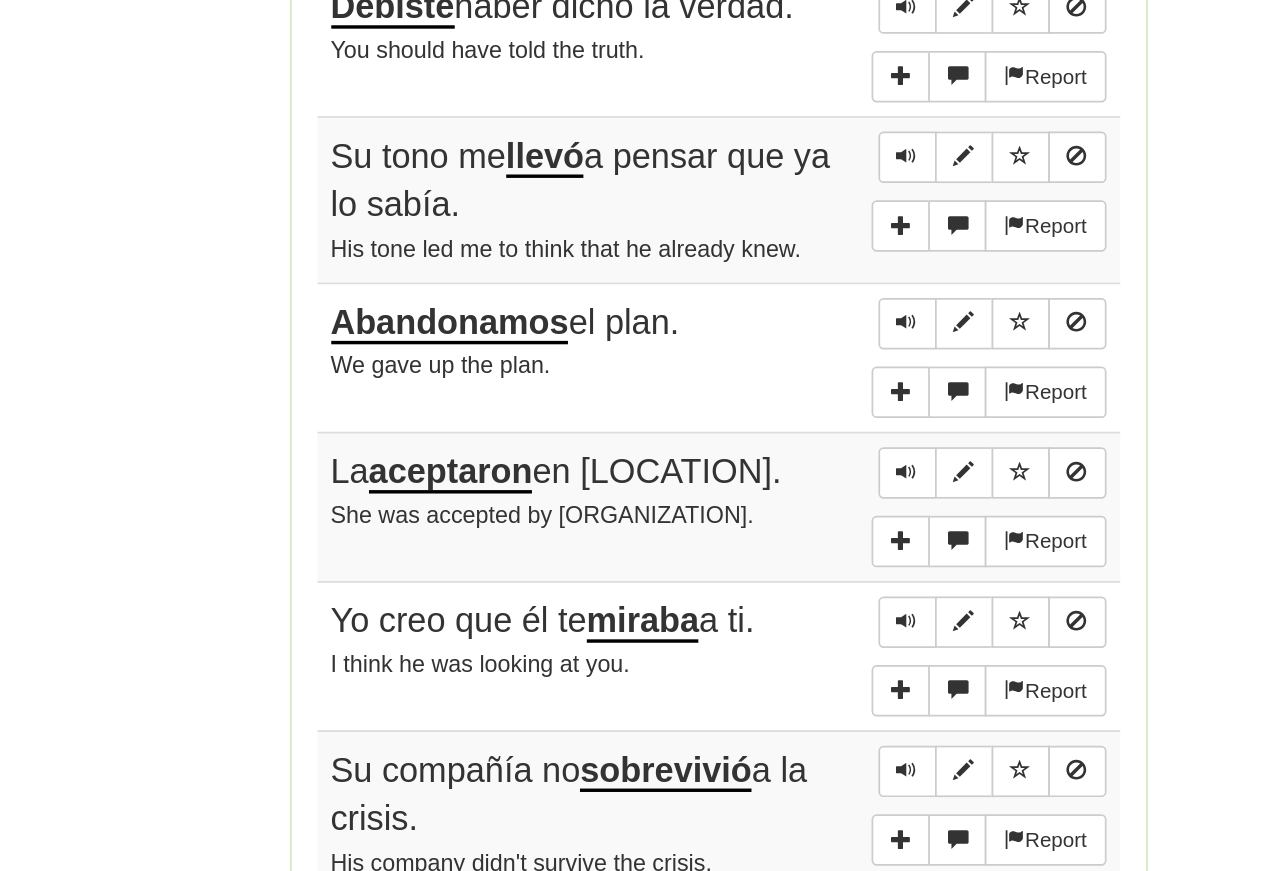 scroll, scrollTop: 964, scrollLeft: 0, axis: vertical 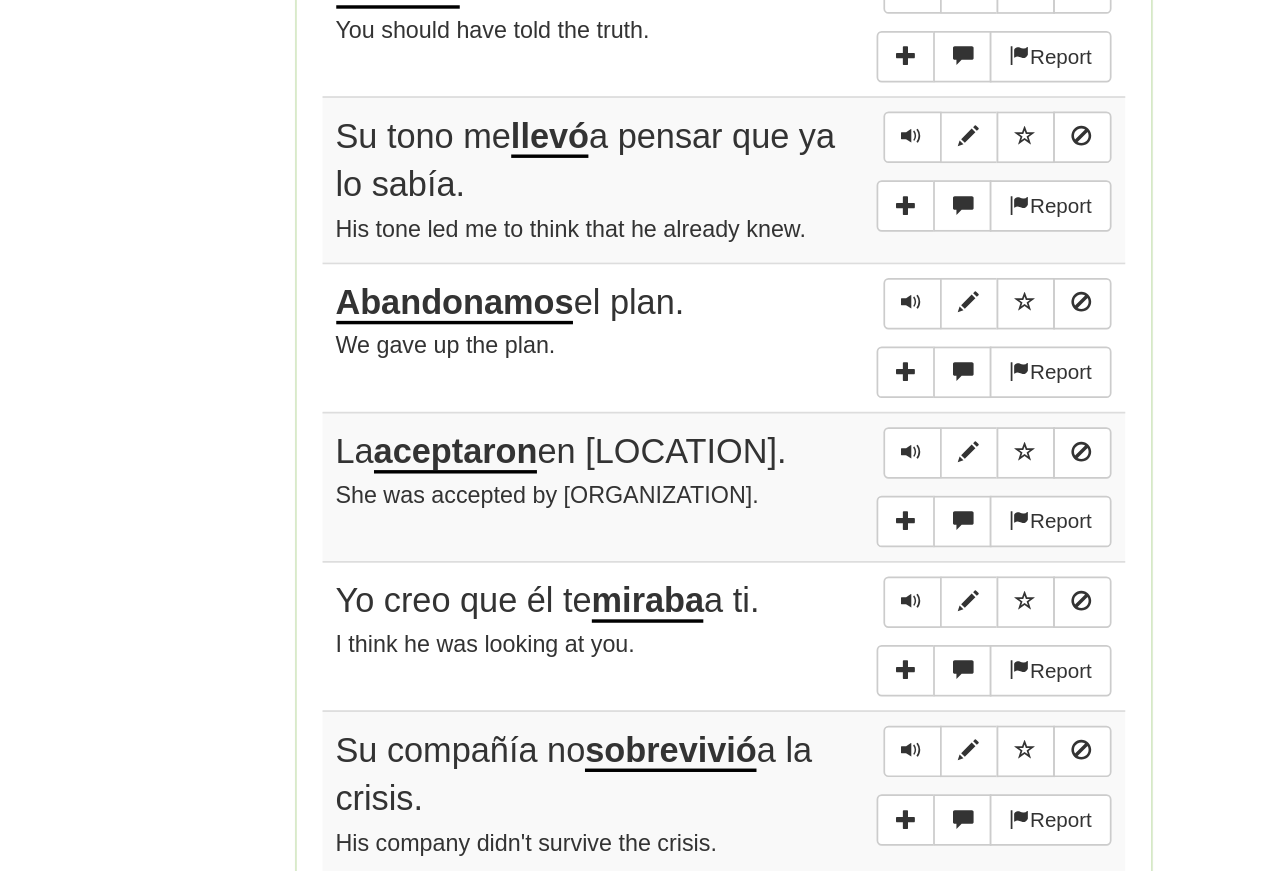 click at bounding box center [746, 518] 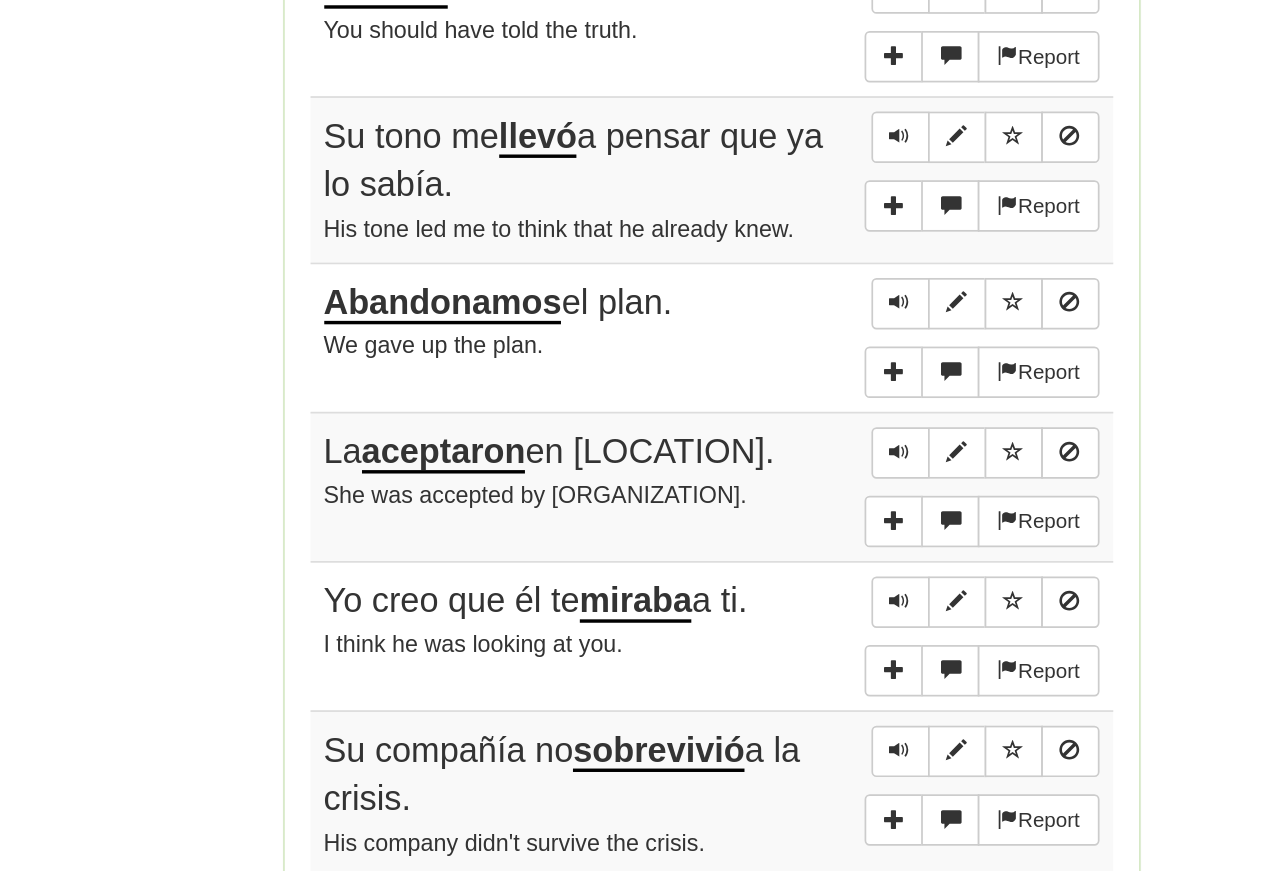 click at bounding box center (746, 605) 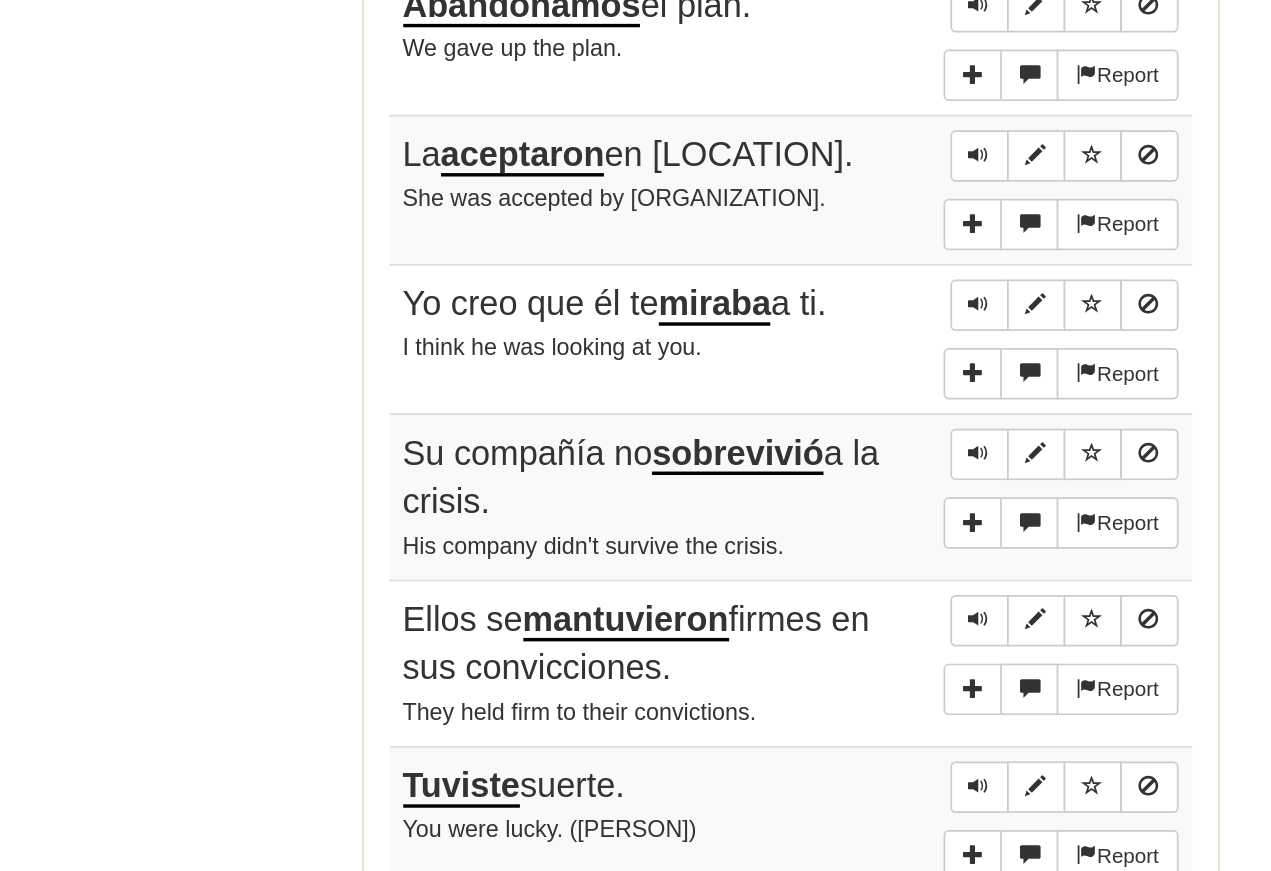 scroll, scrollTop: 1157, scrollLeft: 0, axis: vertical 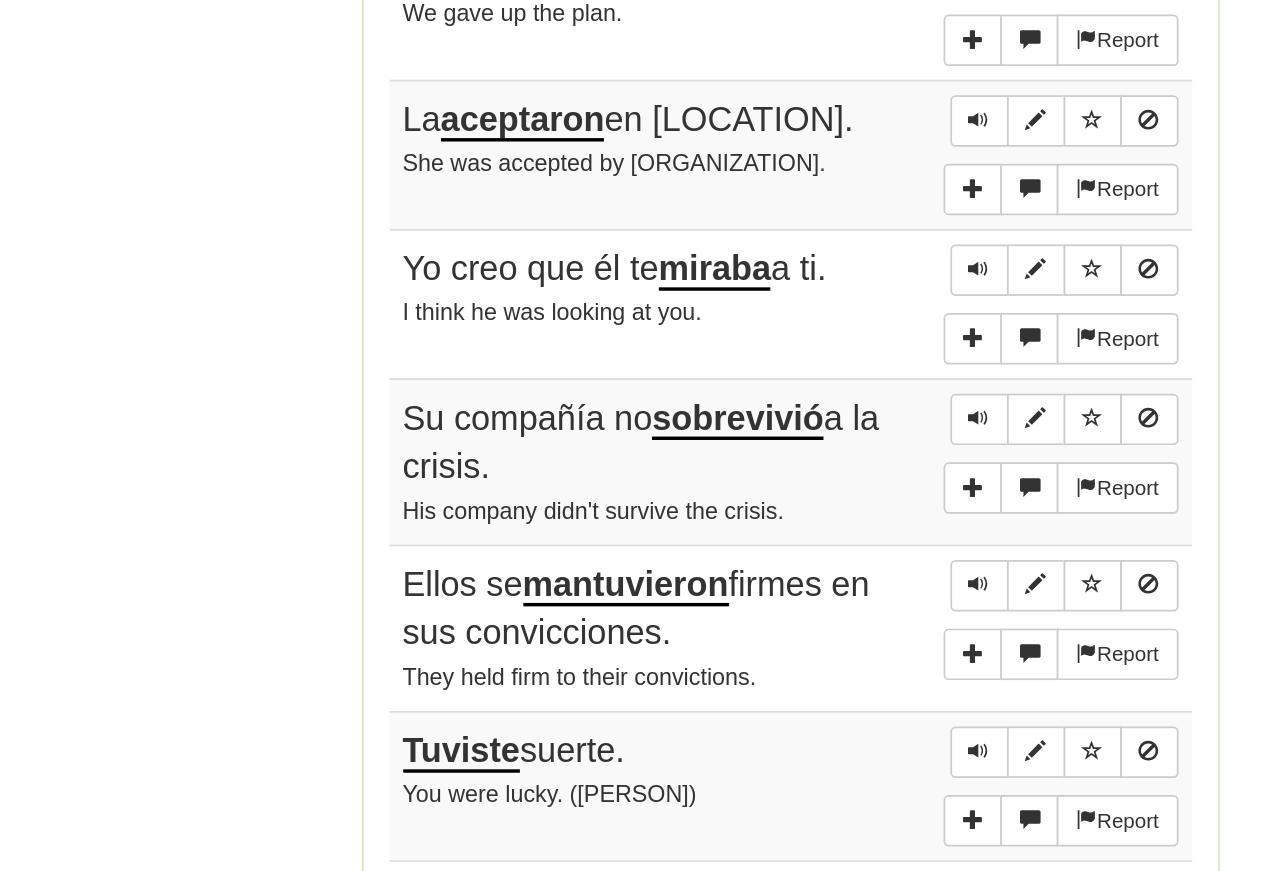 click at bounding box center [746, 500] 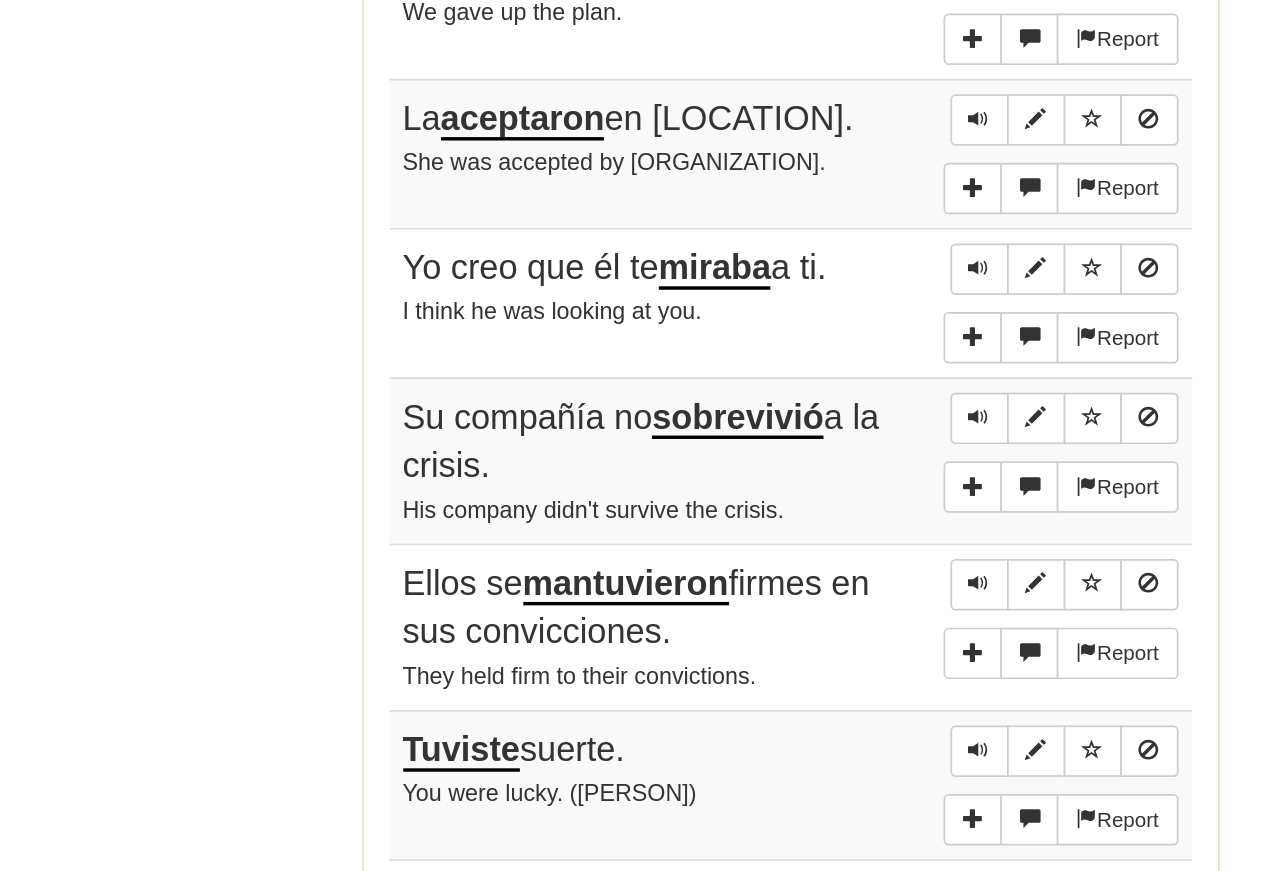 click at bounding box center (746, 499) 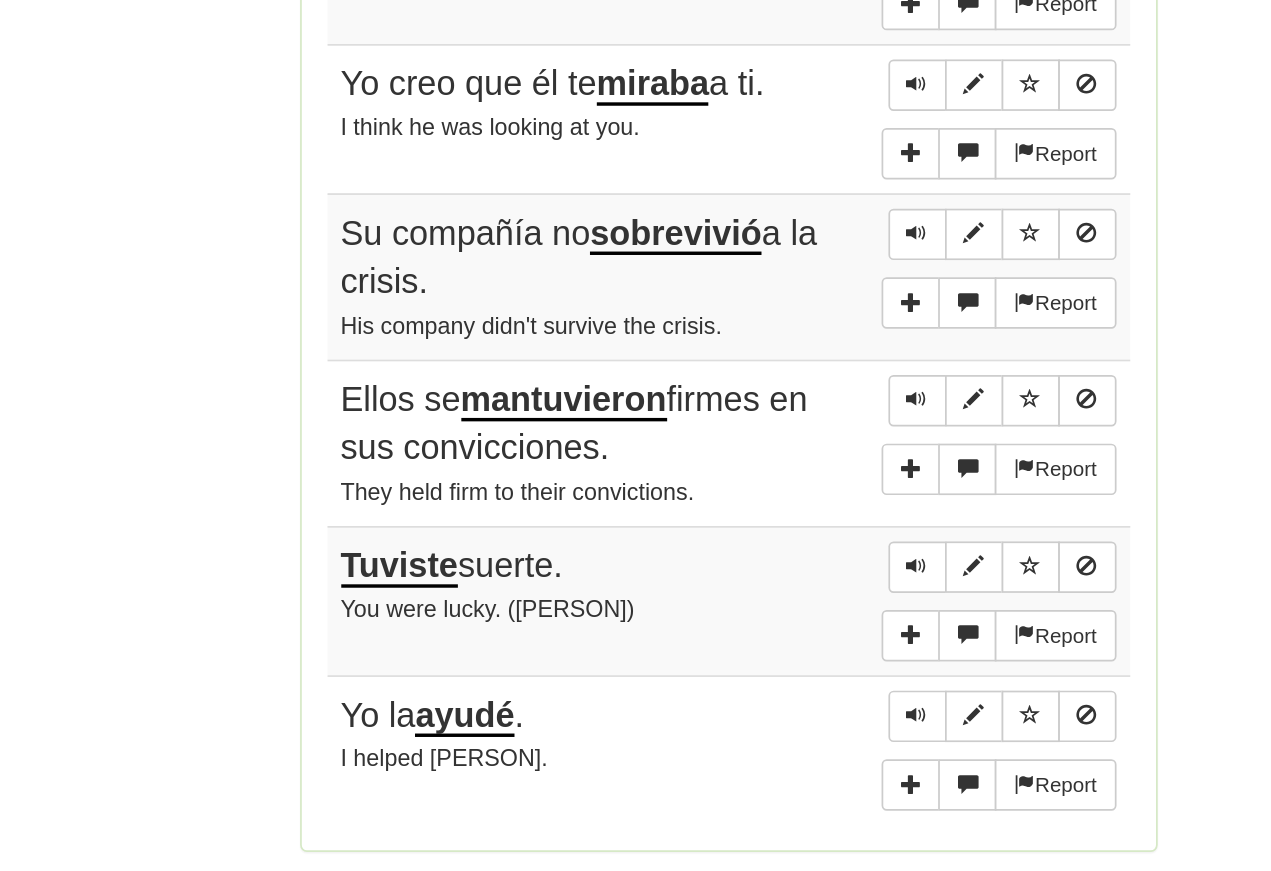 scroll, scrollTop: 1267, scrollLeft: 0, axis: vertical 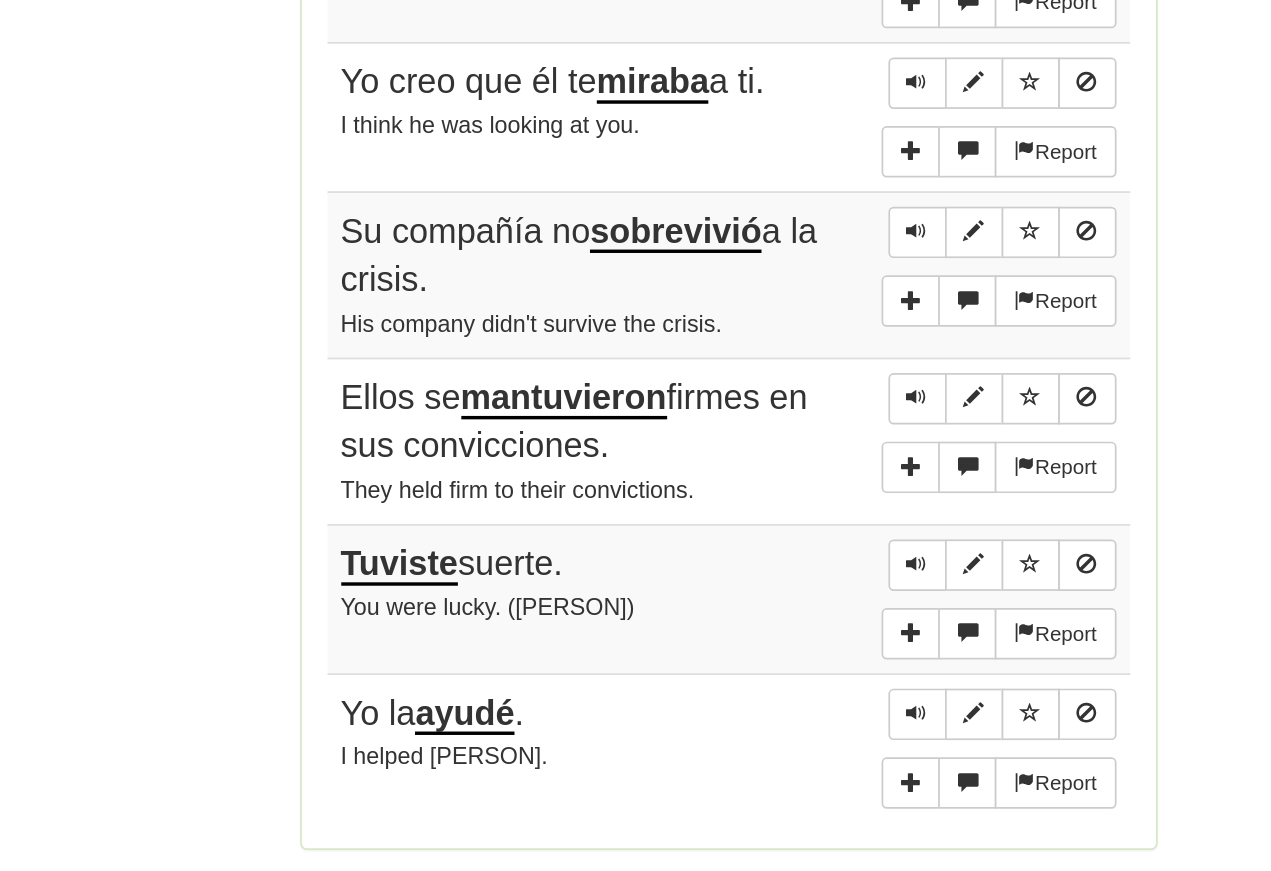 click at bounding box center (746, 476) 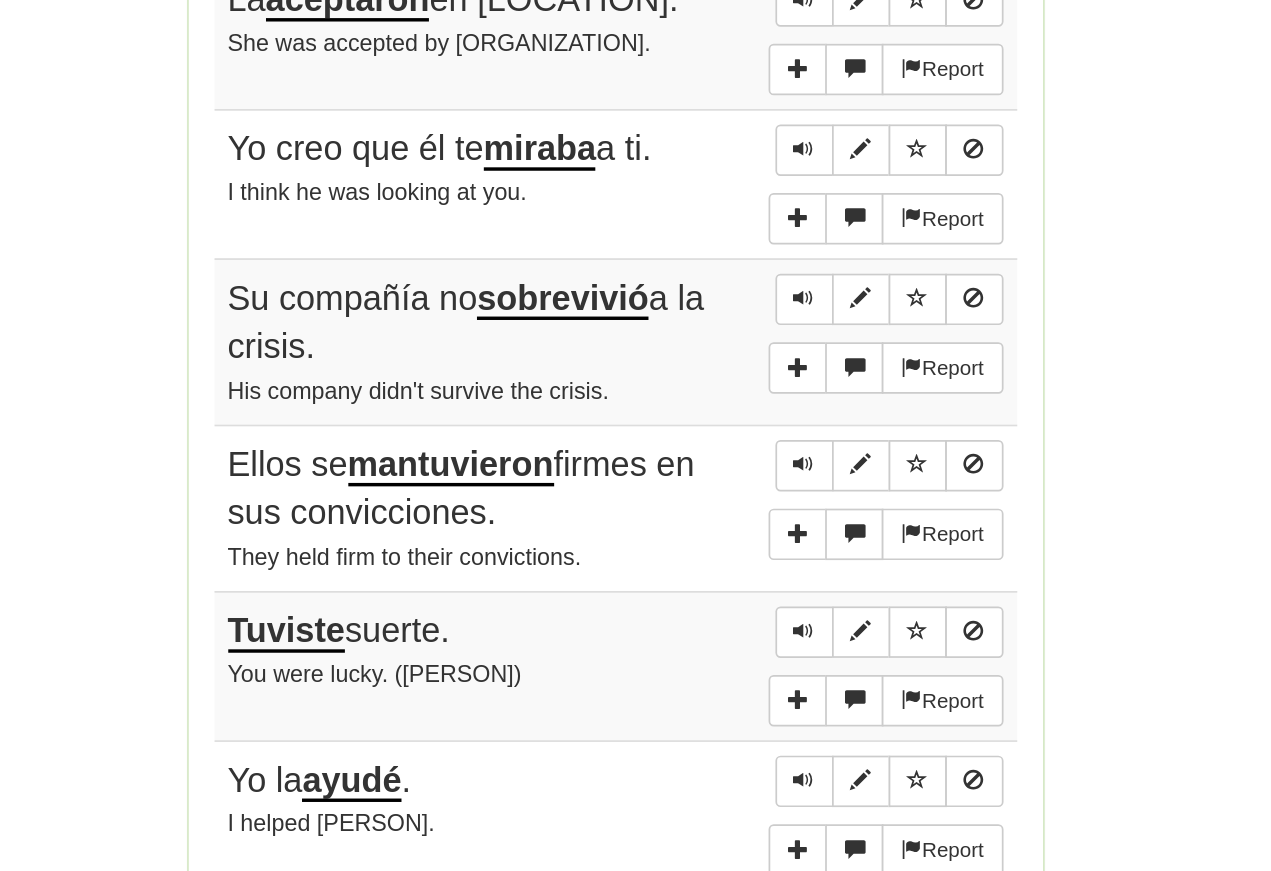 click at bounding box center (746, 573) 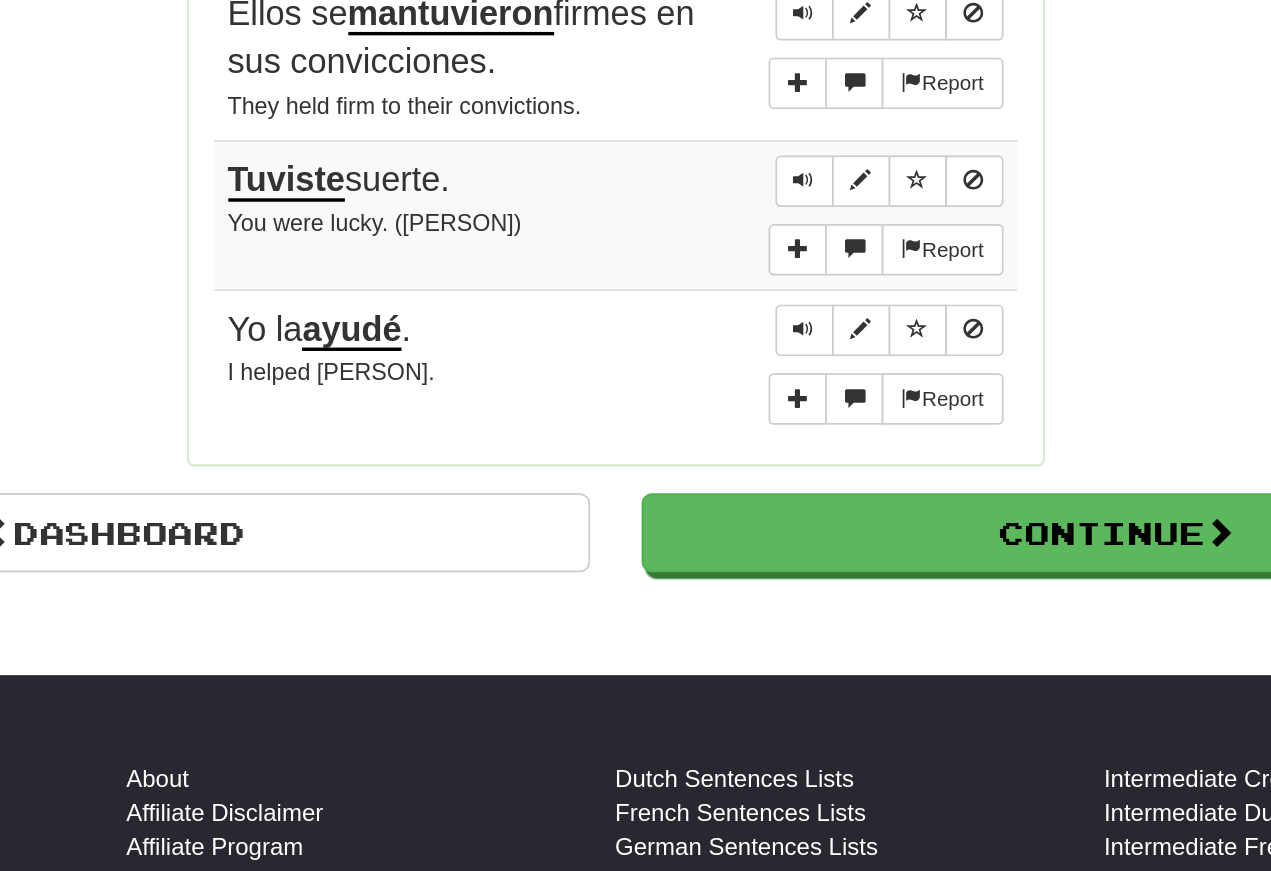 scroll, scrollTop: 1491, scrollLeft: 0, axis: vertical 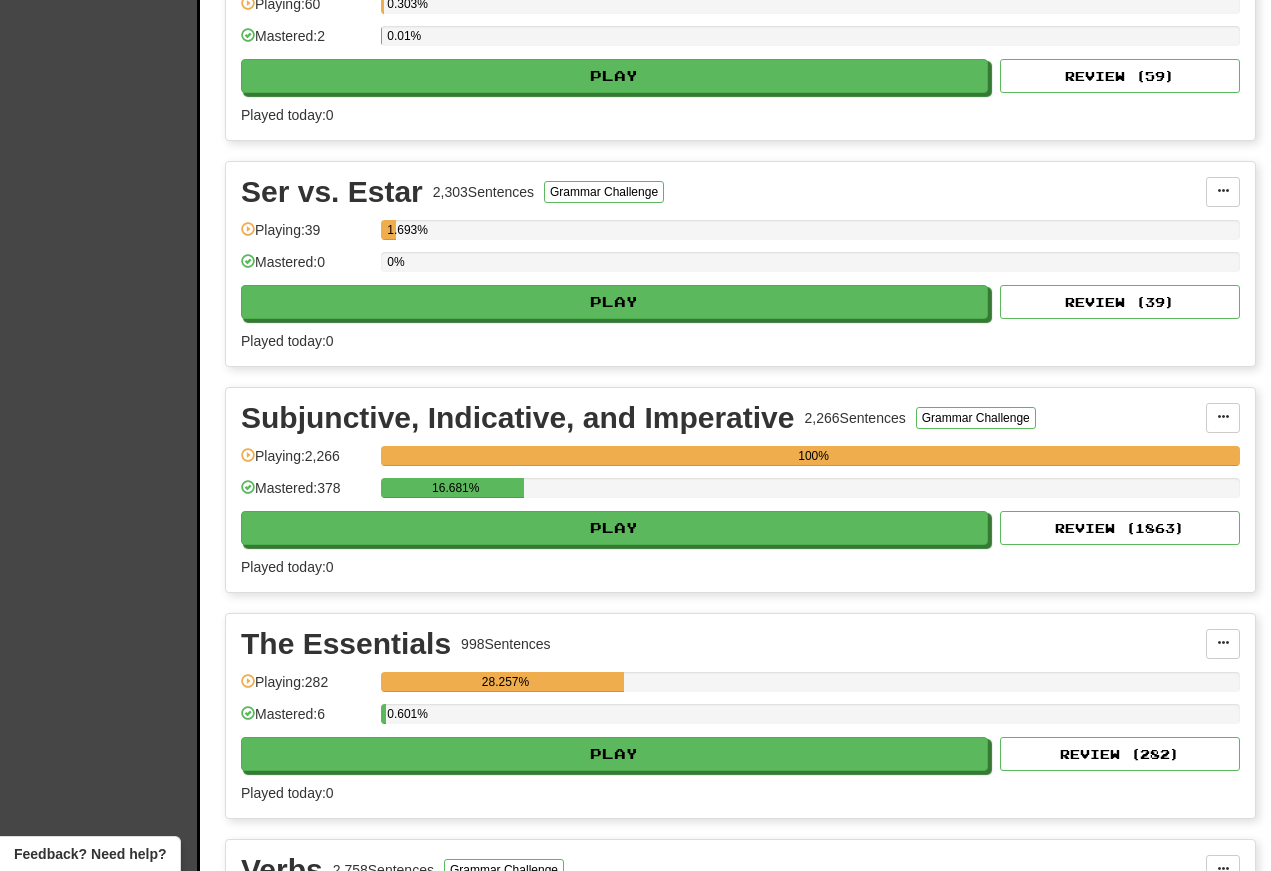click on "Play" at bounding box center [614, 528] 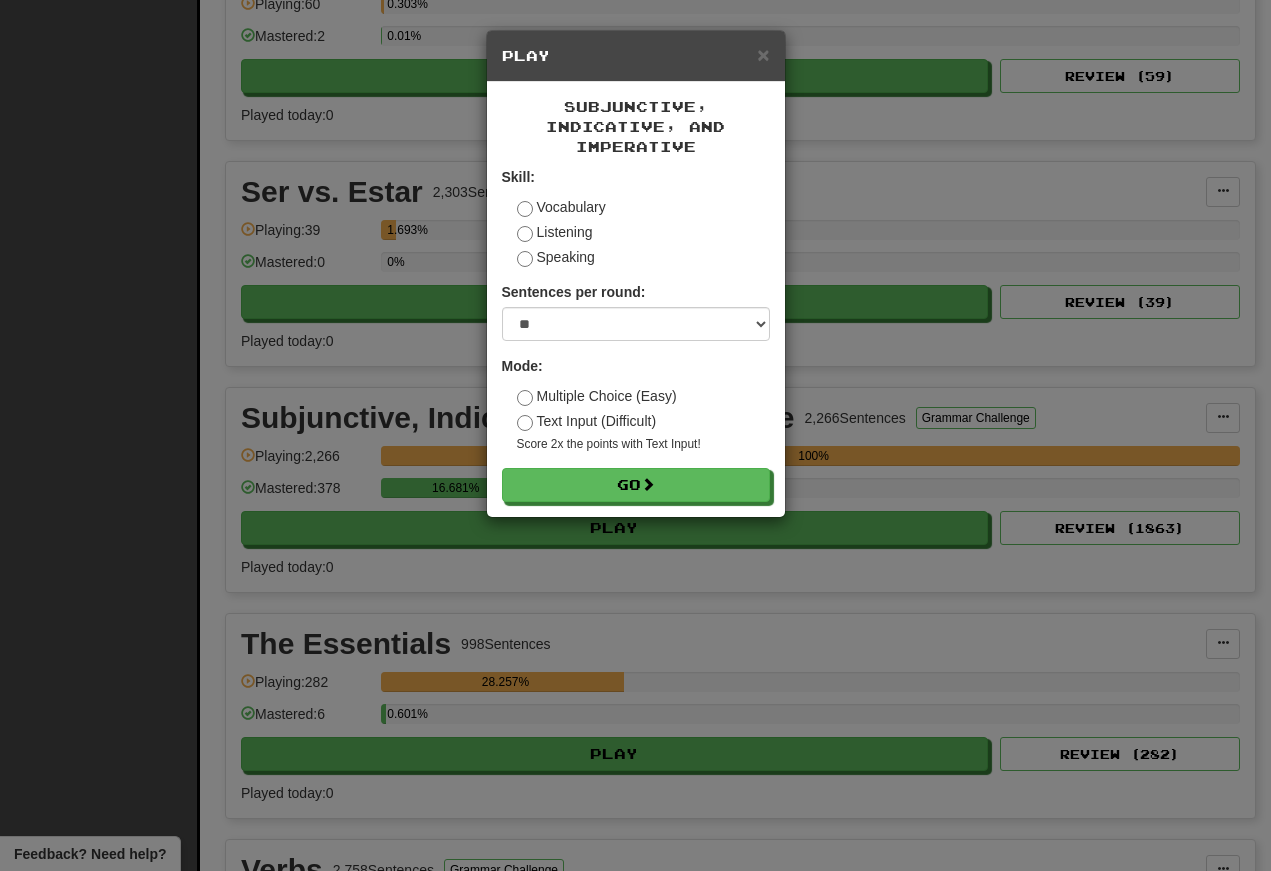 click on "Go" at bounding box center (636, 485) 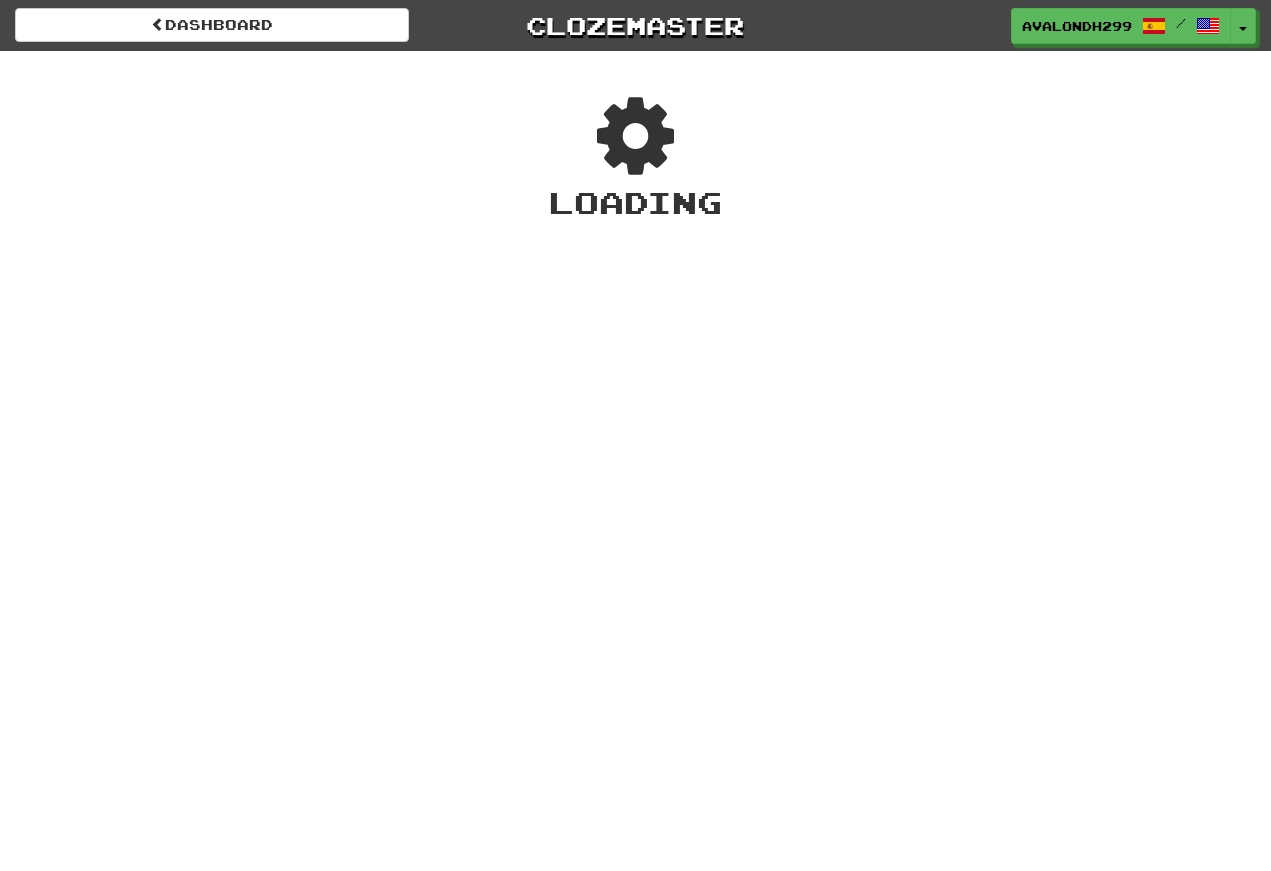 scroll, scrollTop: 0, scrollLeft: 0, axis: both 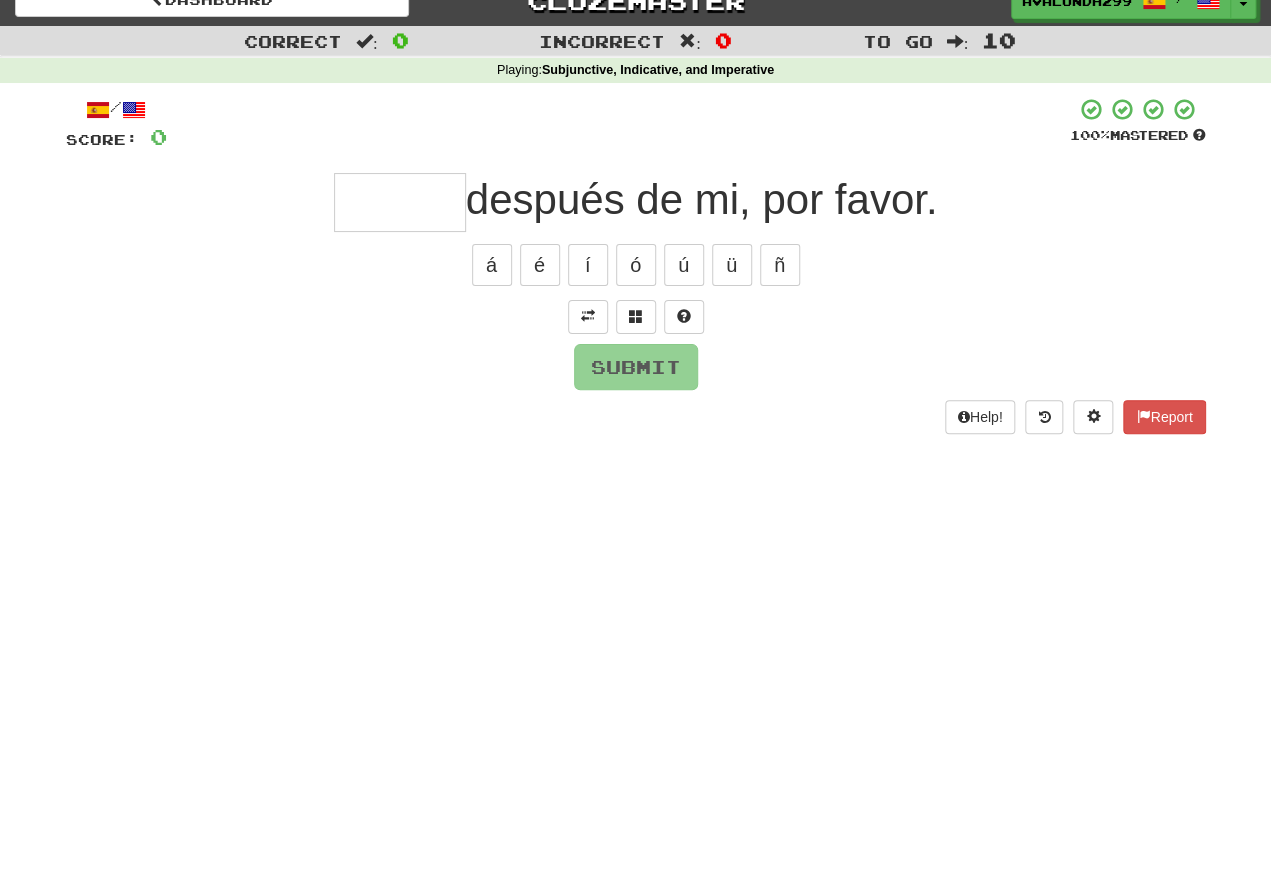 click at bounding box center [588, 341] 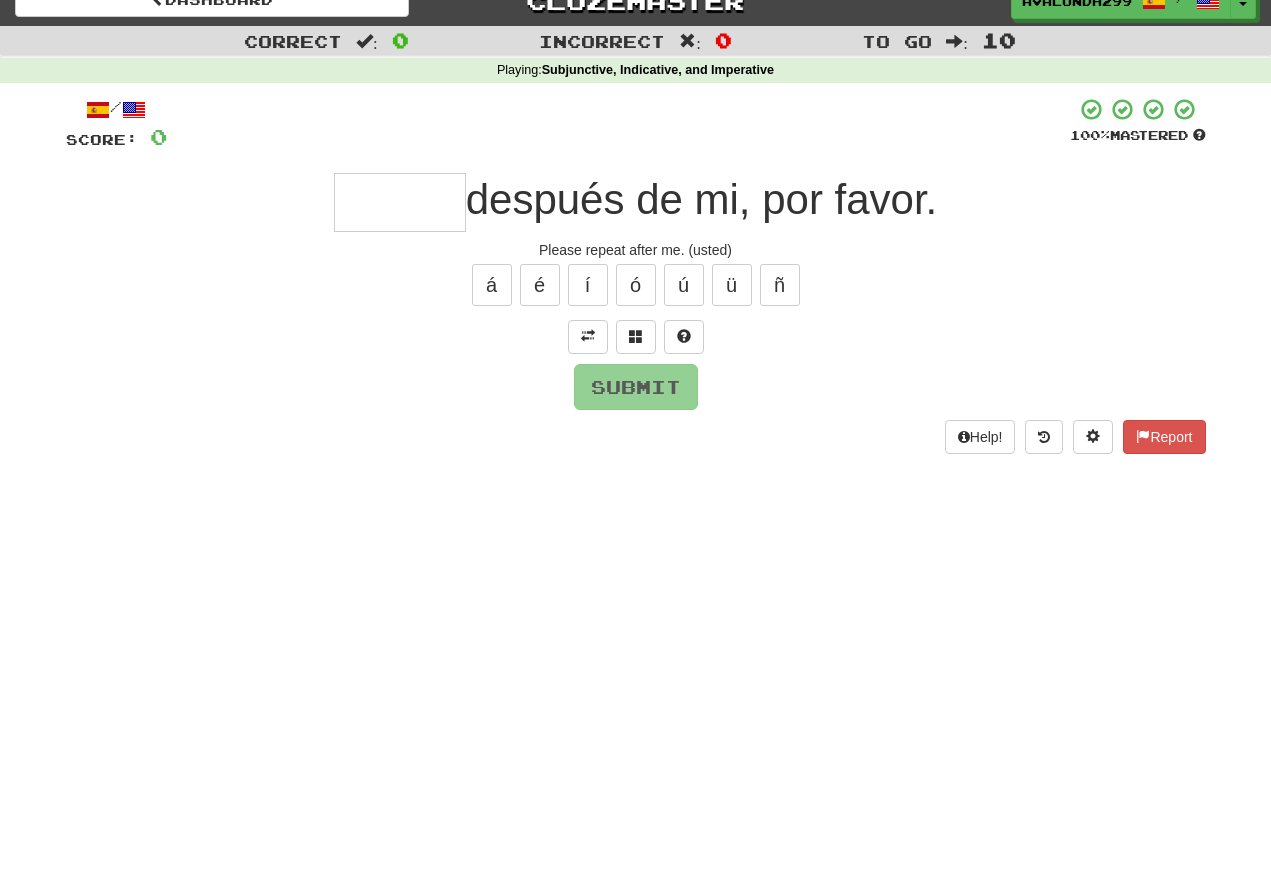 click at bounding box center [400, 202] 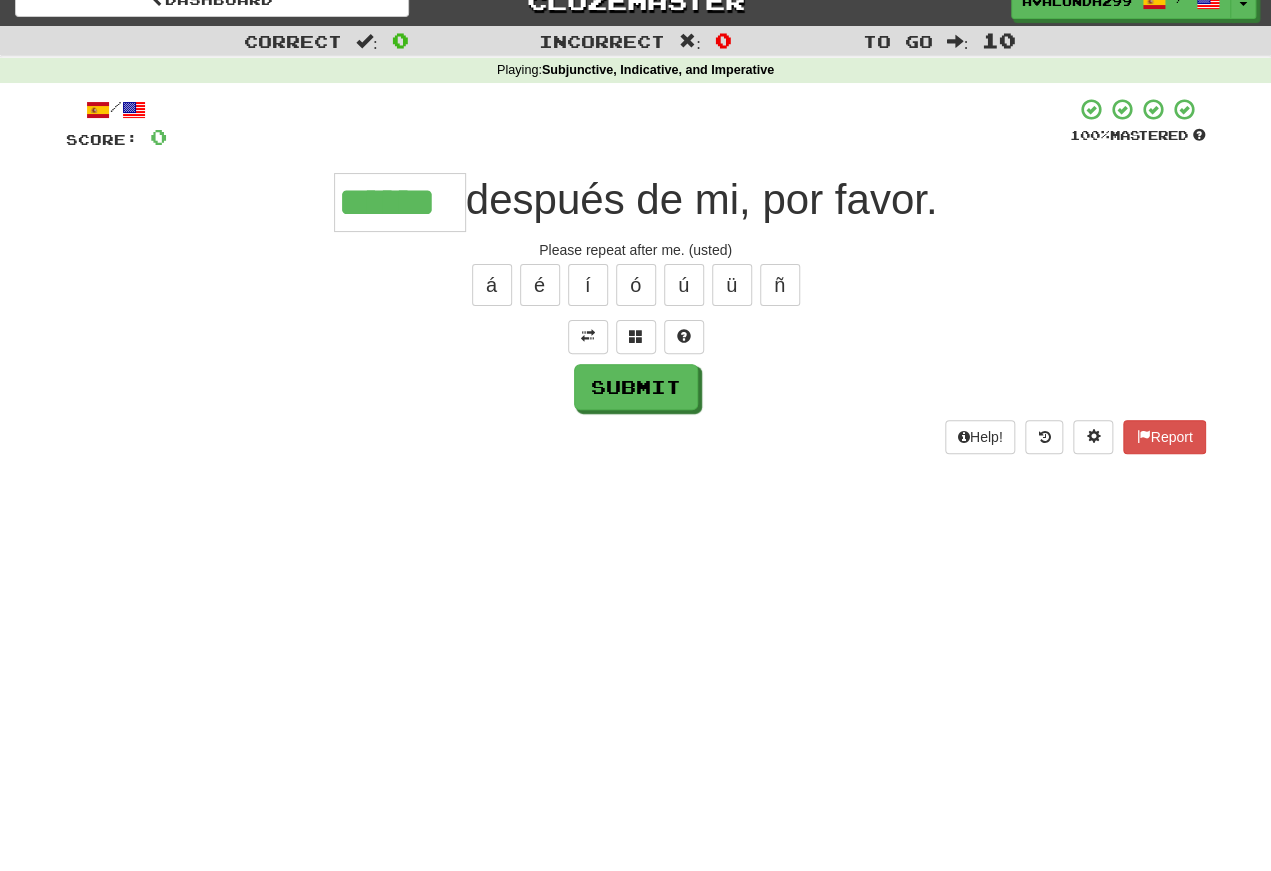 click on "Submit" at bounding box center (636, 387) 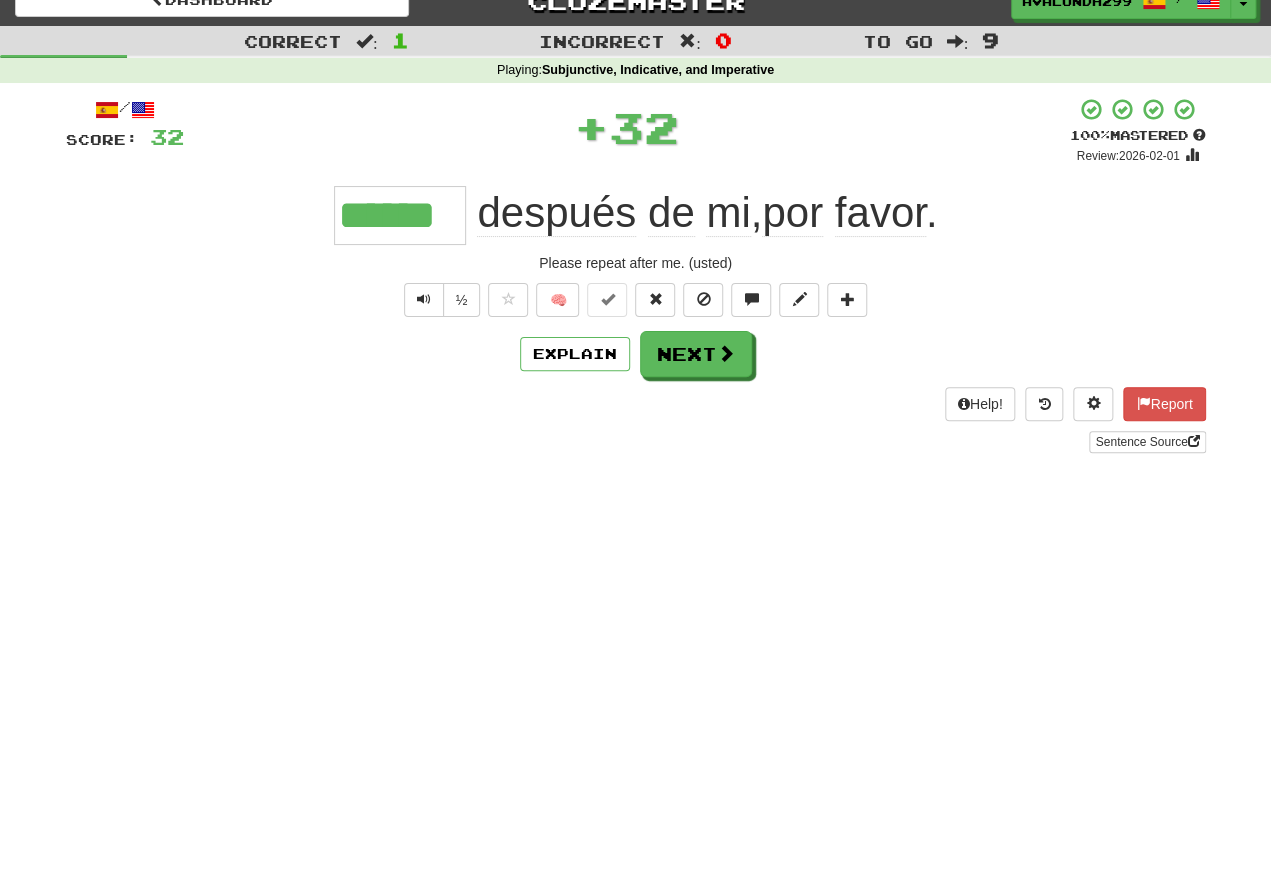 scroll, scrollTop: 25, scrollLeft: 0, axis: vertical 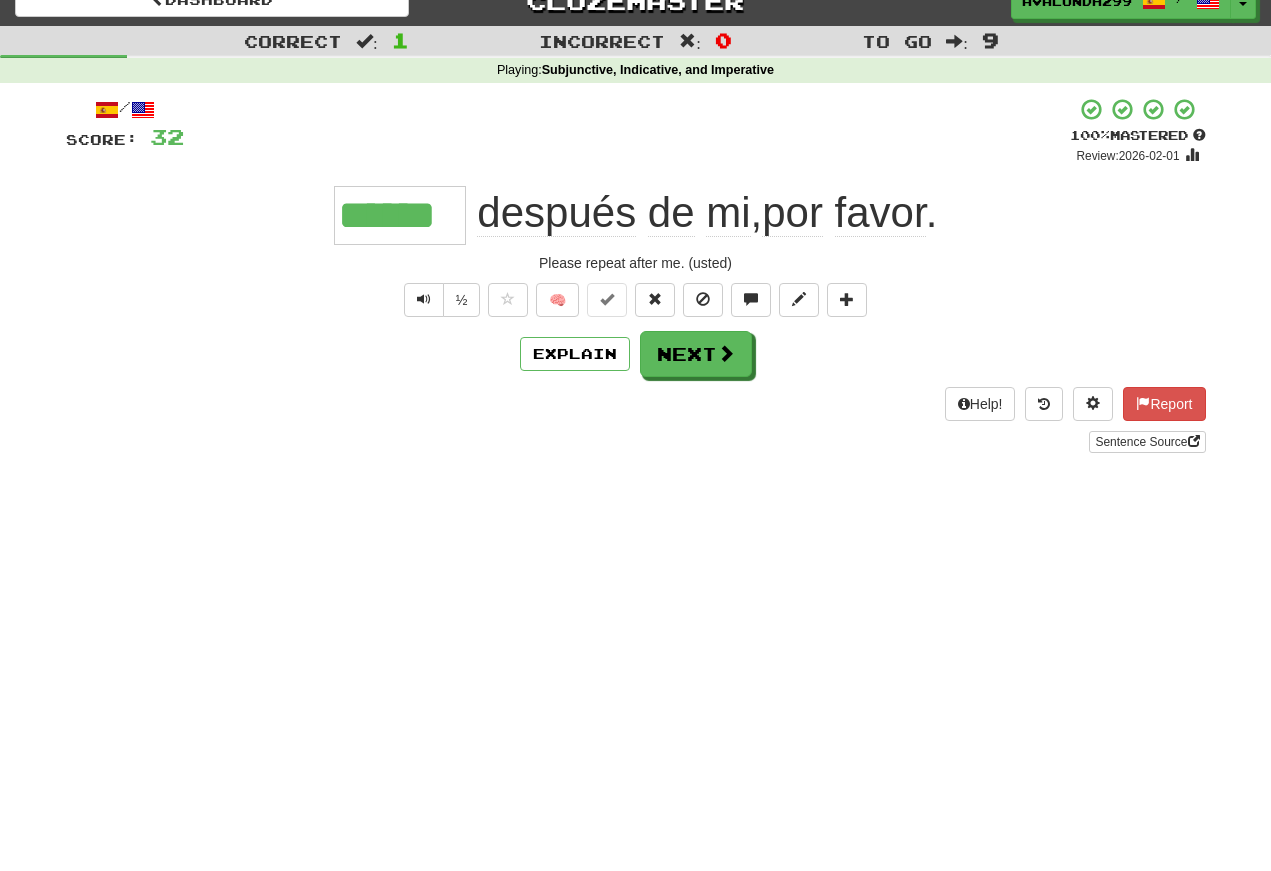 click at bounding box center [424, 299] 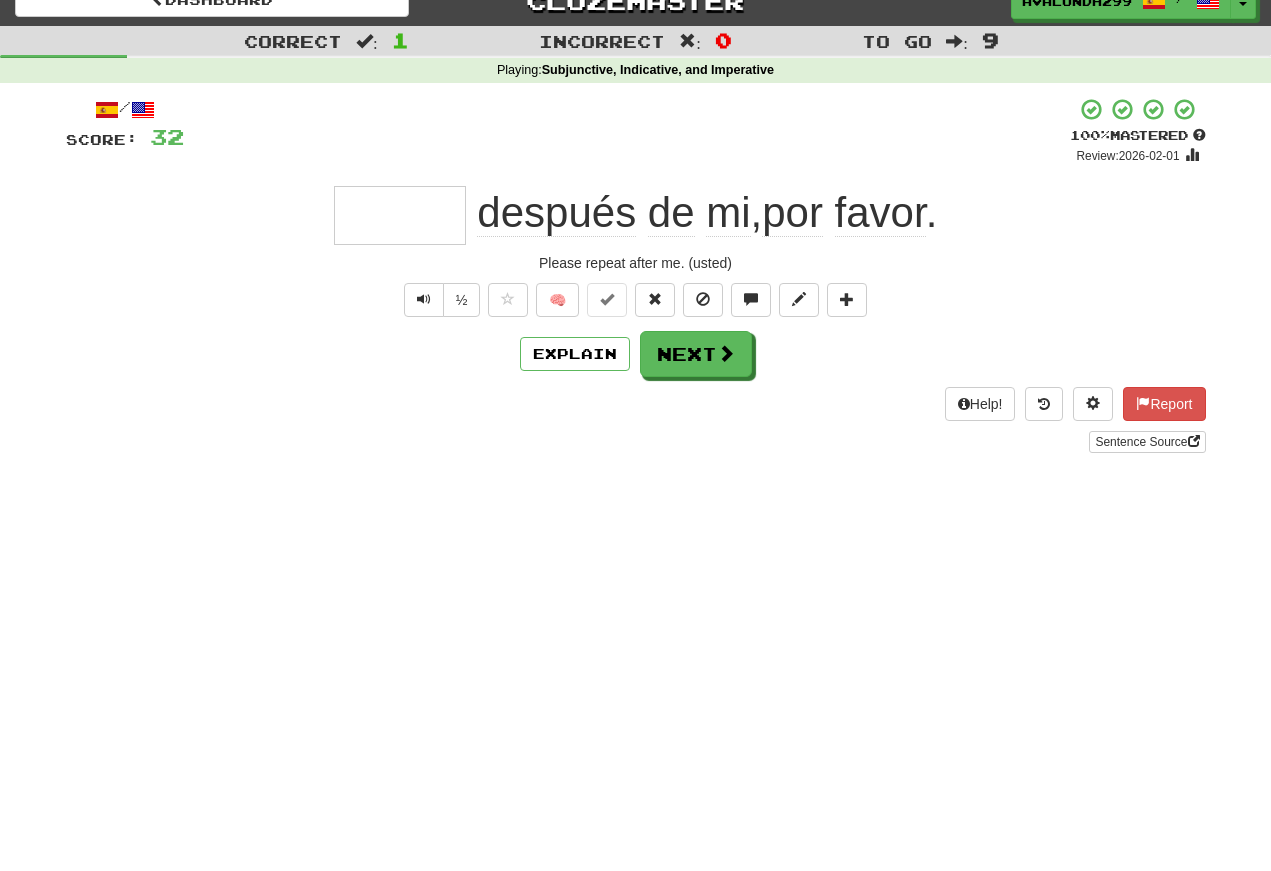 scroll, scrollTop: 25, scrollLeft: 0, axis: vertical 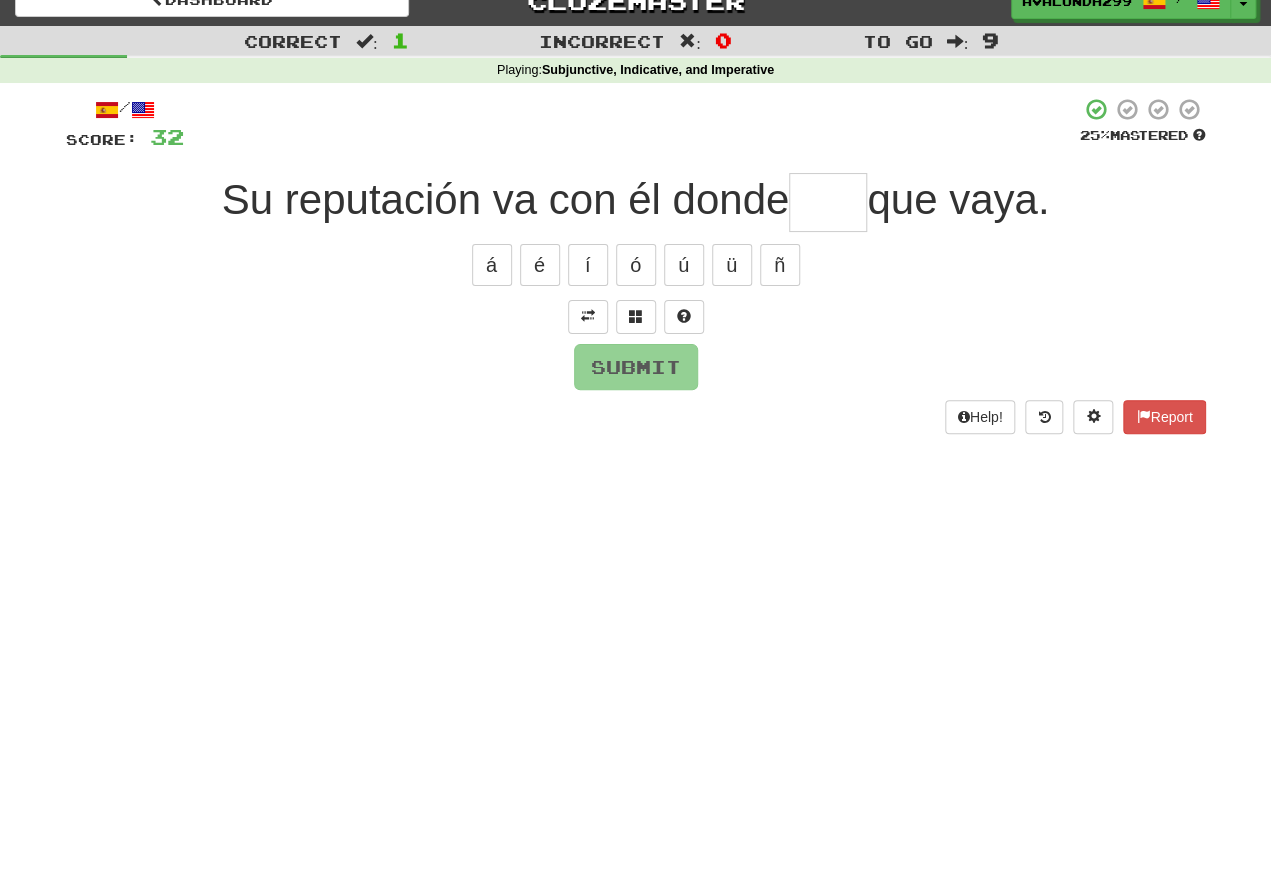 click on "á" at bounding box center [492, 265] 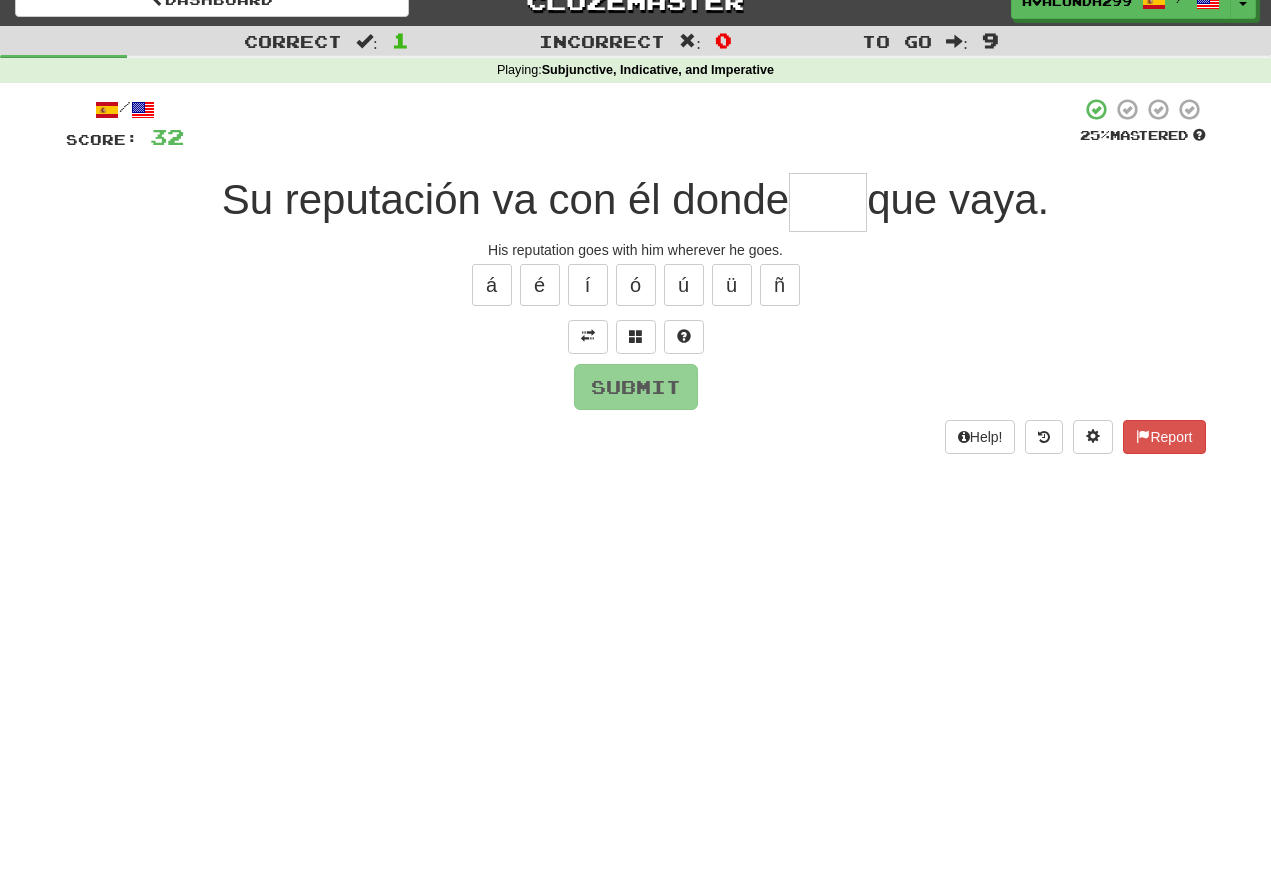 click at bounding box center [828, 202] 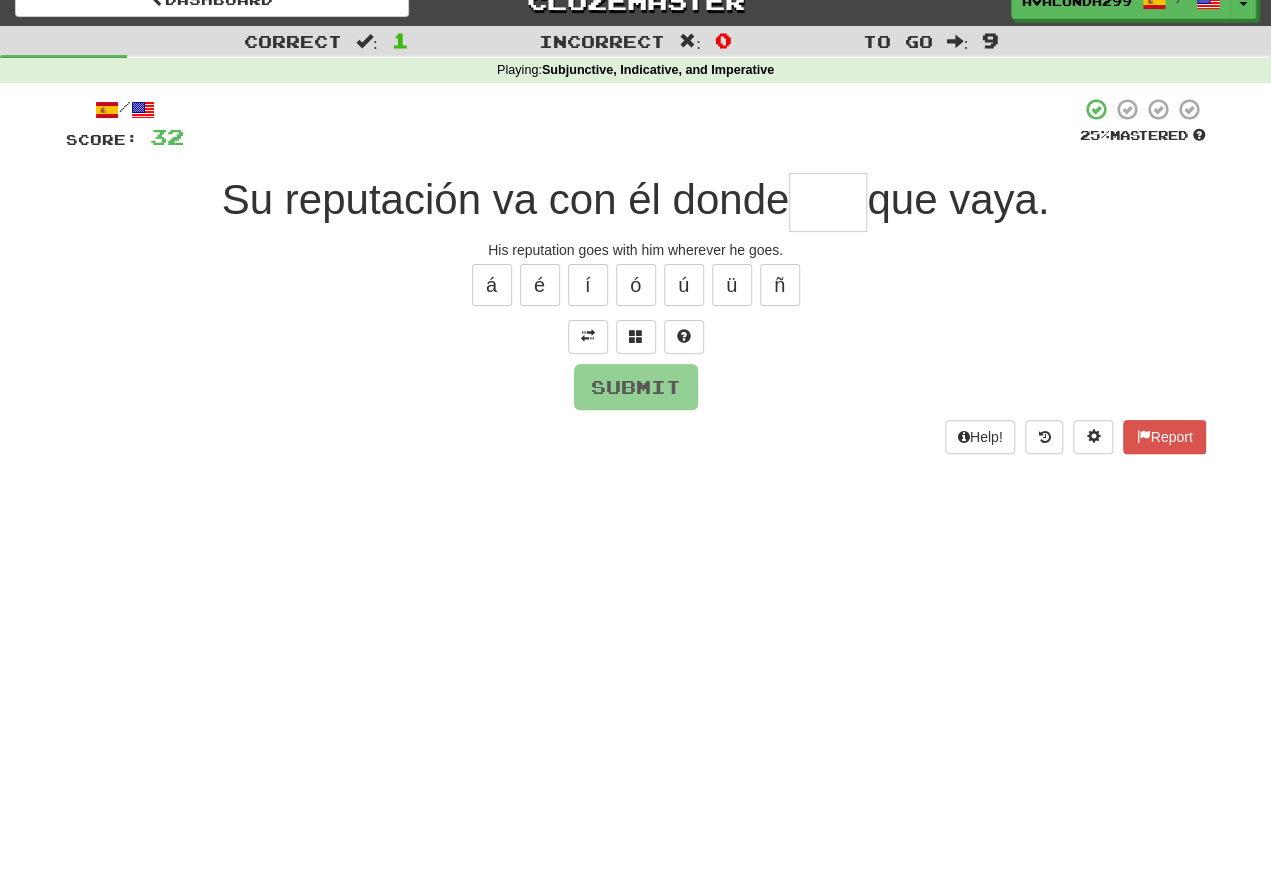 click at bounding box center [636, 336] 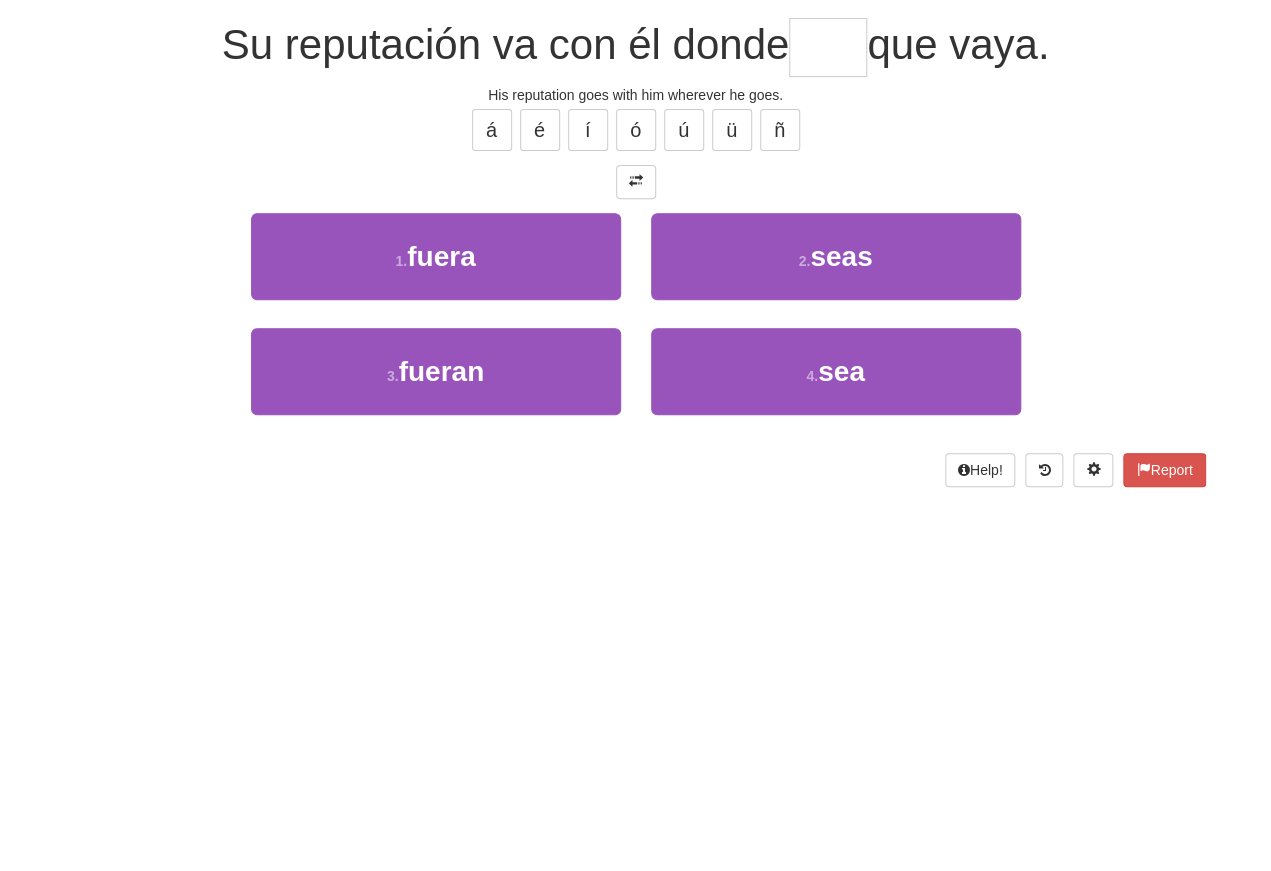 click on "4 .  sea" at bounding box center (836, 526) 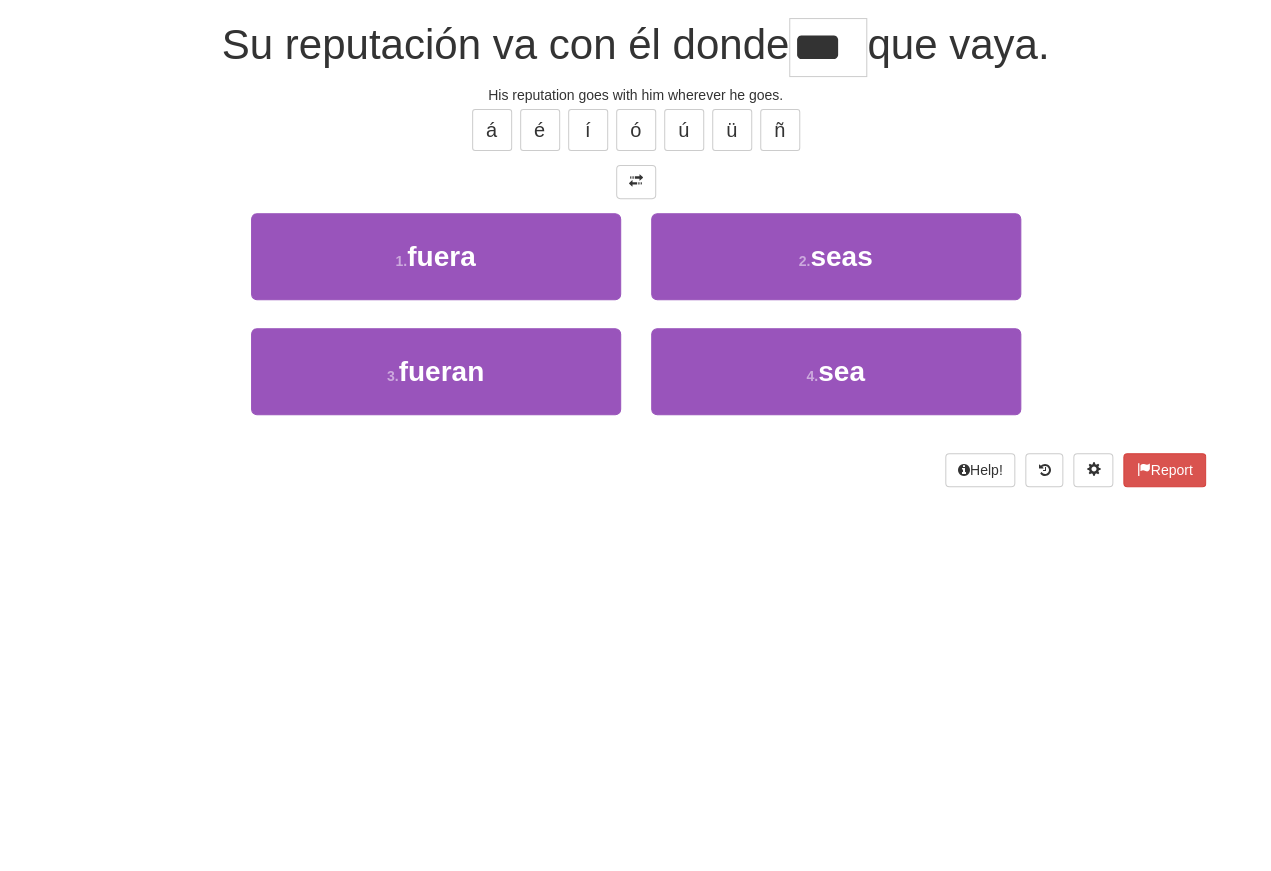 scroll, scrollTop: 180, scrollLeft: 0, axis: vertical 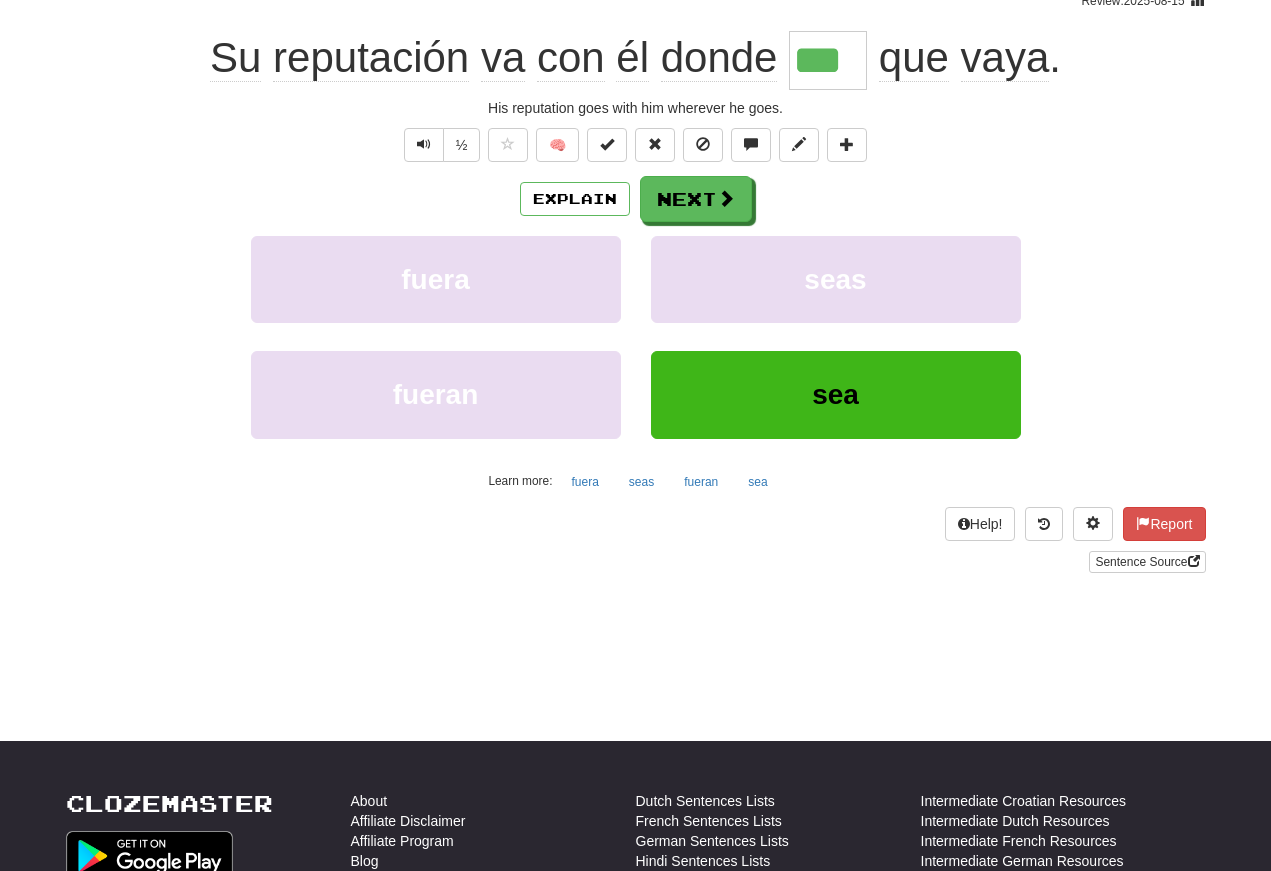 click at bounding box center [424, 145] 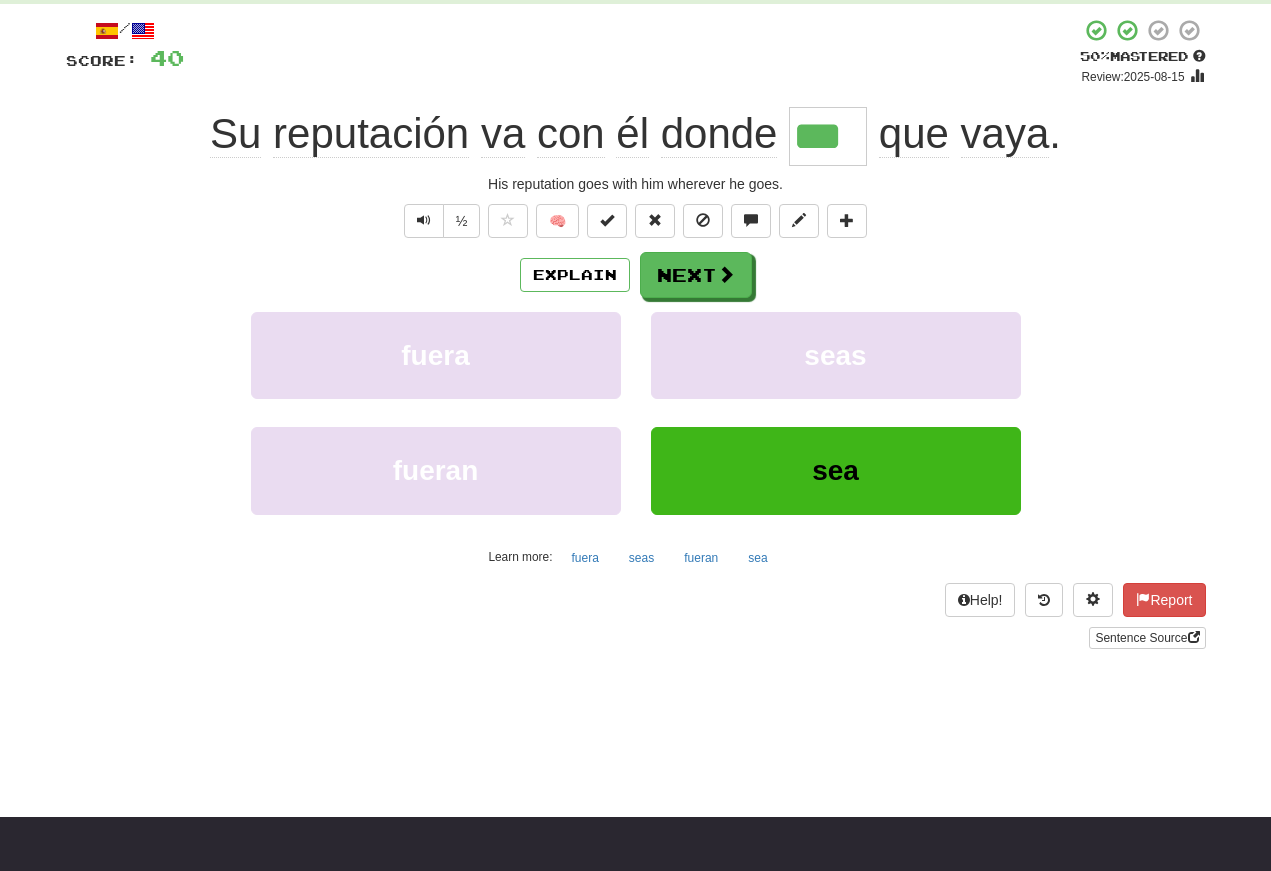scroll, scrollTop: 104, scrollLeft: 0, axis: vertical 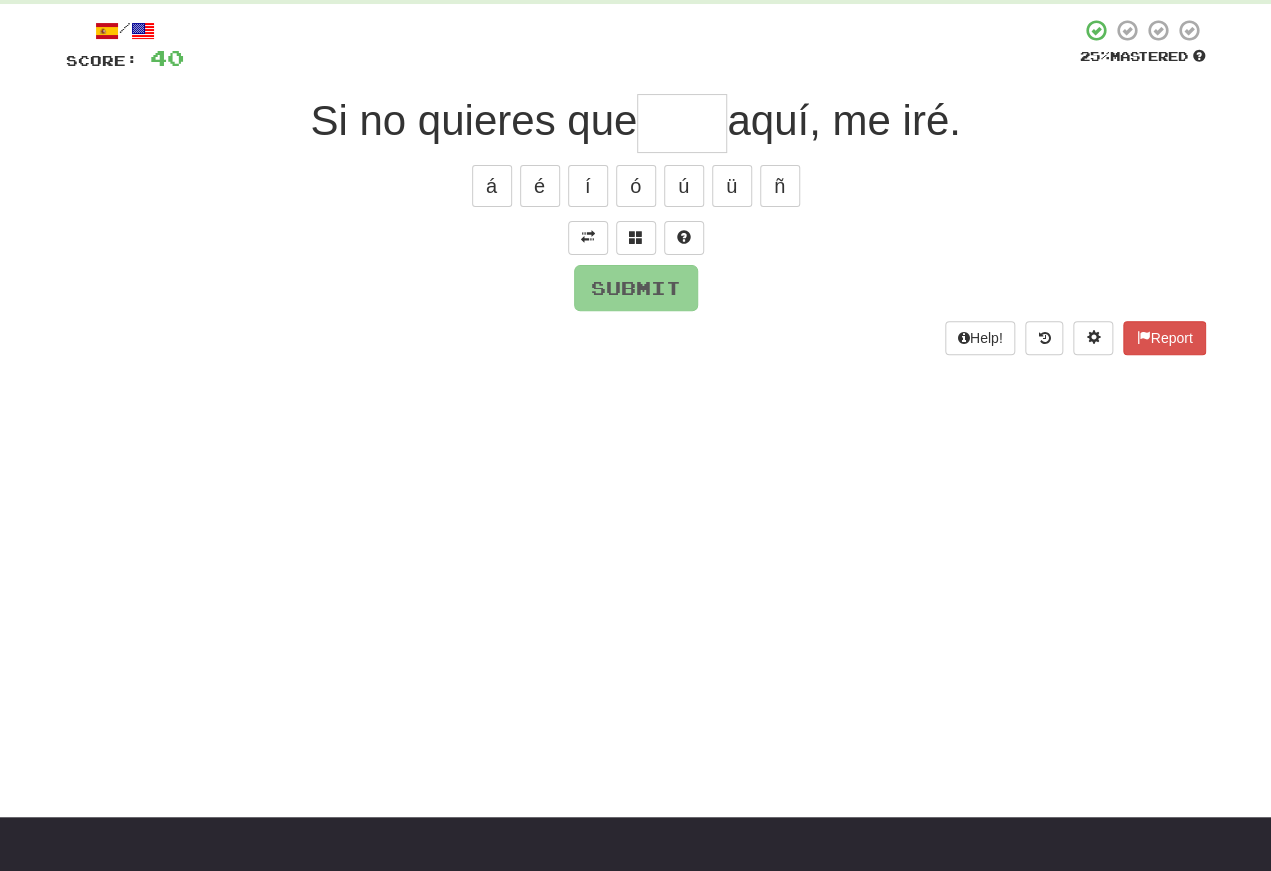 click at bounding box center [588, 237] 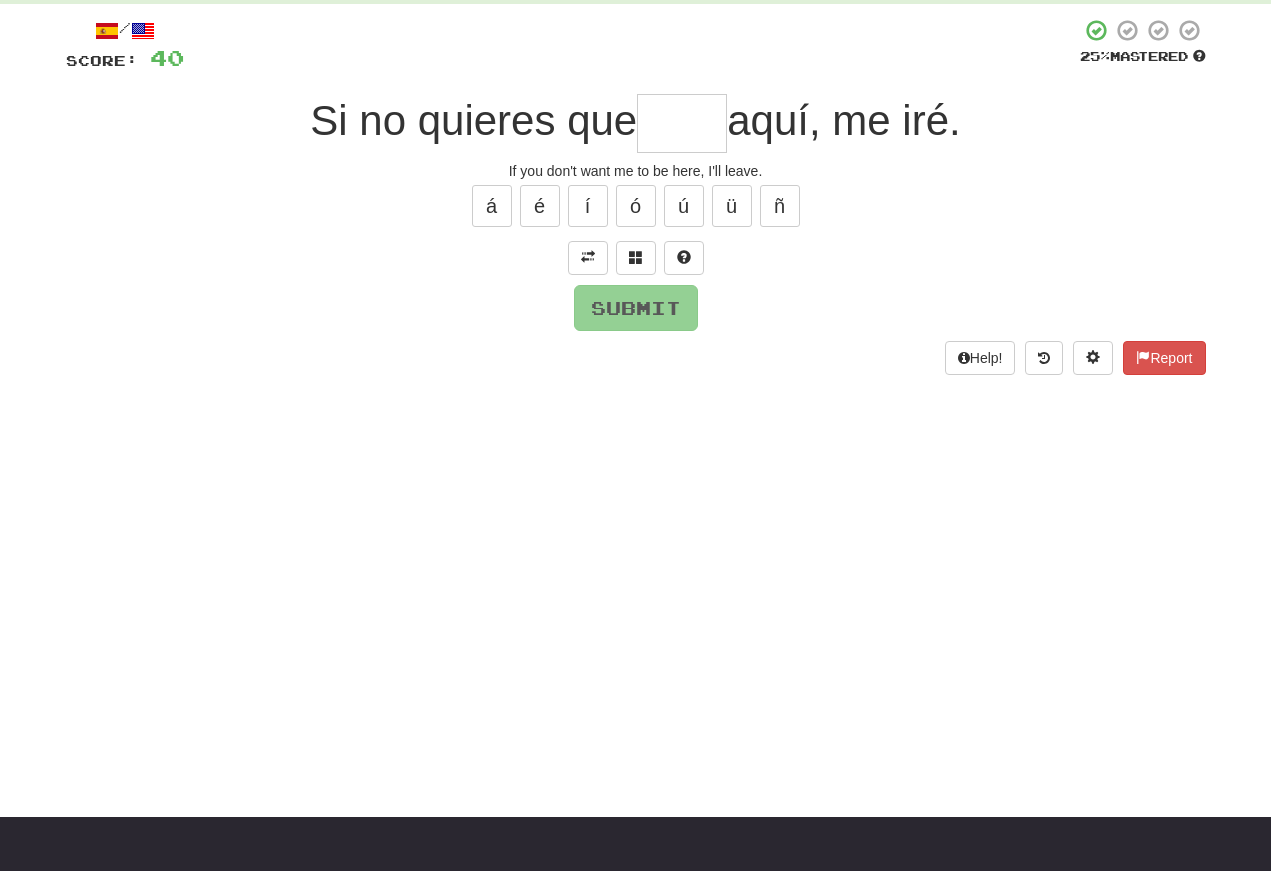 click at bounding box center [682, 123] 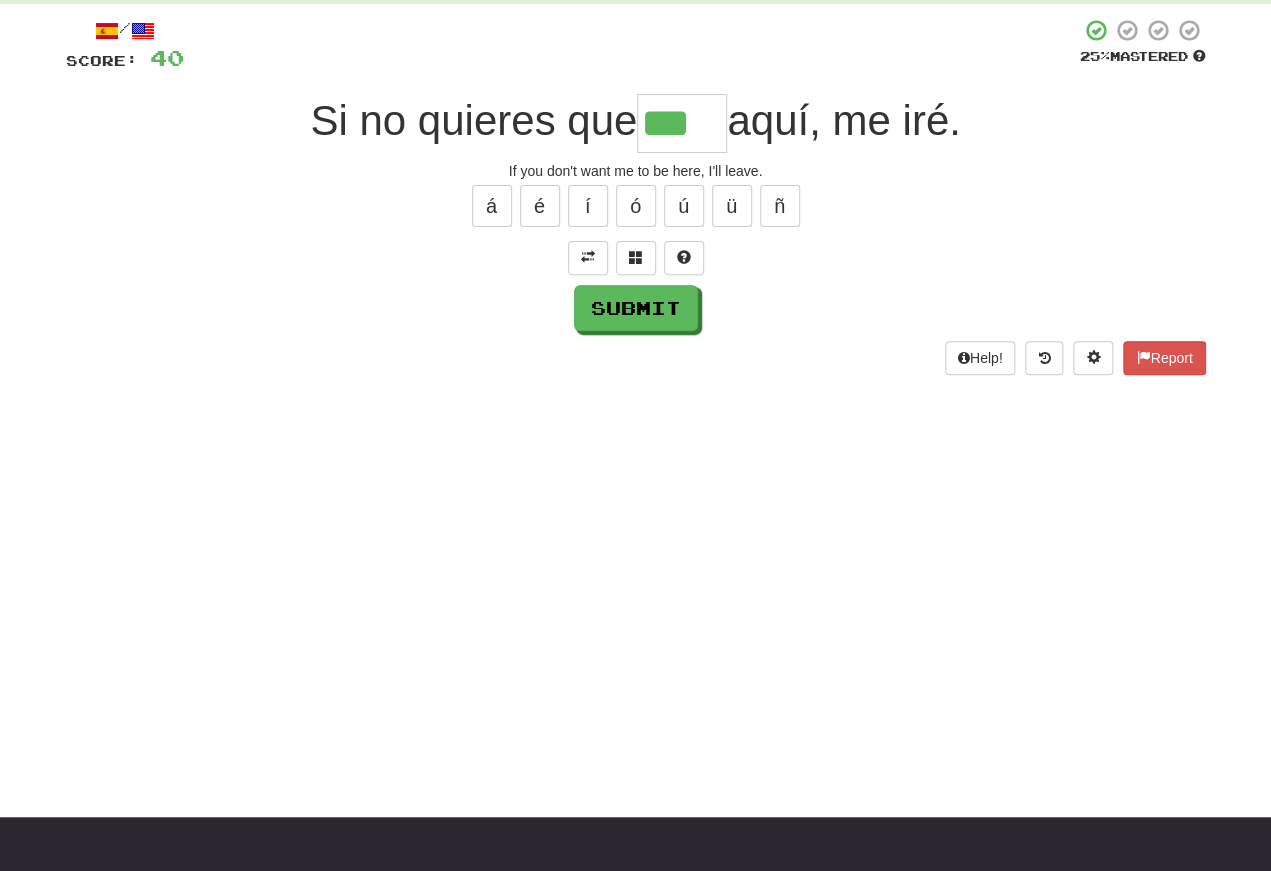 click on "á" at bounding box center (492, 206) 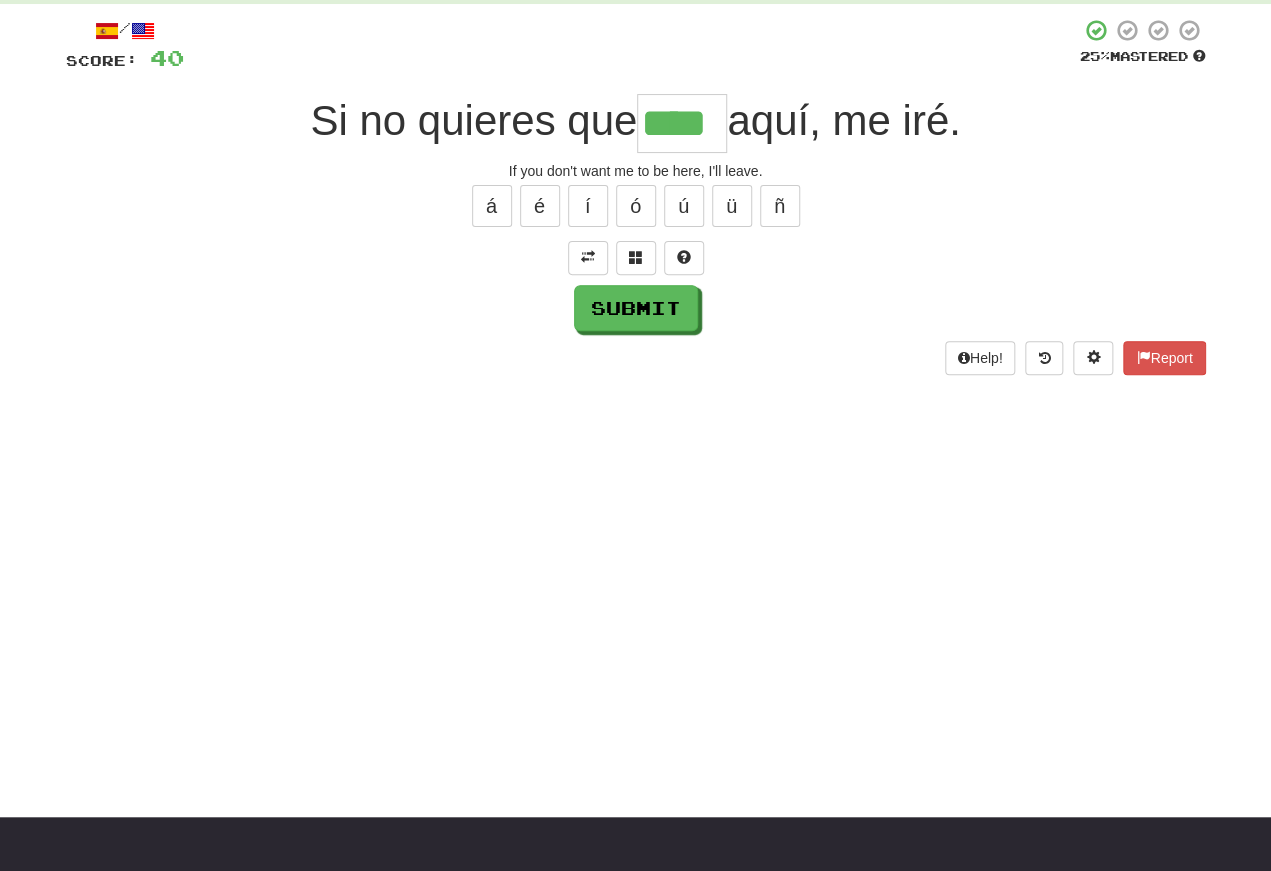 click on "Submit" at bounding box center [636, 308] 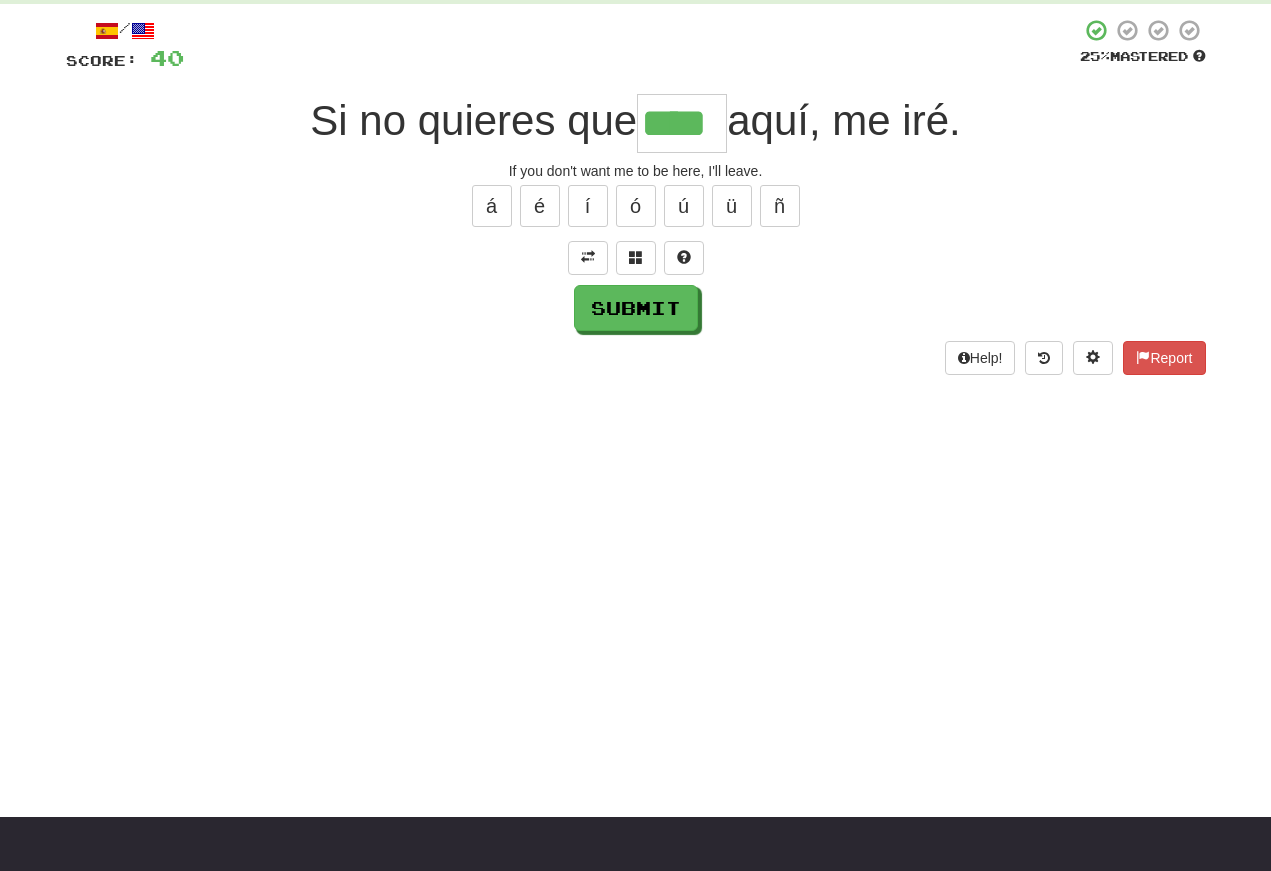 scroll, scrollTop: 104, scrollLeft: 0, axis: vertical 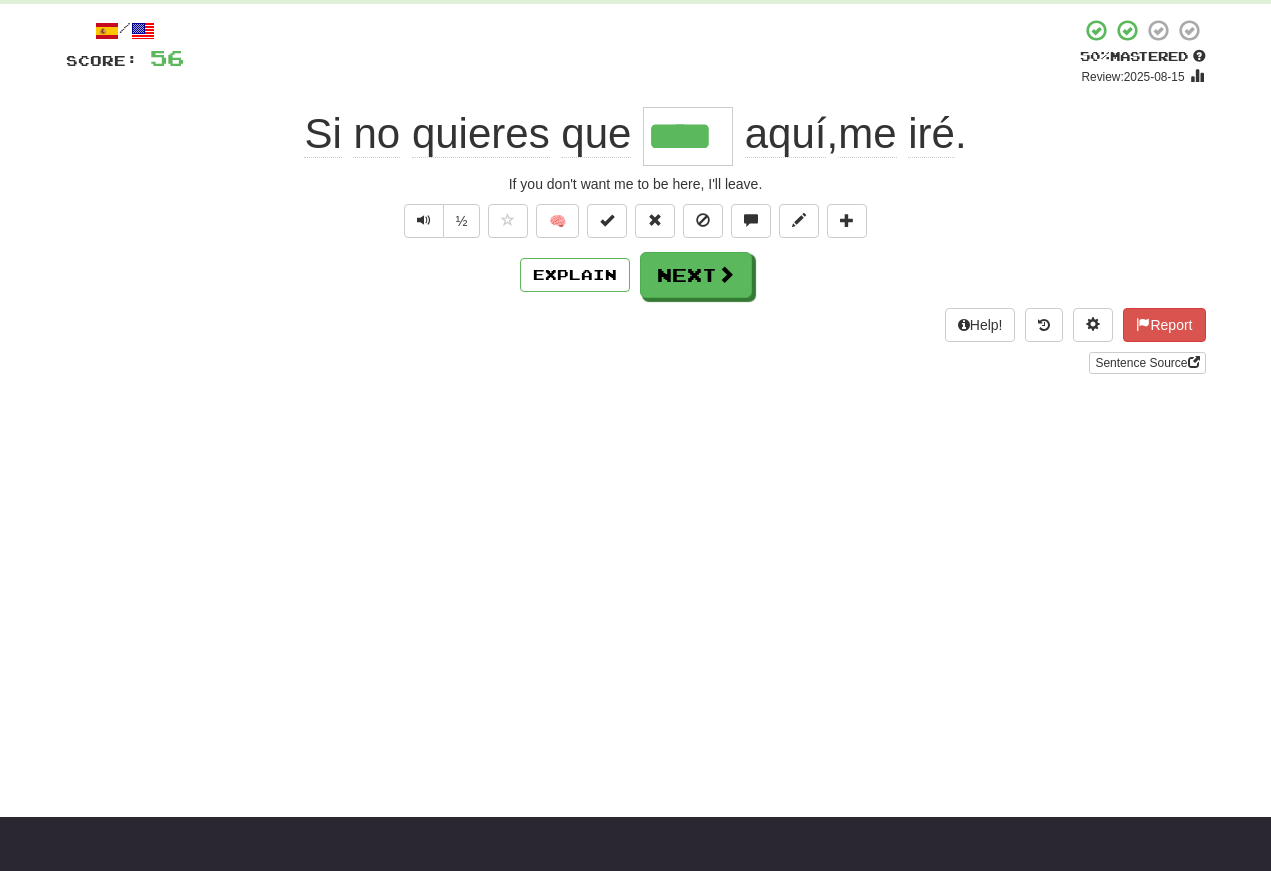 click at bounding box center (424, 220) 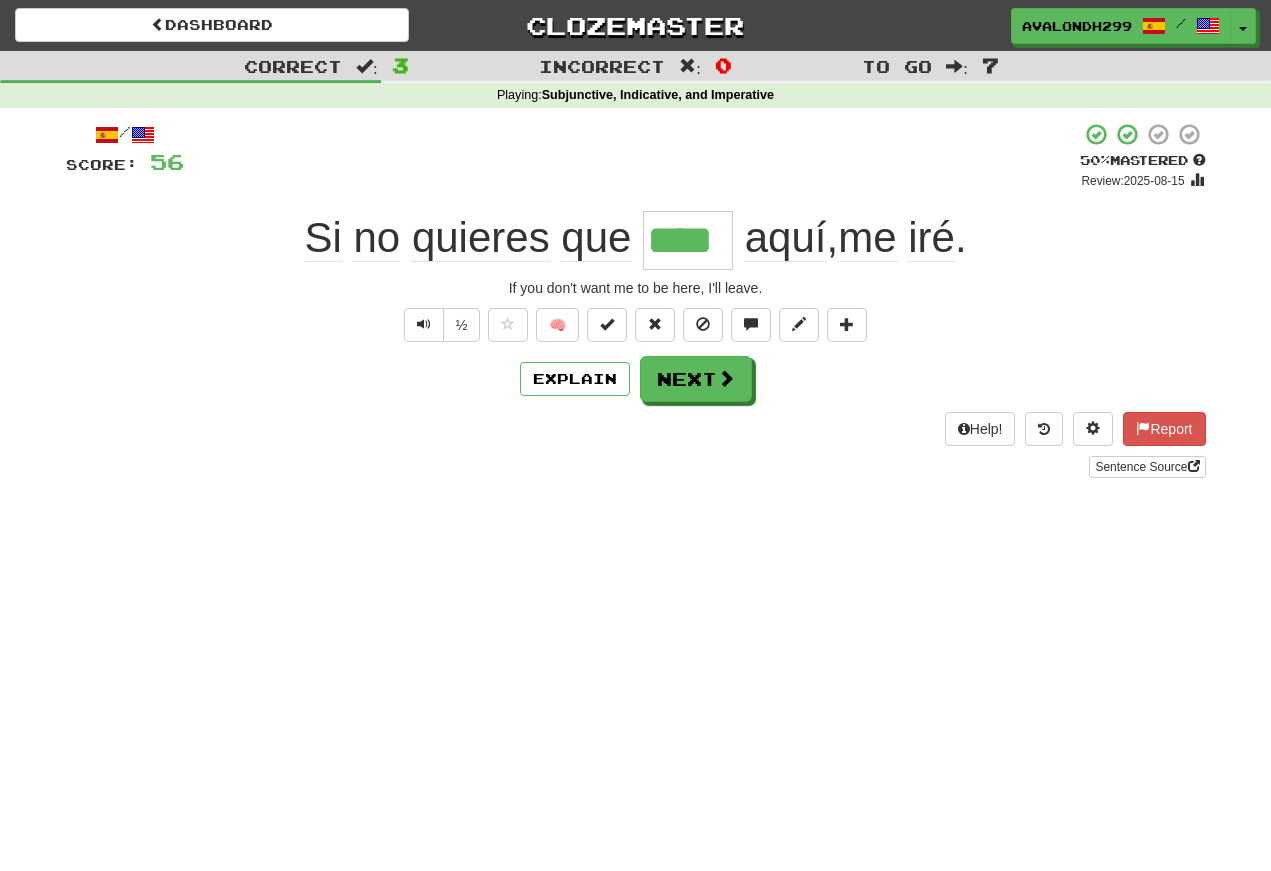 scroll, scrollTop: 0, scrollLeft: 0, axis: both 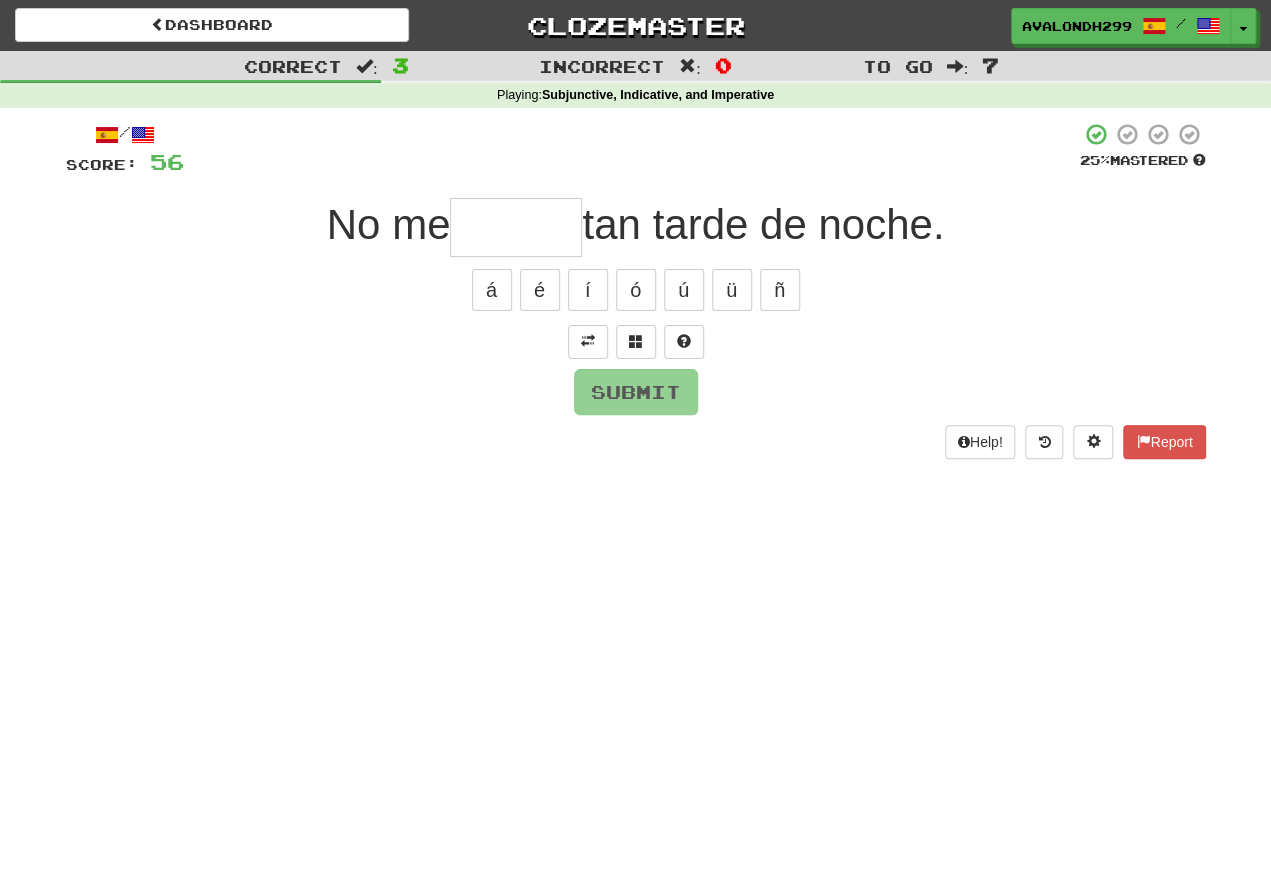 click at bounding box center [588, 341] 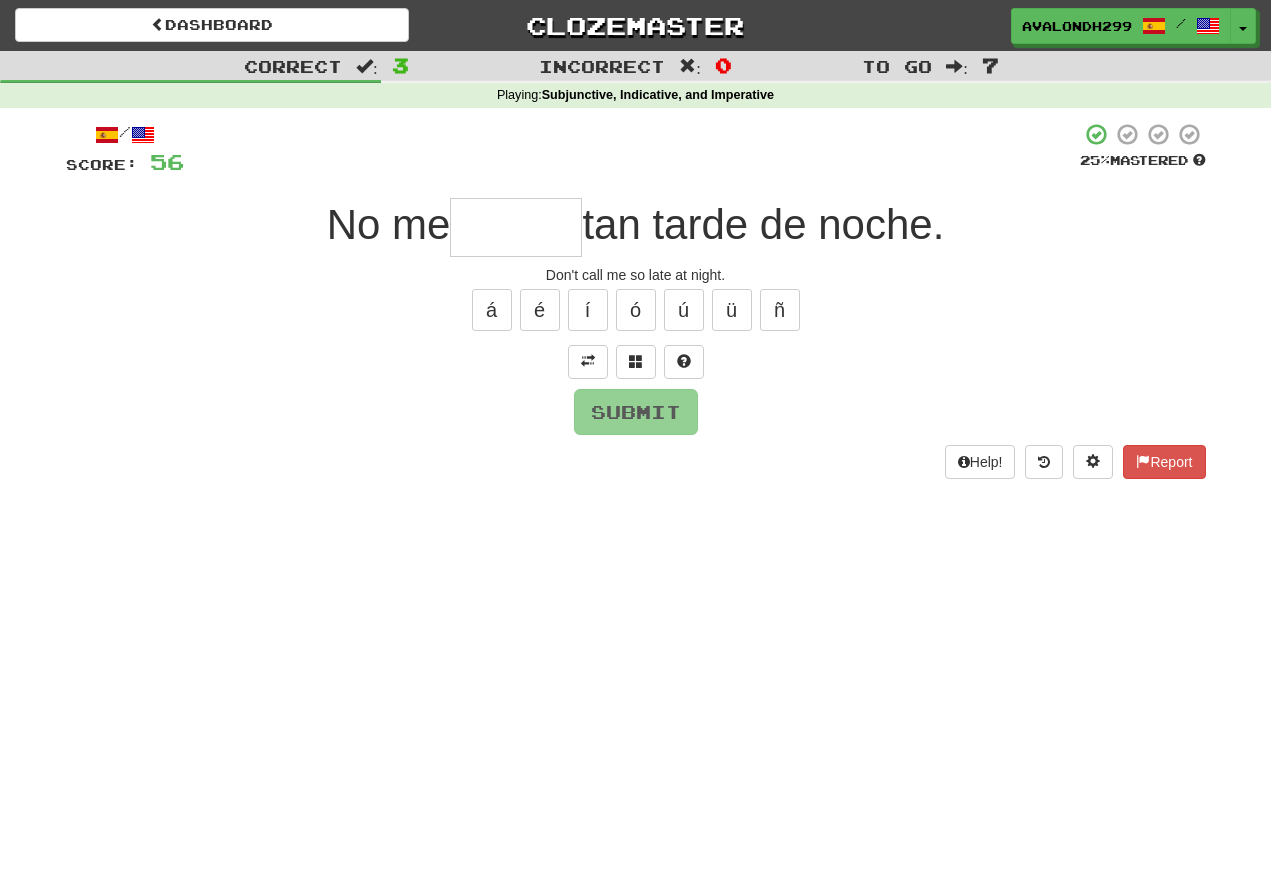 click at bounding box center [516, 227] 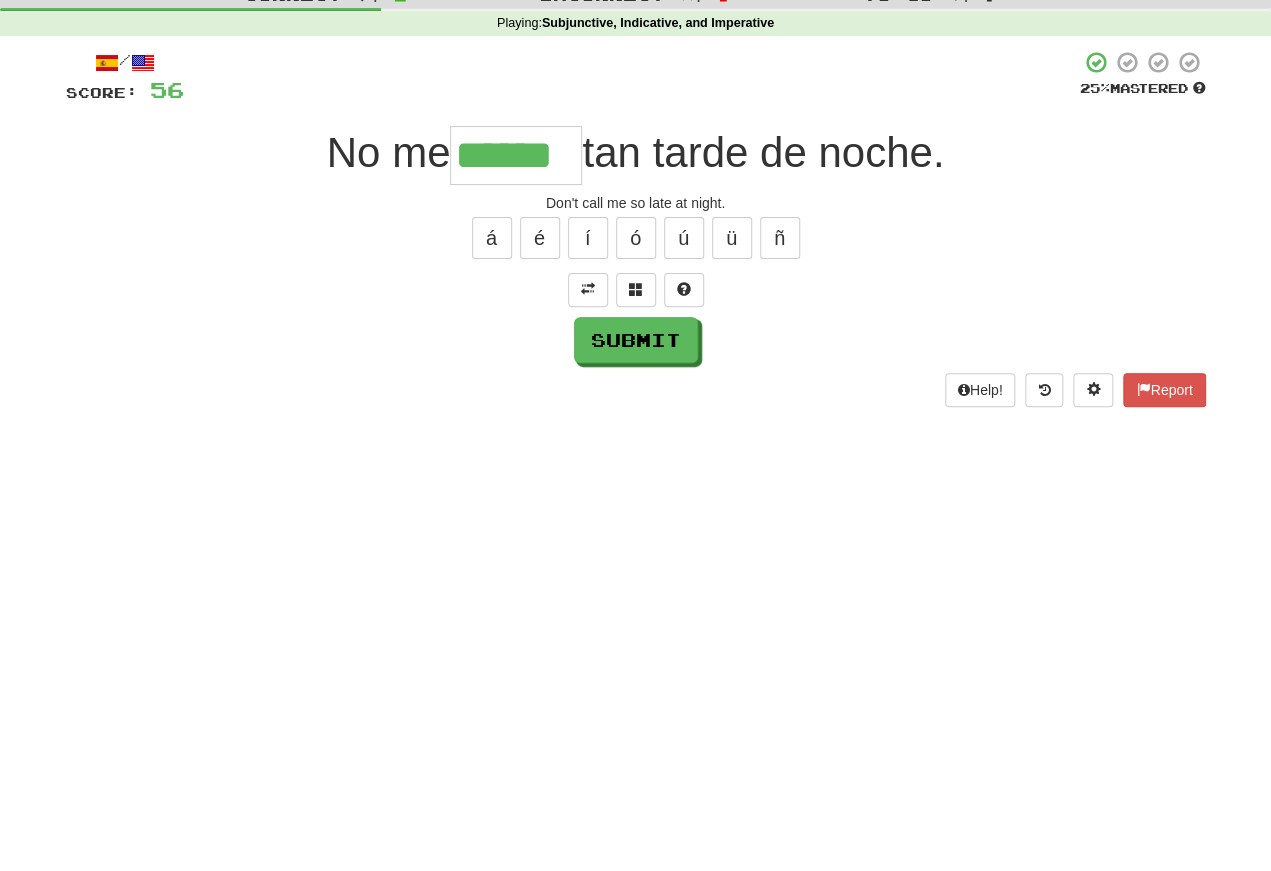 type on "******" 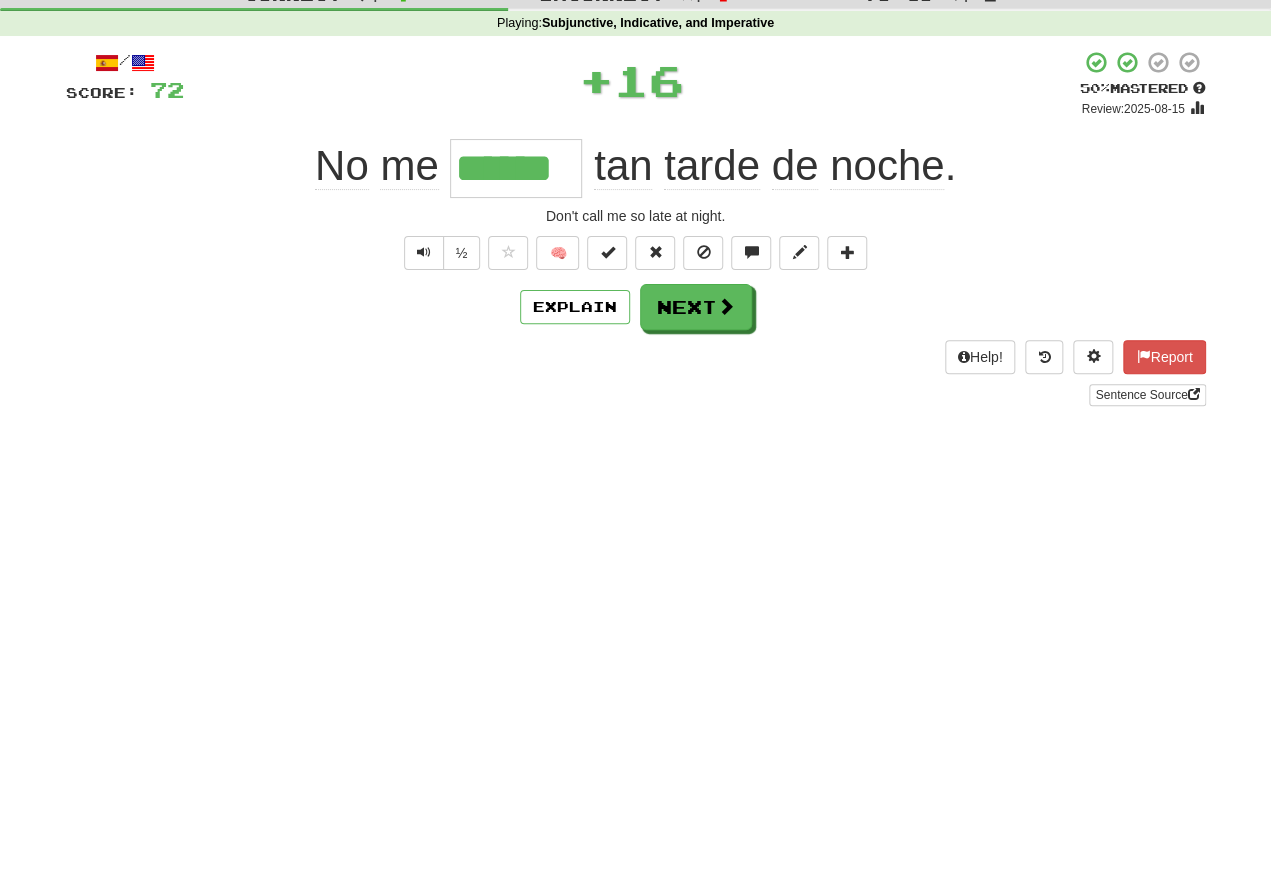 scroll, scrollTop: 72, scrollLeft: 0, axis: vertical 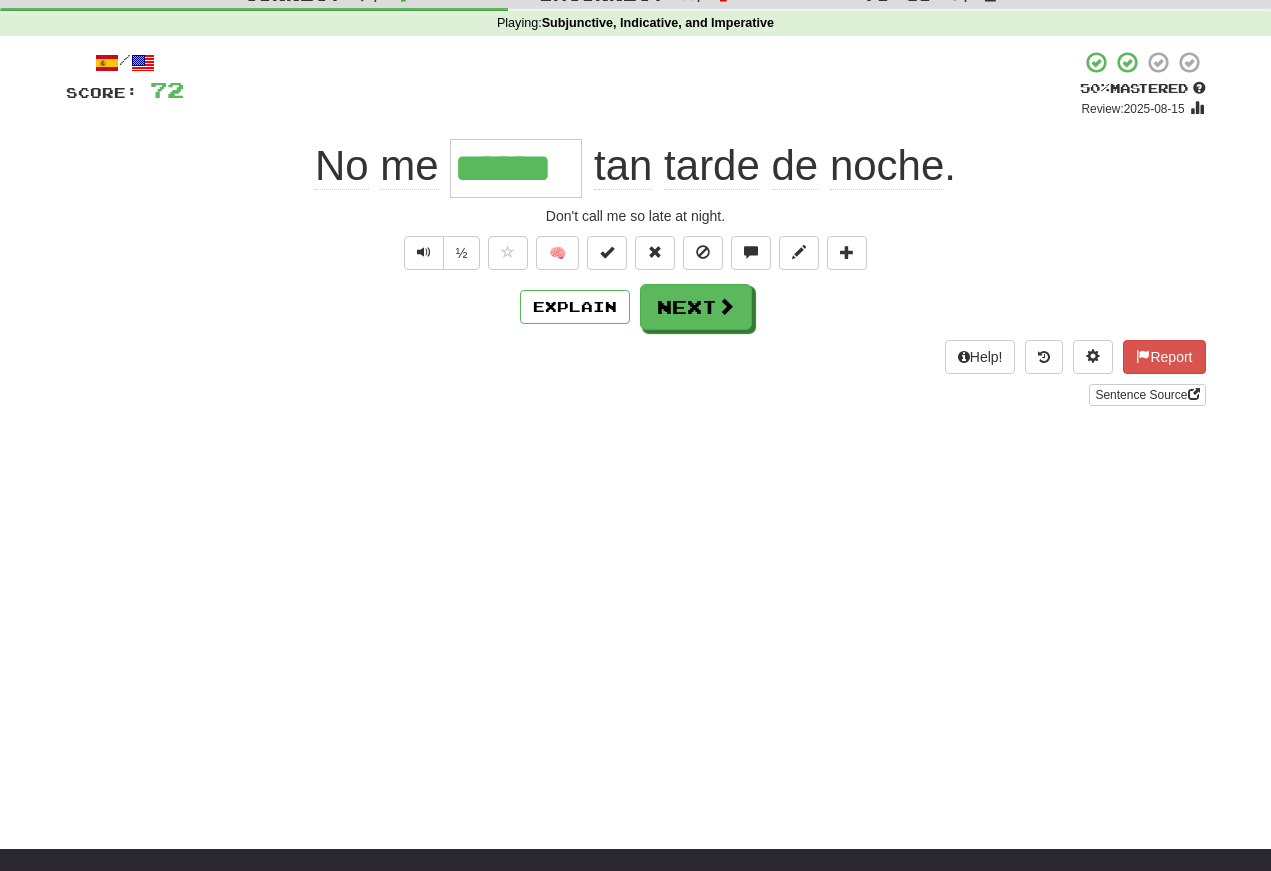 click at bounding box center (424, 252) 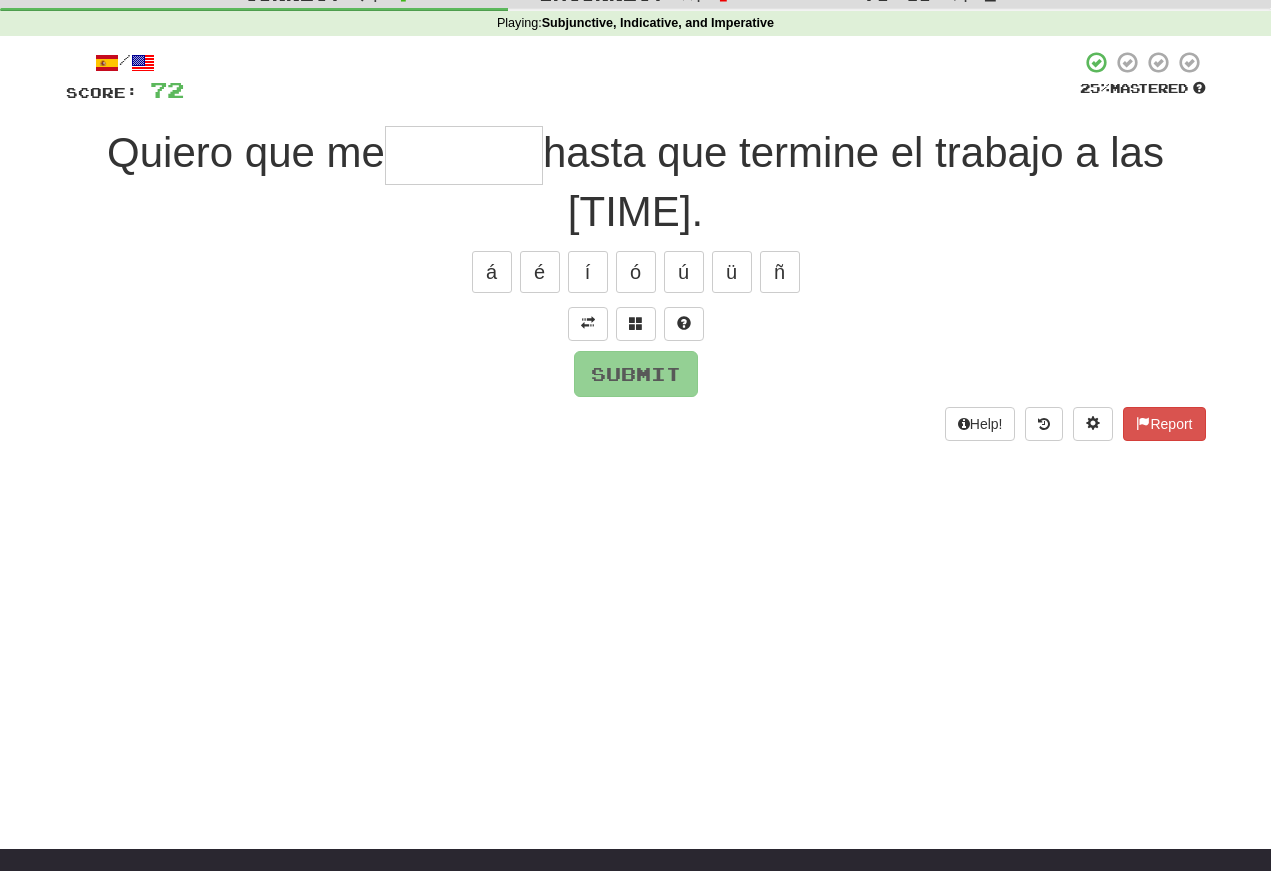 scroll, scrollTop: 72, scrollLeft: 0, axis: vertical 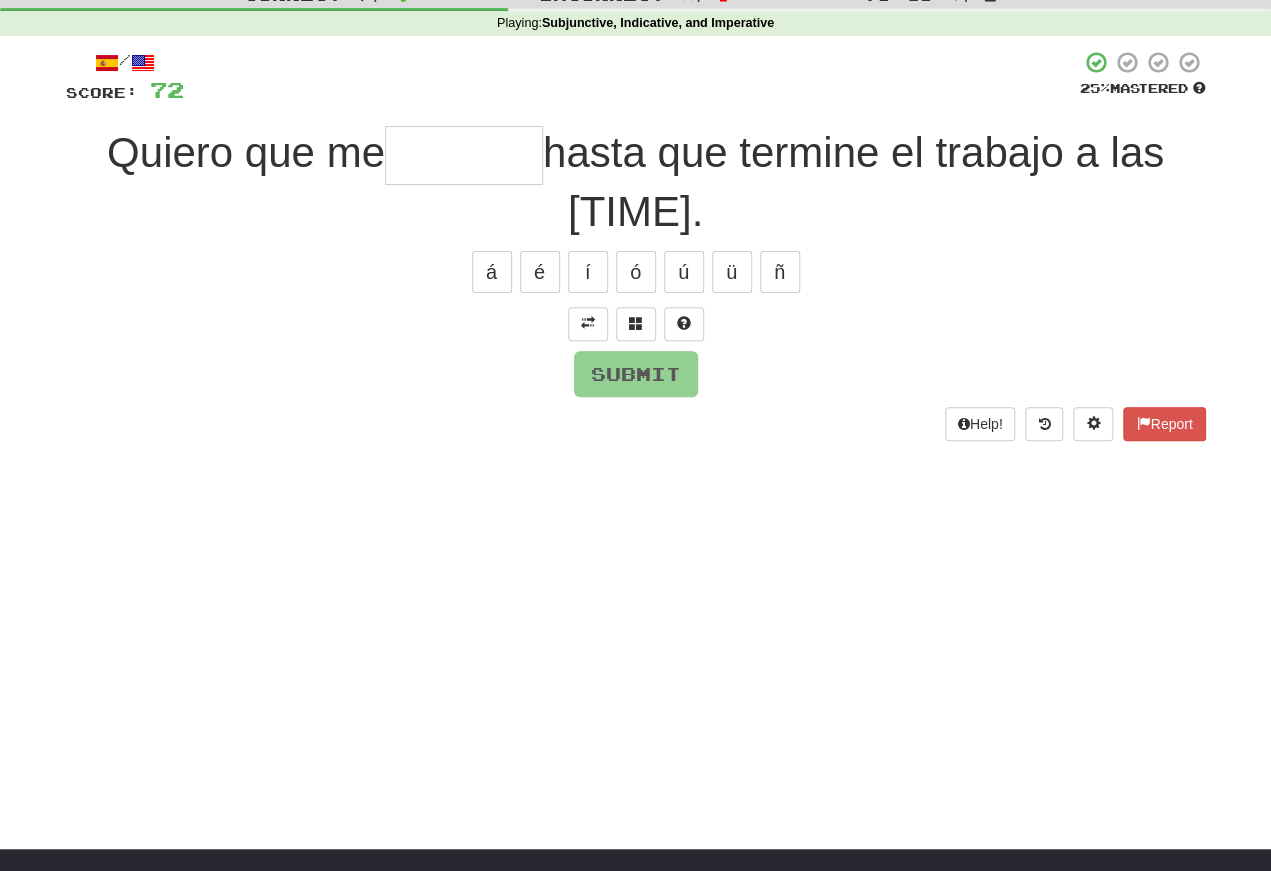 click at bounding box center [588, 323] 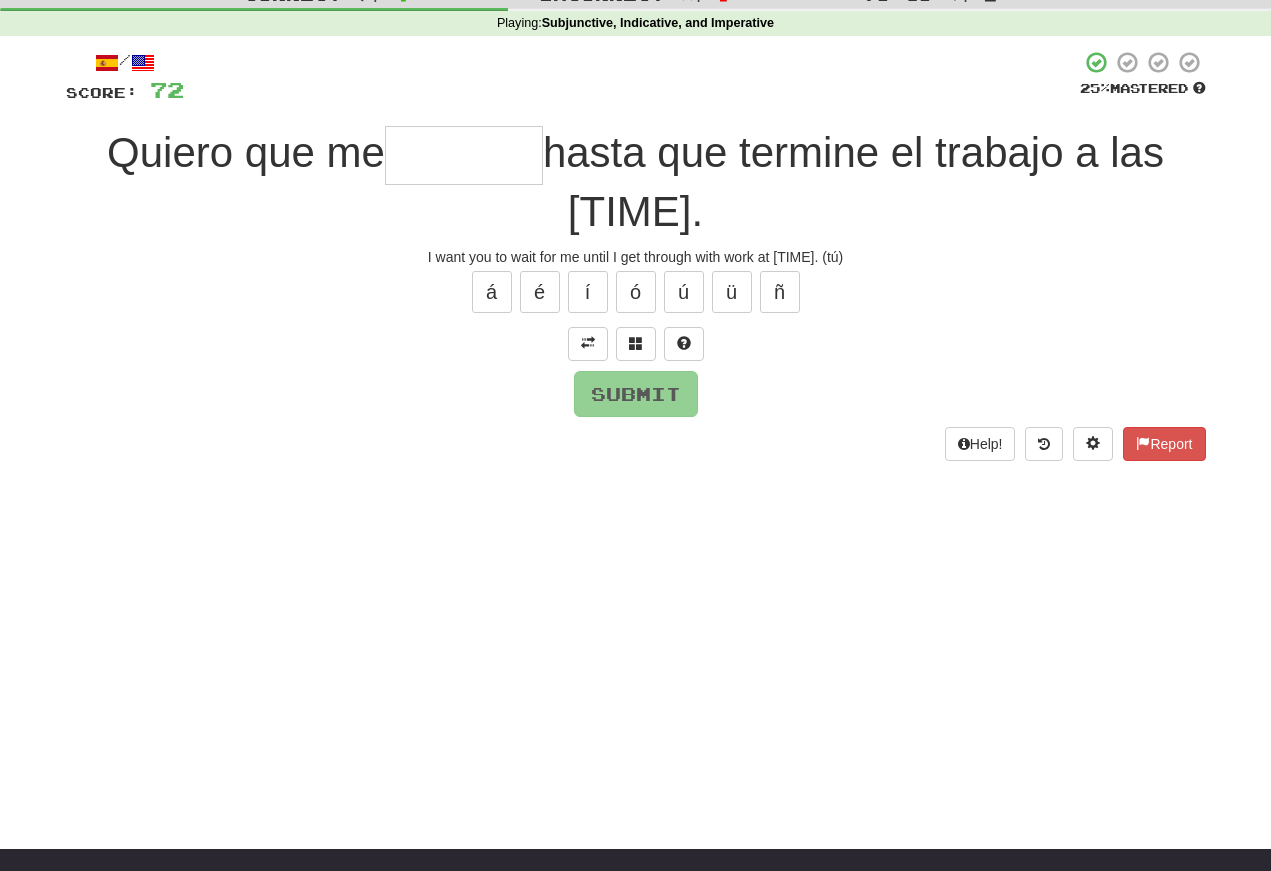scroll, scrollTop: 72, scrollLeft: 0, axis: vertical 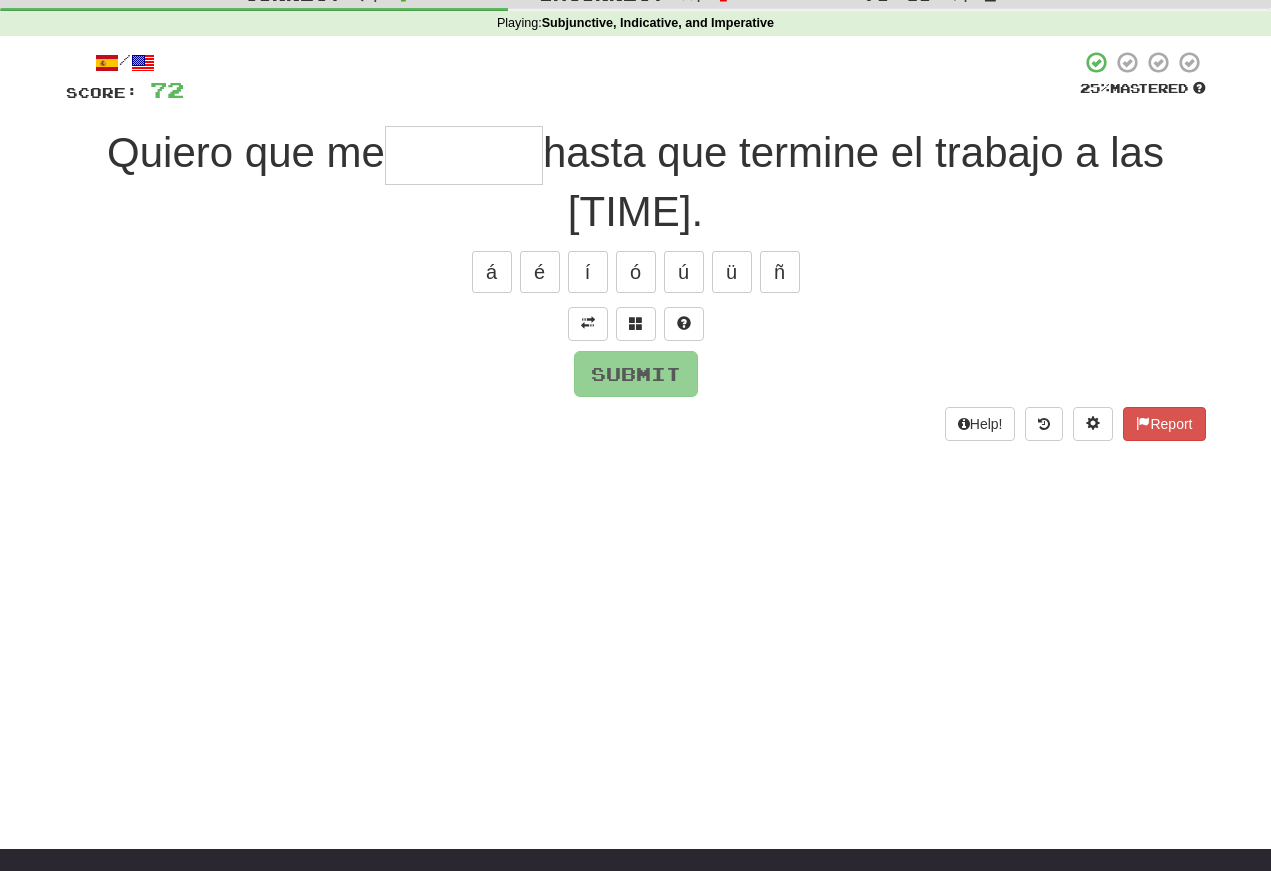 click at bounding box center [588, 323] 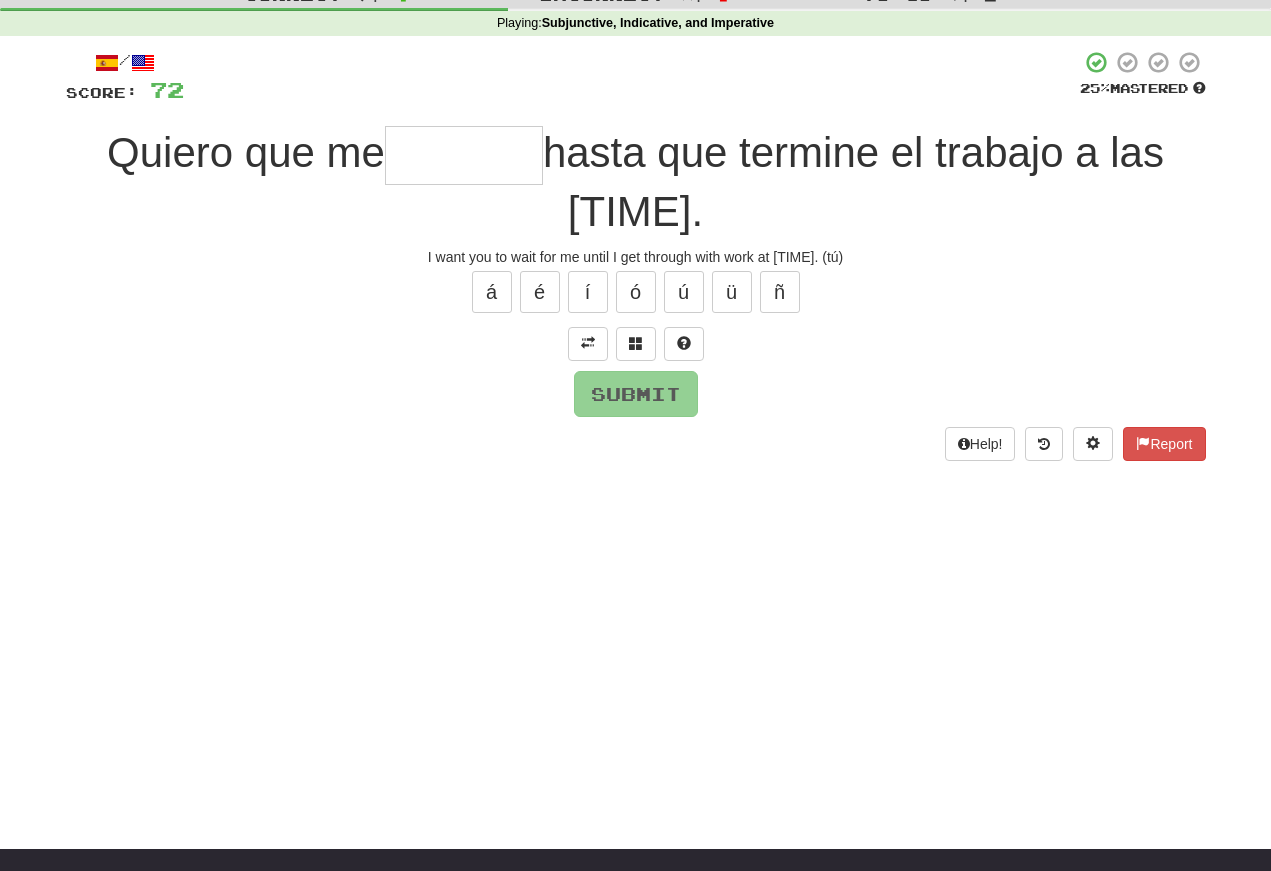 click at bounding box center (464, 155) 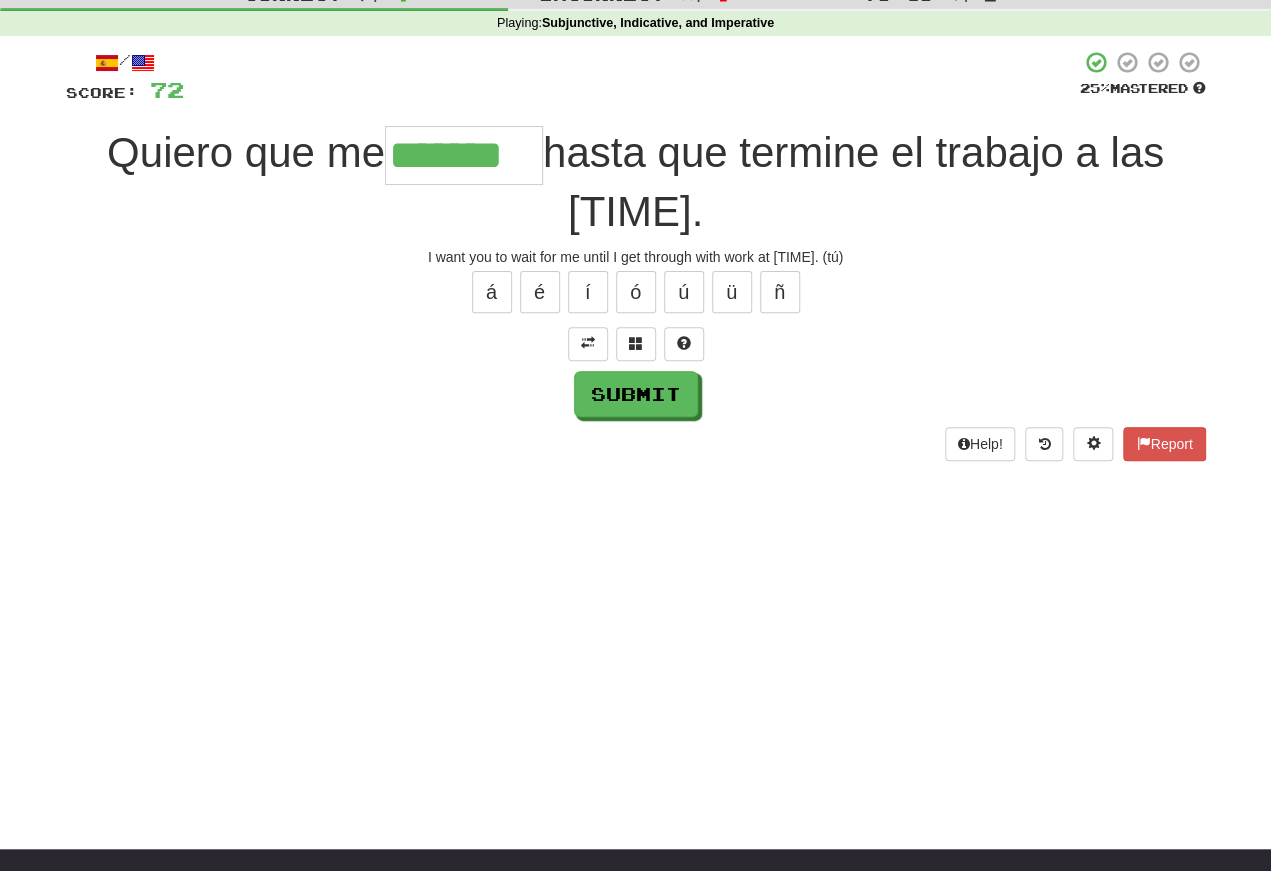 type on "*******" 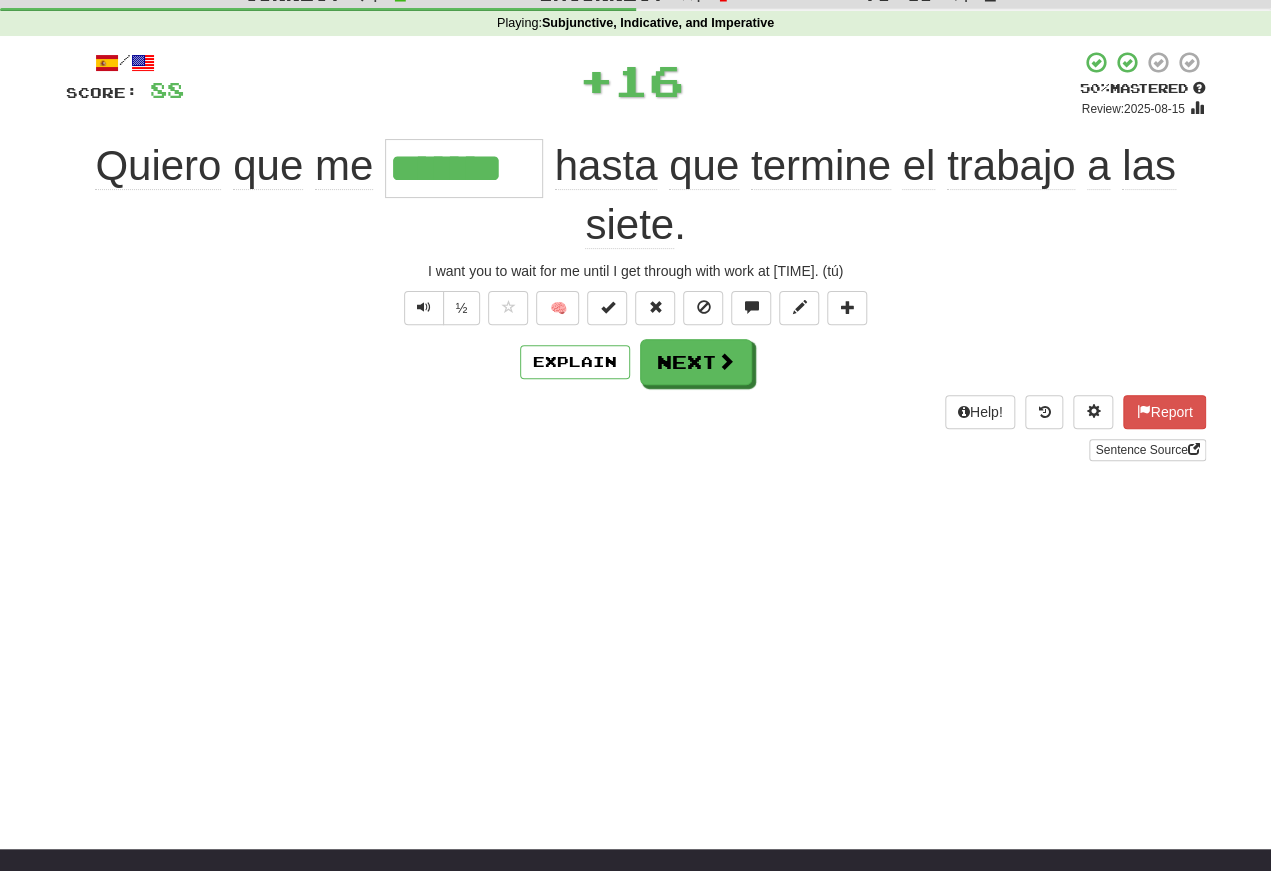 scroll, scrollTop: 72, scrollLeft: 0, axis: vertical 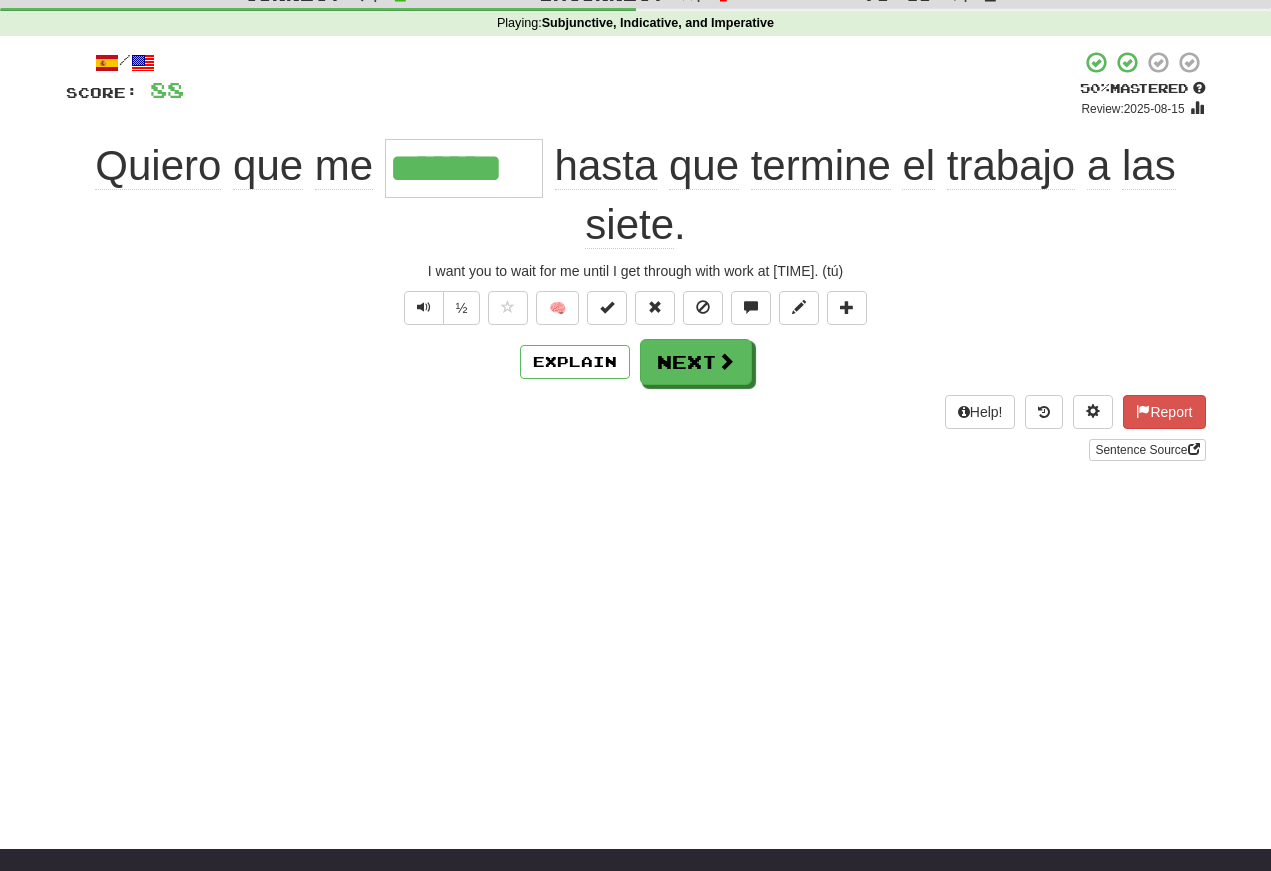 click on "Explain Next" at bounding box center [636, 362] 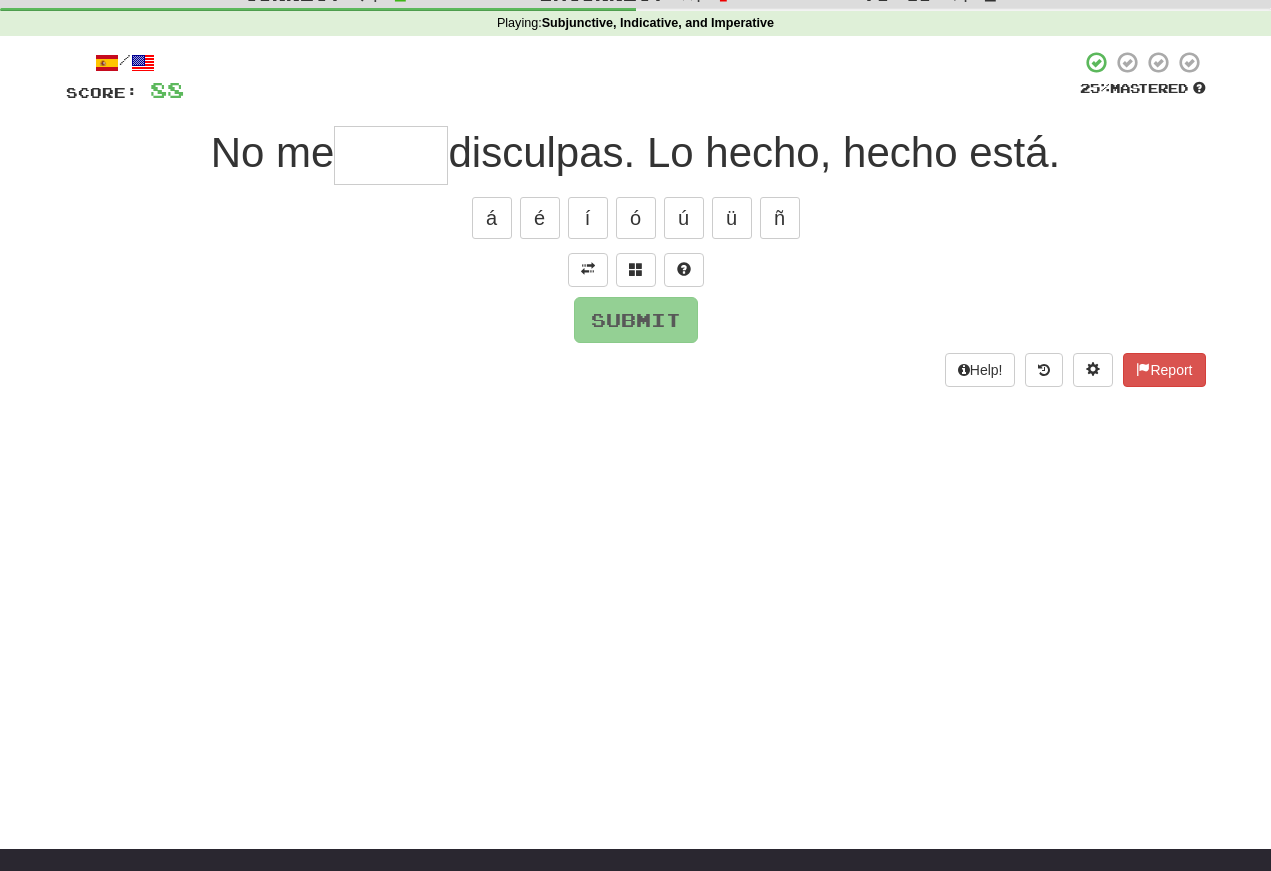 scroll, scrollTop: 72, scrollLeft: 0, axis: vertical 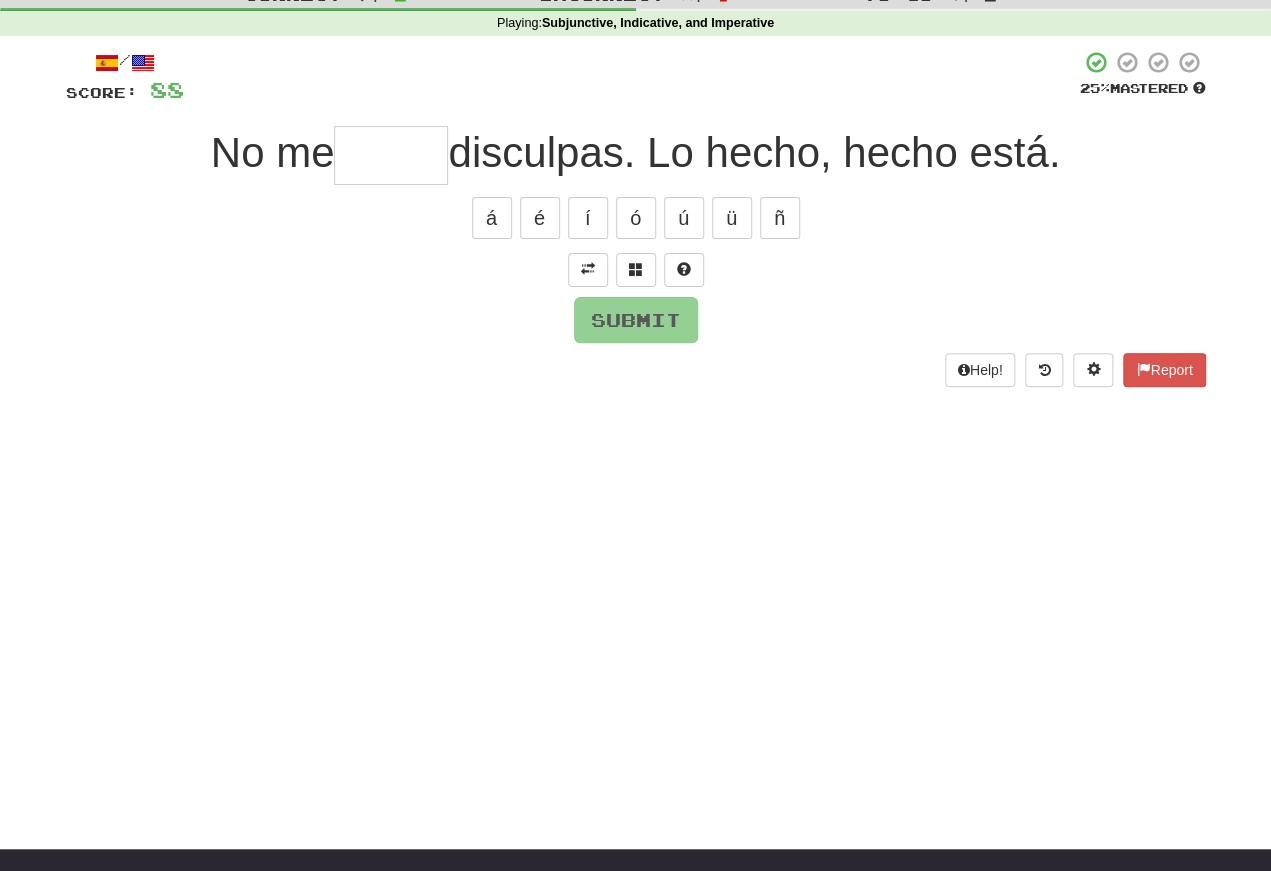 click at bounding box center (588, 270) 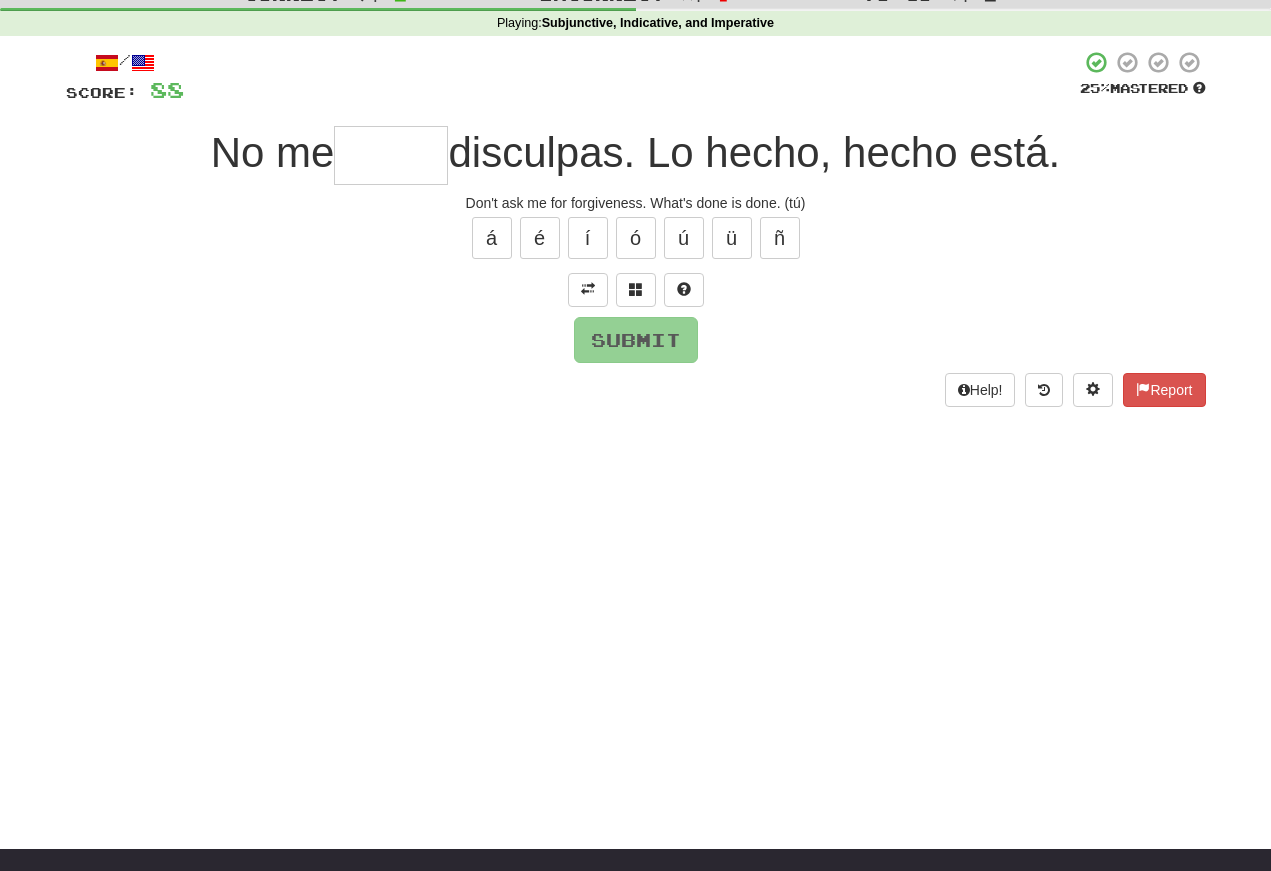 click at bounding box center [391, 155] 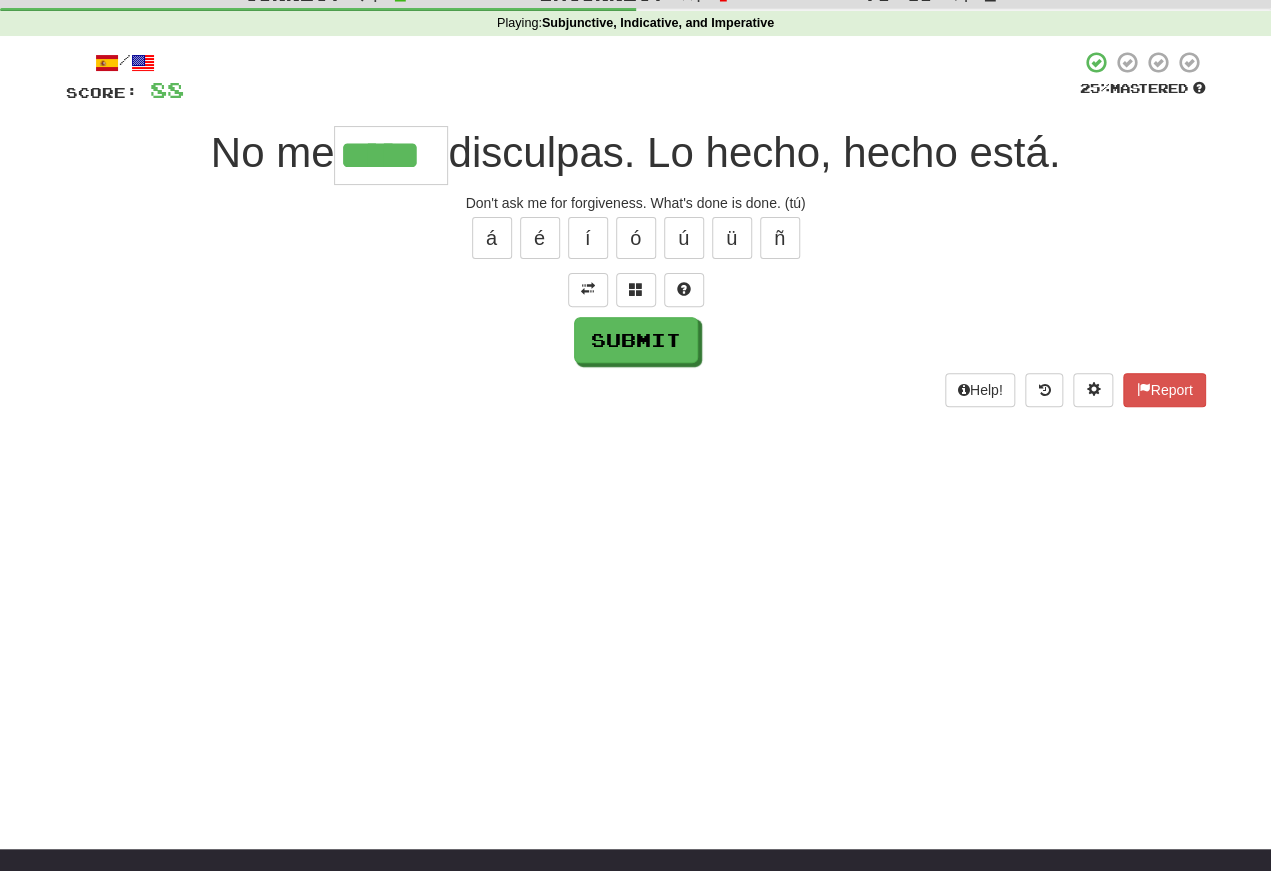 type on "*****" 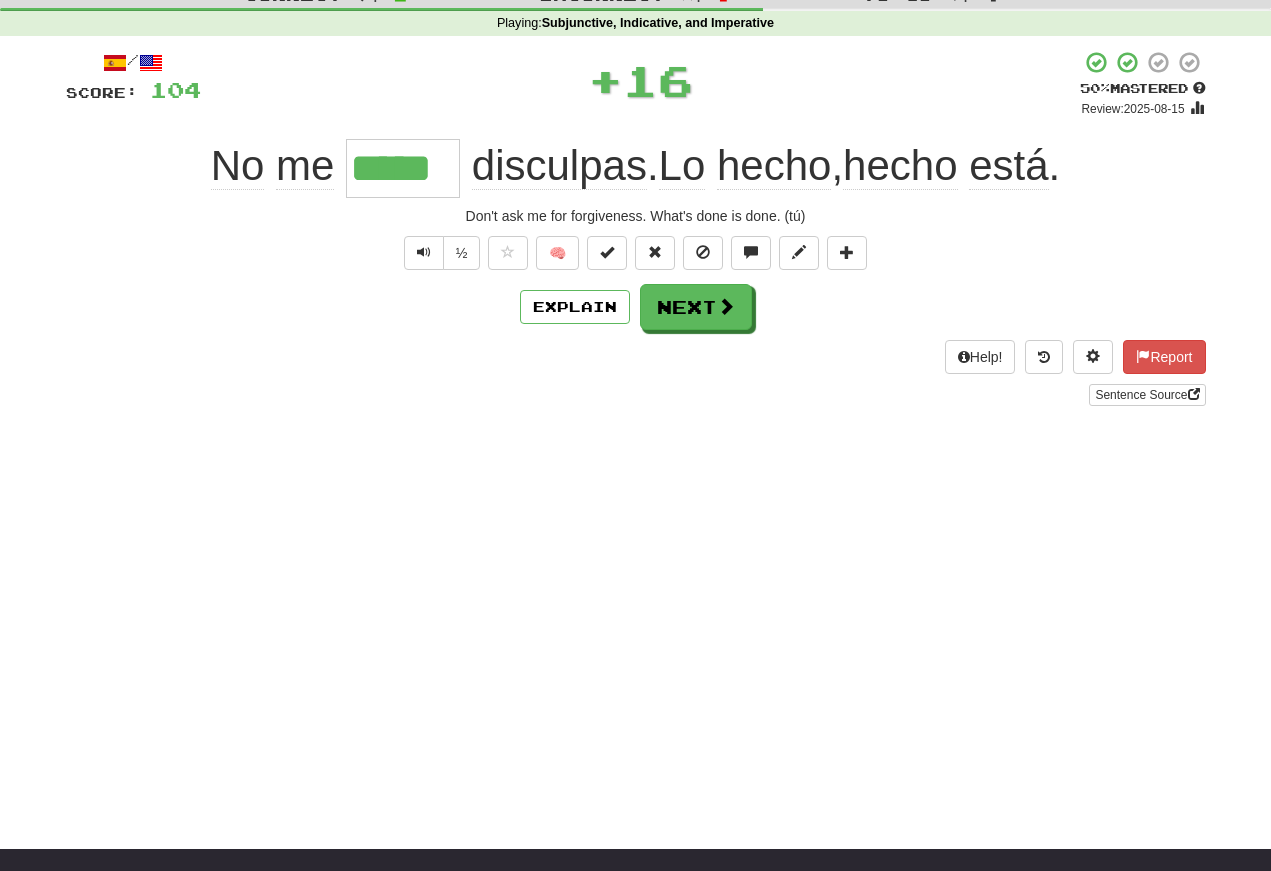 scroll, scrollTop: 72, scrollLeft: 0, axis: vertical 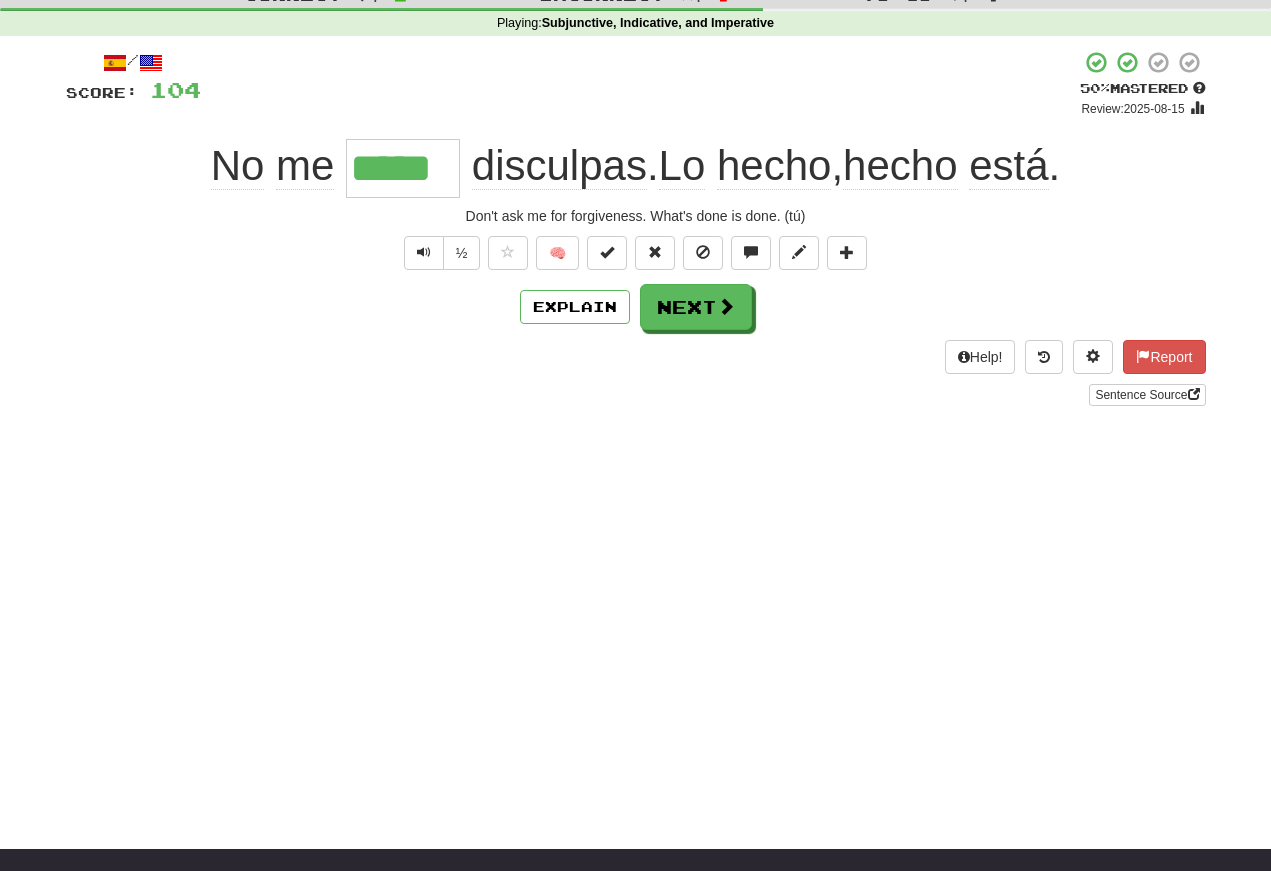 click at bounding box center [424, 253] 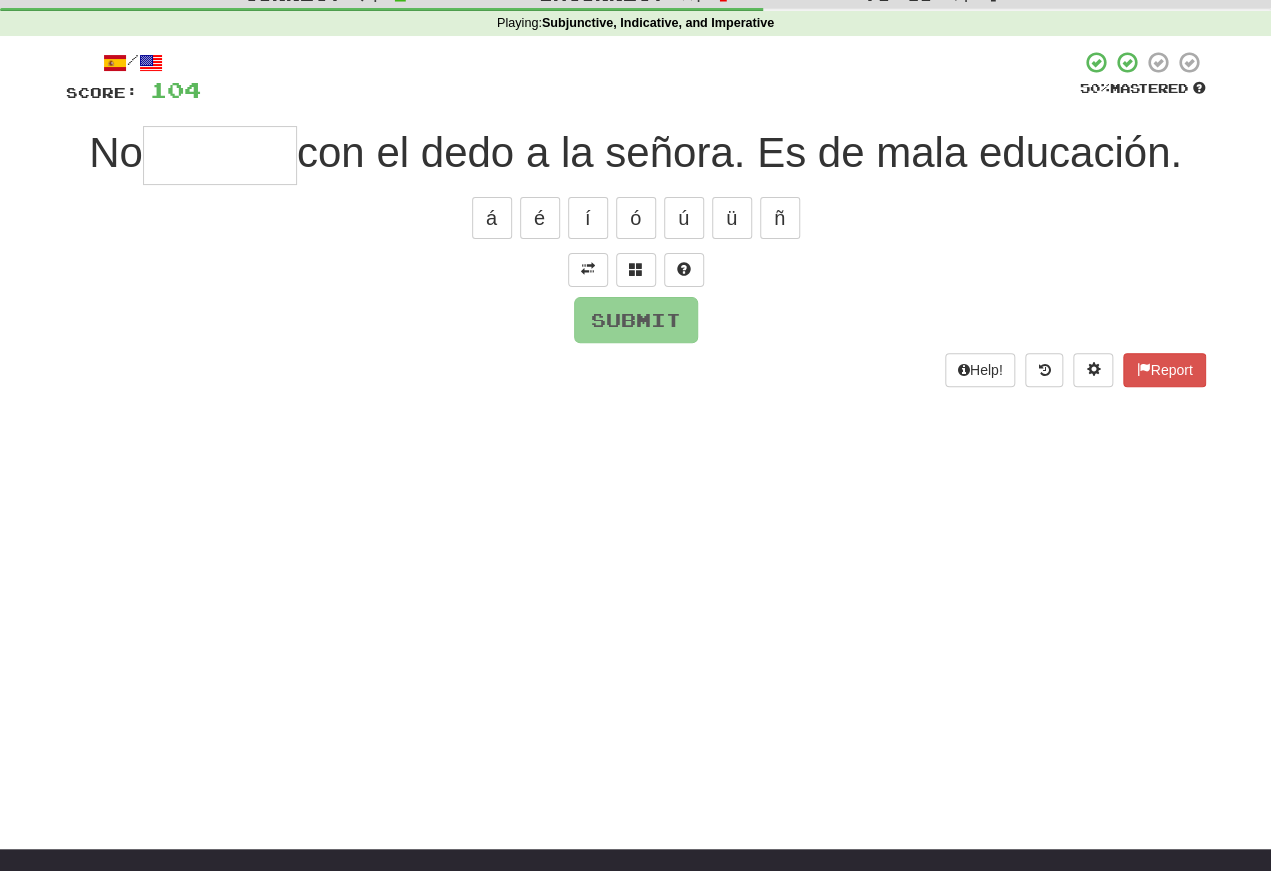 click at bounding box center [588, 270] 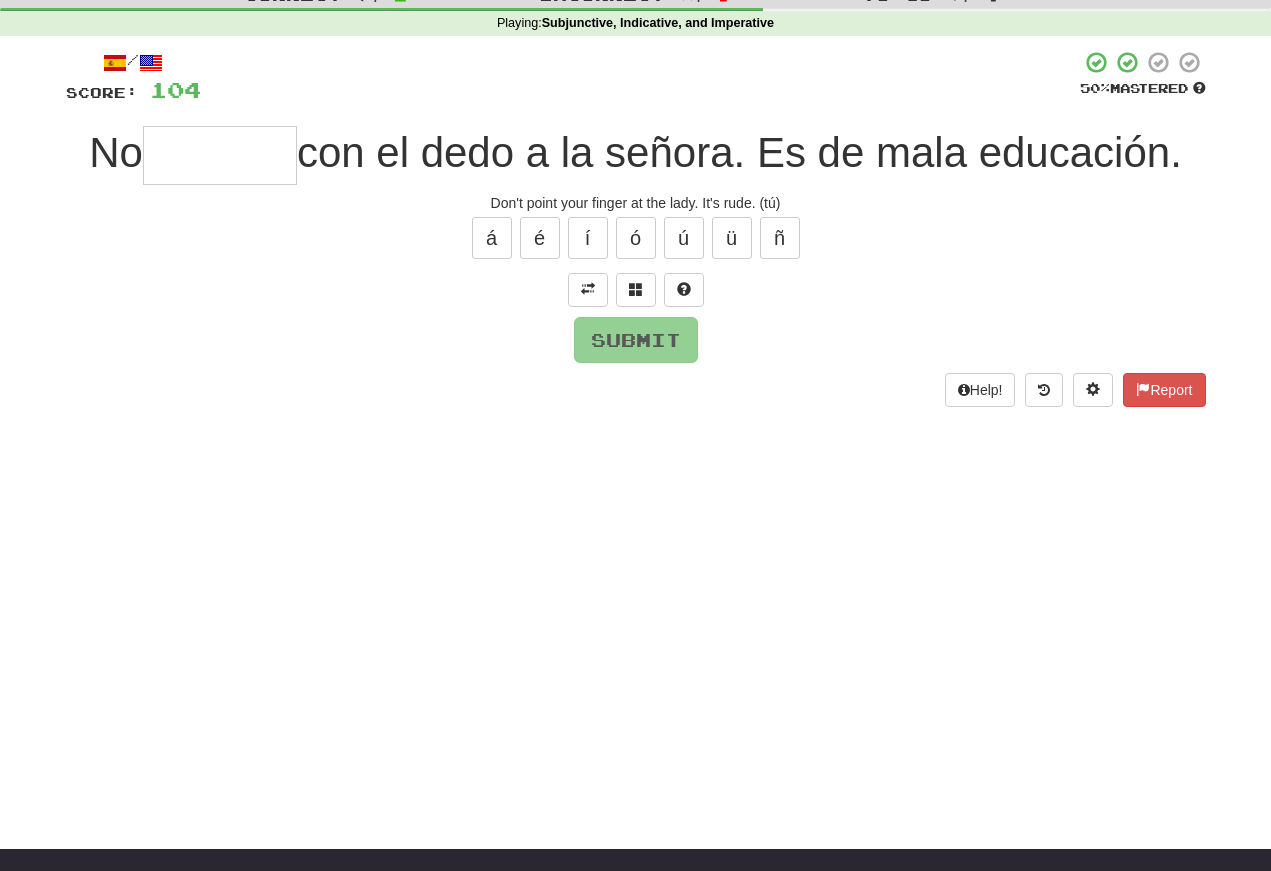 click at bounding box center (220, 155) 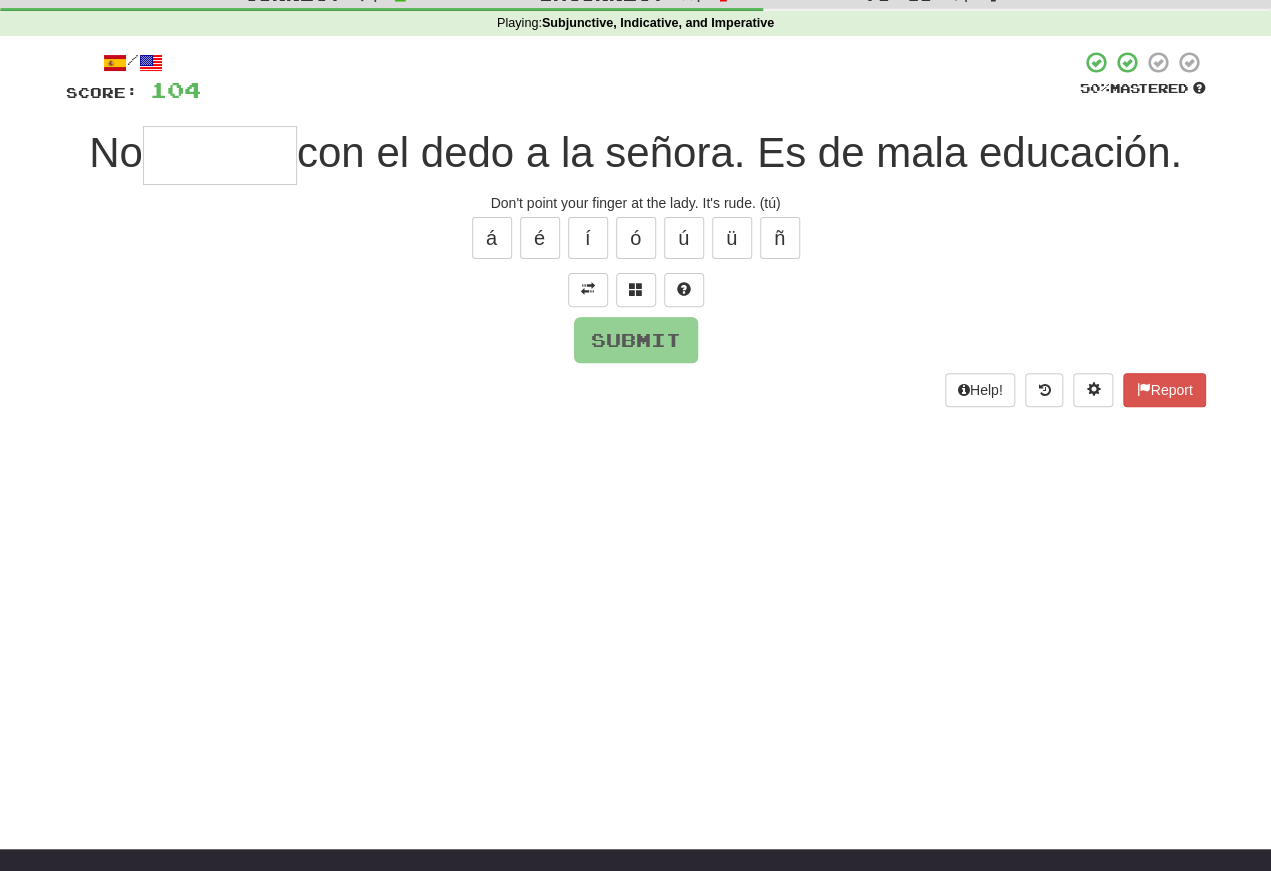 click at bounding box center [636, 290] 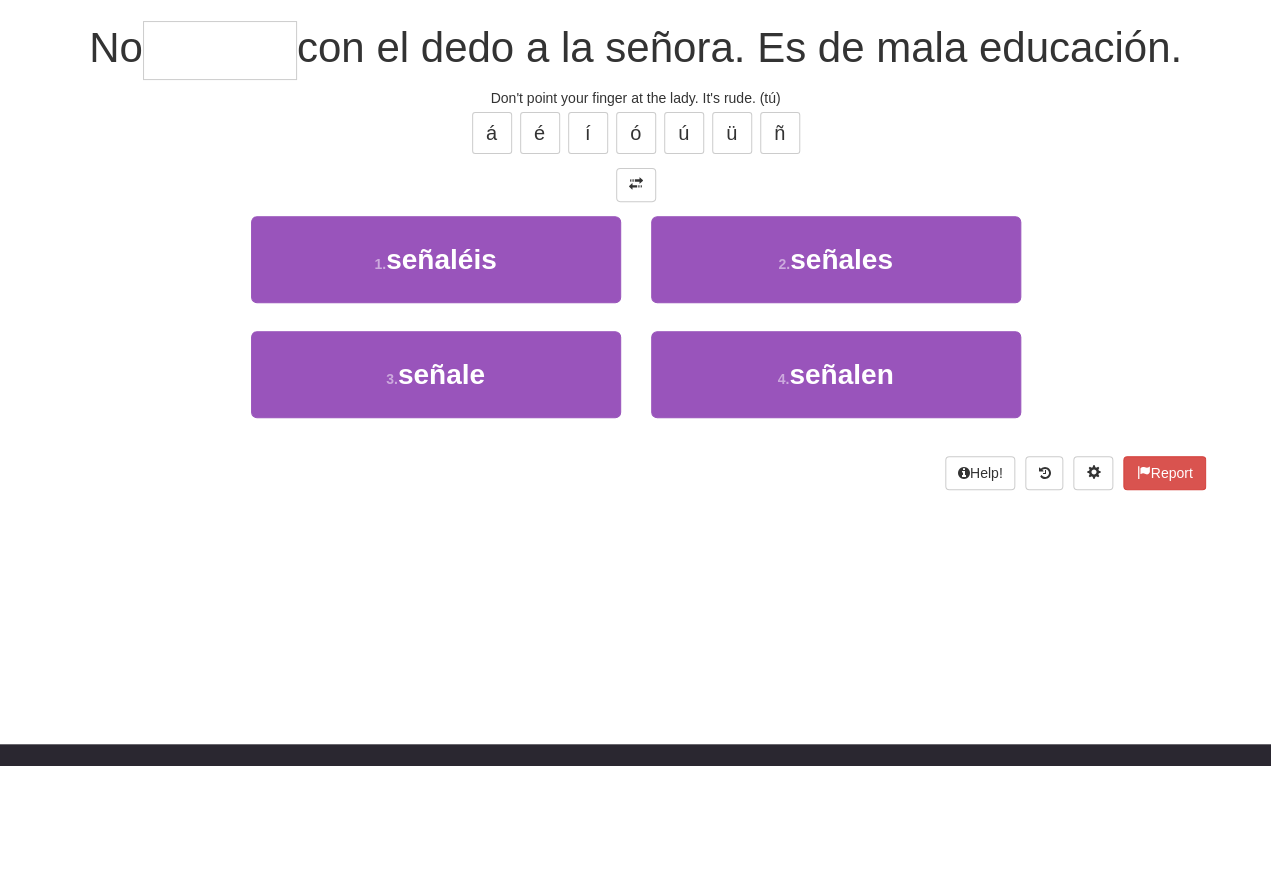 click on "2 .  señales" at bounding box center [836, 364] 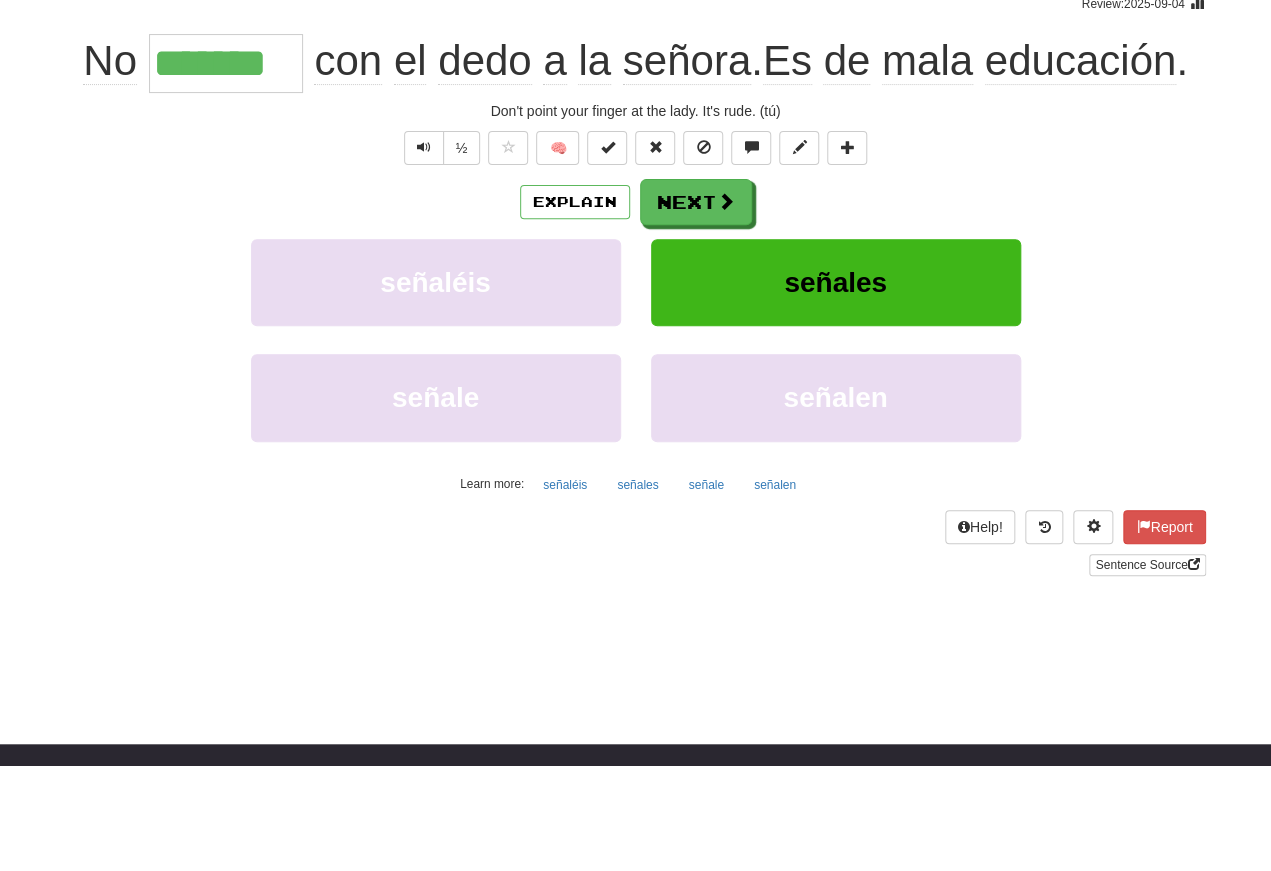 scroll, scrollTop: 177, scrollLeft: 0, axis: vertical 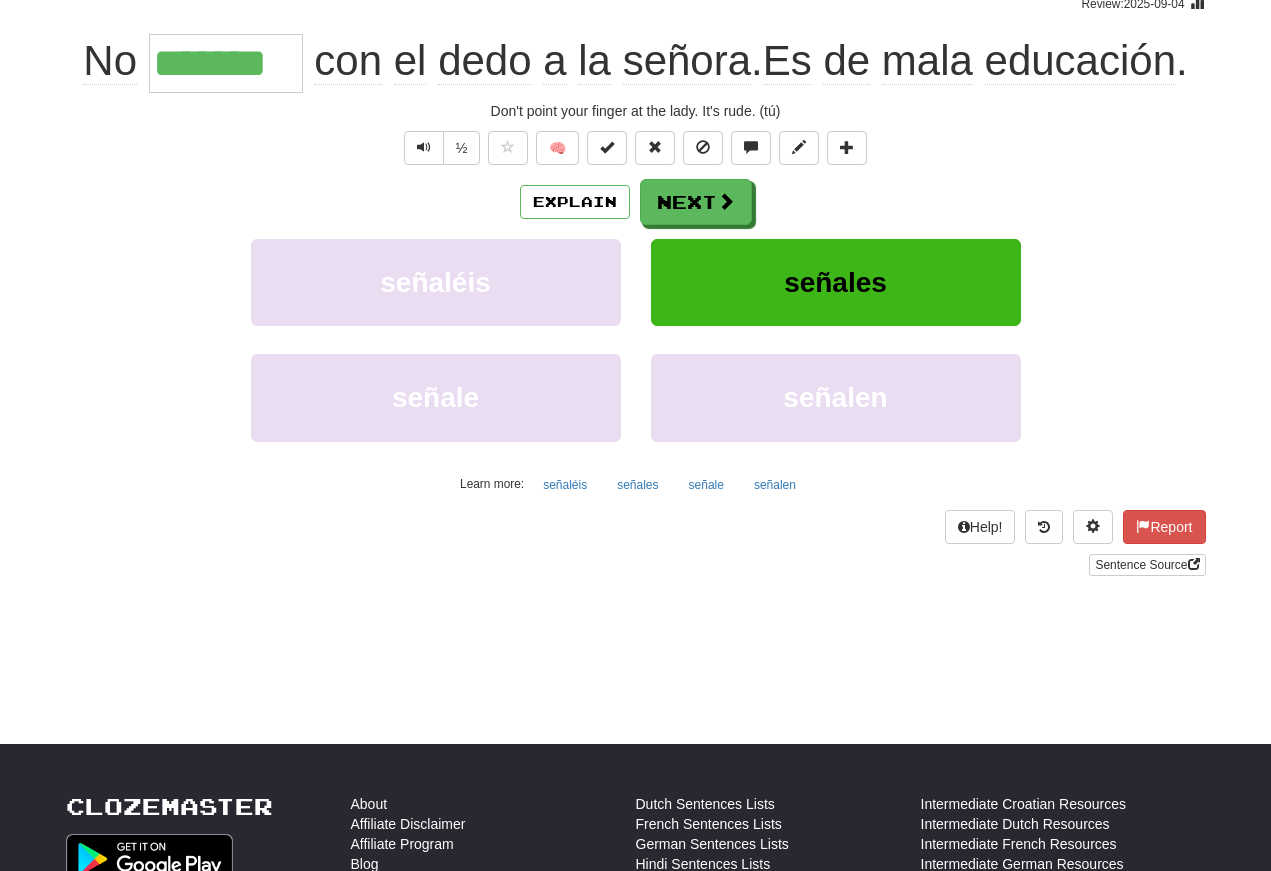click at bounding box center [424, 148] 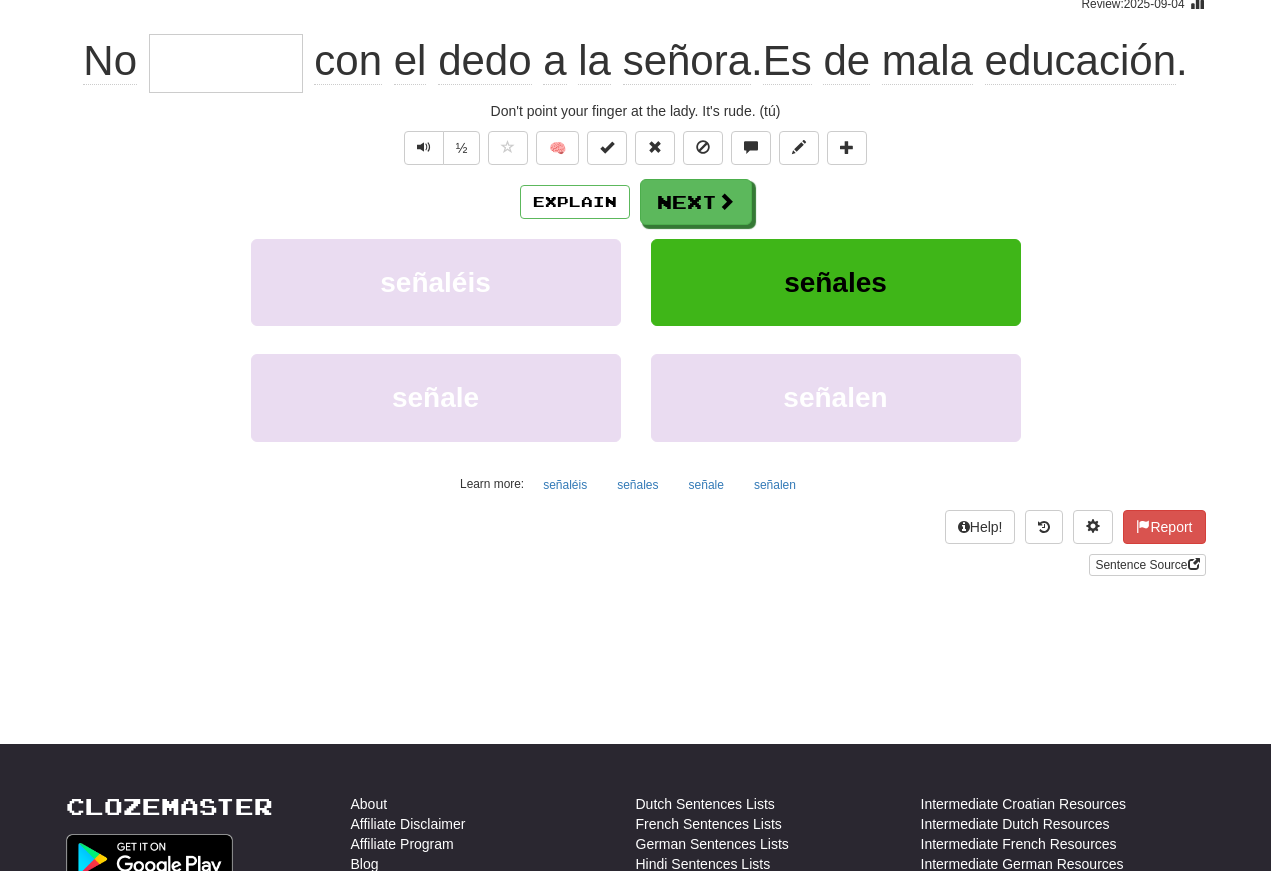 scroll, scrollTop: 177, scrollLeft: 0, axis: vertical 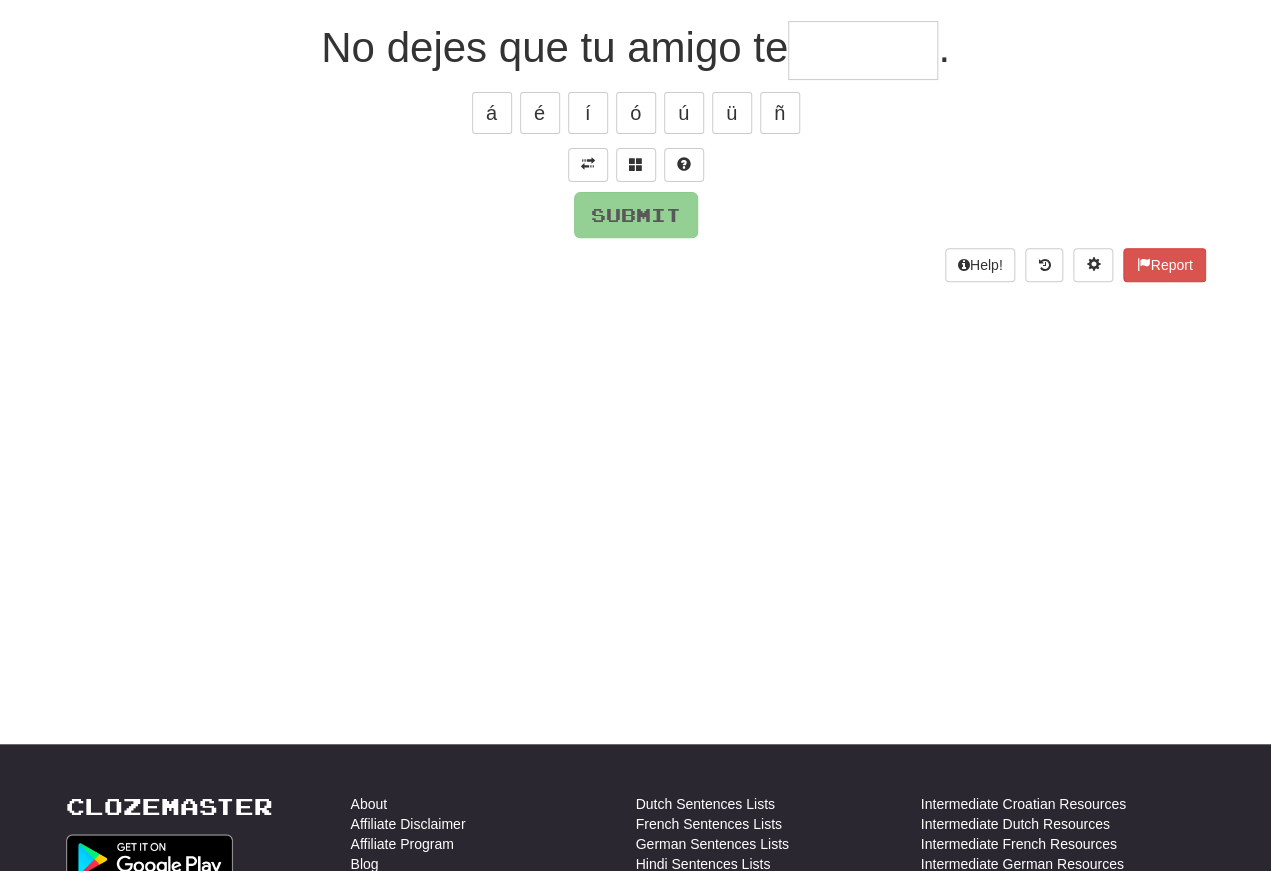 click at bounding box center (588, 165) 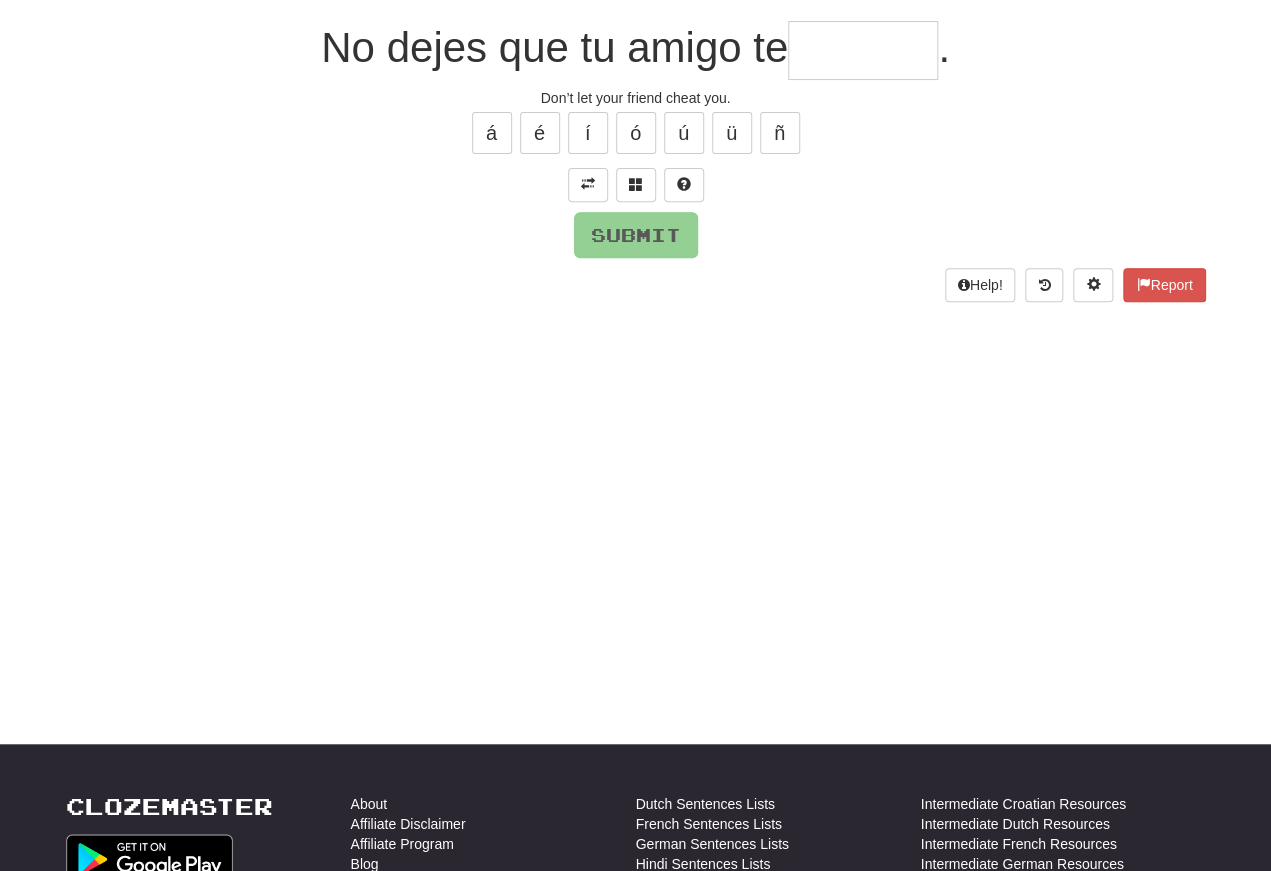 scroll, scrollTop: 177, scrollLeft: 0, axis: vertical 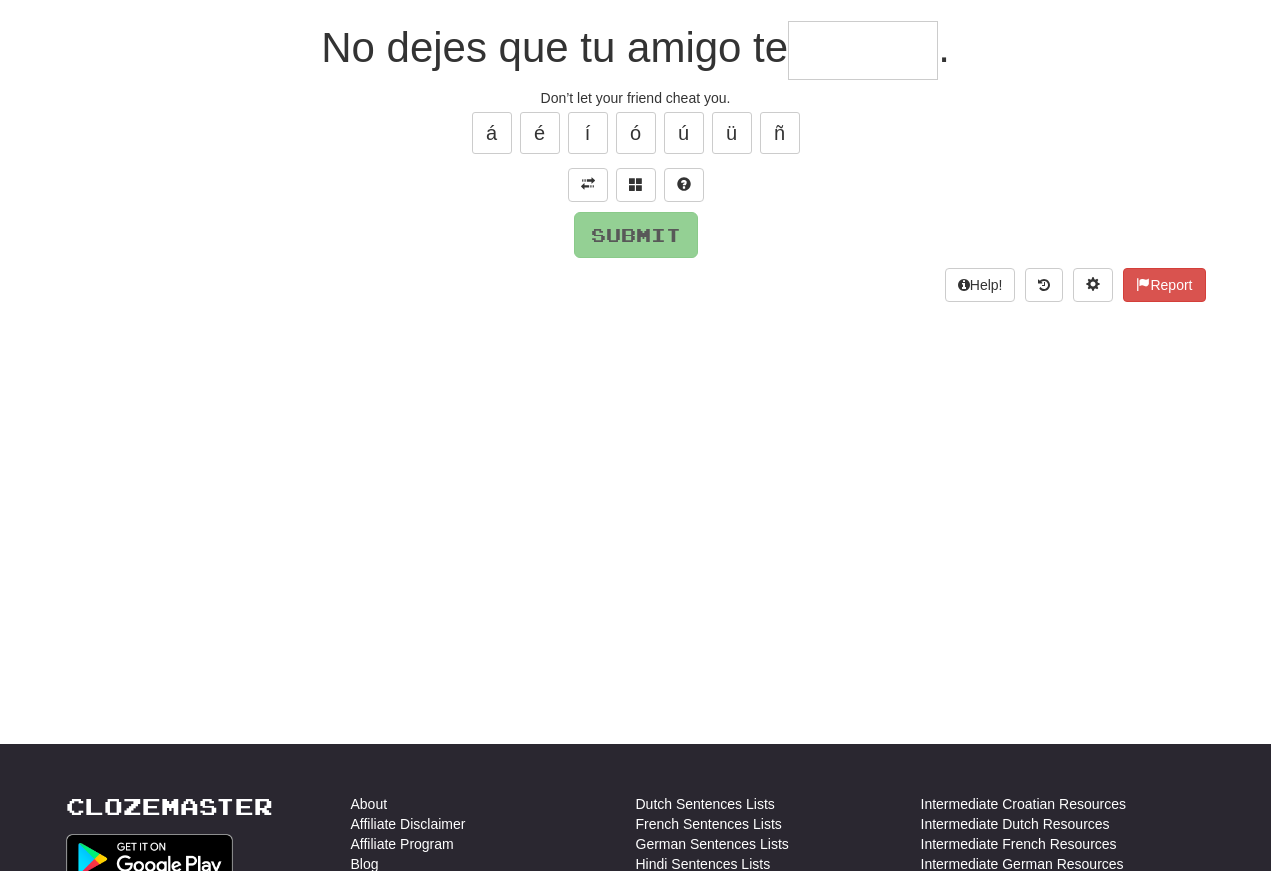 click at bounding box center [863, 50] 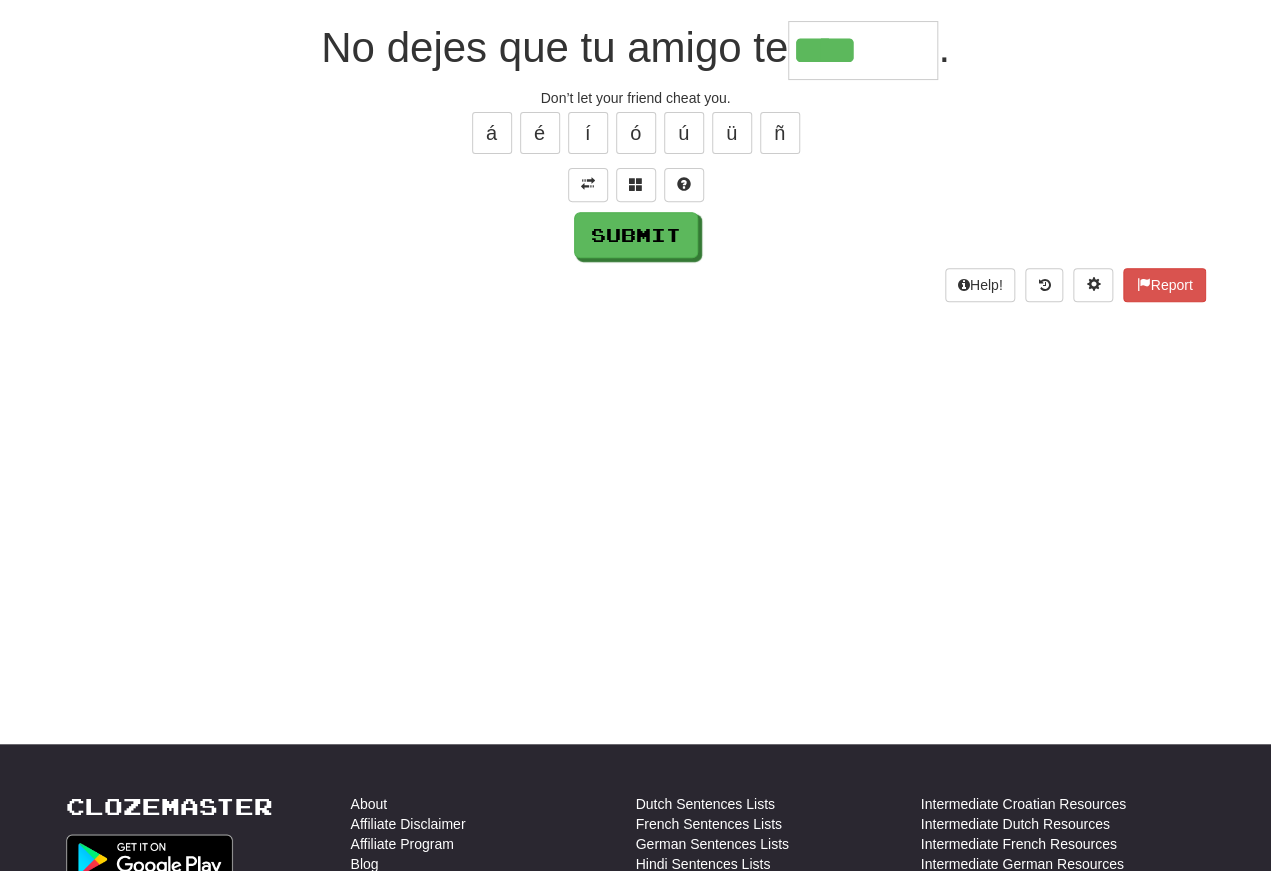 click on "ñ" at bounding box center (780, 133) 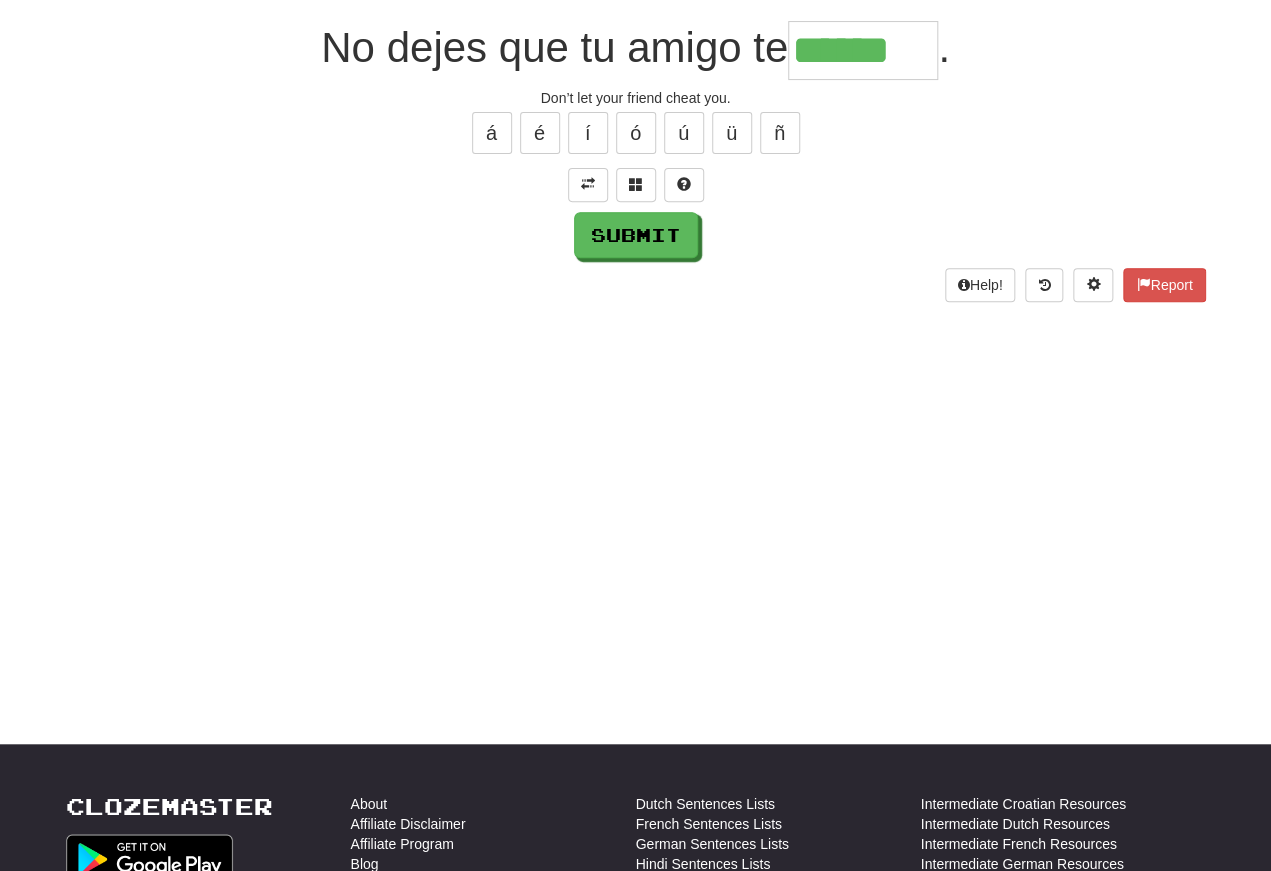type on "******" 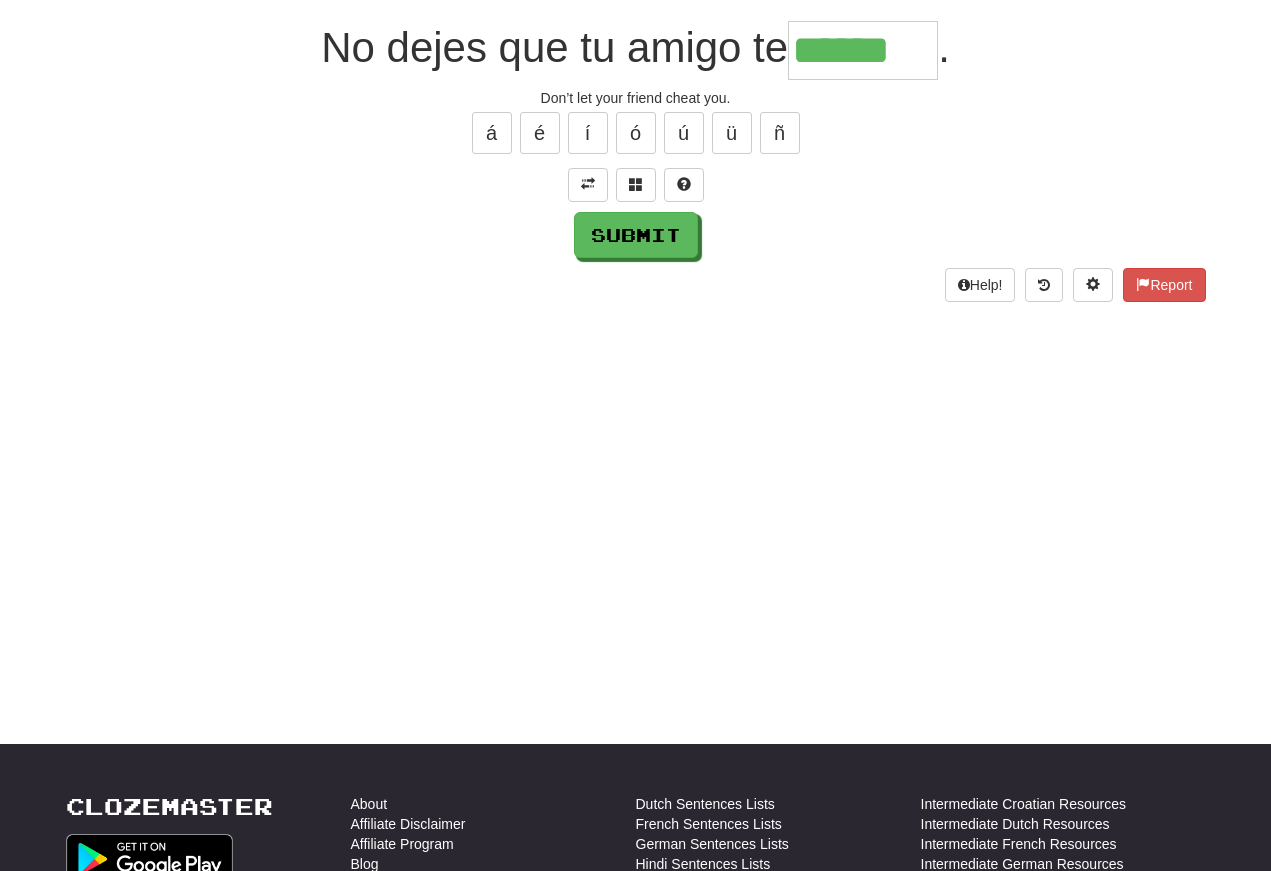 scroll, scrollTop: 177, scrollLeft: 0, axis: vertical 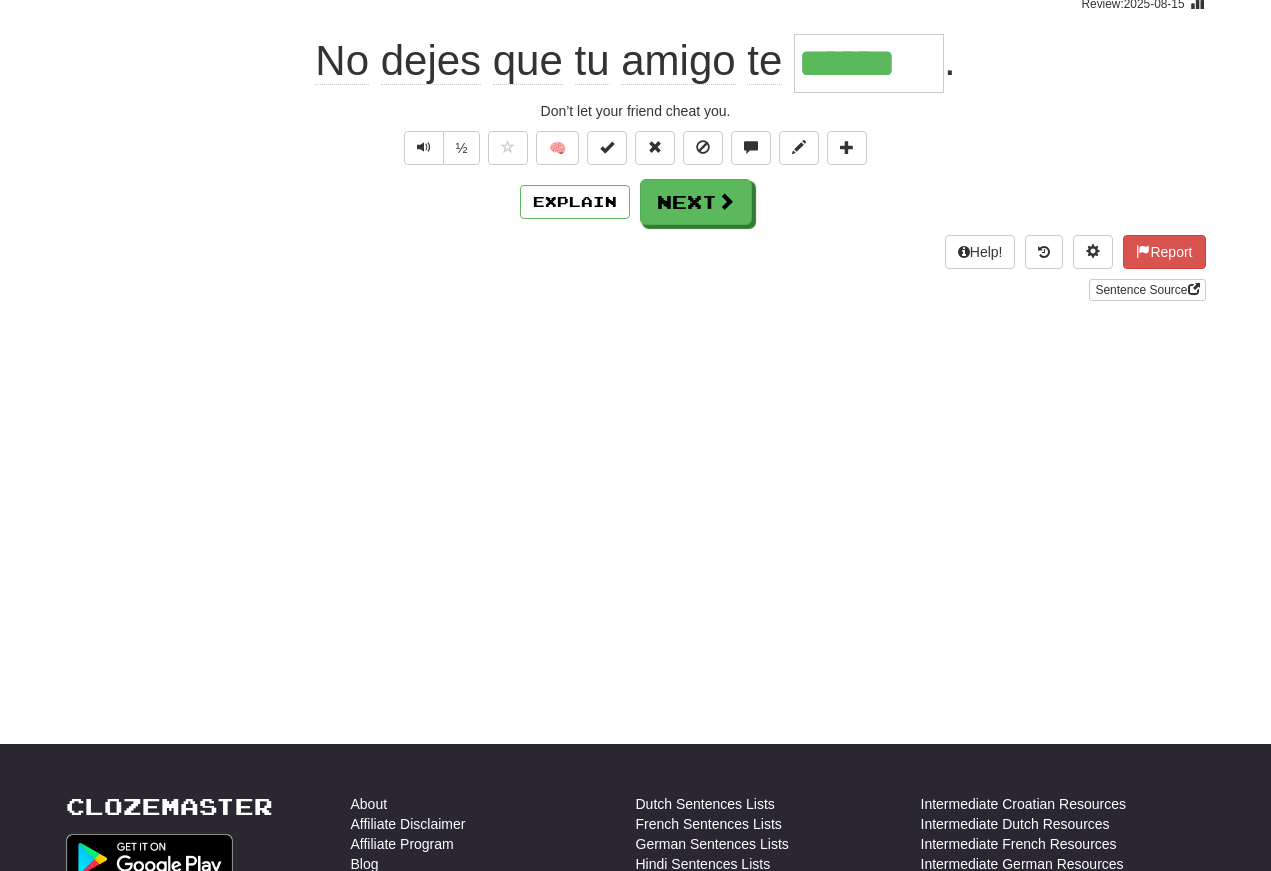 click at bounding box center (424, 147) 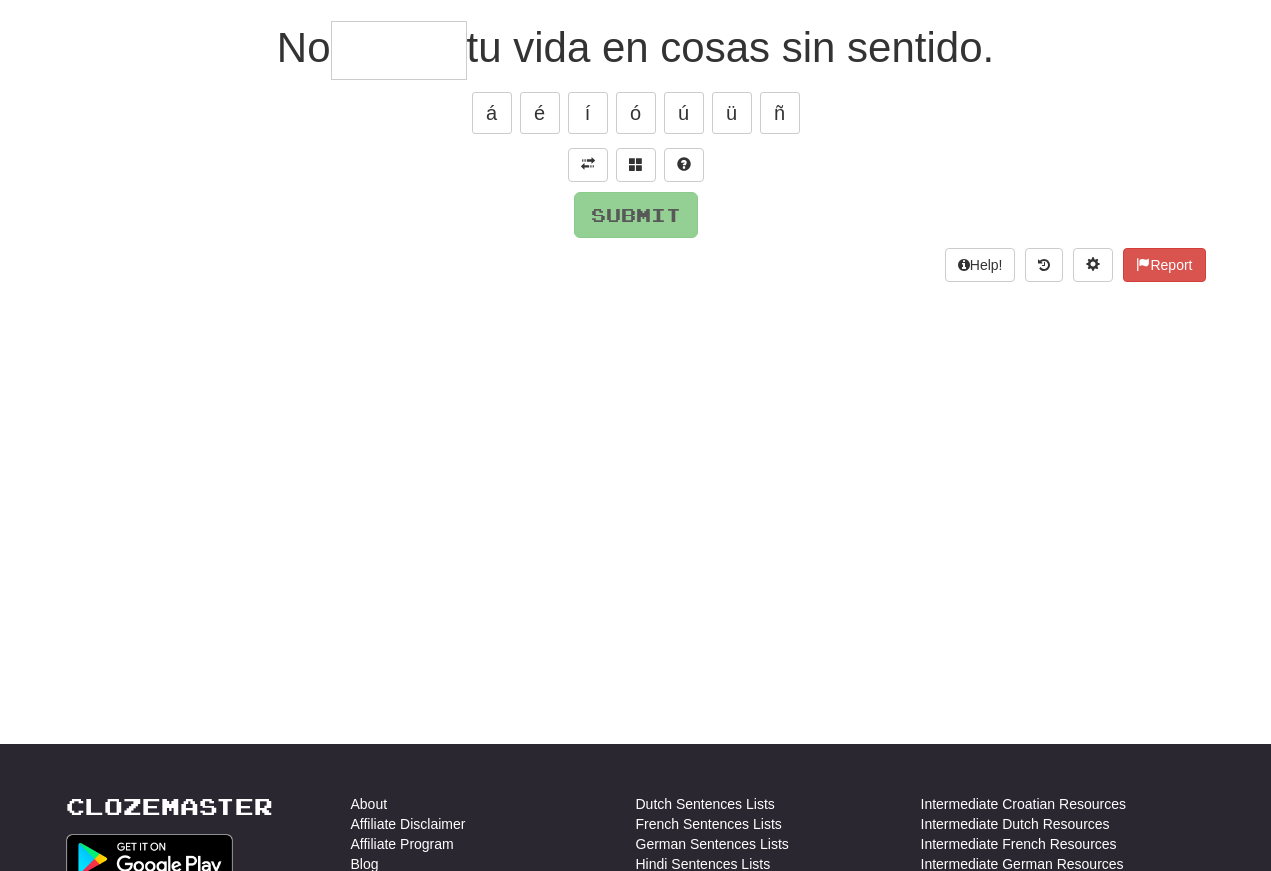 scroll, scrollTop: 177, scrollLeft: 0, axis: vertical 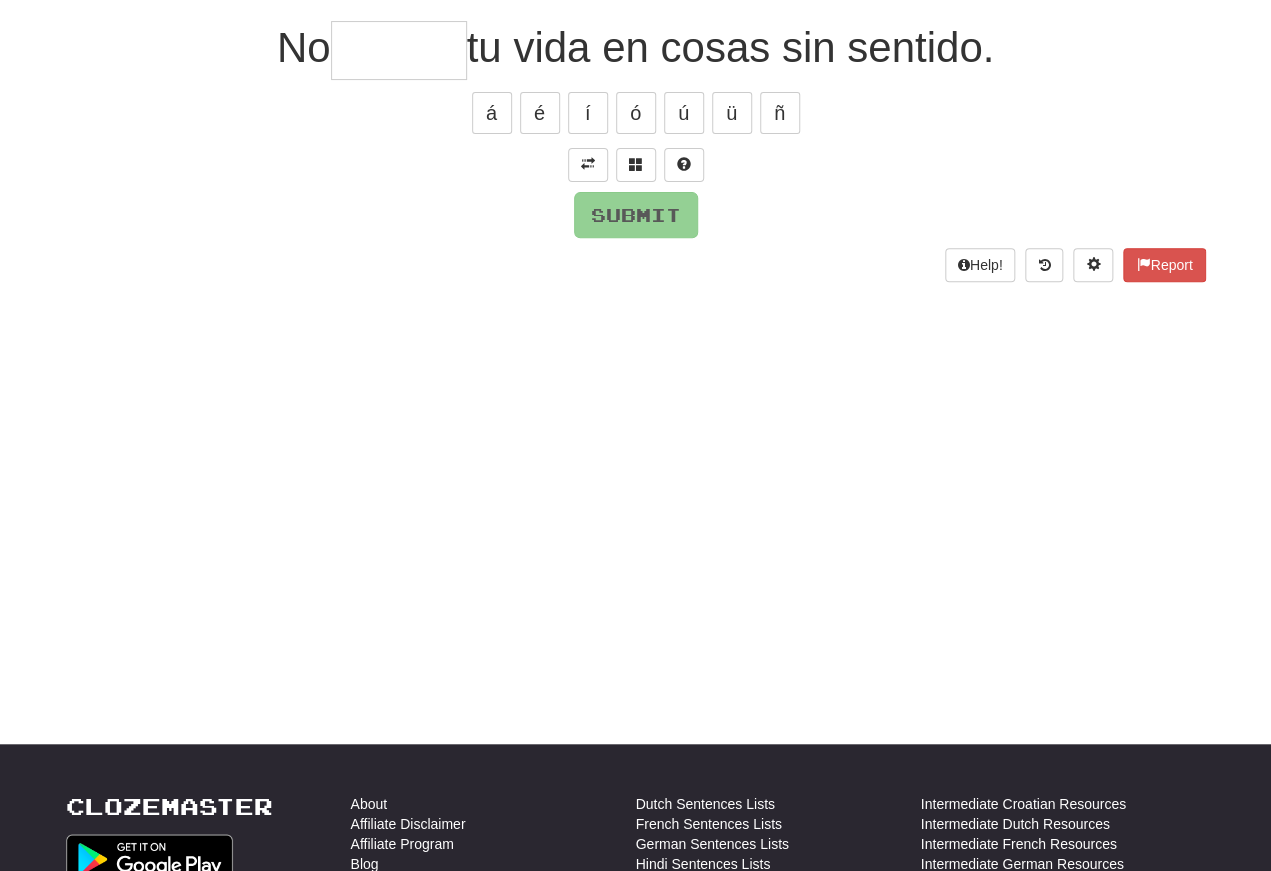 click at bounding box center [588, 164] 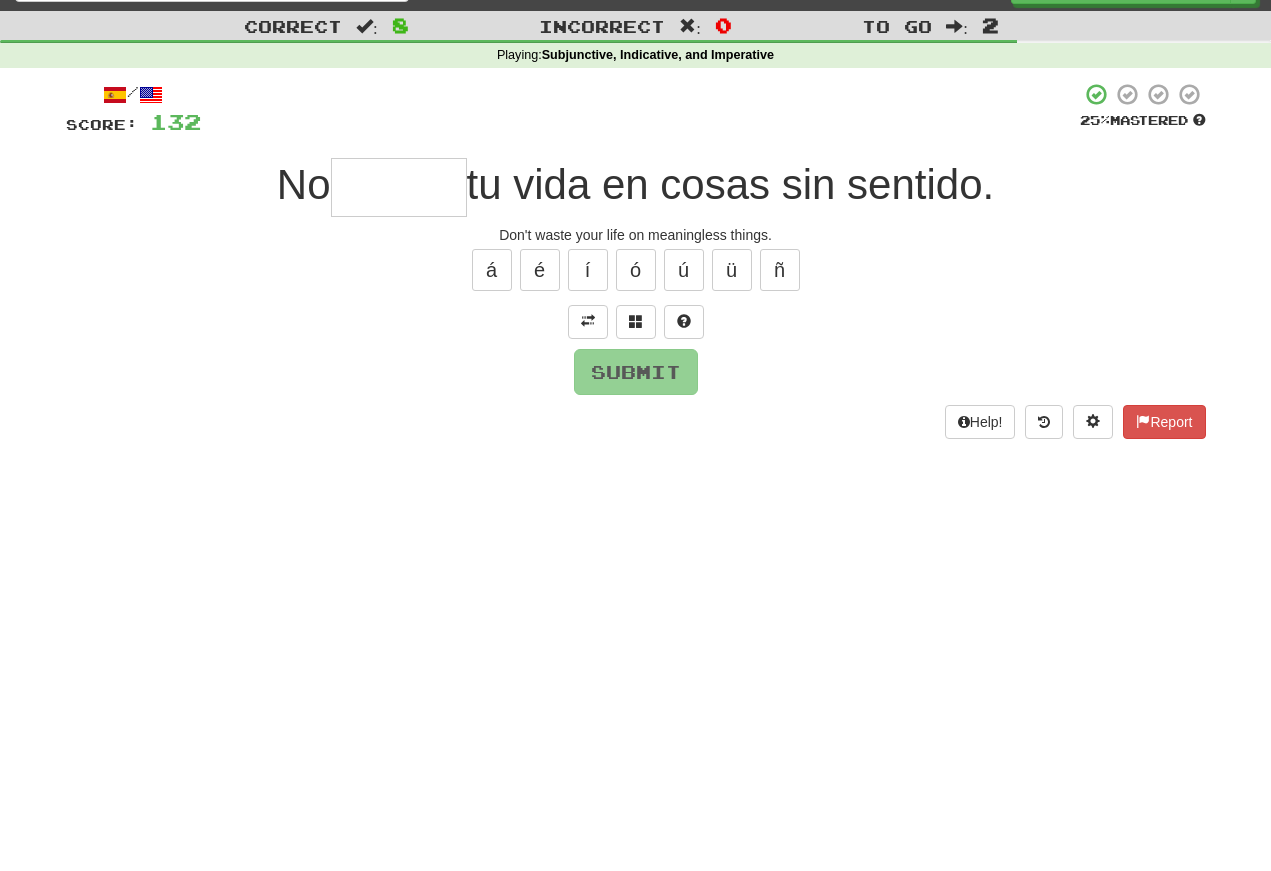 scroll, scrollTop: 32, scrollLeft: 0, axis: vertical 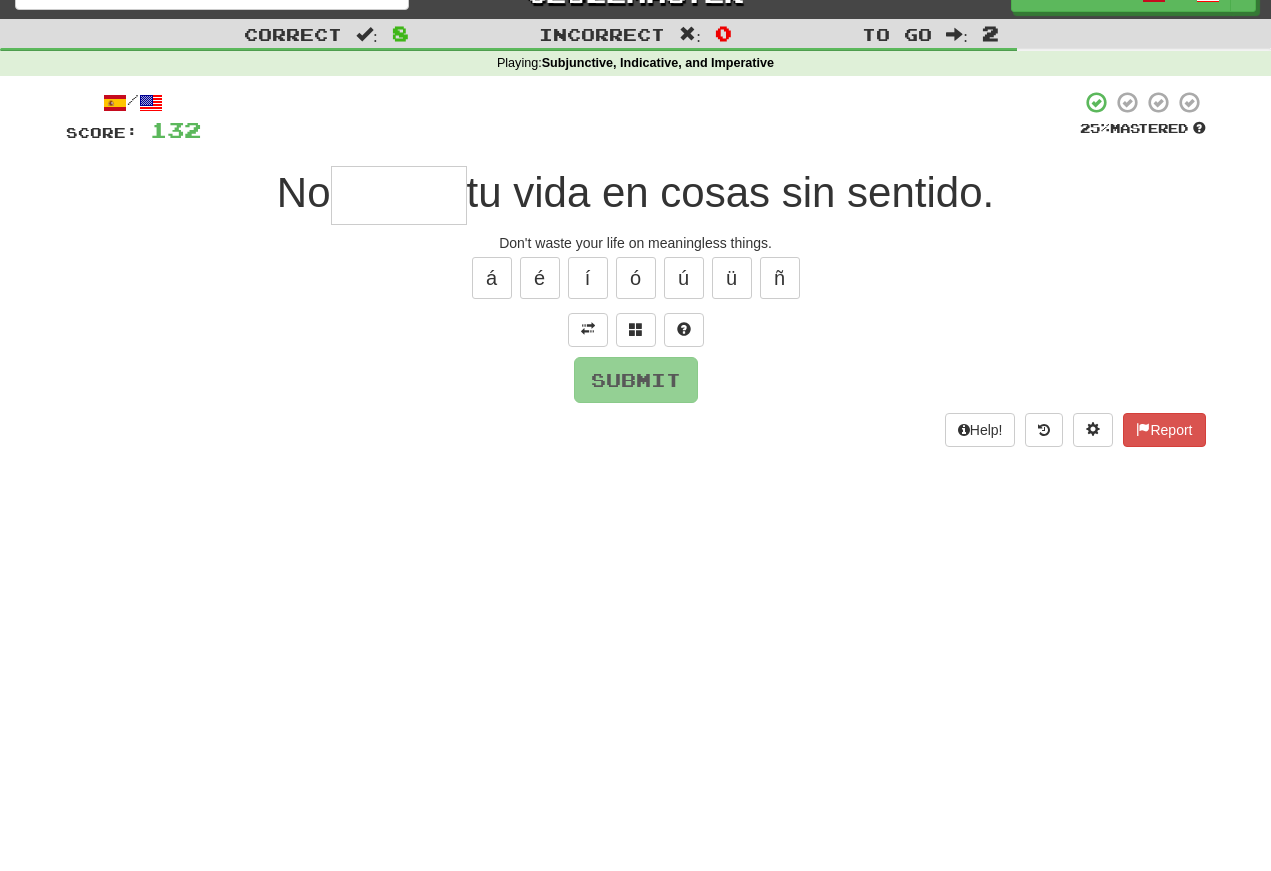 click at bounding box center (399, 195) 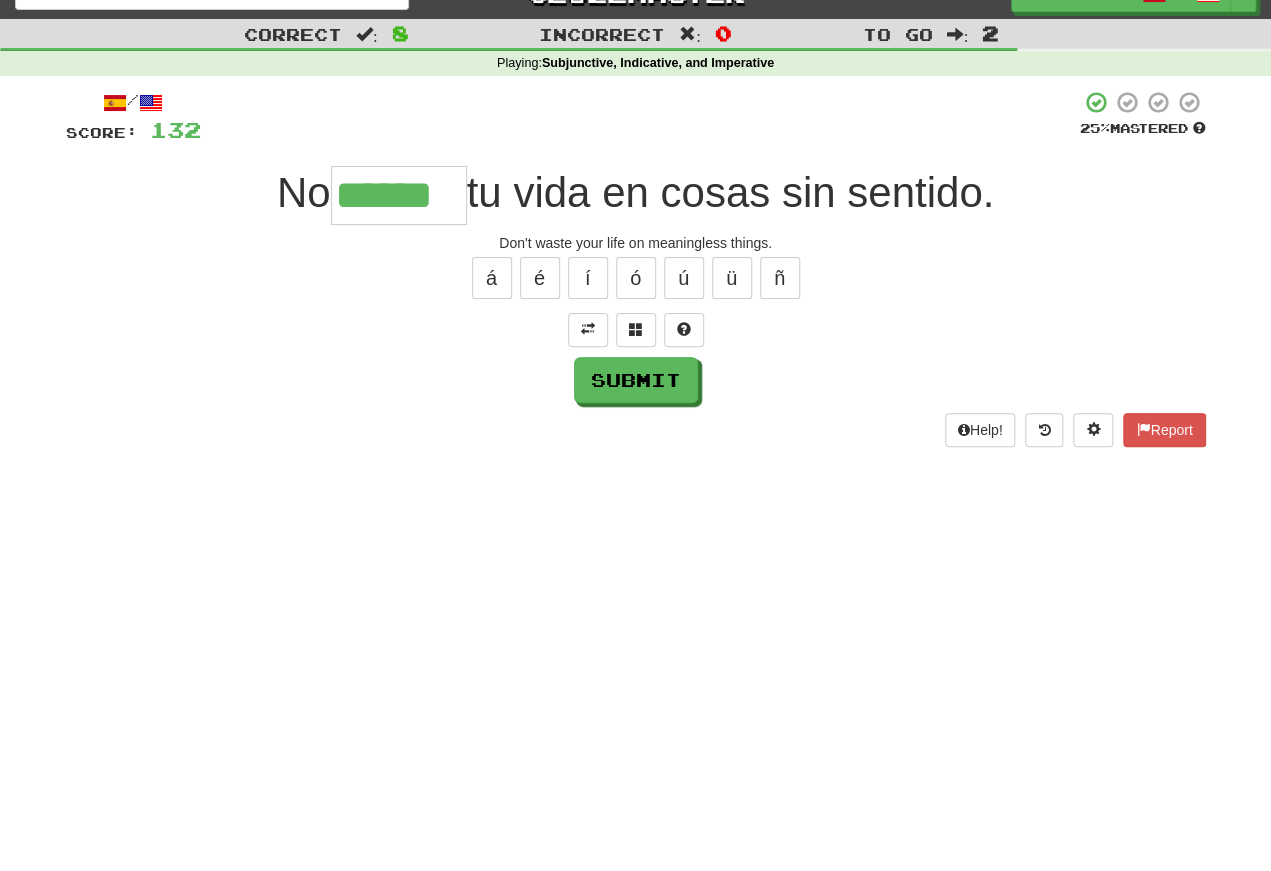type on "******" 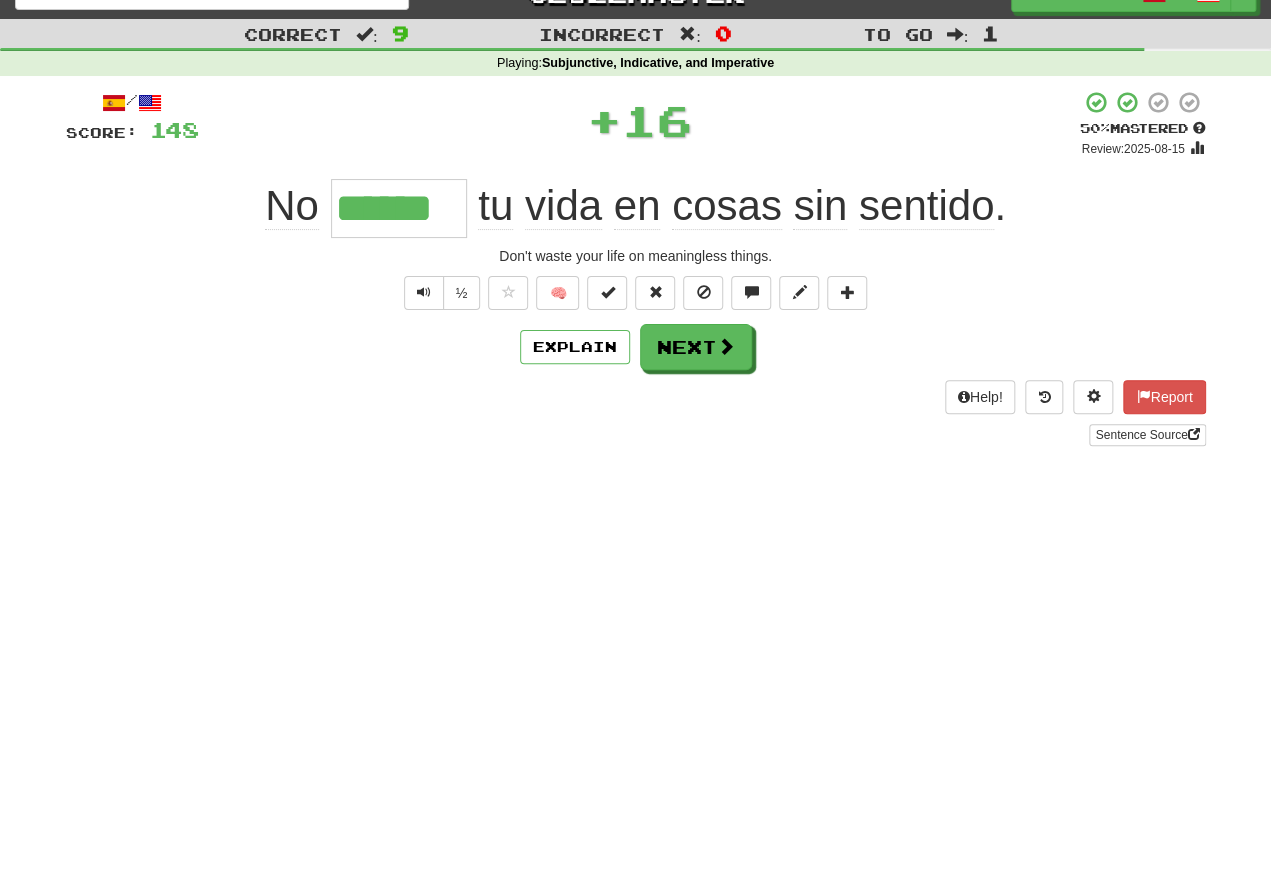 scroll, scrollTop: 32, scrollLeft: 0, axis: vertical 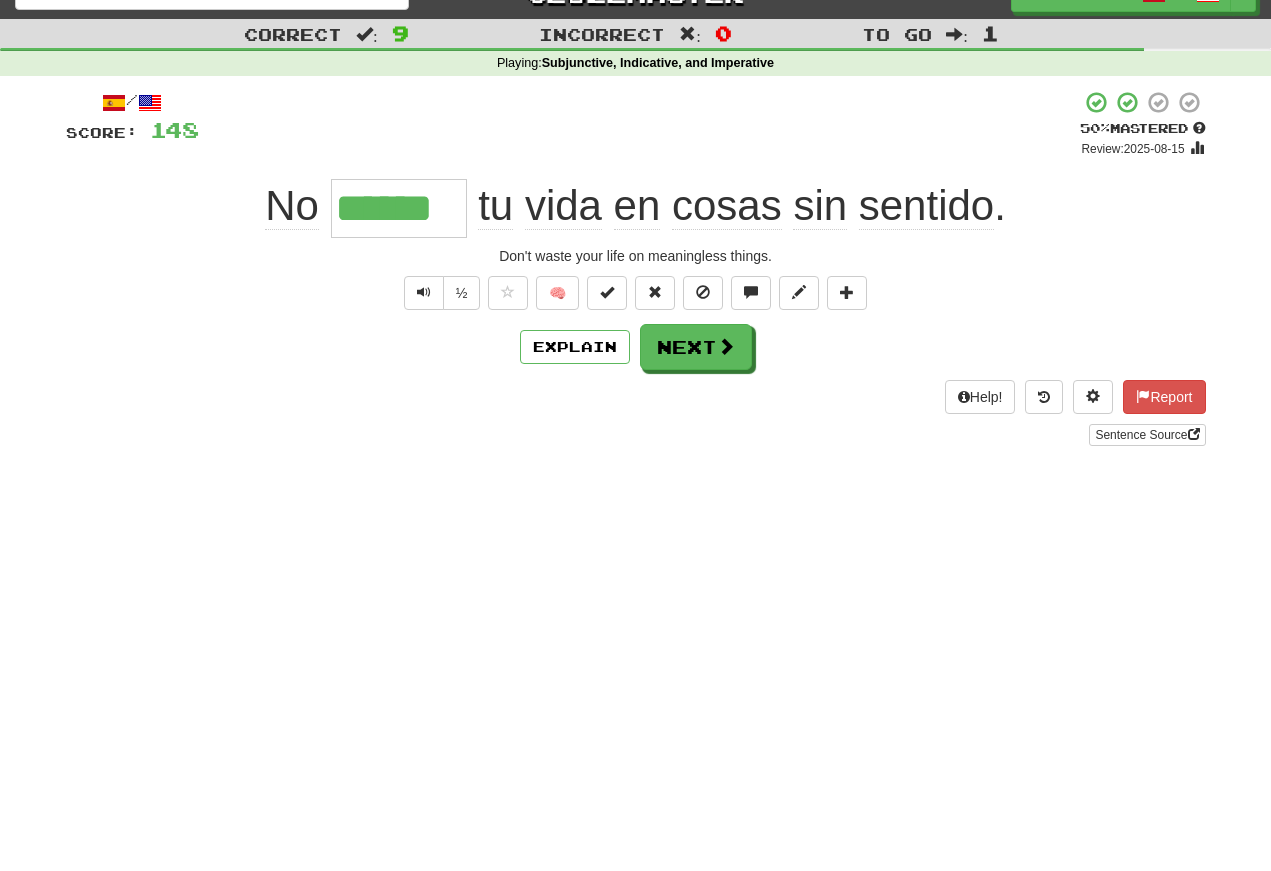 click at bounding box center [424, 293] 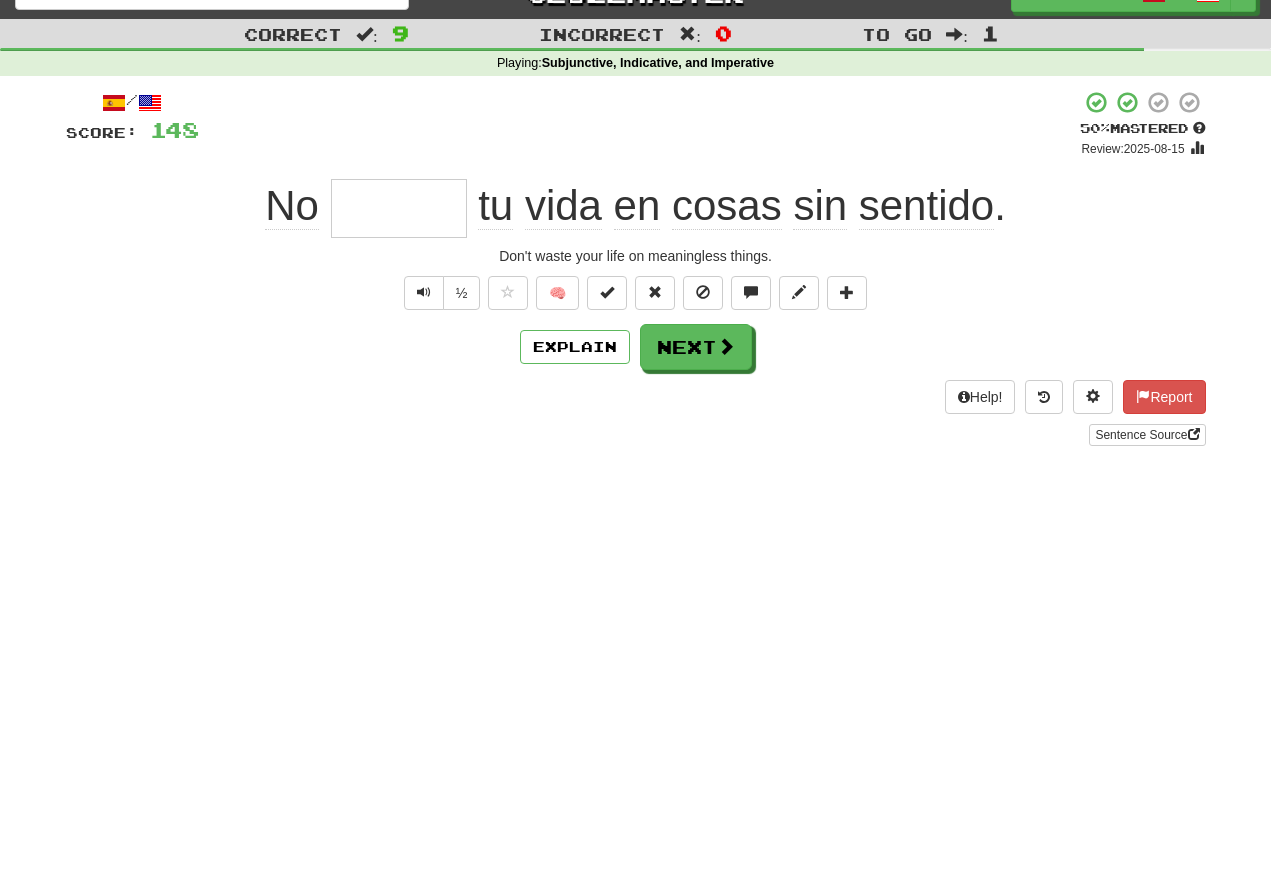 click at bounding box center (399, 208) 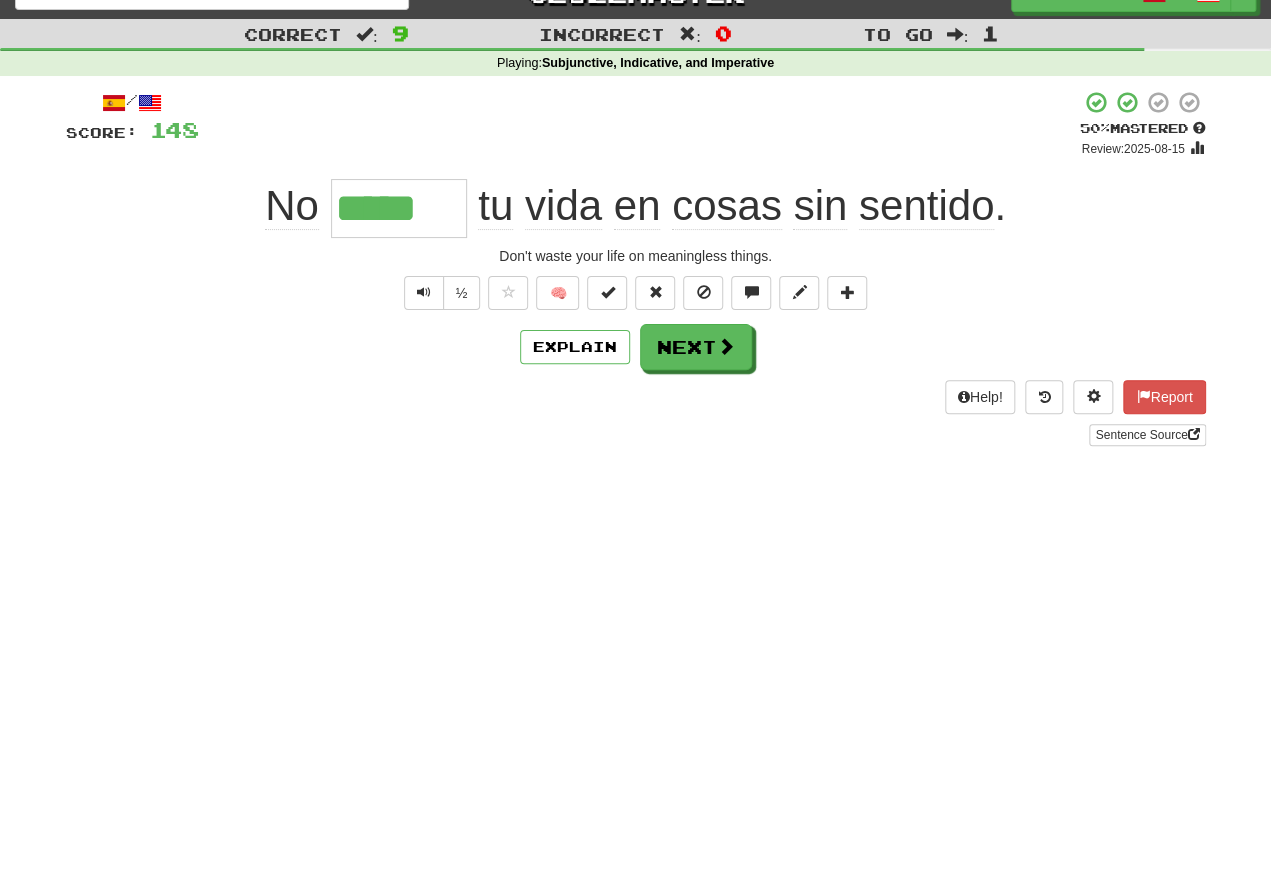 type on "******" 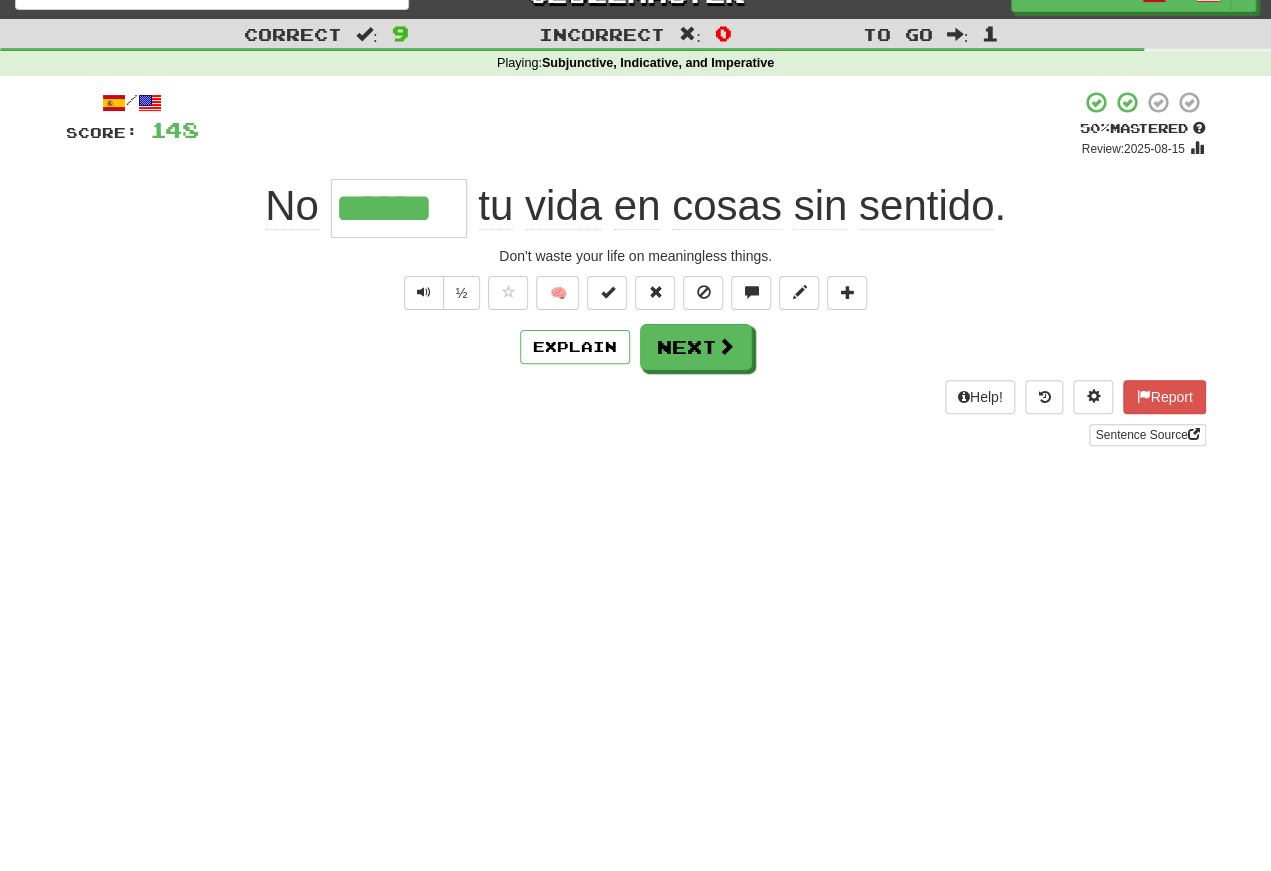 click on "Next" at bounding box center (696, 347) 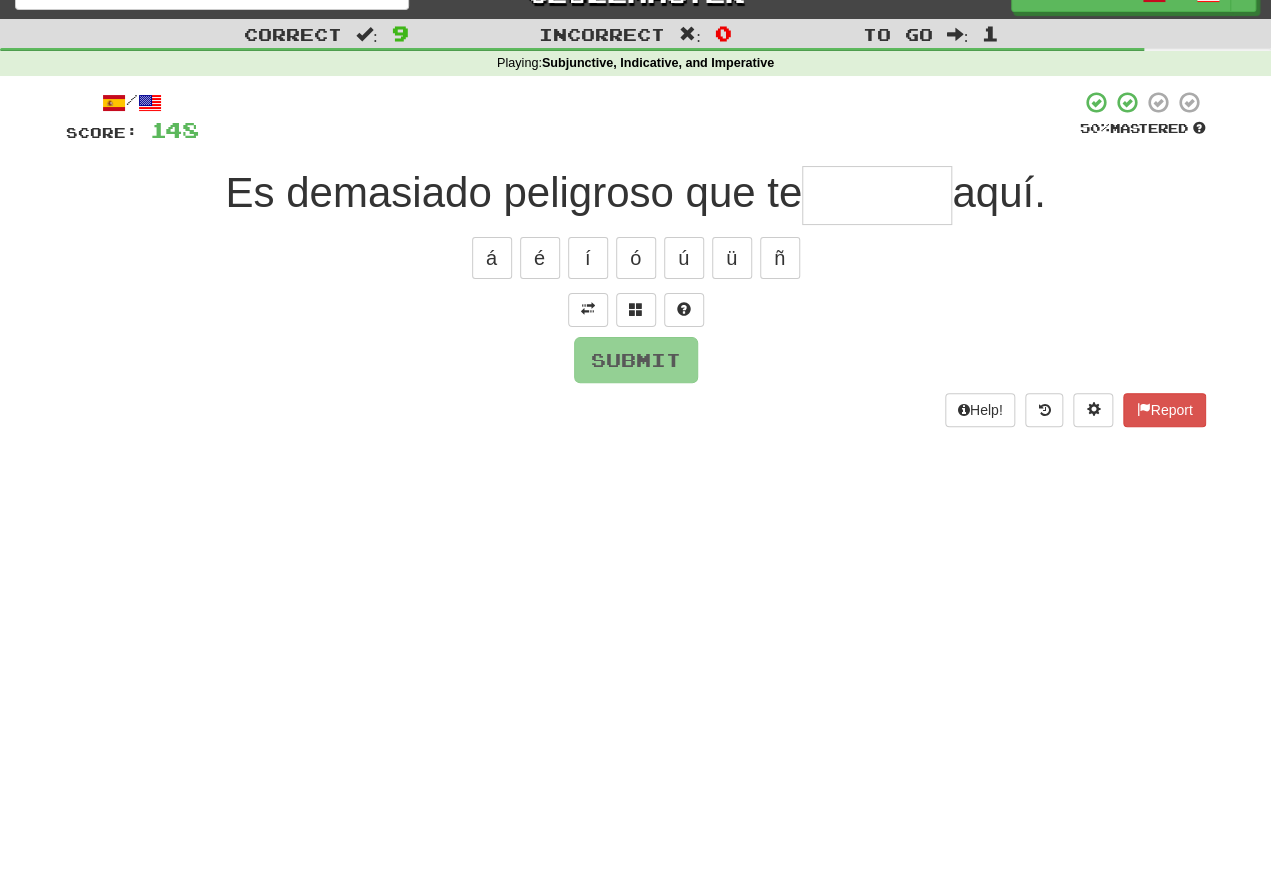click at bounding box center (588, 310) 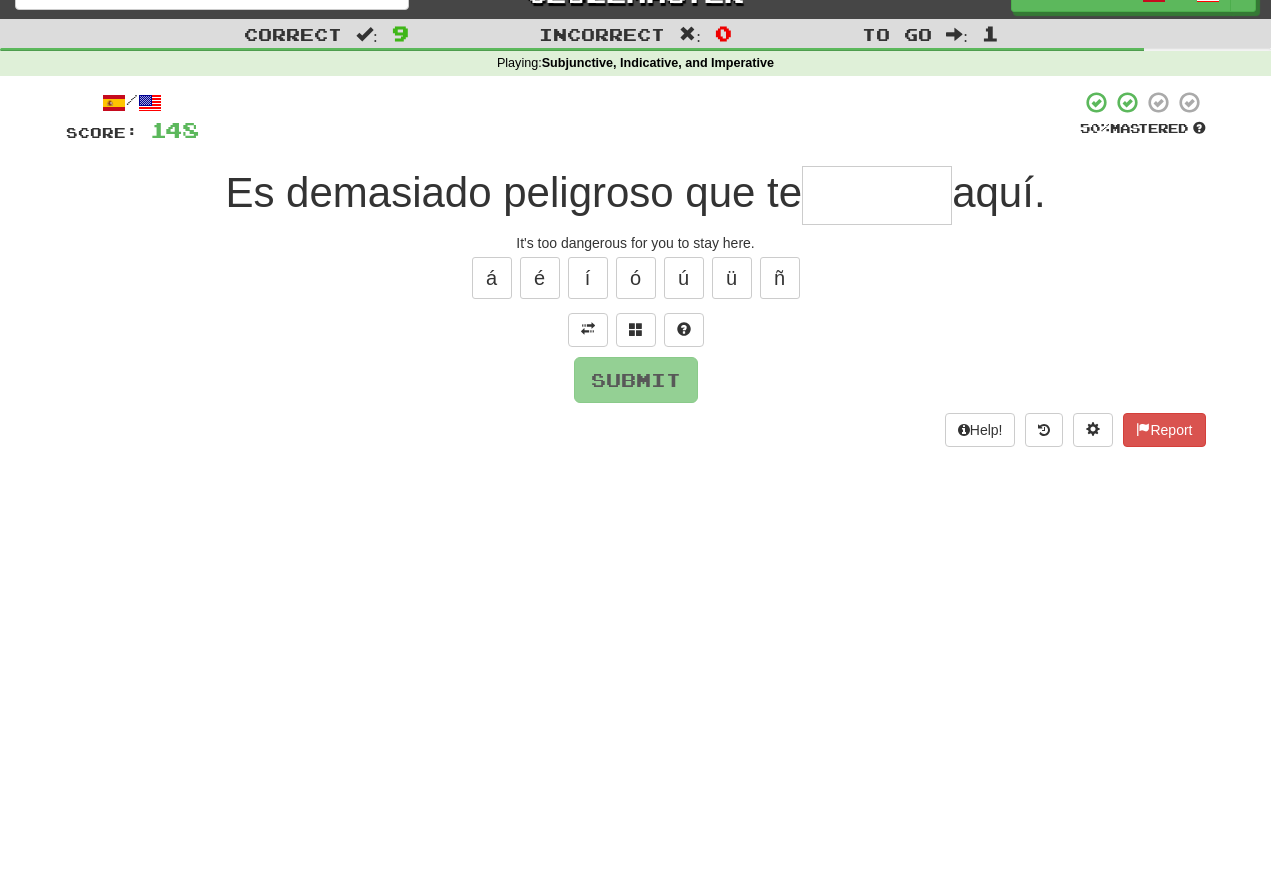 scroll, scrollTop: 32, scrollLeft: 0, axis: vertical 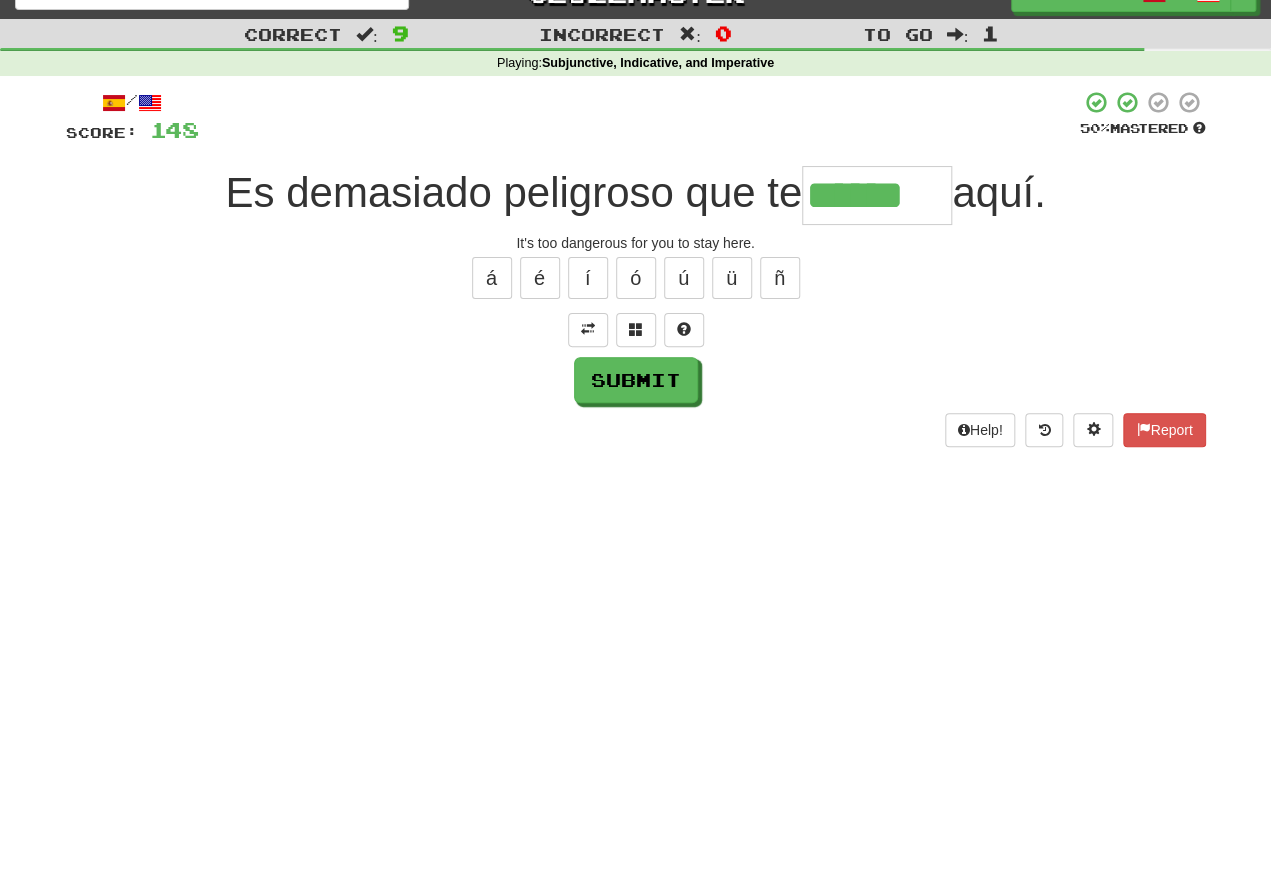 type on "******" 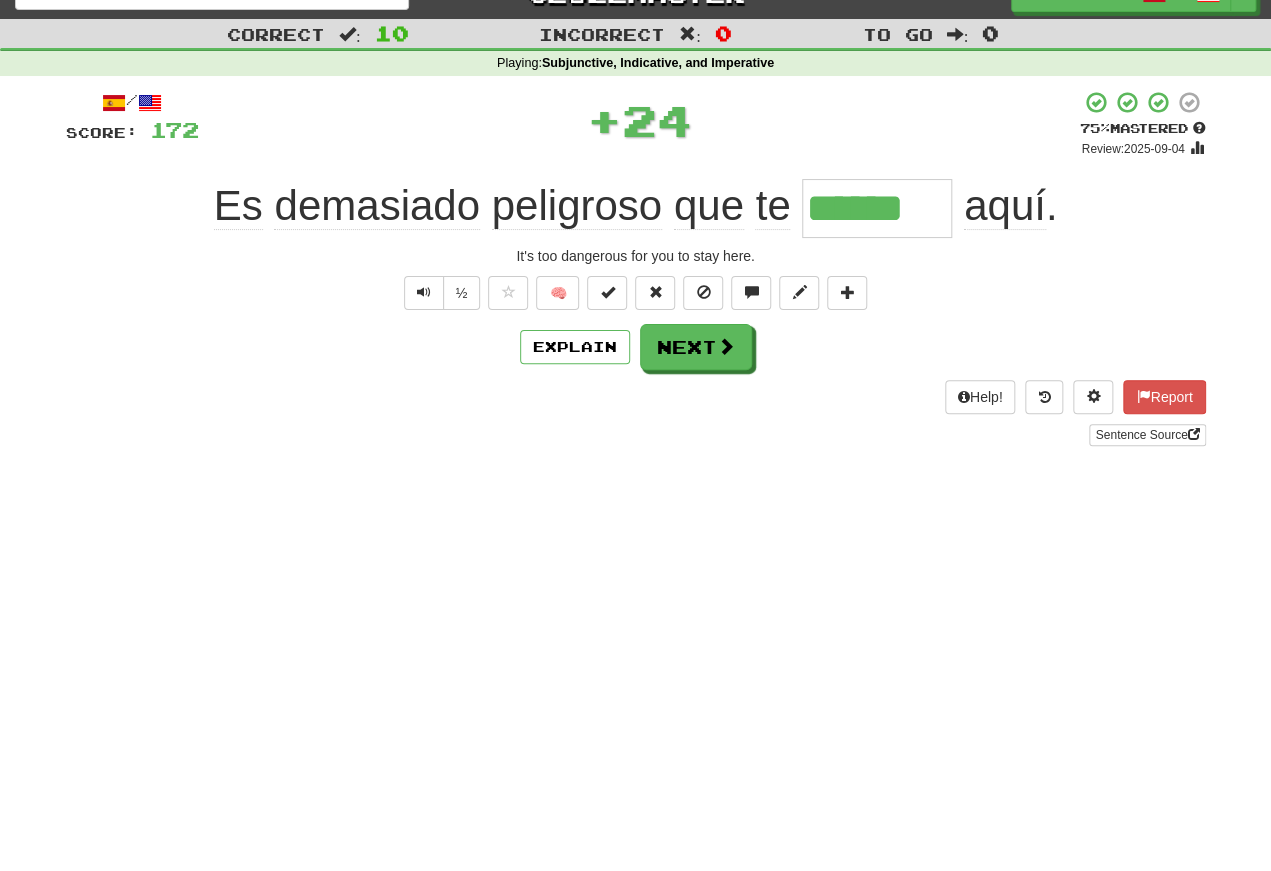 scroll, scrollTop: 32, scrollLeft: 0, axis: vertical 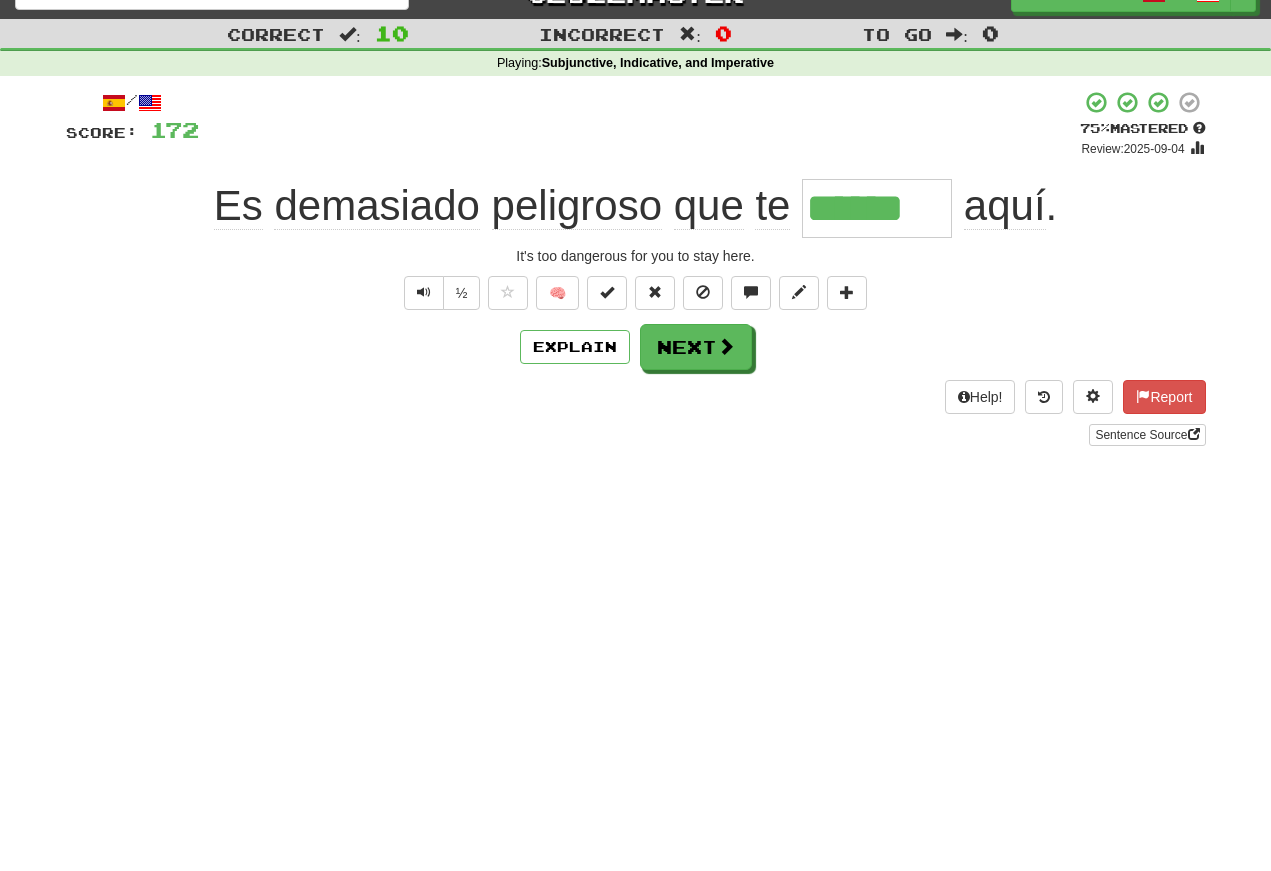click at bounding box center [424, 292] 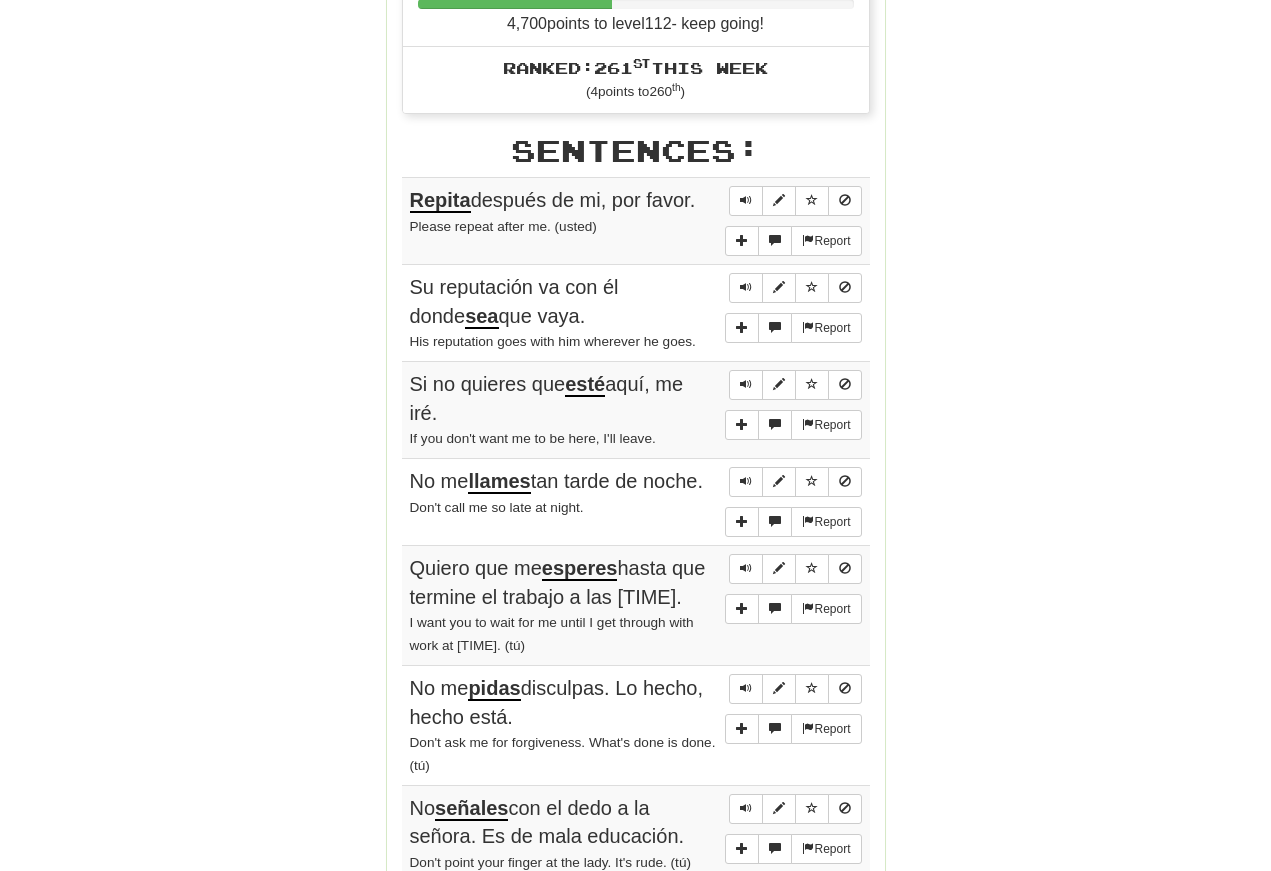 scroll, scrollTop: 1054, scrollLeft: 0, axis: vertical 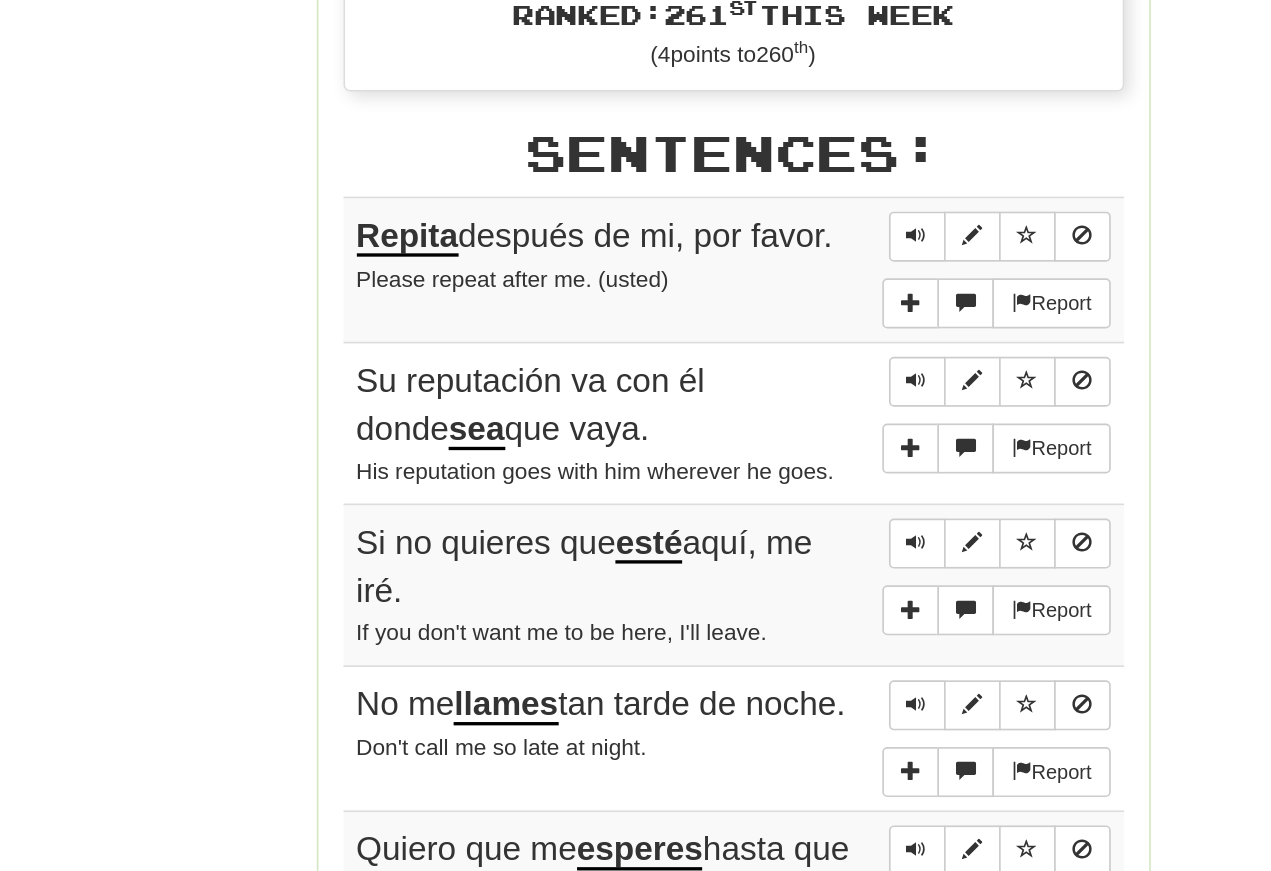 click at bounding box center (746, 202) 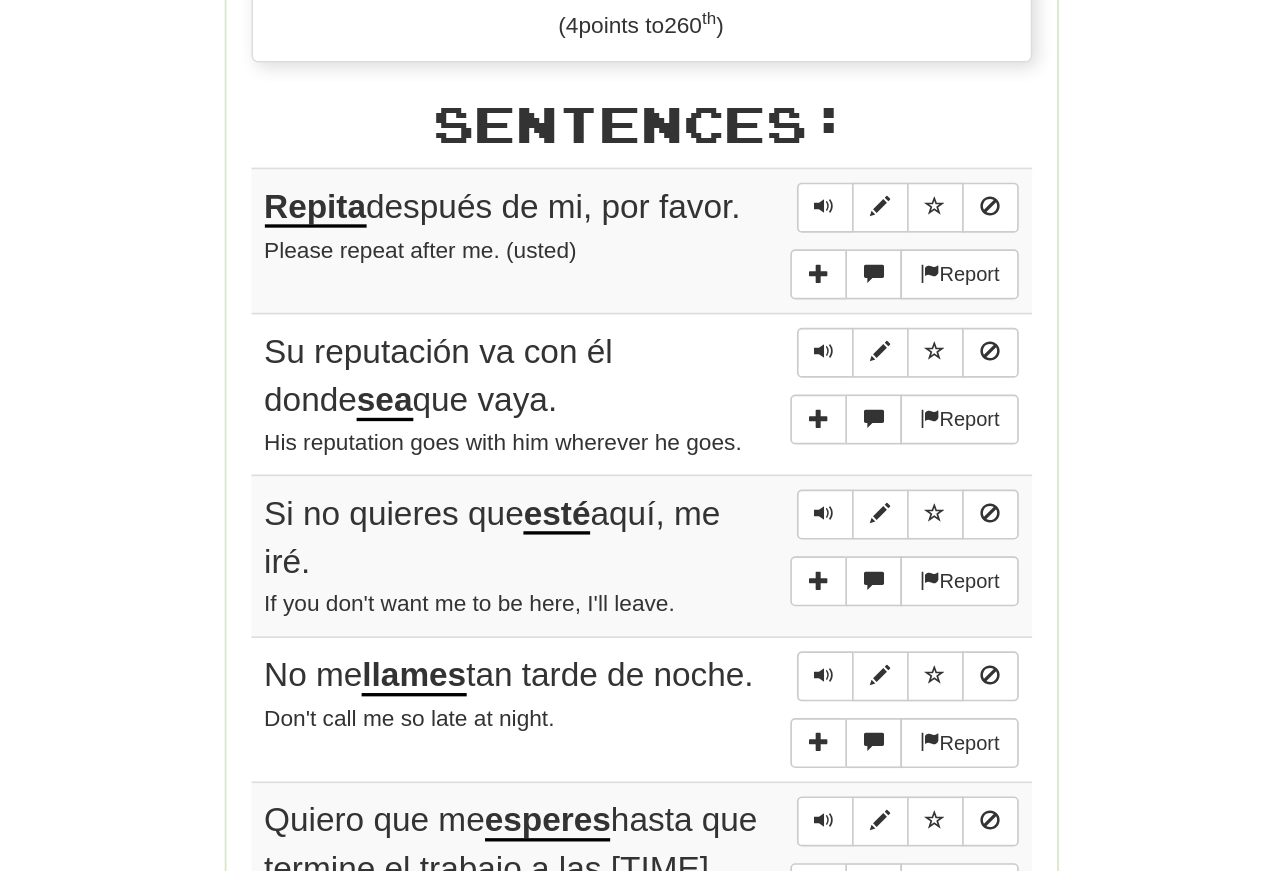 click at bounding box center [746, 289] 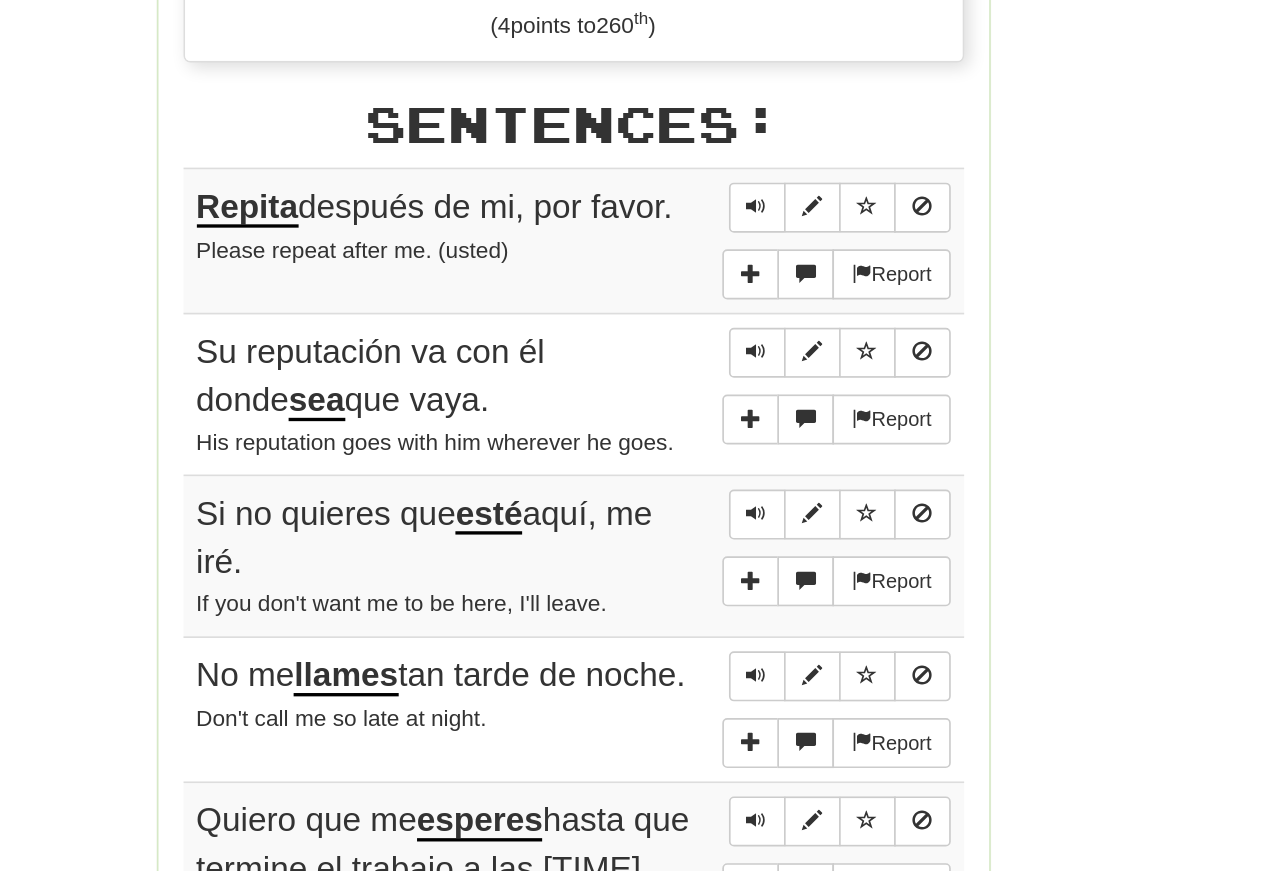 click at bounding box center (746, 290) 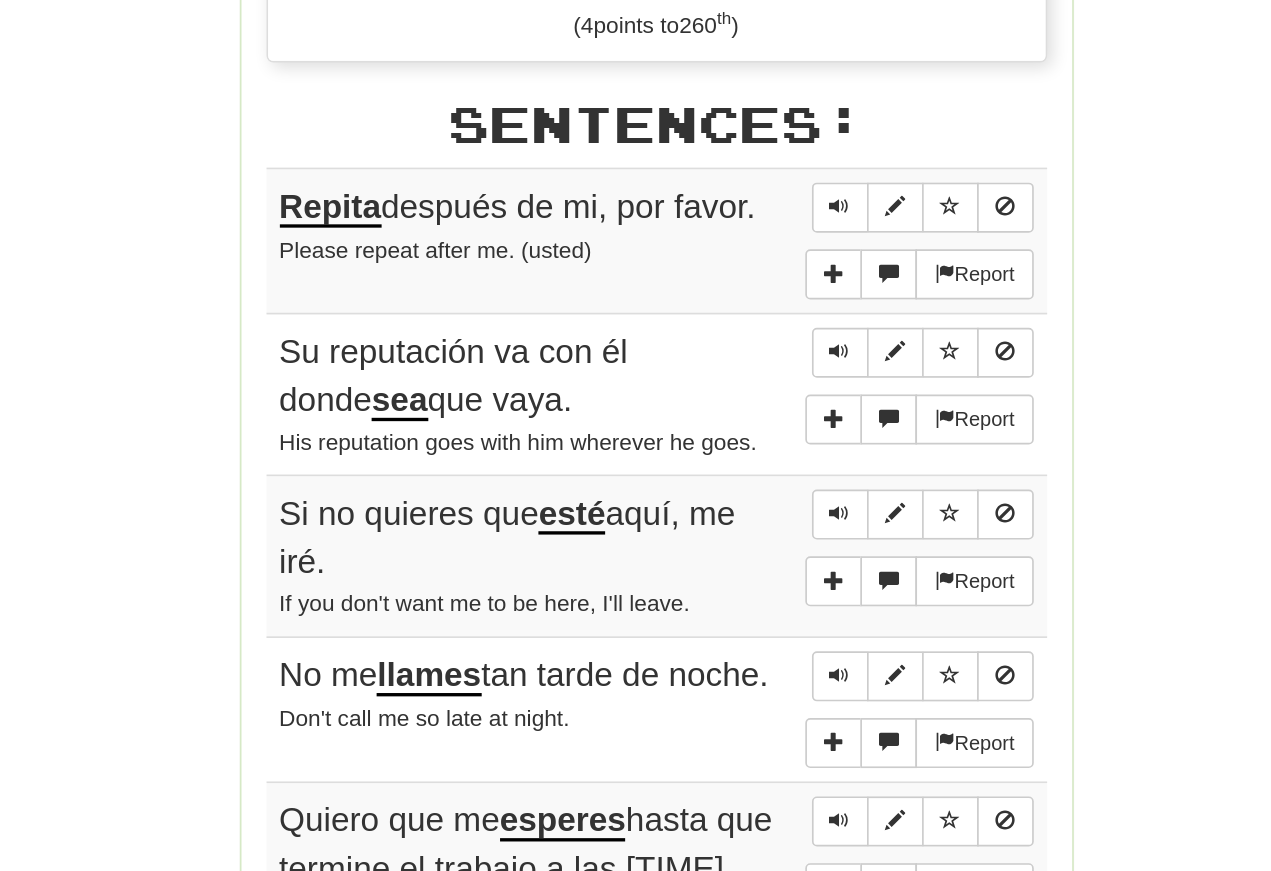 click at bounding box center [746, 387] 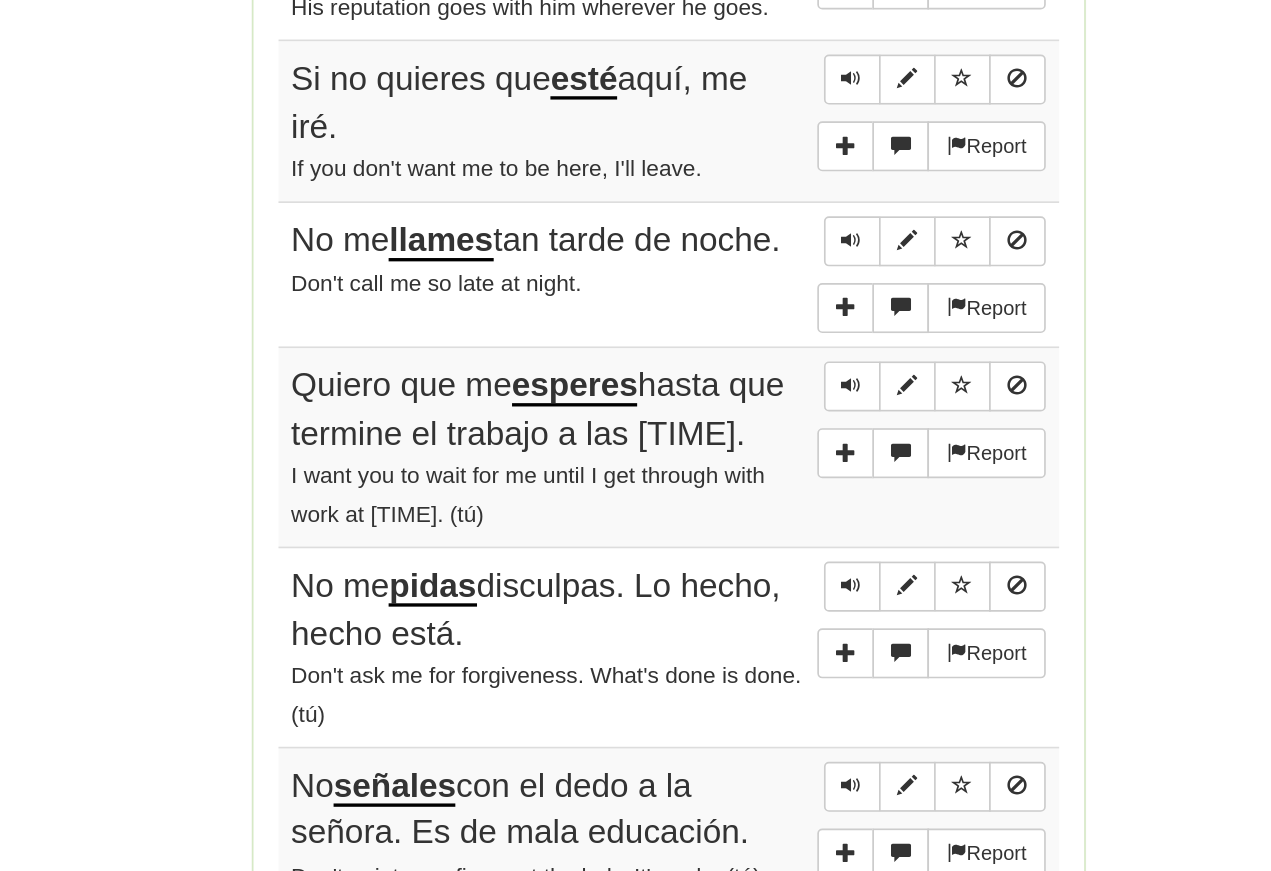 click at bounding box center [746, 472] 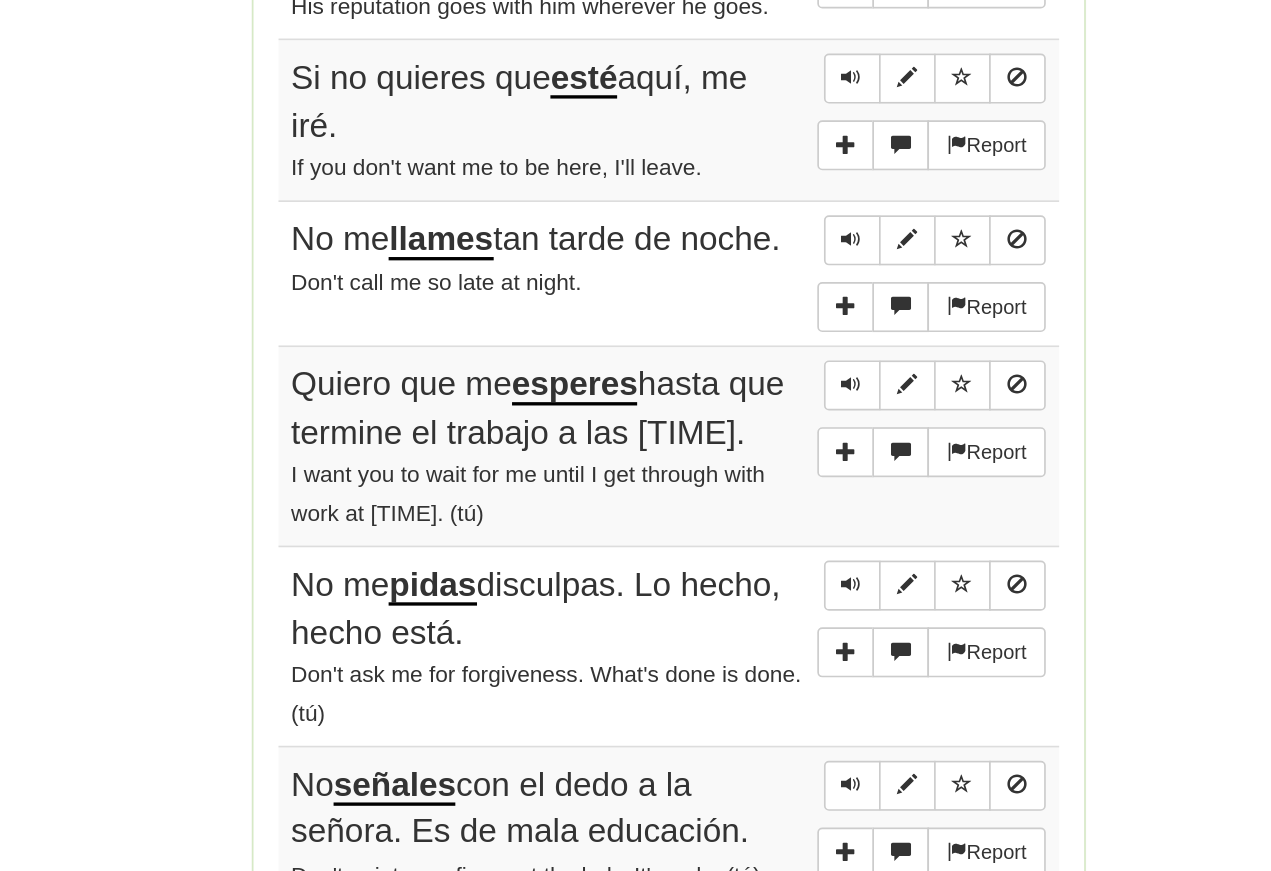 click at bounding box center (746, 470) 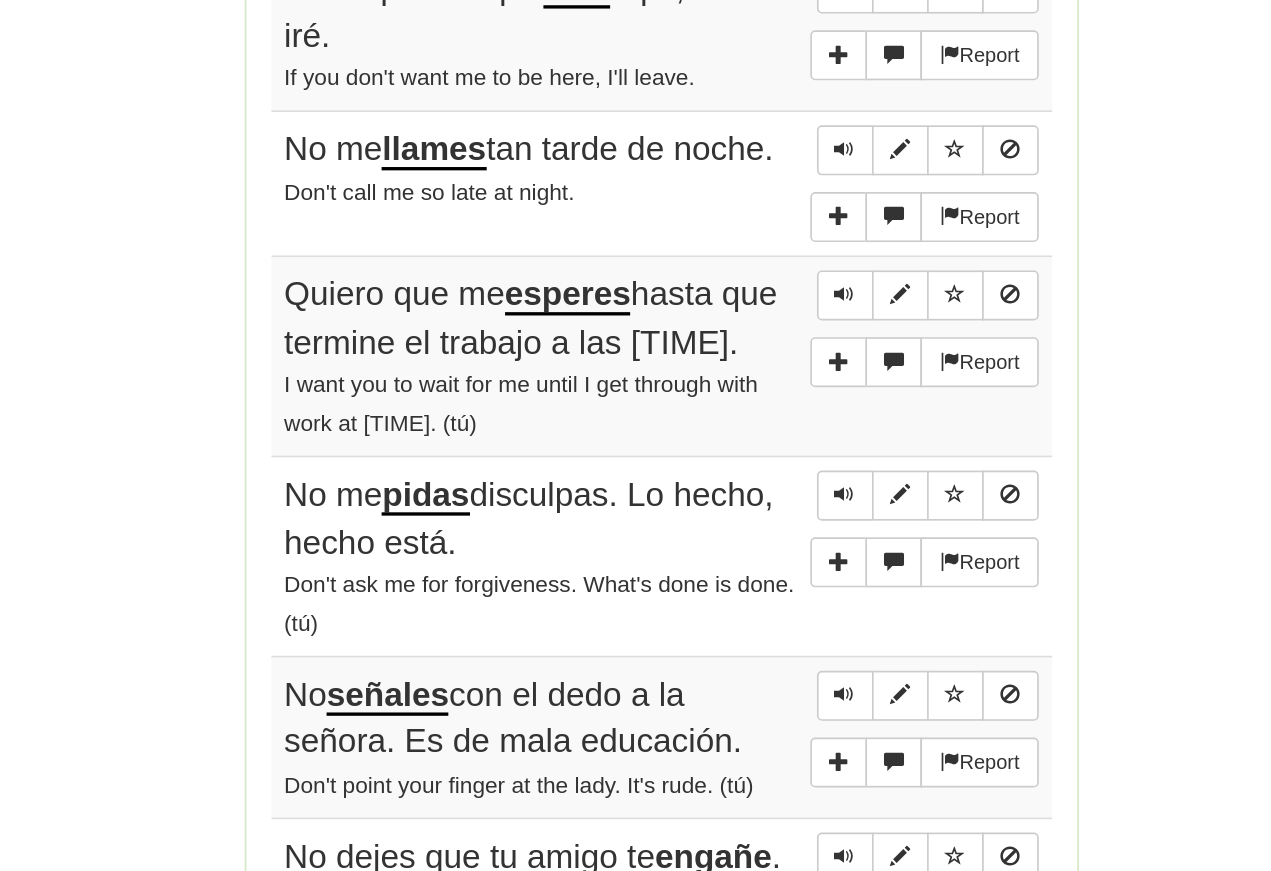 scroll, scrollTop: 1121, scrollLeft: 0, axis: vertical 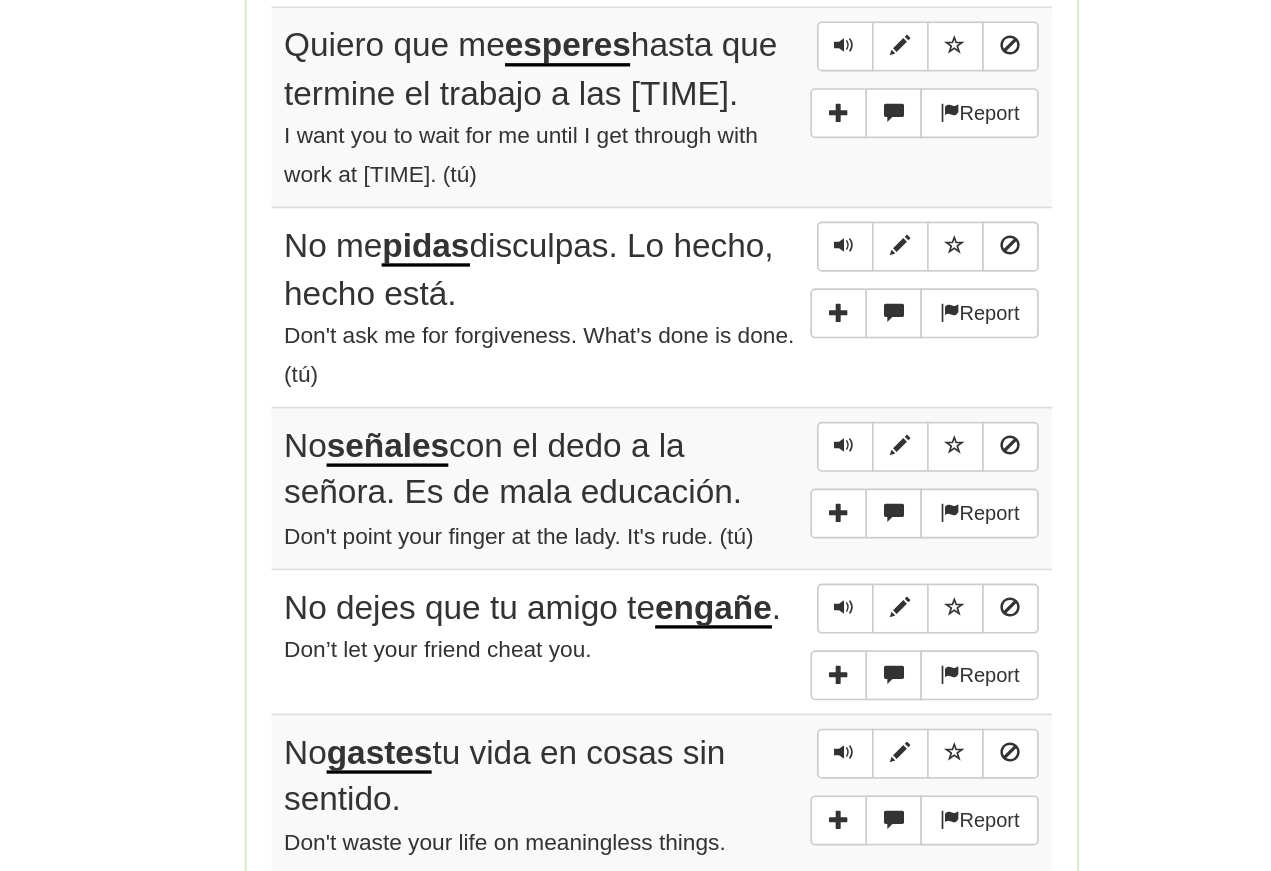 click at bounding box center (746, 475) 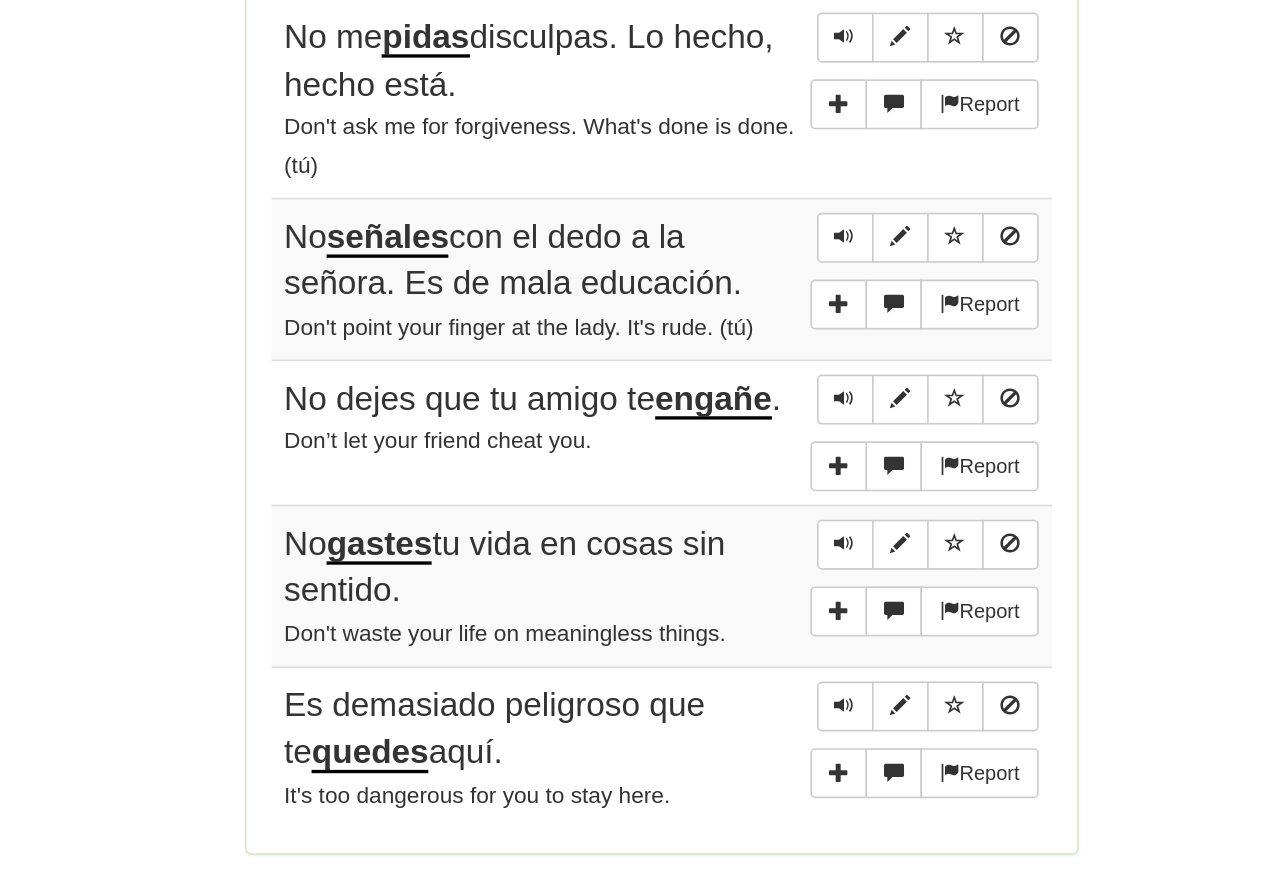scroll, scrollTop: 1396, scrollLeft: 0, axis: vertical 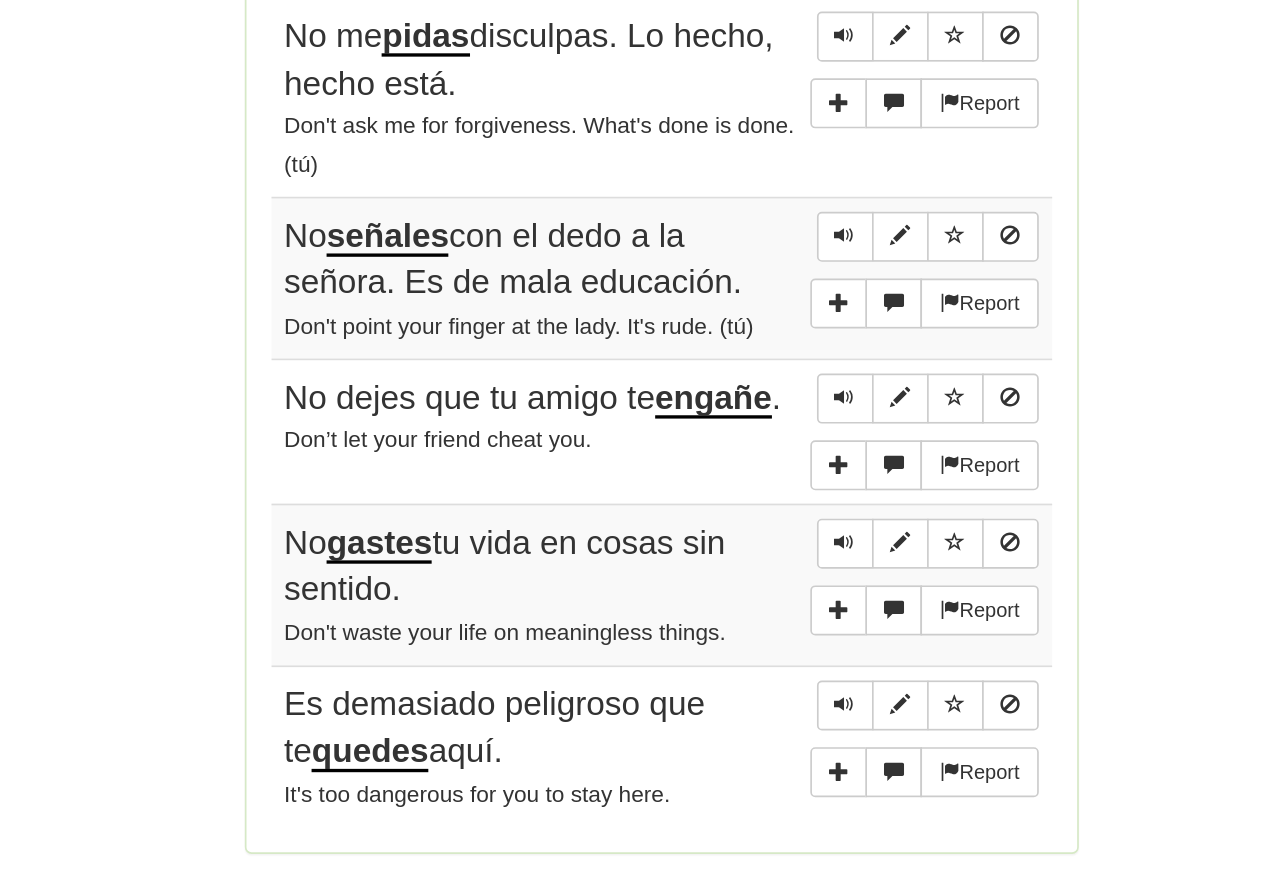 click at bounding box center [746, 468] 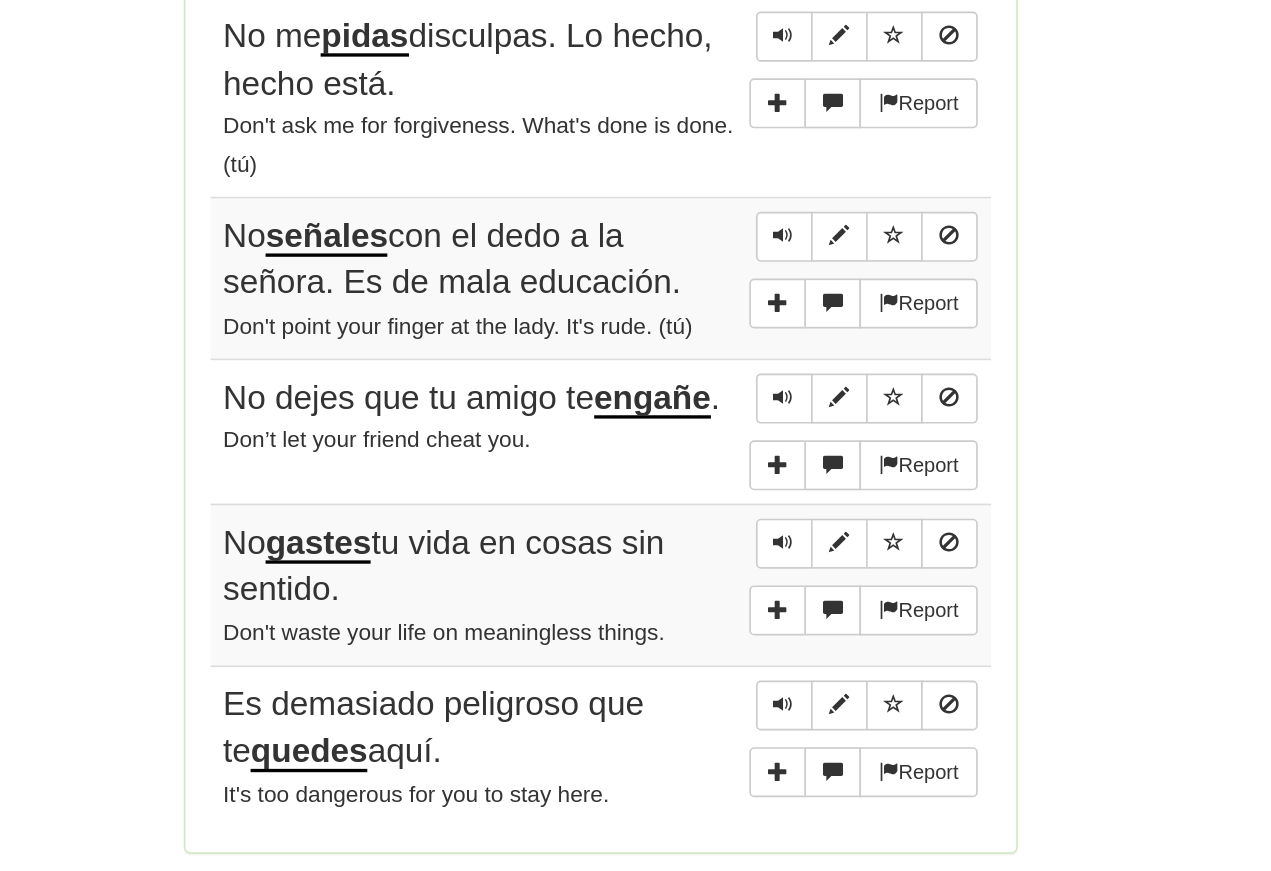 click at bounding box center [746, 468] 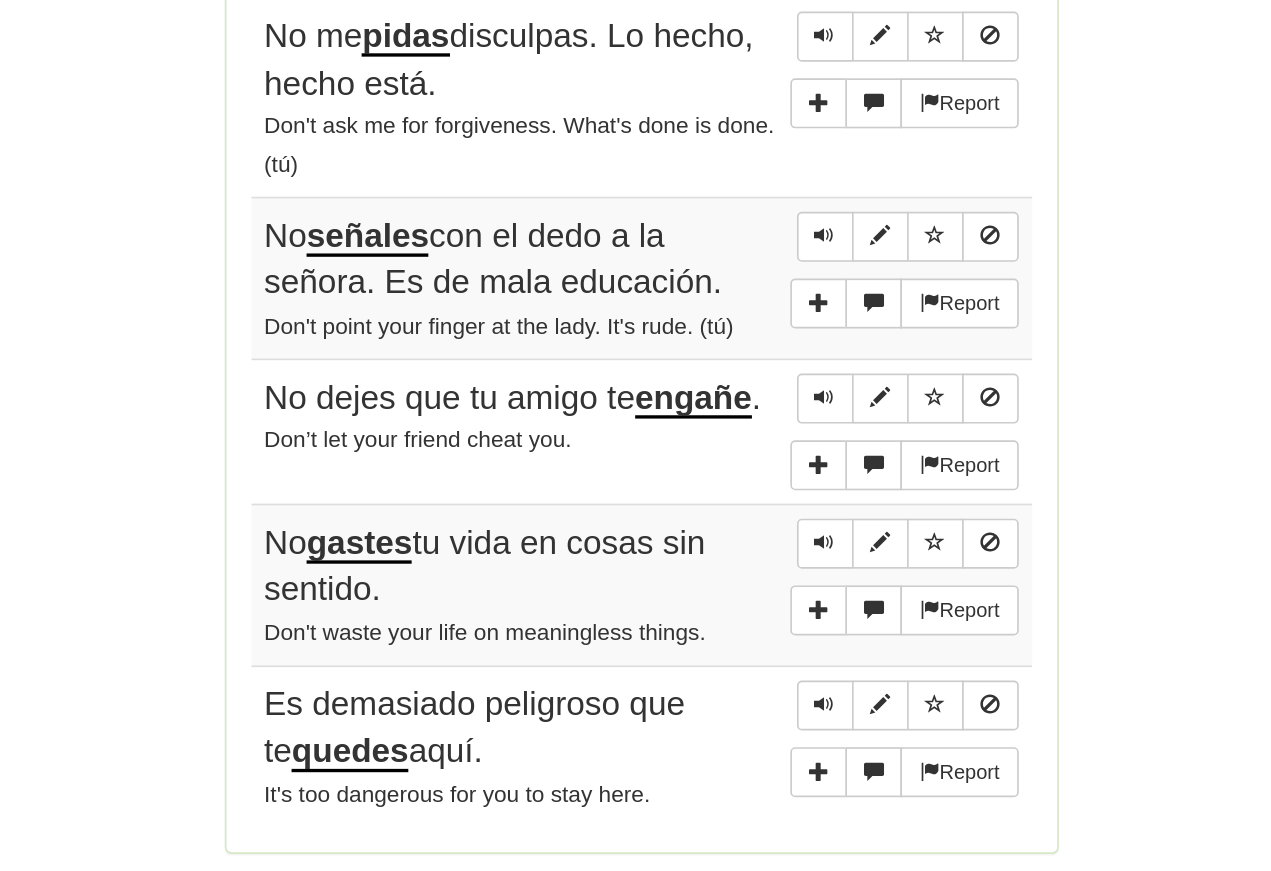 click at bounding box center (746, 565) 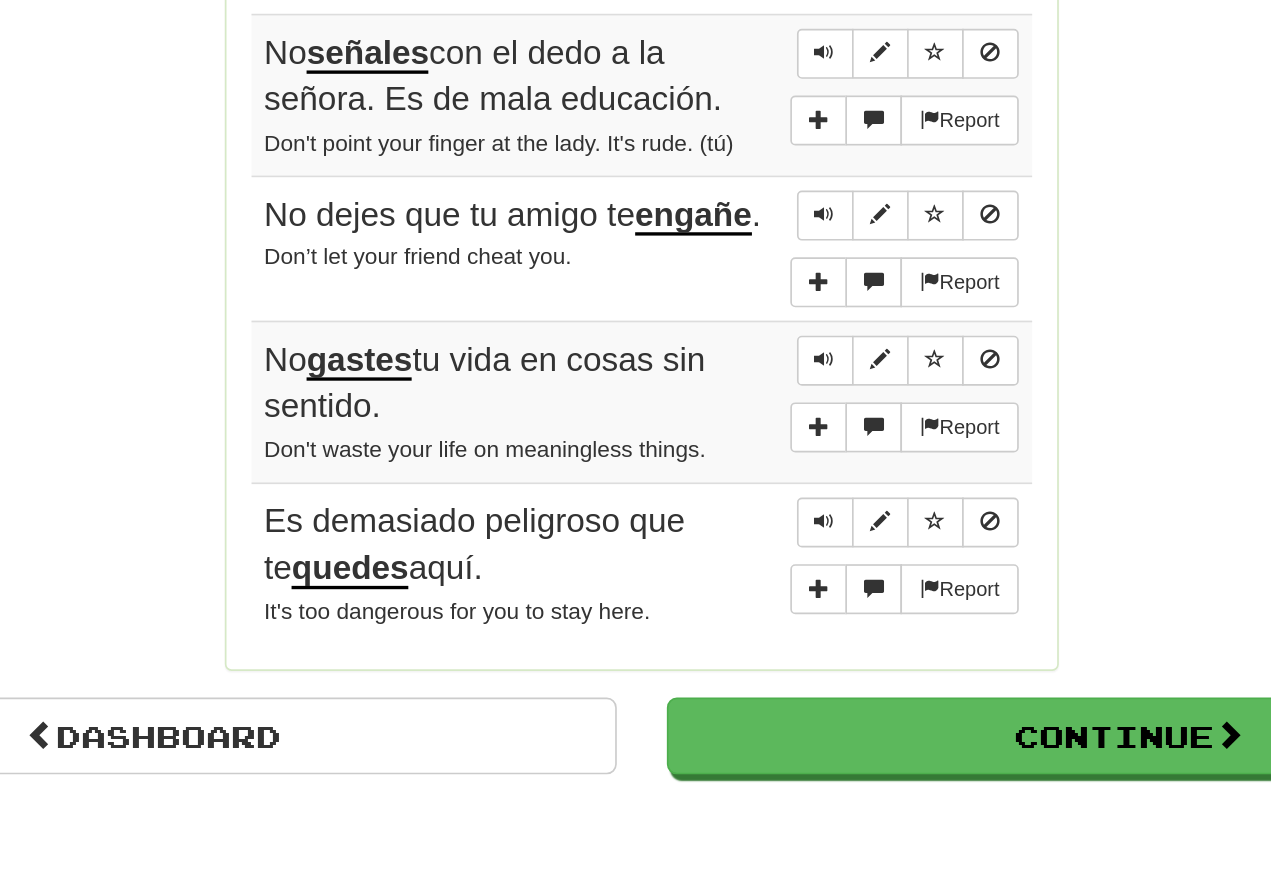 scroll, scrollTop: 1515, scrollLeft: 0, axis: vertical 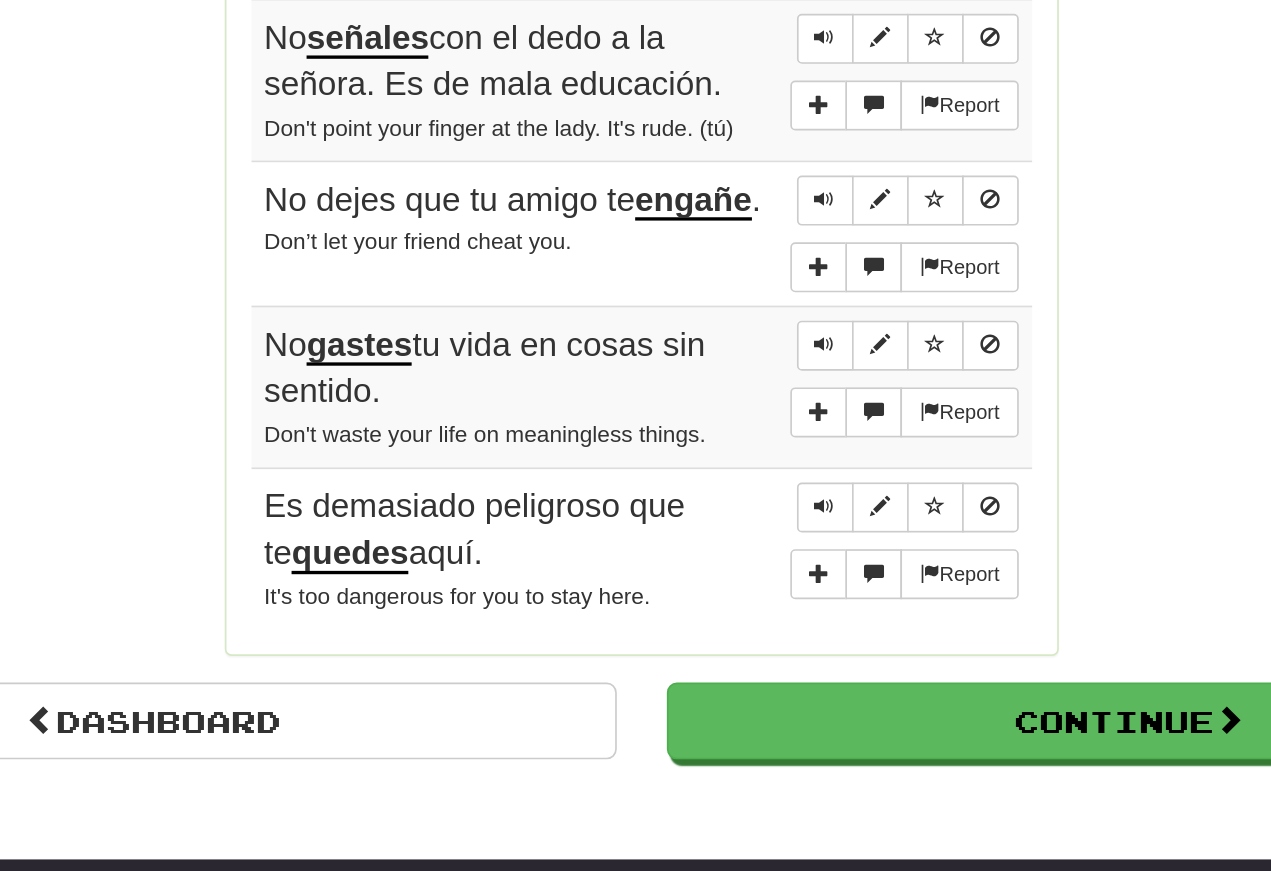 click at bounding box center [746, 533] 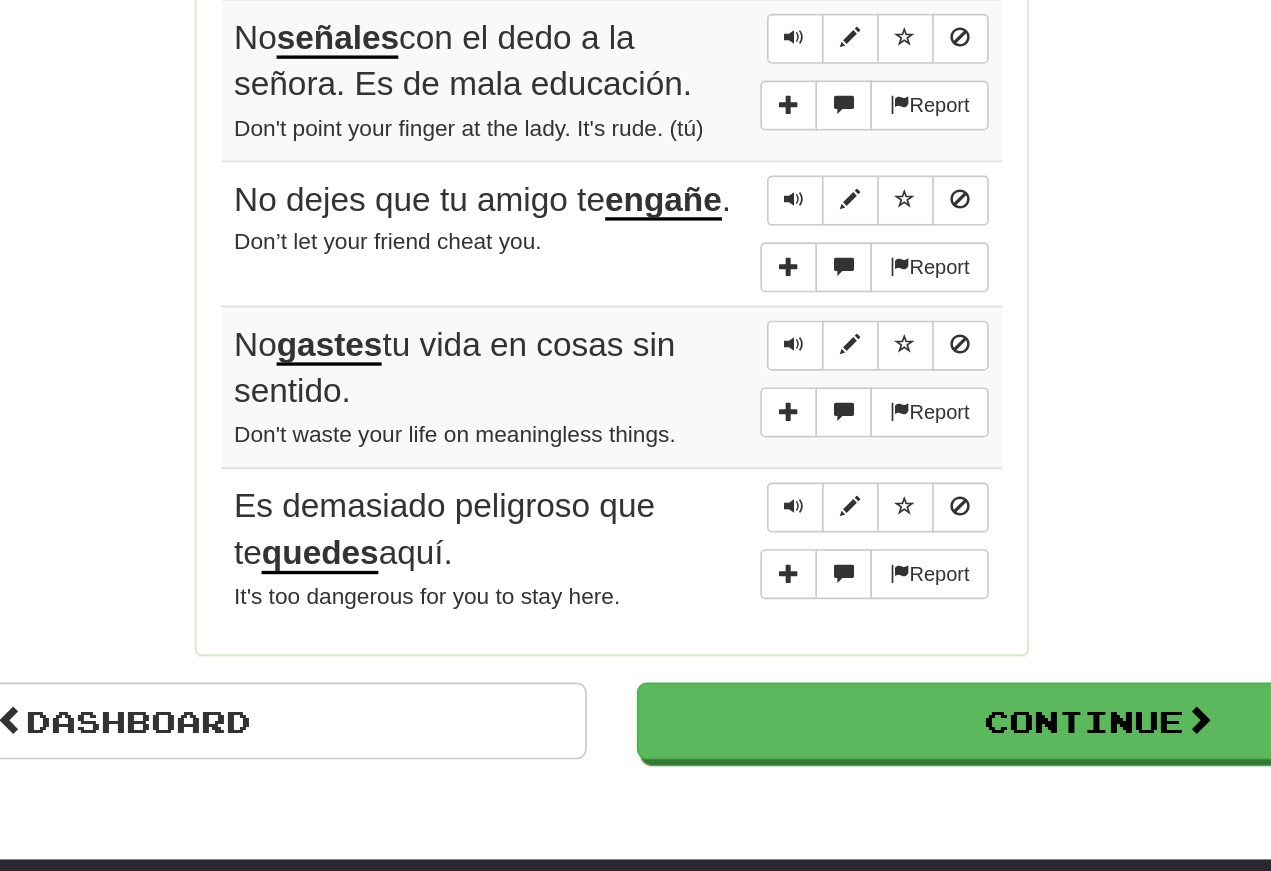 click at bounding box center [746, 630] 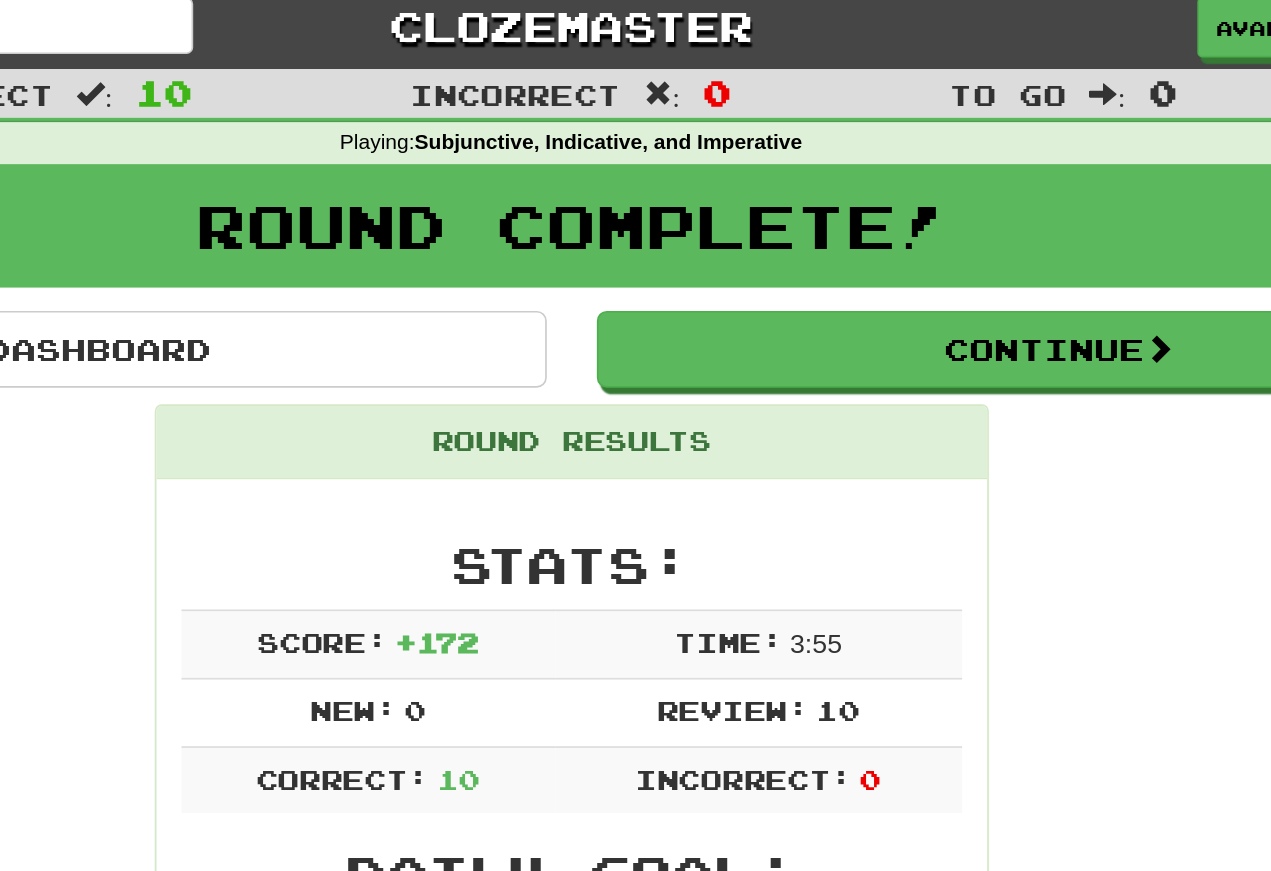 scroll, scrollTop: 7, scrollLeft: 0, axis: vertical 